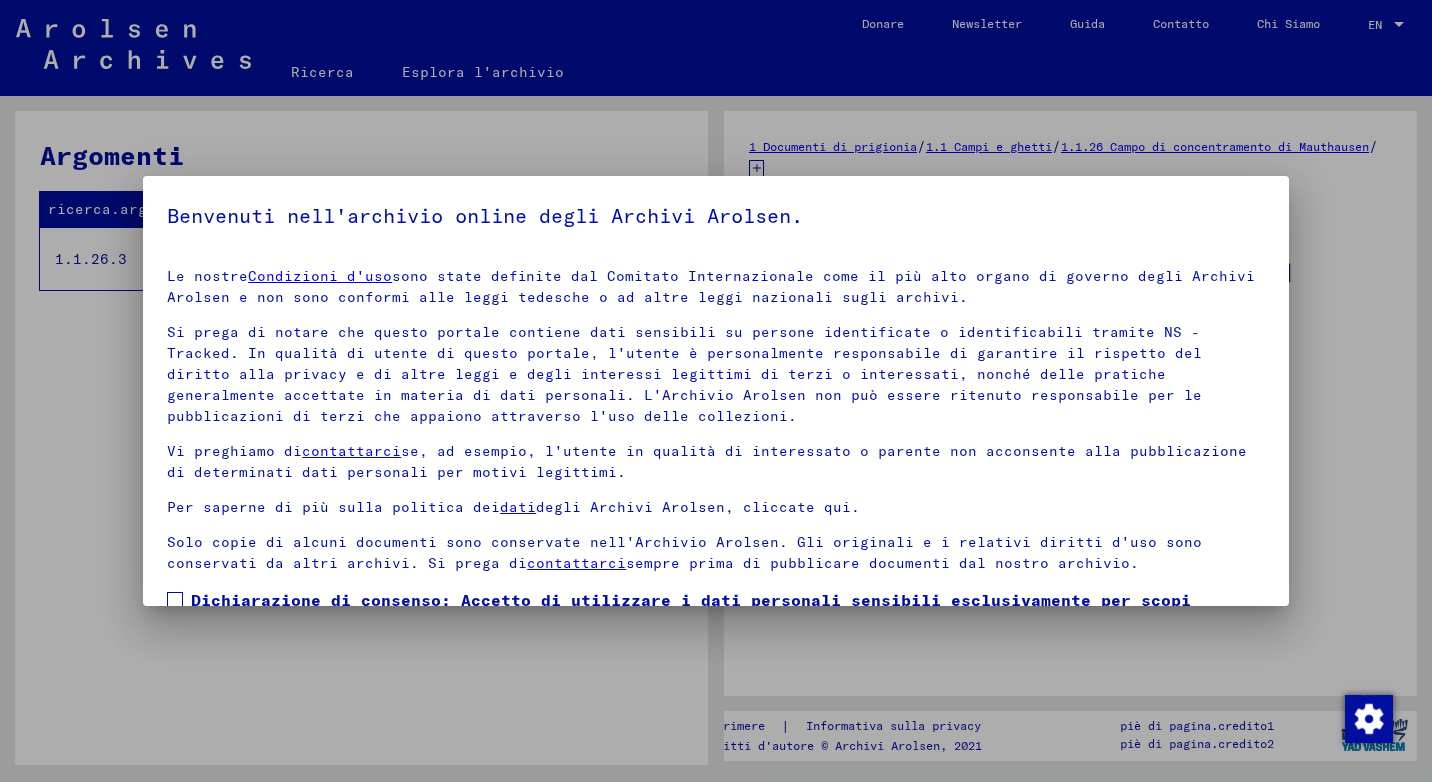 scroll, scrollTop: 0, scrollLeft: 0, axis: both 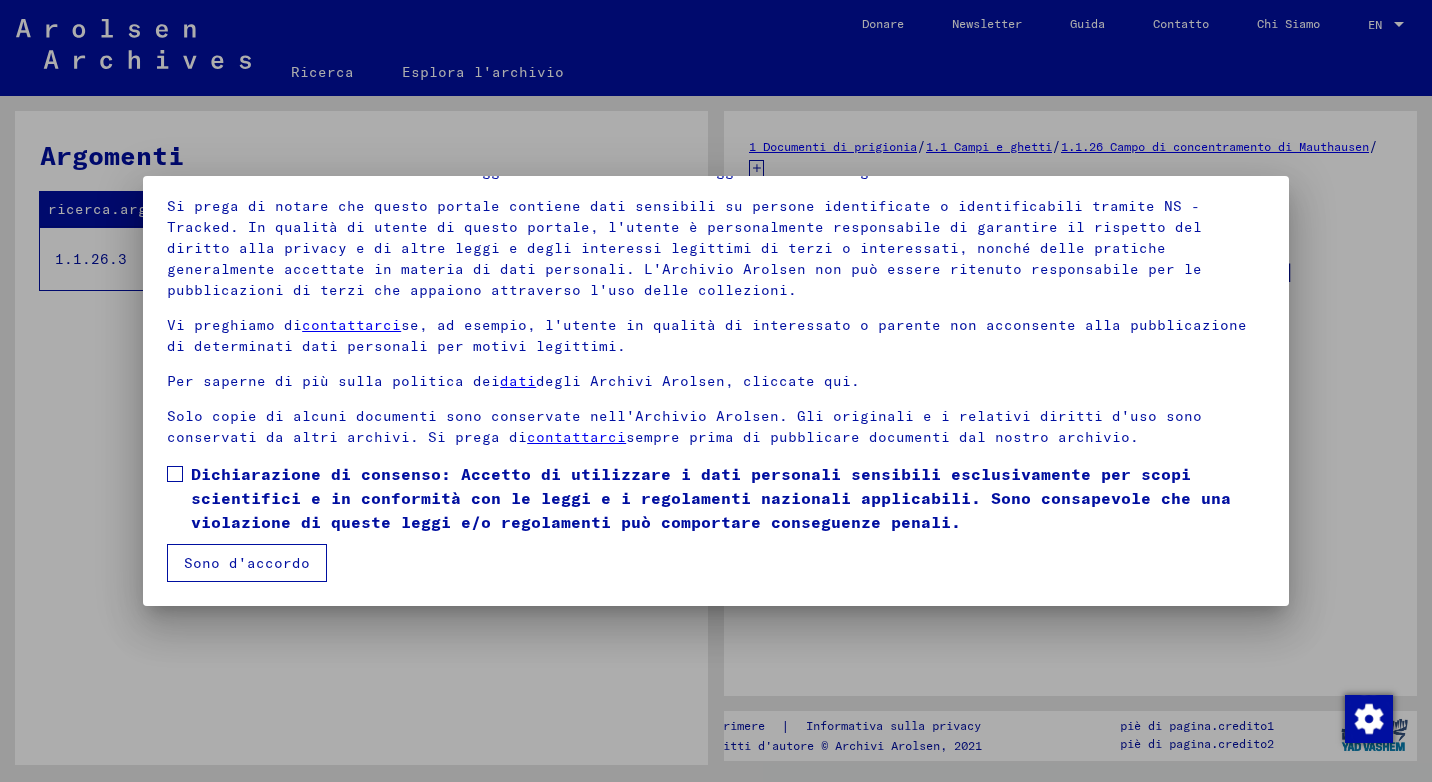 click at bounding box center [175, 474] 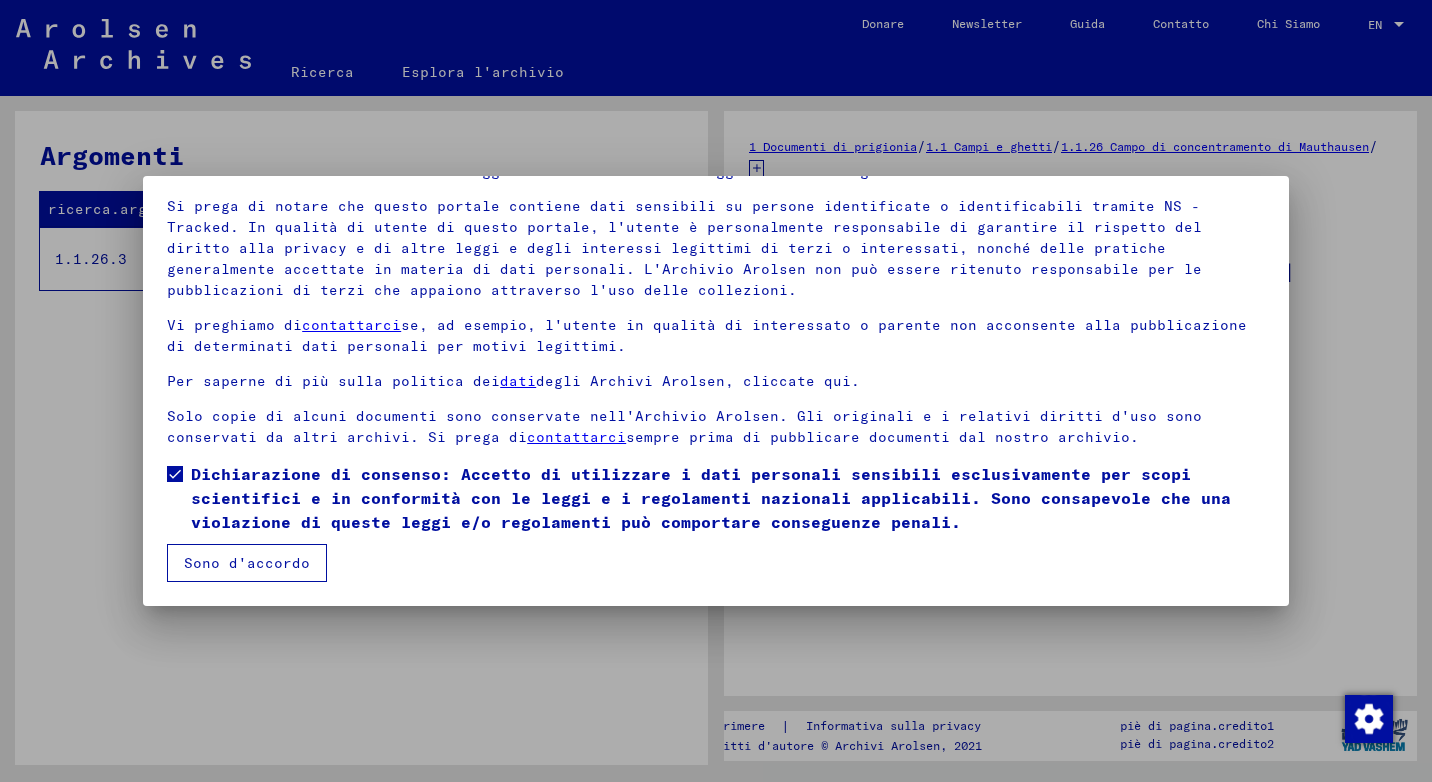 click on "Sono d'accordo" at bounding box center [247, 563] 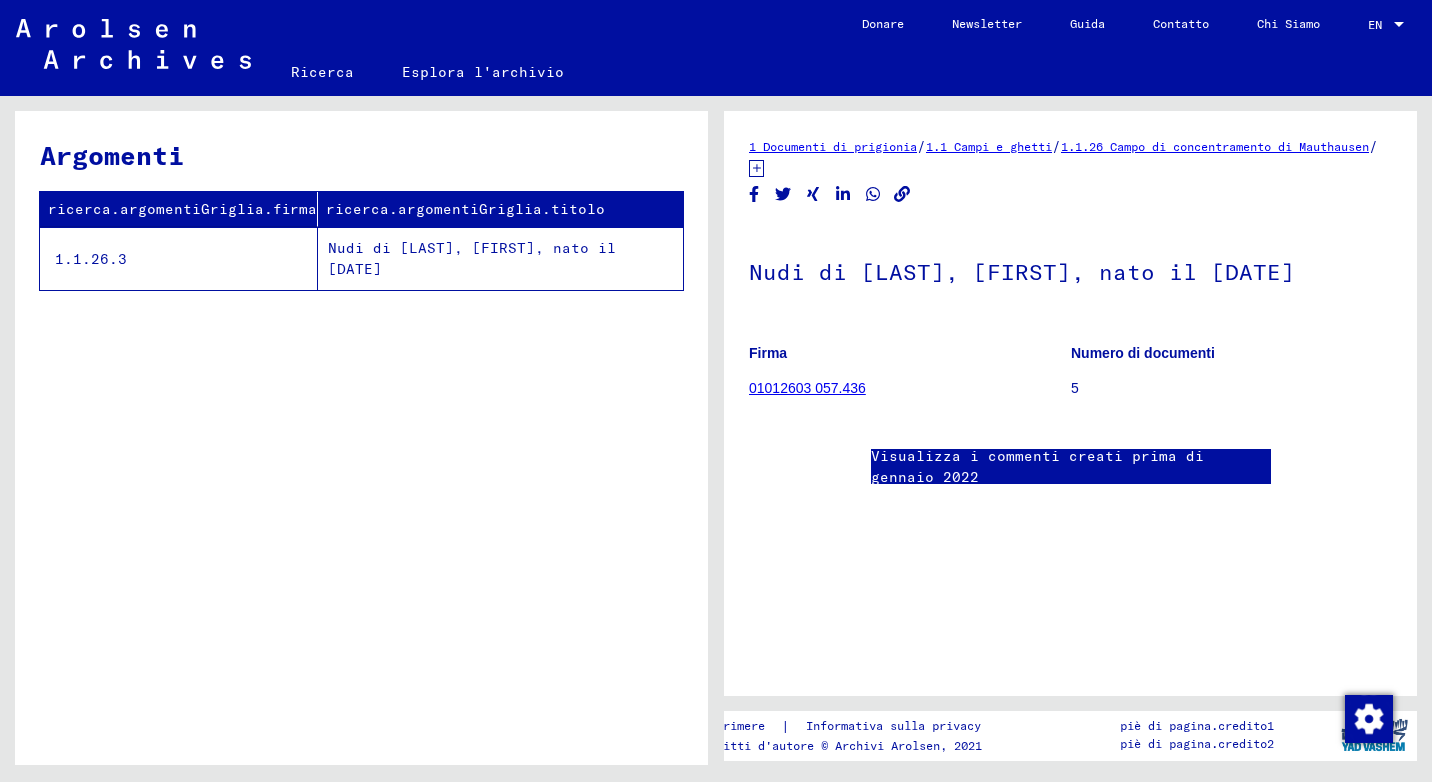 click on "Nudi di [LAST], [FIRST], nato il [DATE]" 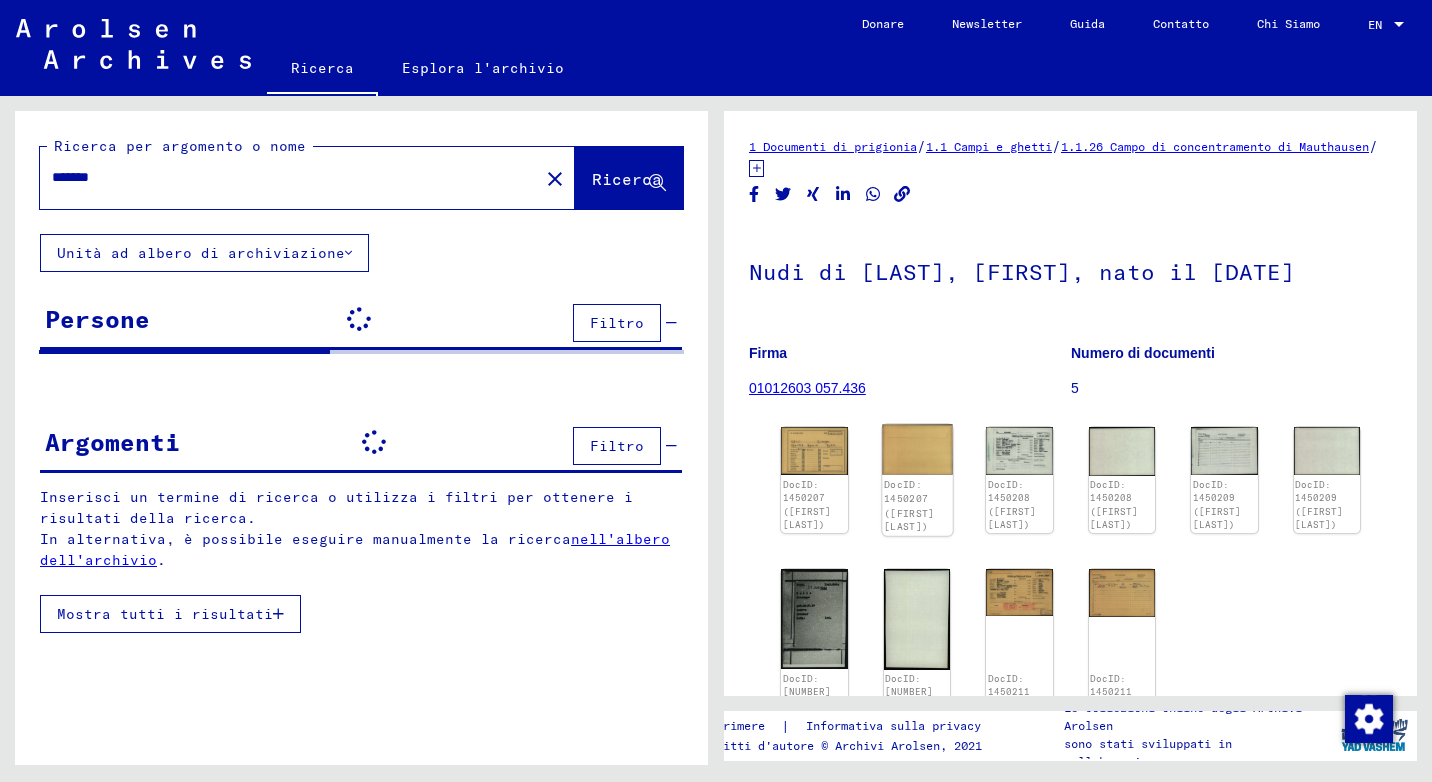 scroll, scrollTop: 0, scrollLeft: 0, axis: both 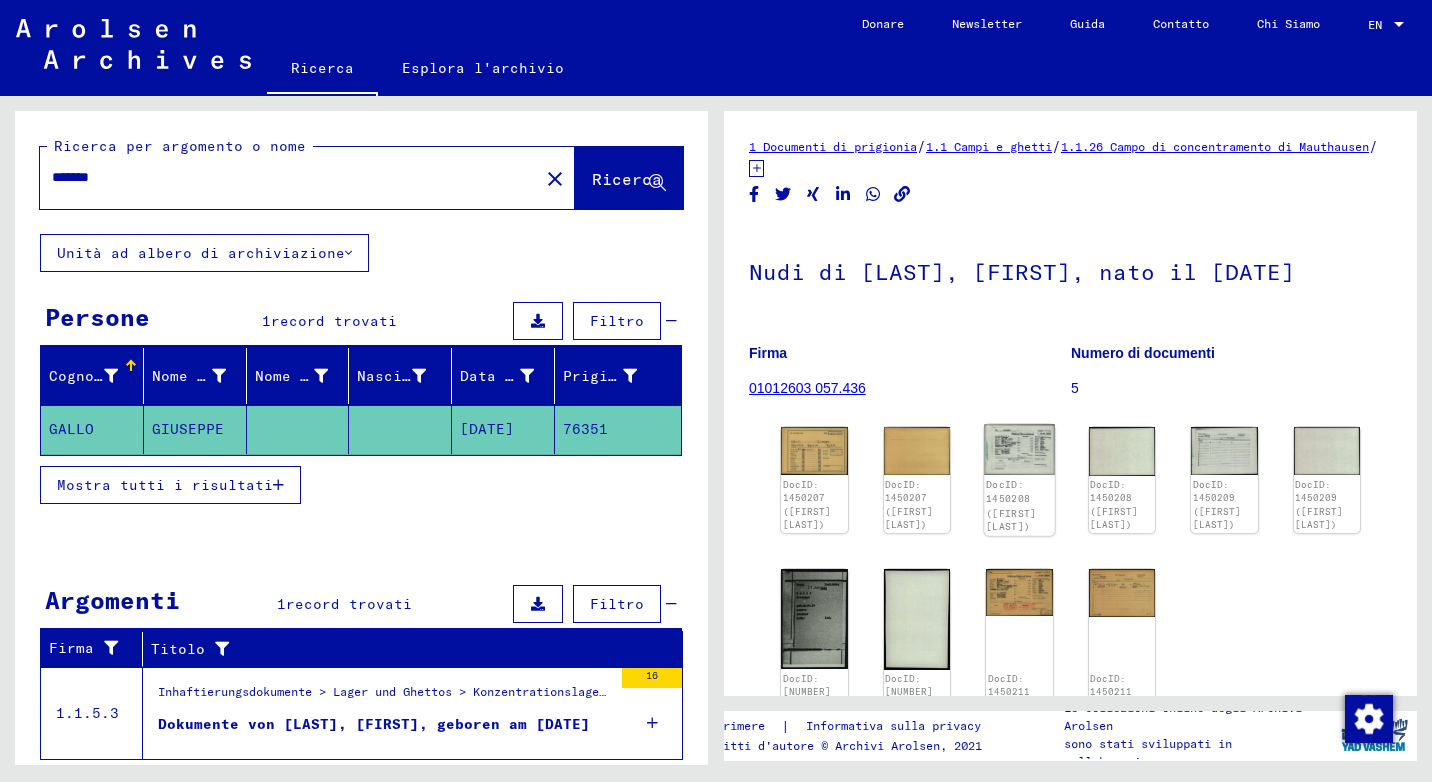 click 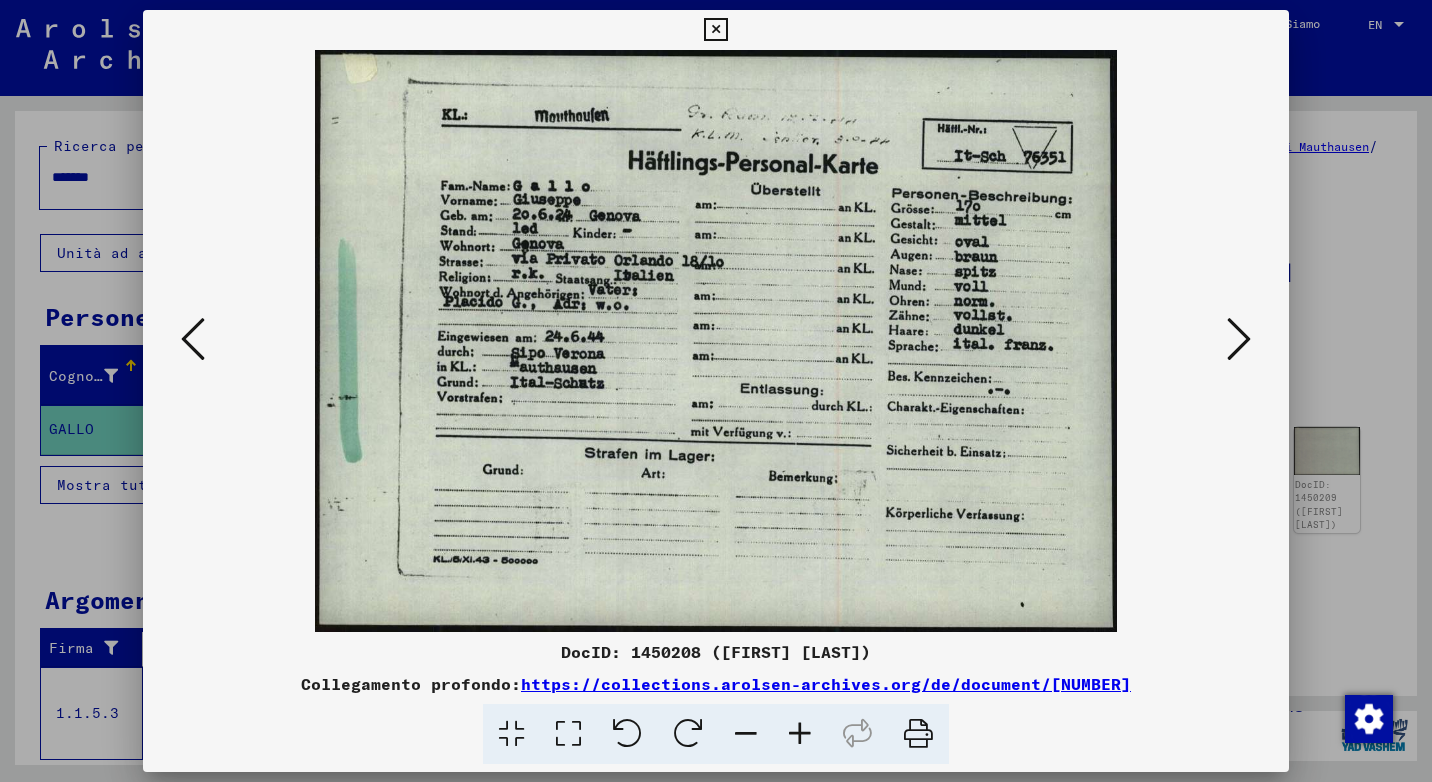 click at bounding box center (715, 30) 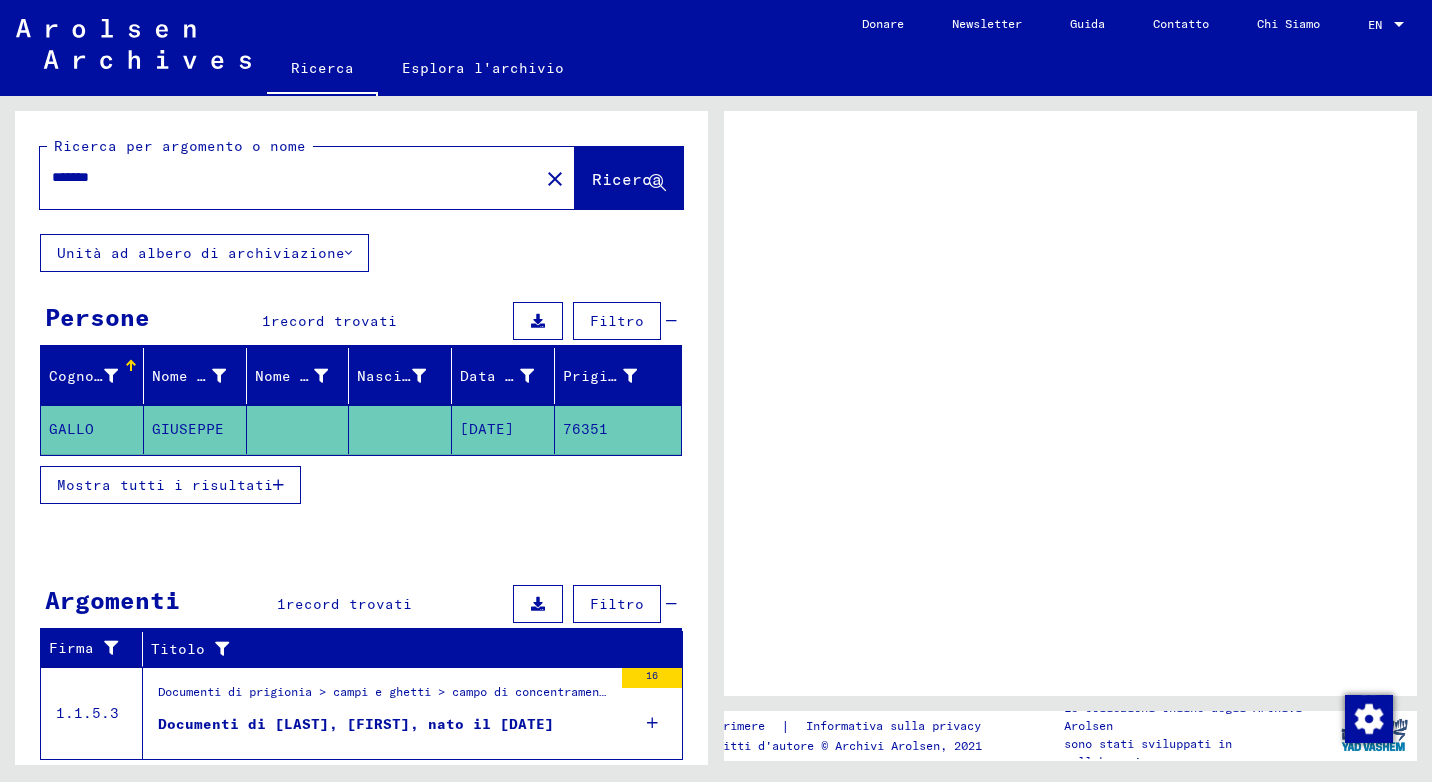 type on "**********" 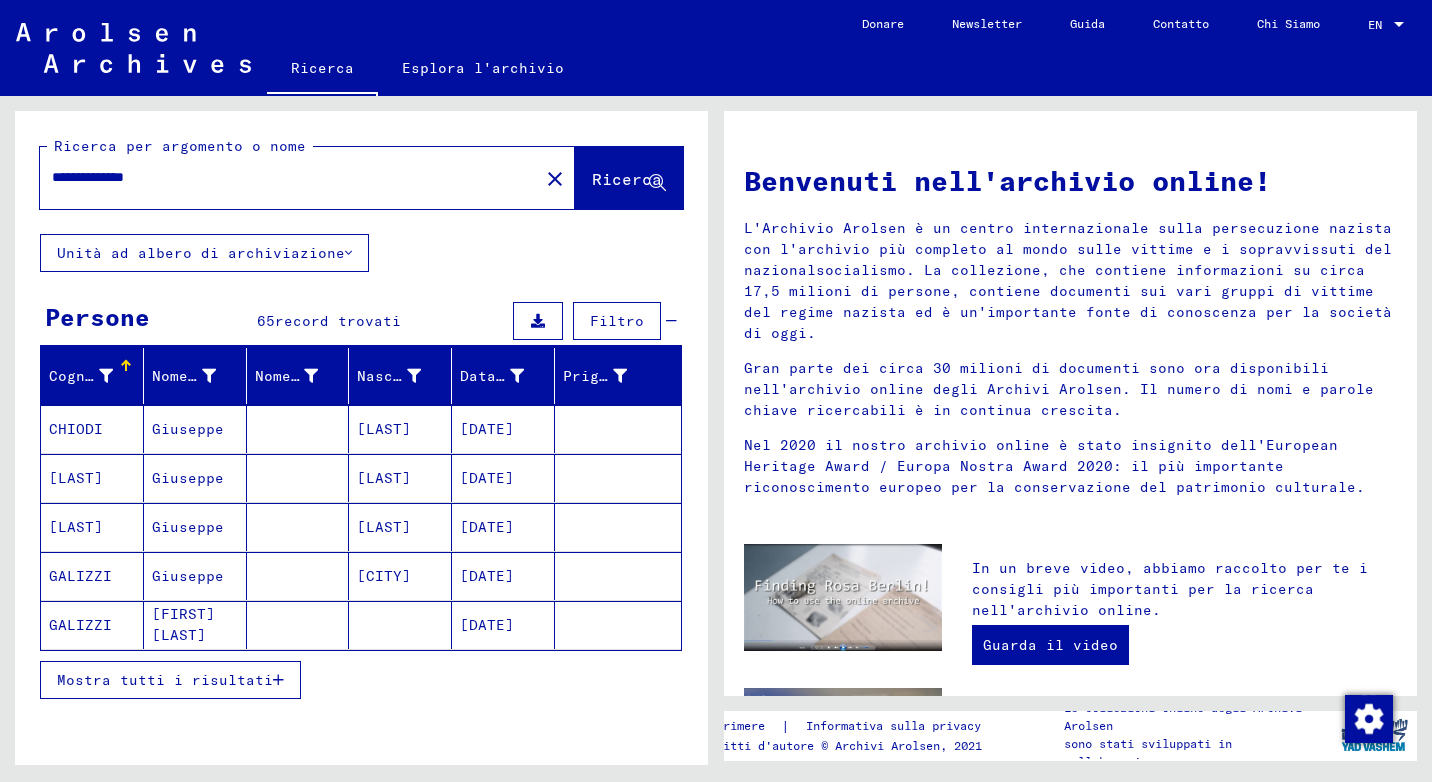 click on "Mostra tutti i risultati" at bounding box center [170, 680] 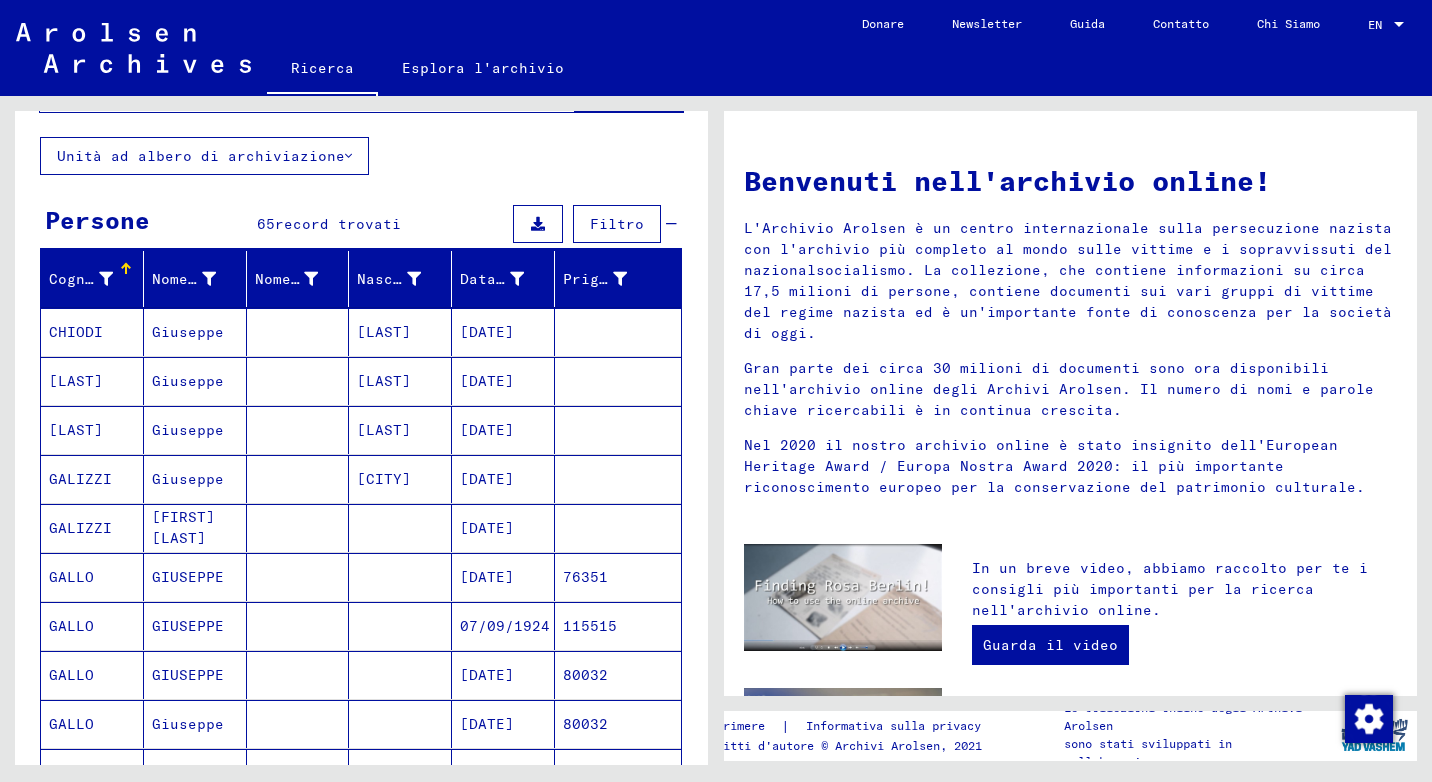 scroll, scrollTop: 400, scrollLeft: 0, axis: vertical 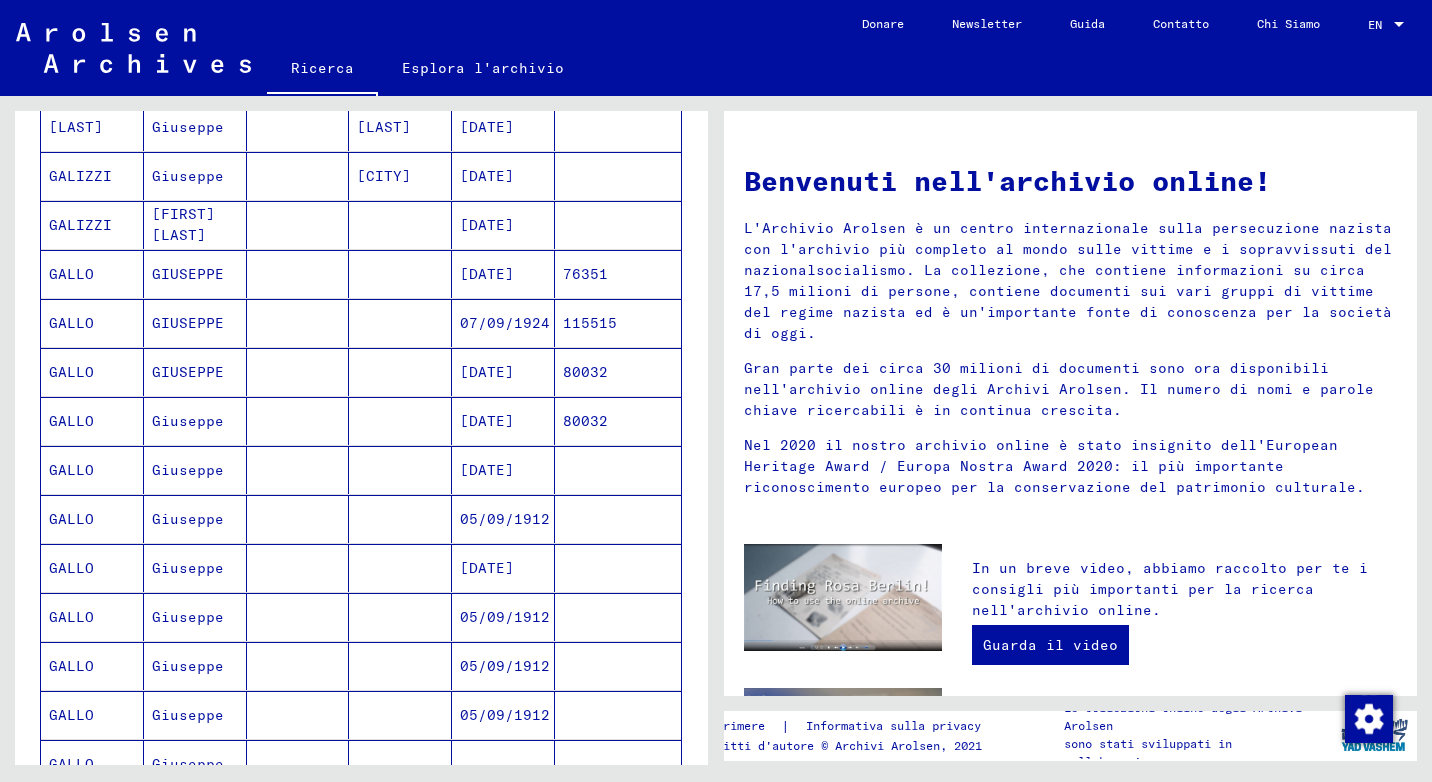 click on "[DATE]" at bounding box center (503, 421) 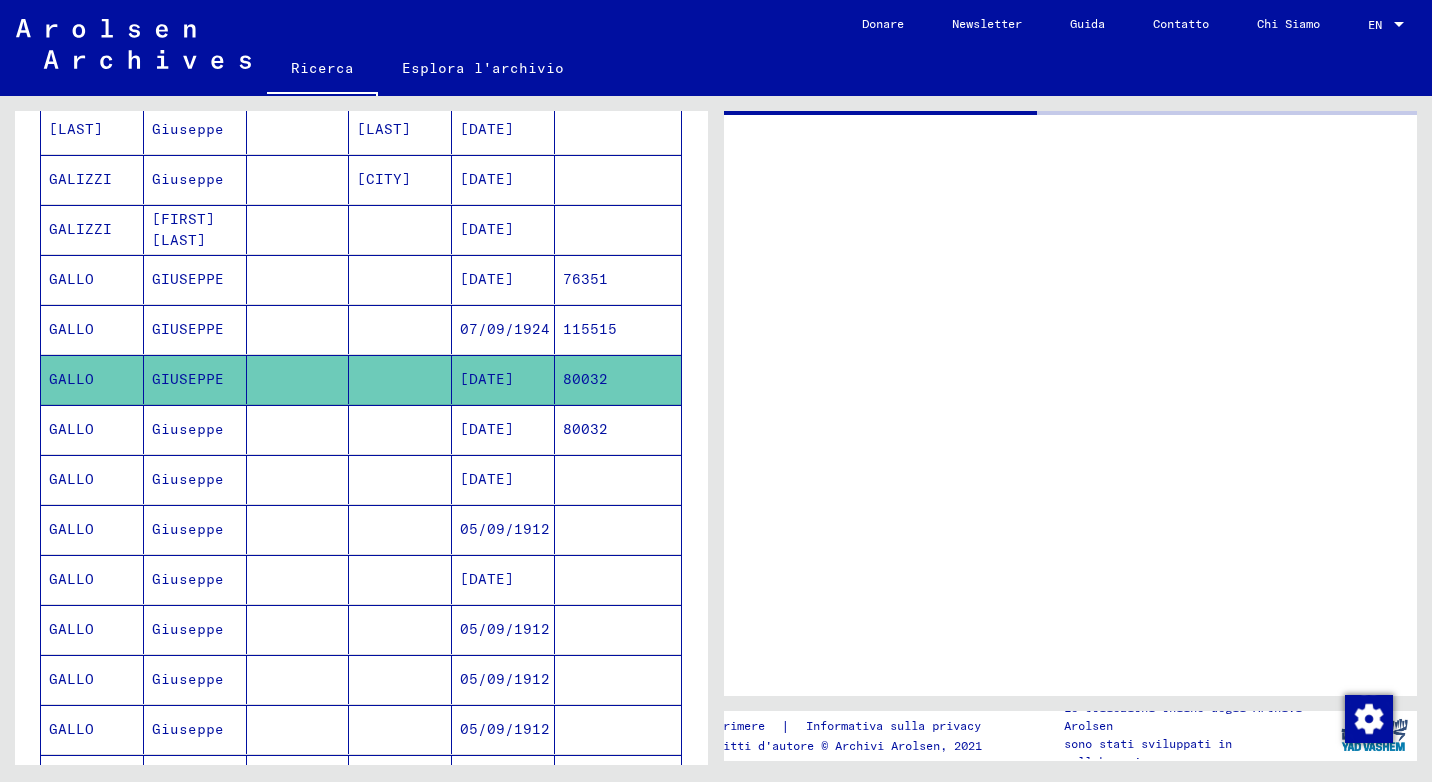 scroll, scrollTop: 403, scrollLeft: 0, axis: vertical 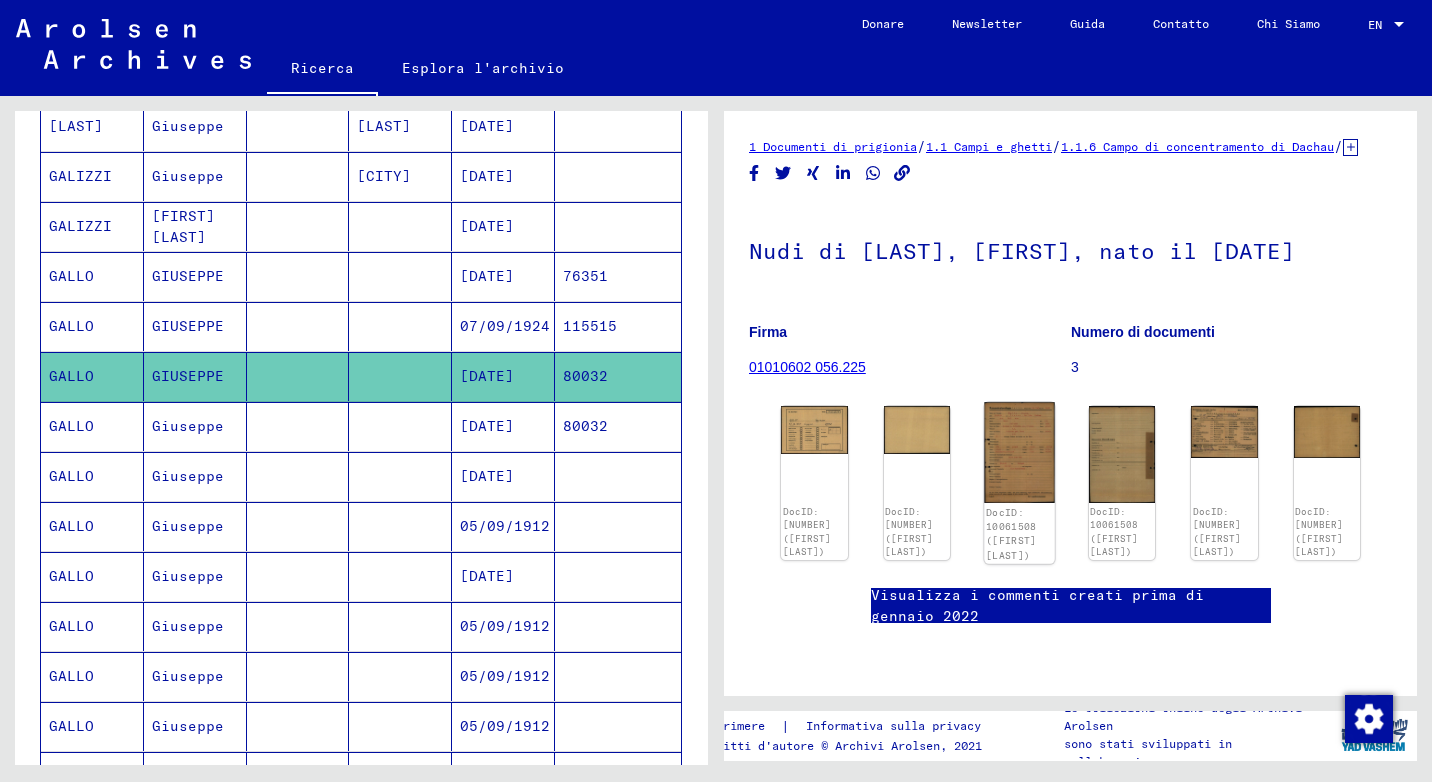 click 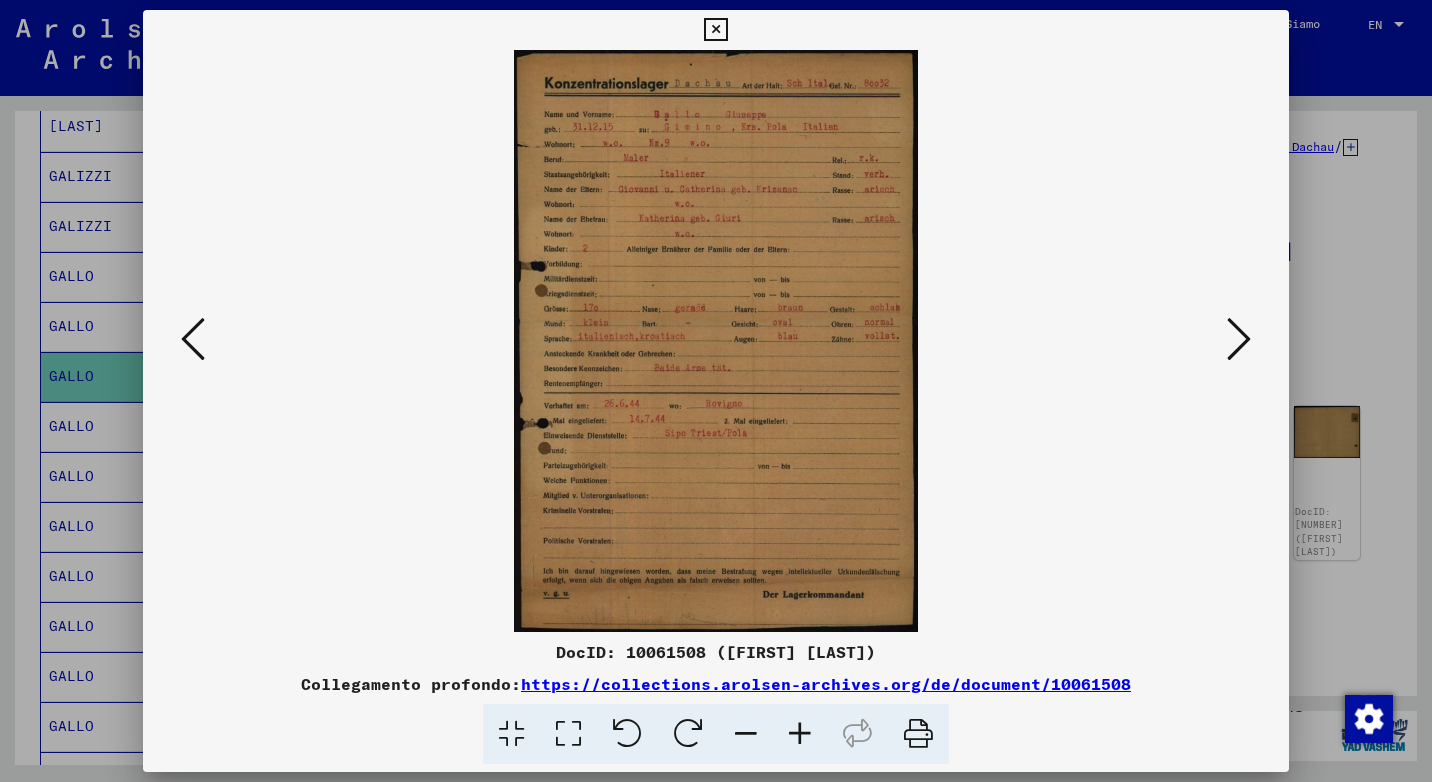 click at bounding box center (800, 734) 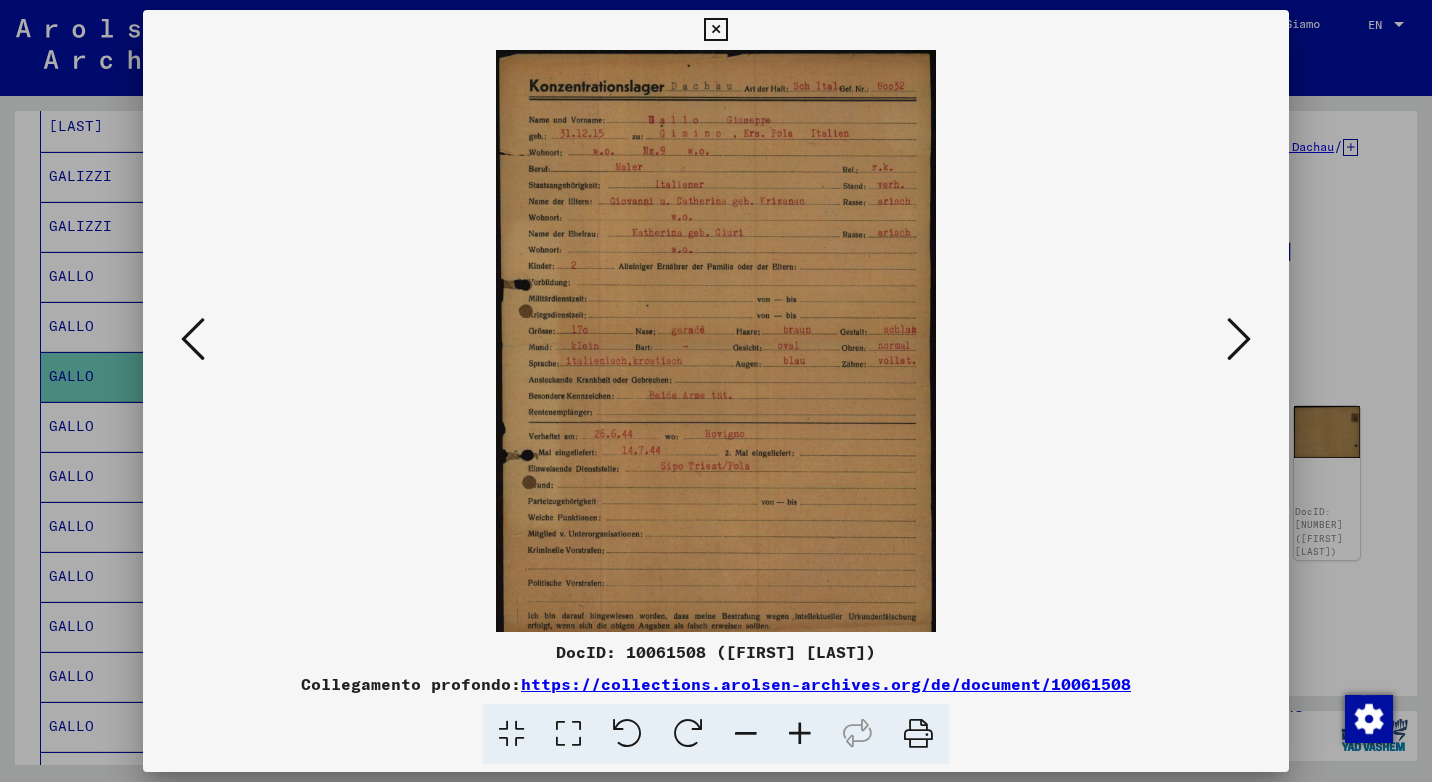 click at bounding box center (800, 734) 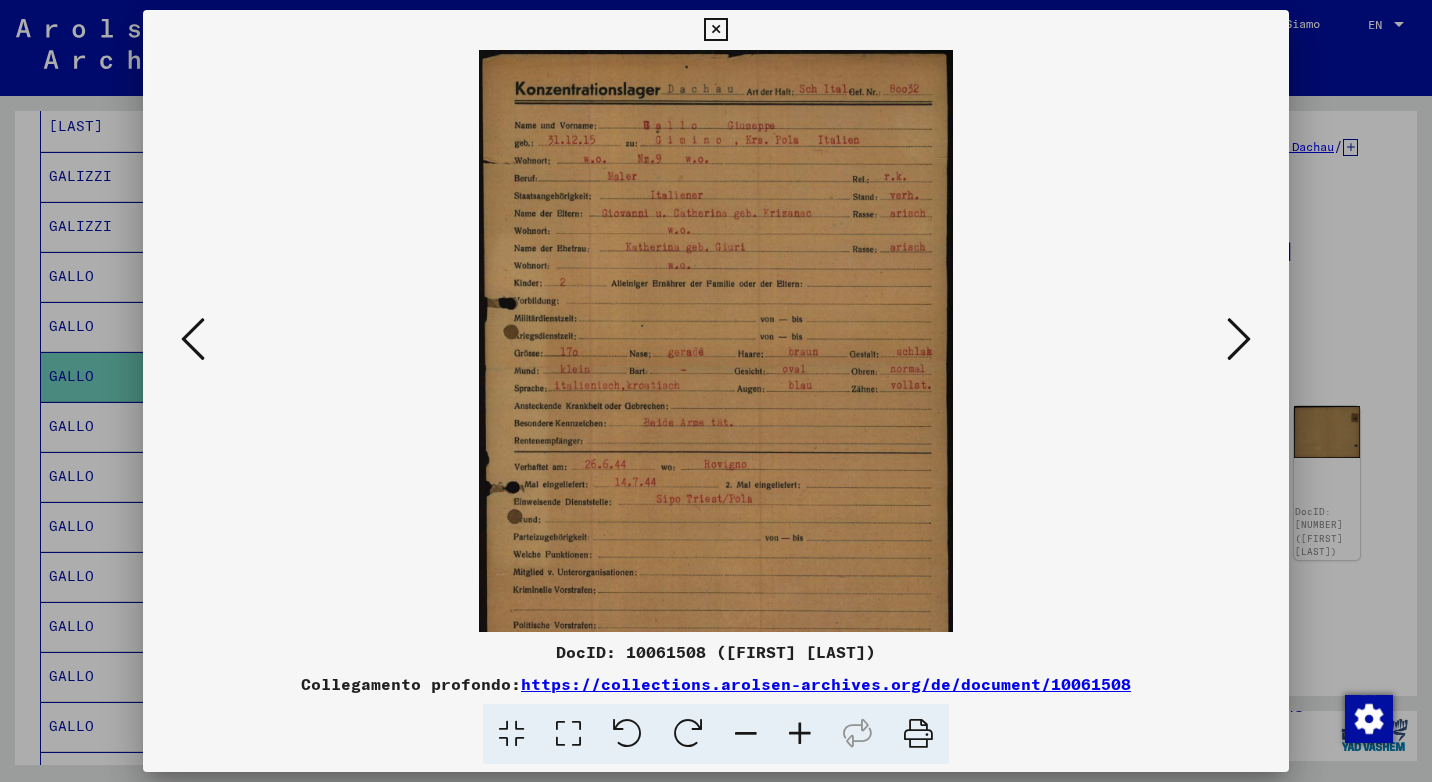 click at bounding box center (715, 30) 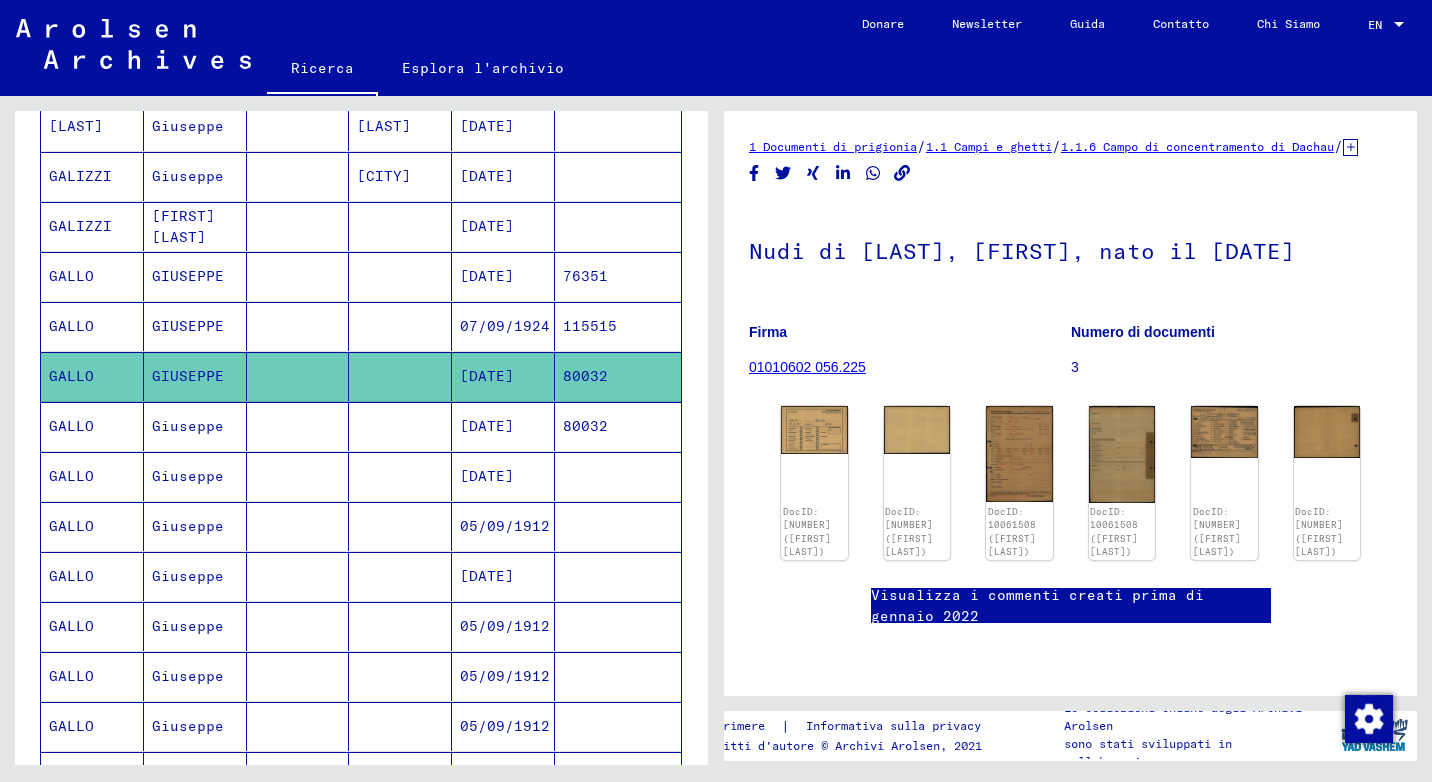 click on "[DATE]" at bounding box center [503, 526] 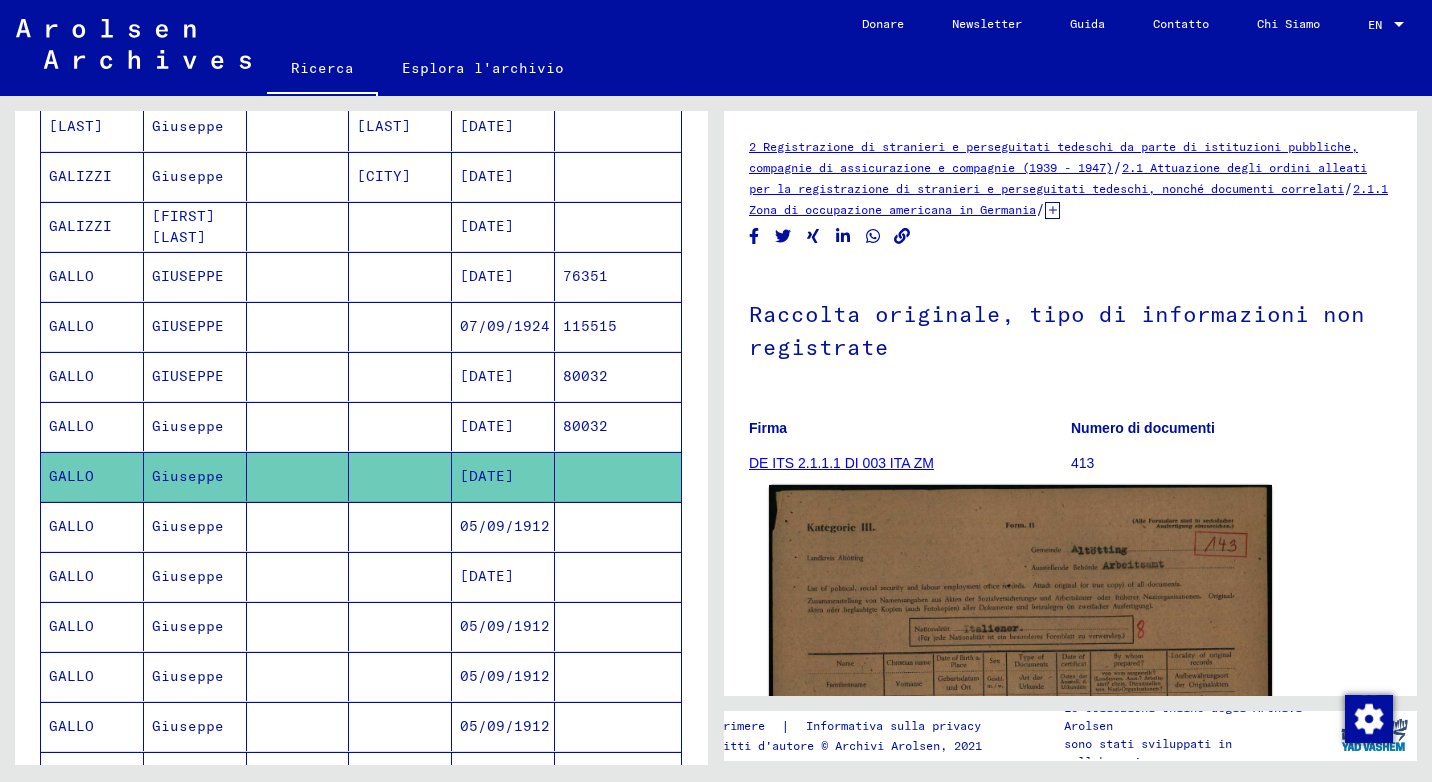 scroll, scrollTop: 0, scrollLeft: 0, axis: both 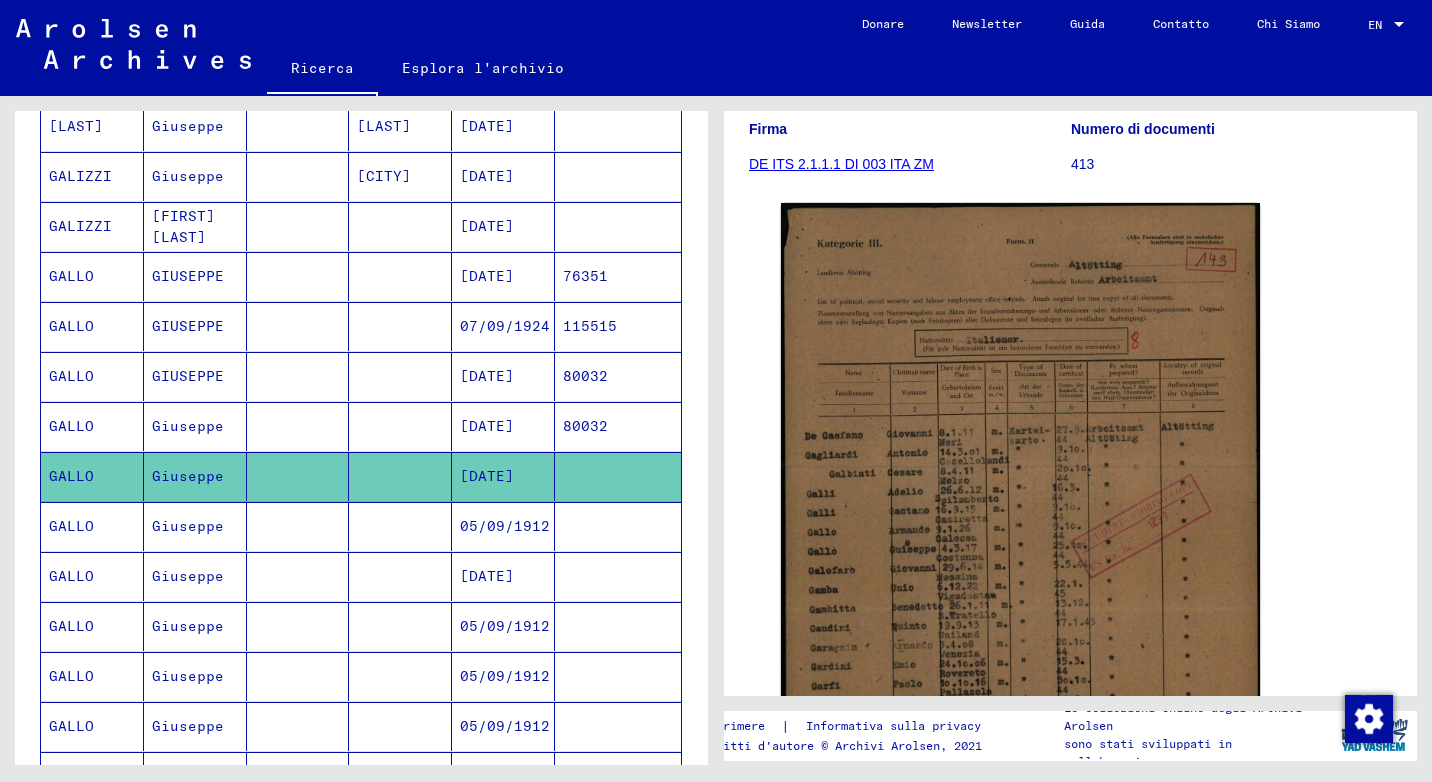 click on "Giuseppe" at bounding box center (195, 576) 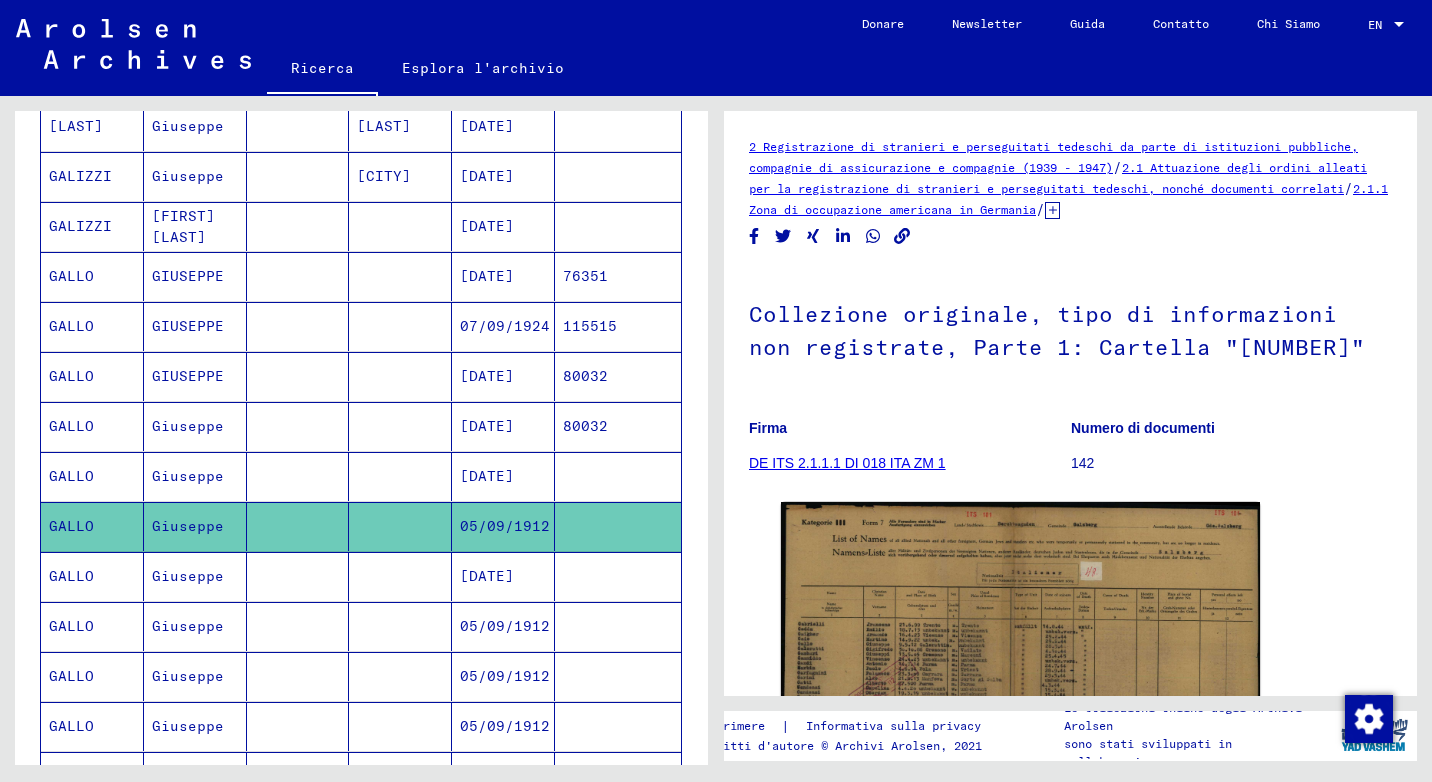 scroll, scrollTop: 0, scrollLeft: 0, axis: both 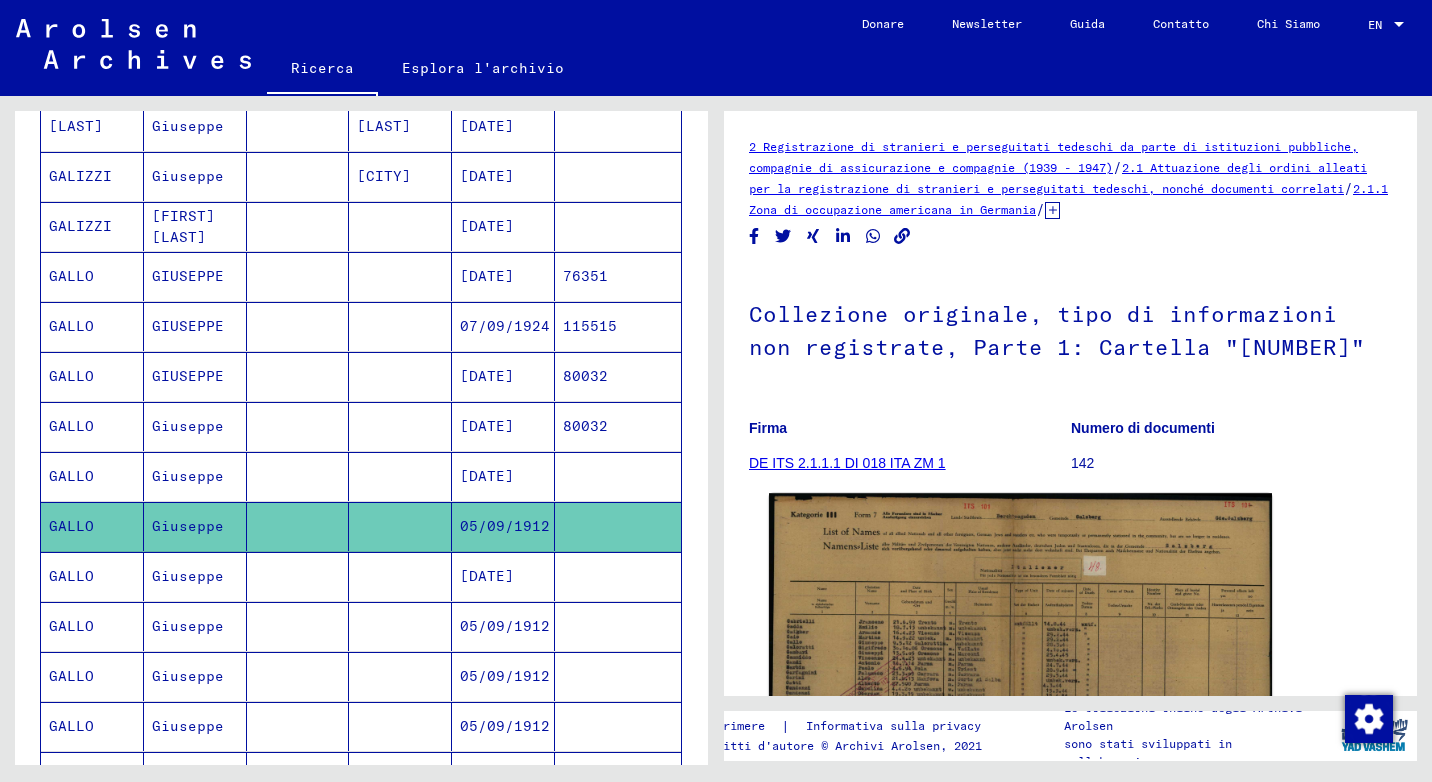 click 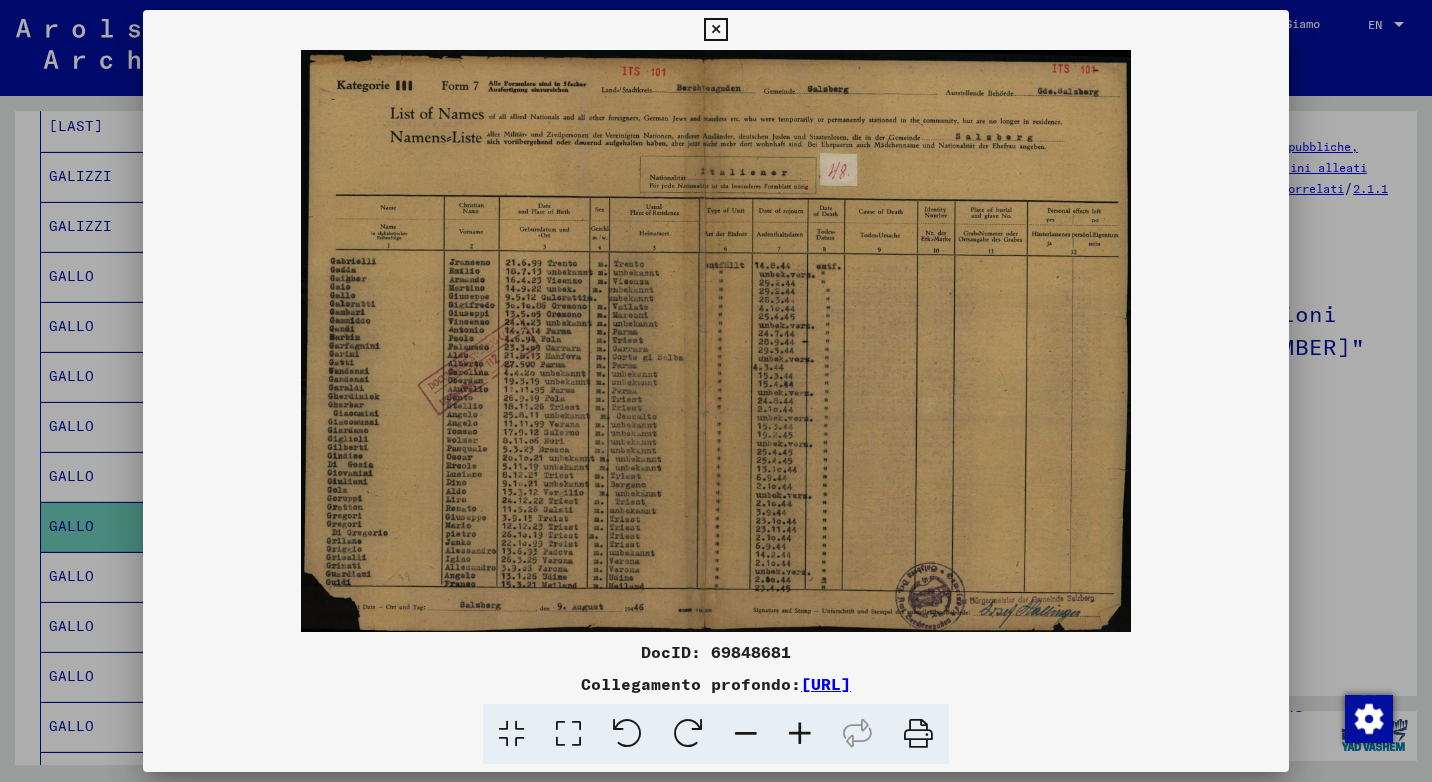 click at bounding box center (715, 30) 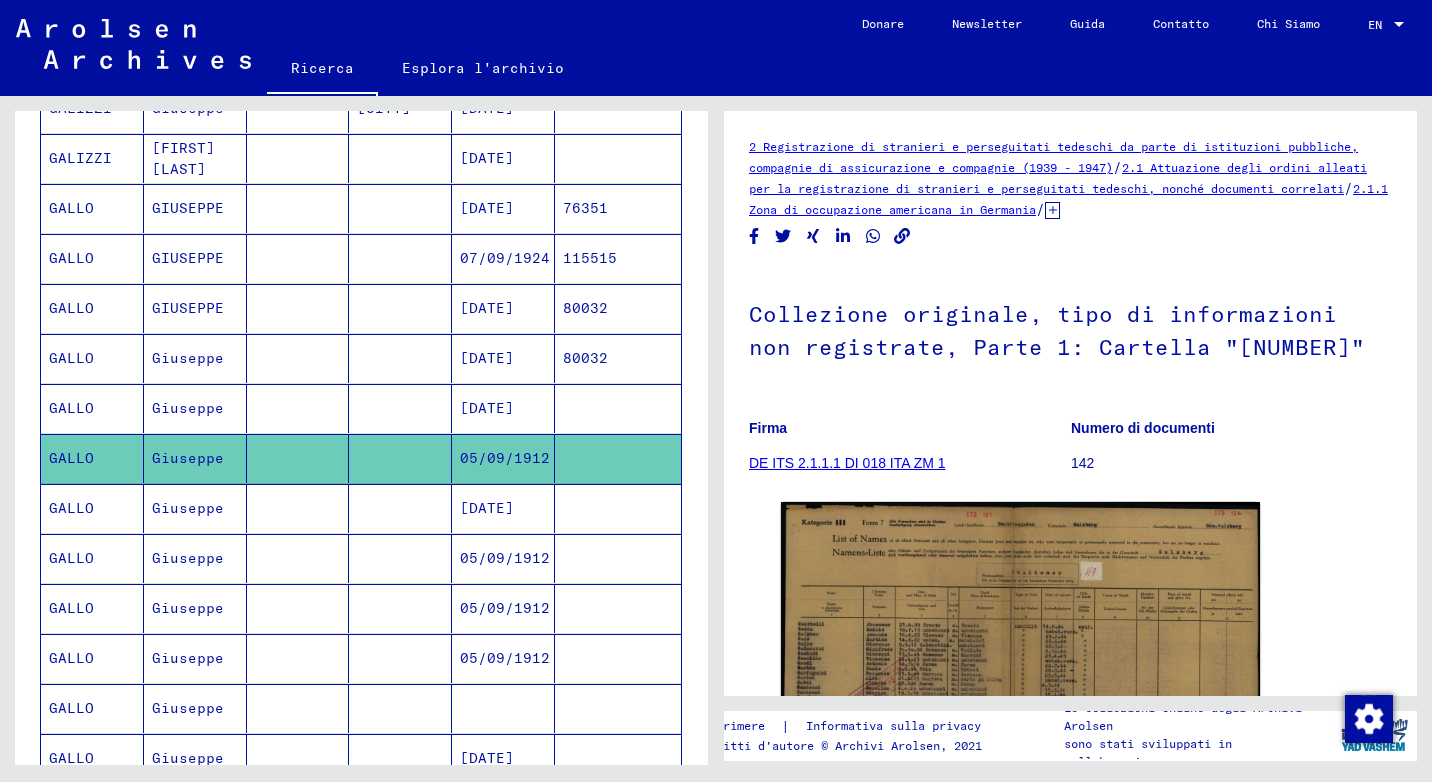 scroll, scrollTop: 503, scrollLeft: 0, axis: vertical 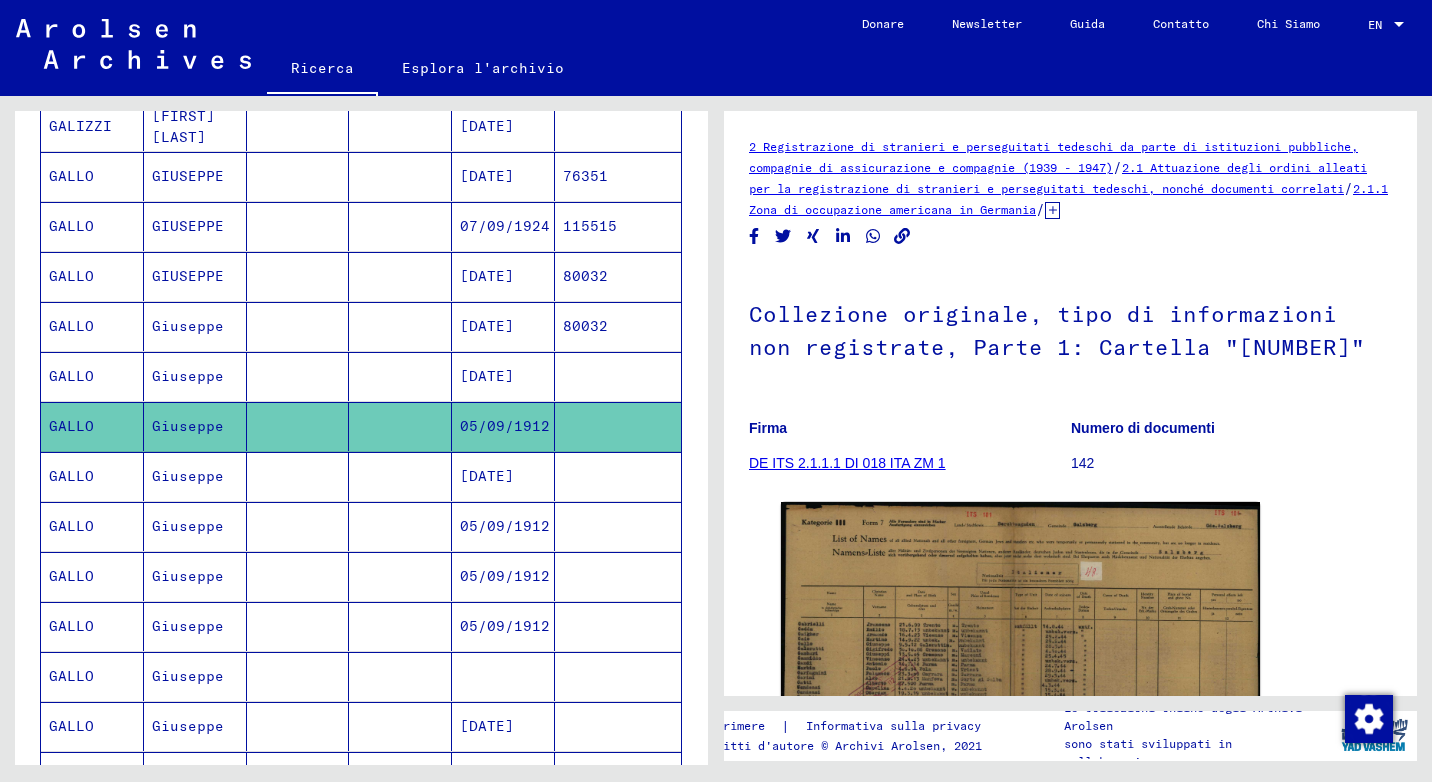 click on "Giuseppe" at bounding box center [195, 526] 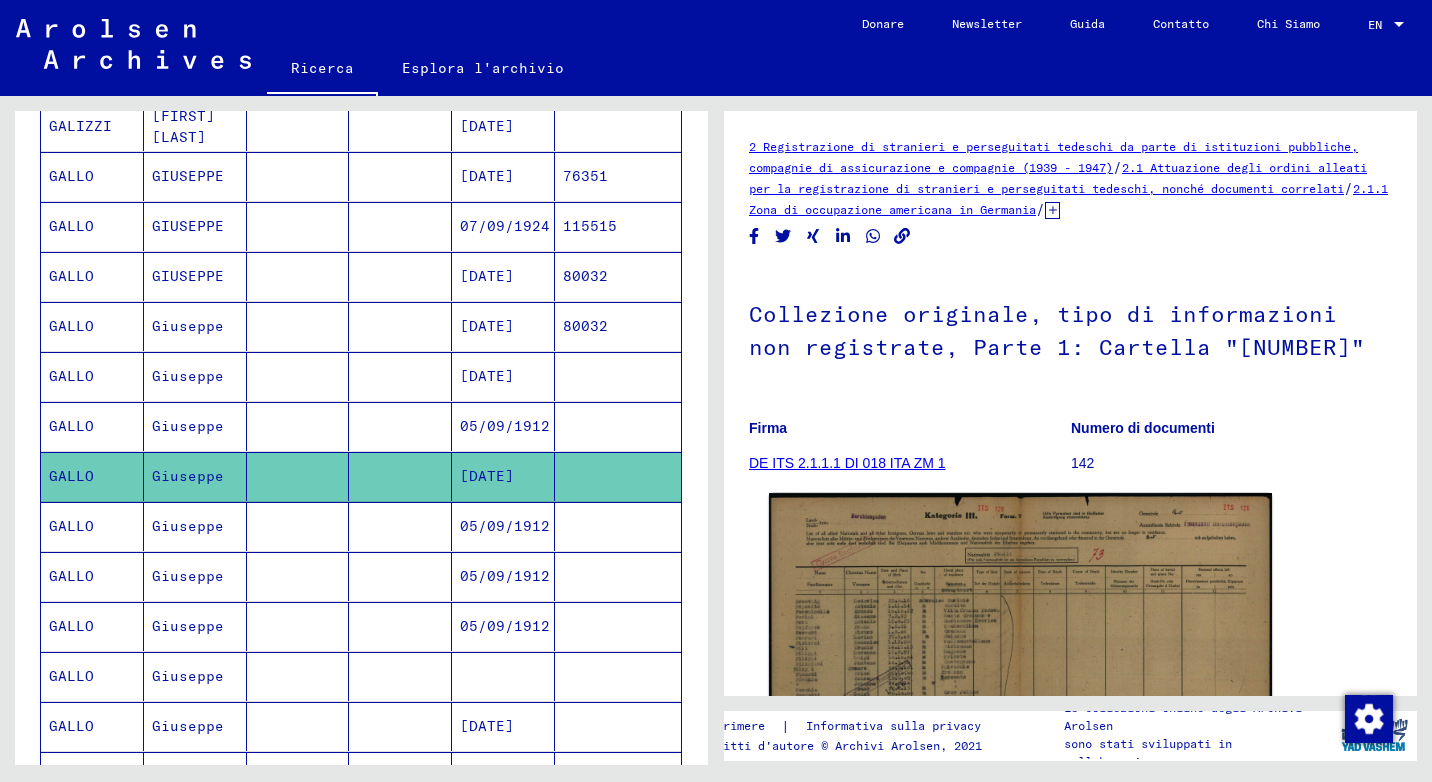 scroll, scrollTop: 0, scrollLeft: 0, axis: both 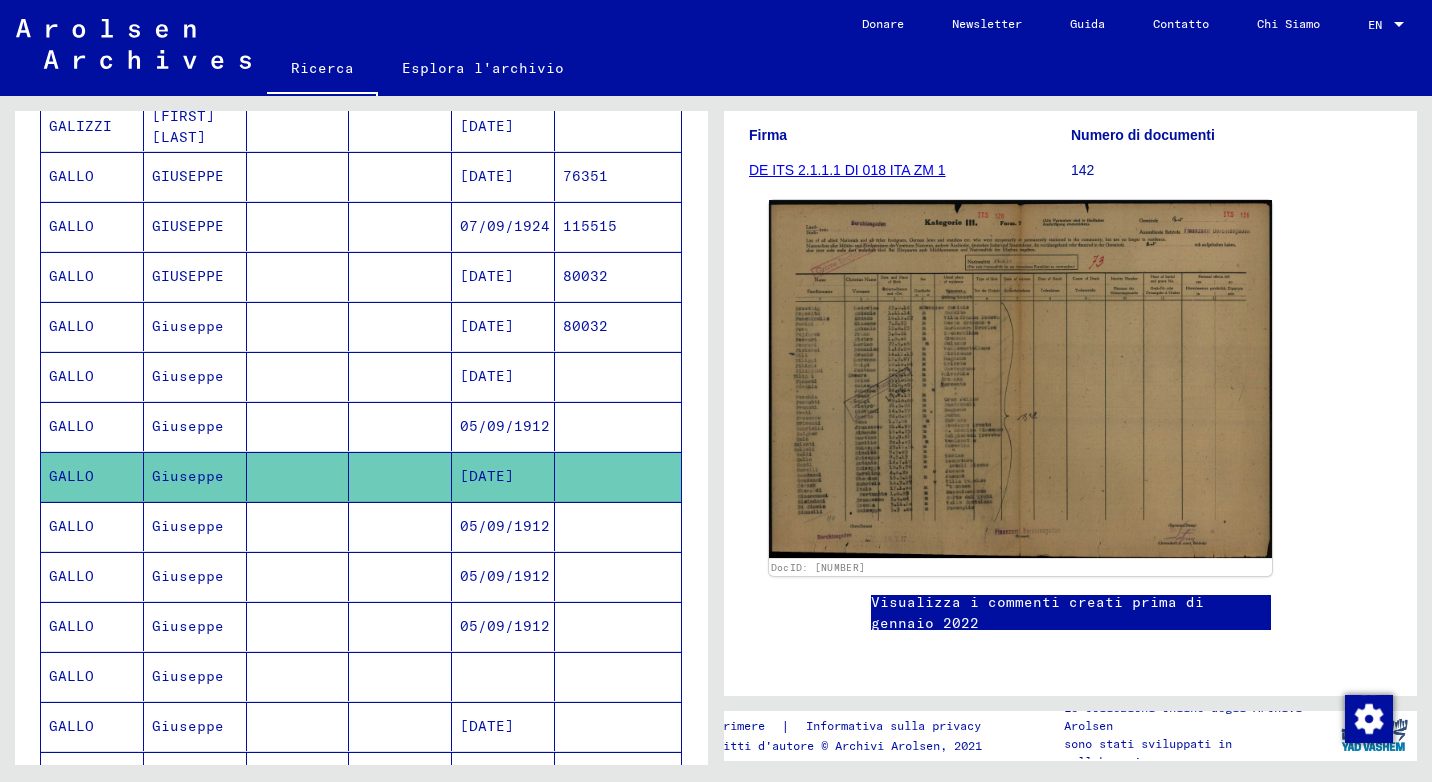 click 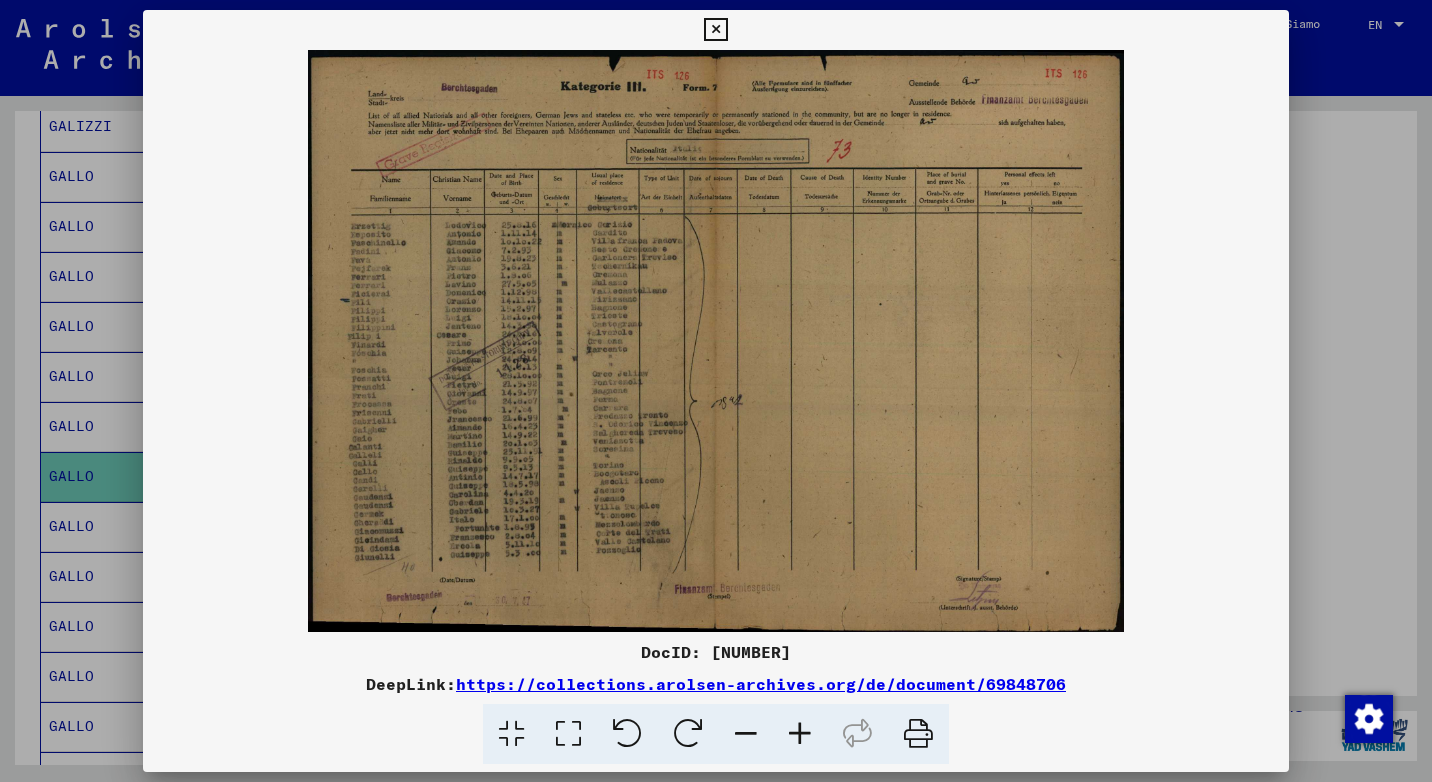 click at bounding box center (800, 734) 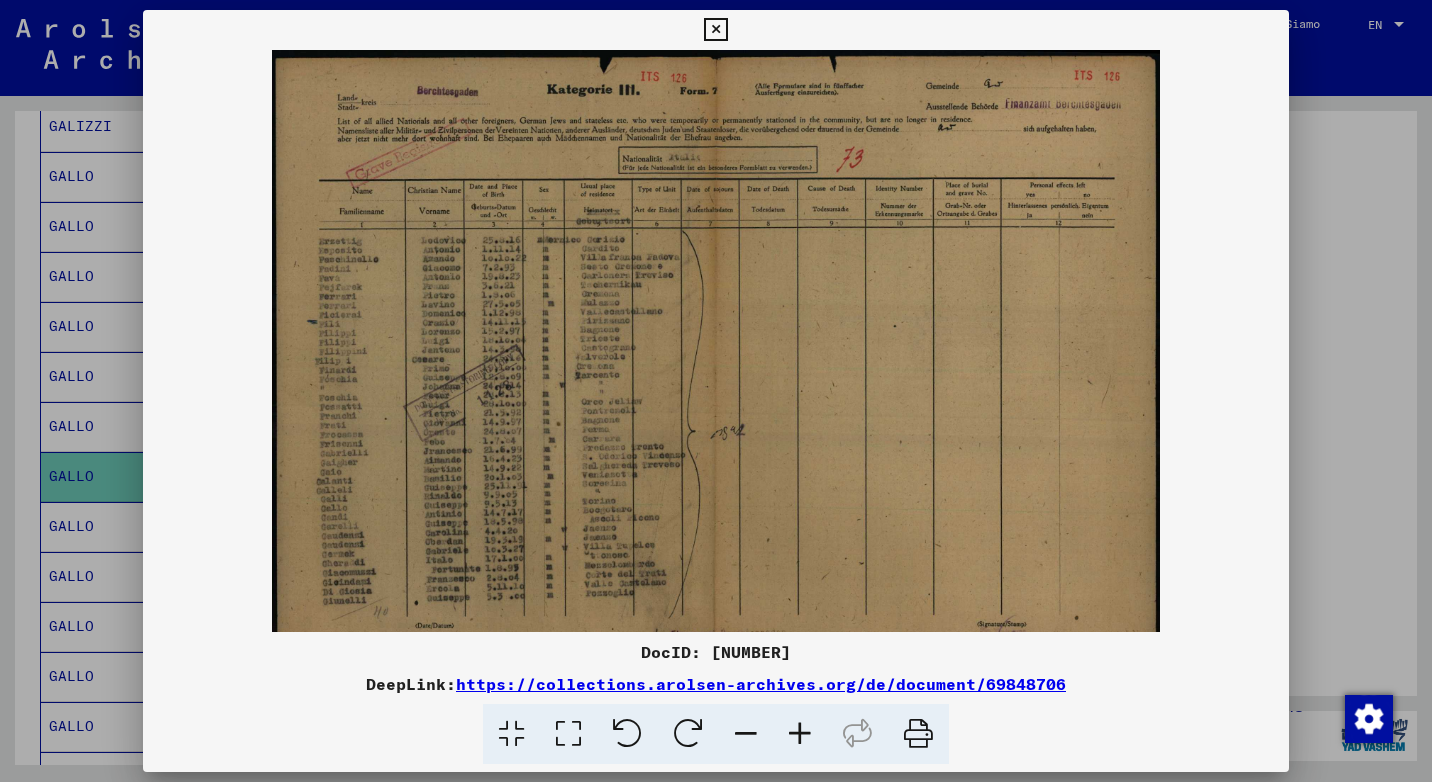 click at bounding box center (715, 30) 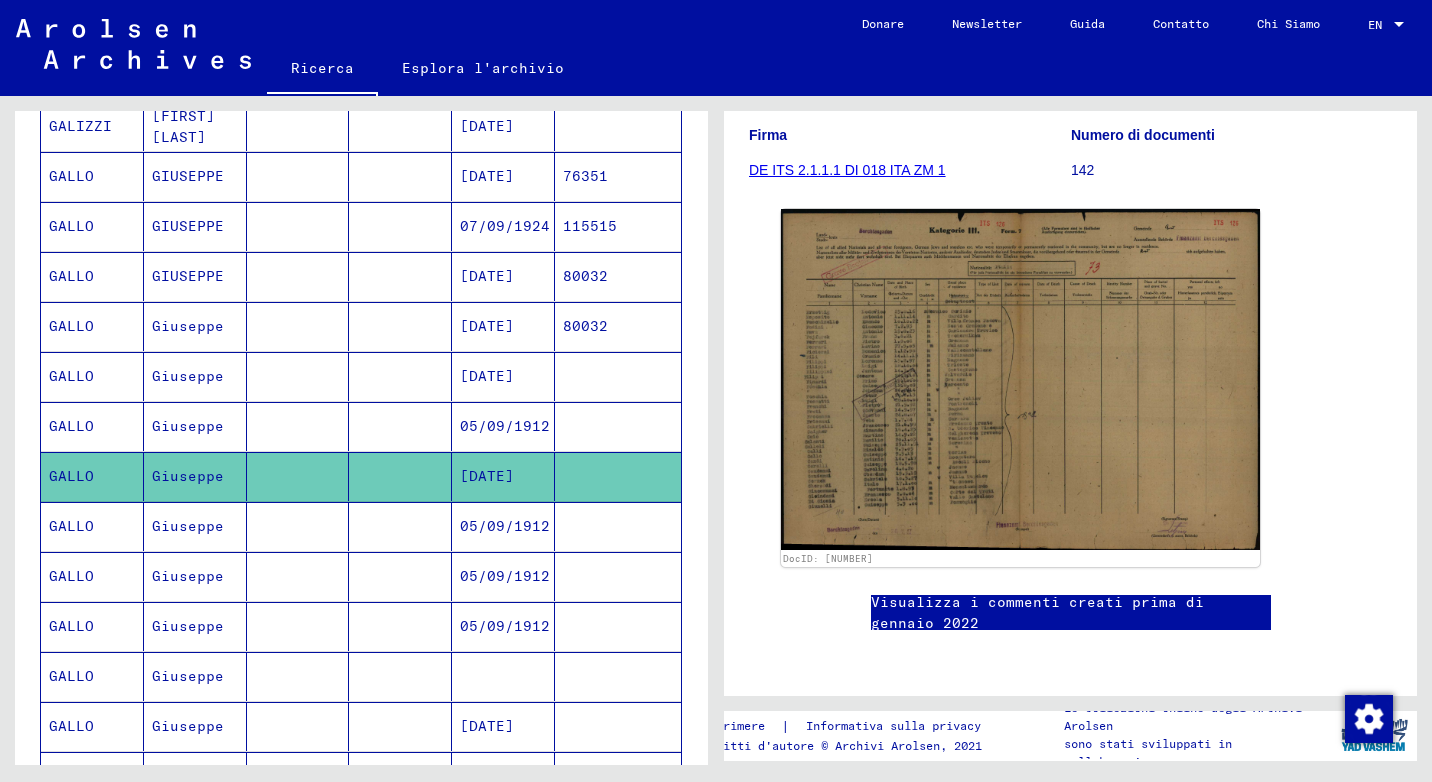 scroll, scrollTop: 603, scrollLeft: 0, axis: vertical 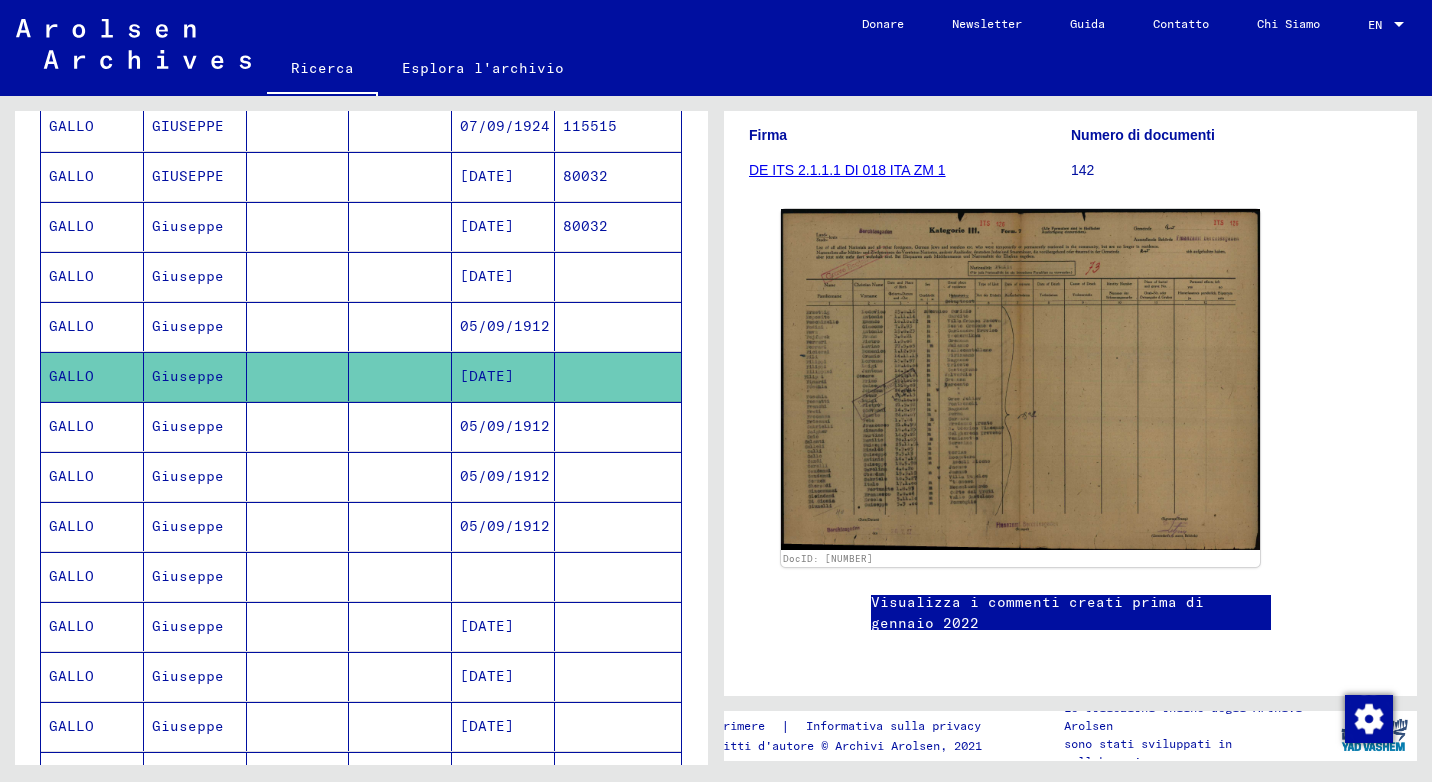 click on "Giuseppe" at bounding box center (195, 576) 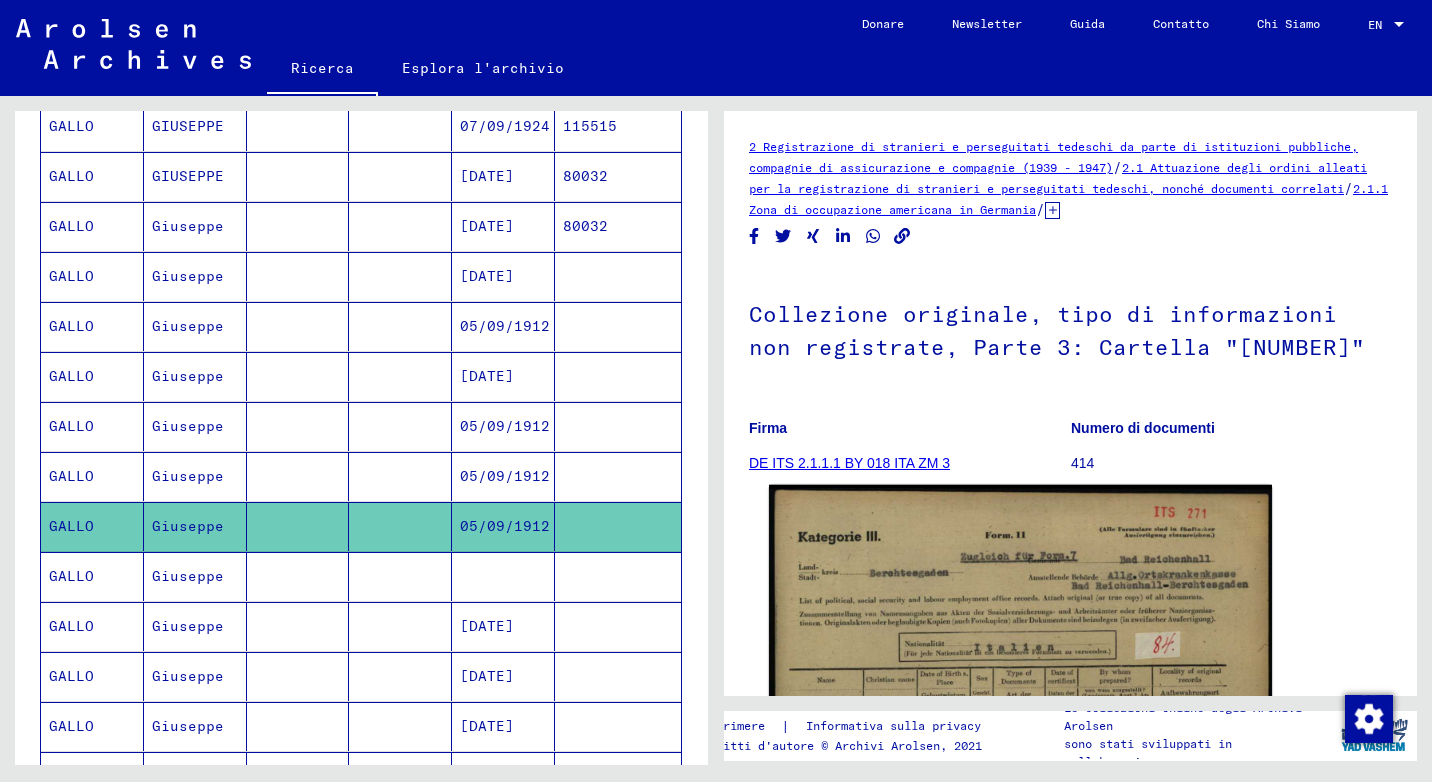 scroll, scrollTop: 200, scrollLeft: 0, axis: vertical 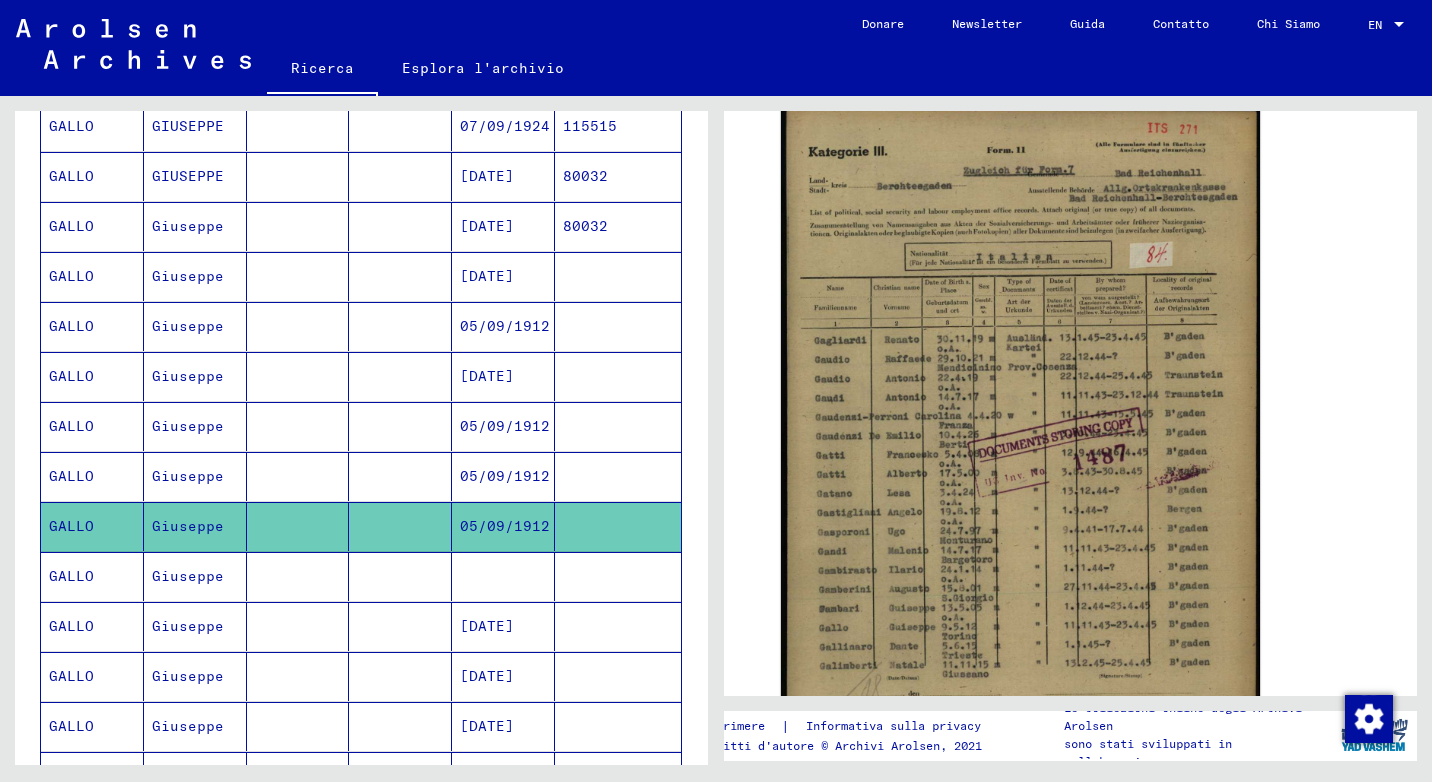 click on "[DATE]" at bounding box center (503, 676) 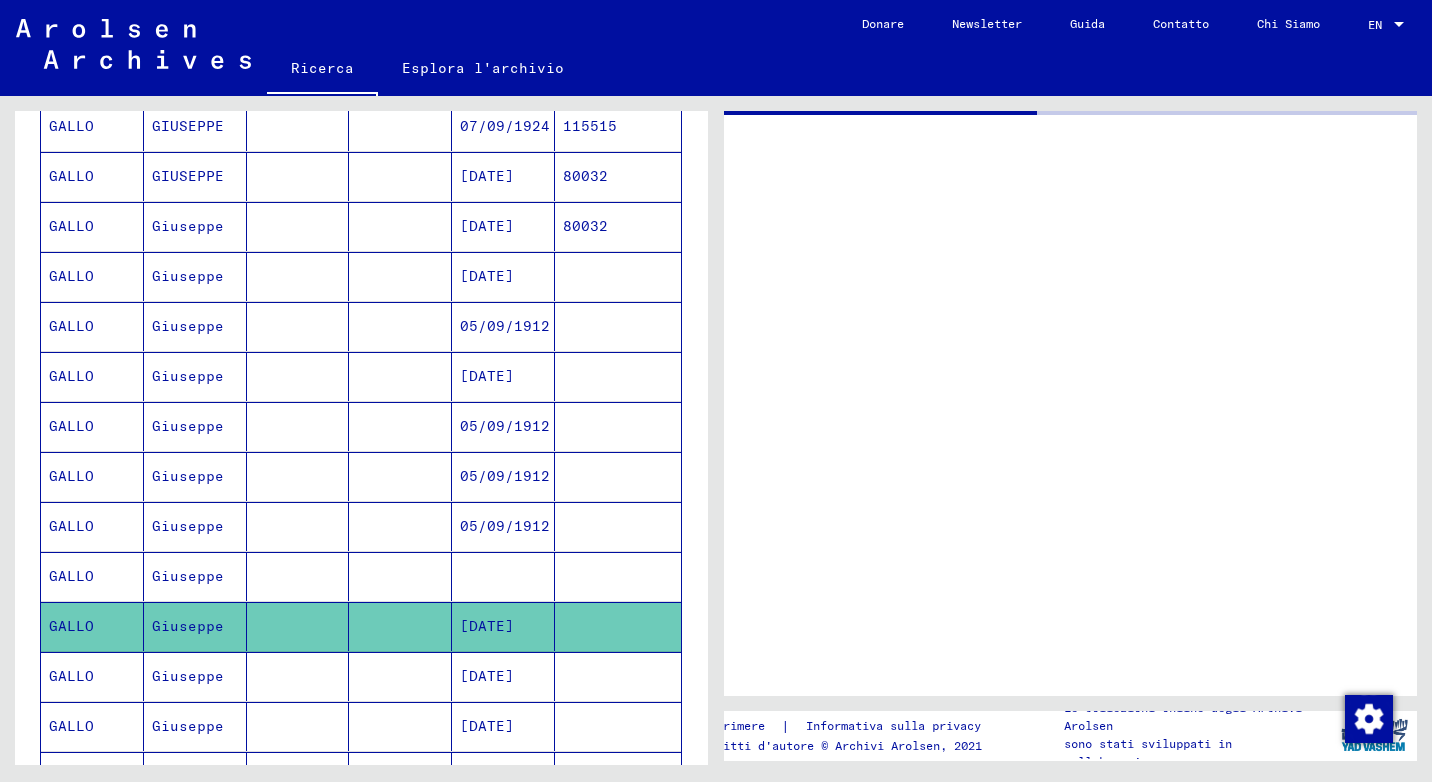 scroll, scrollTop: 0, scrollLeft: 0, axis: both 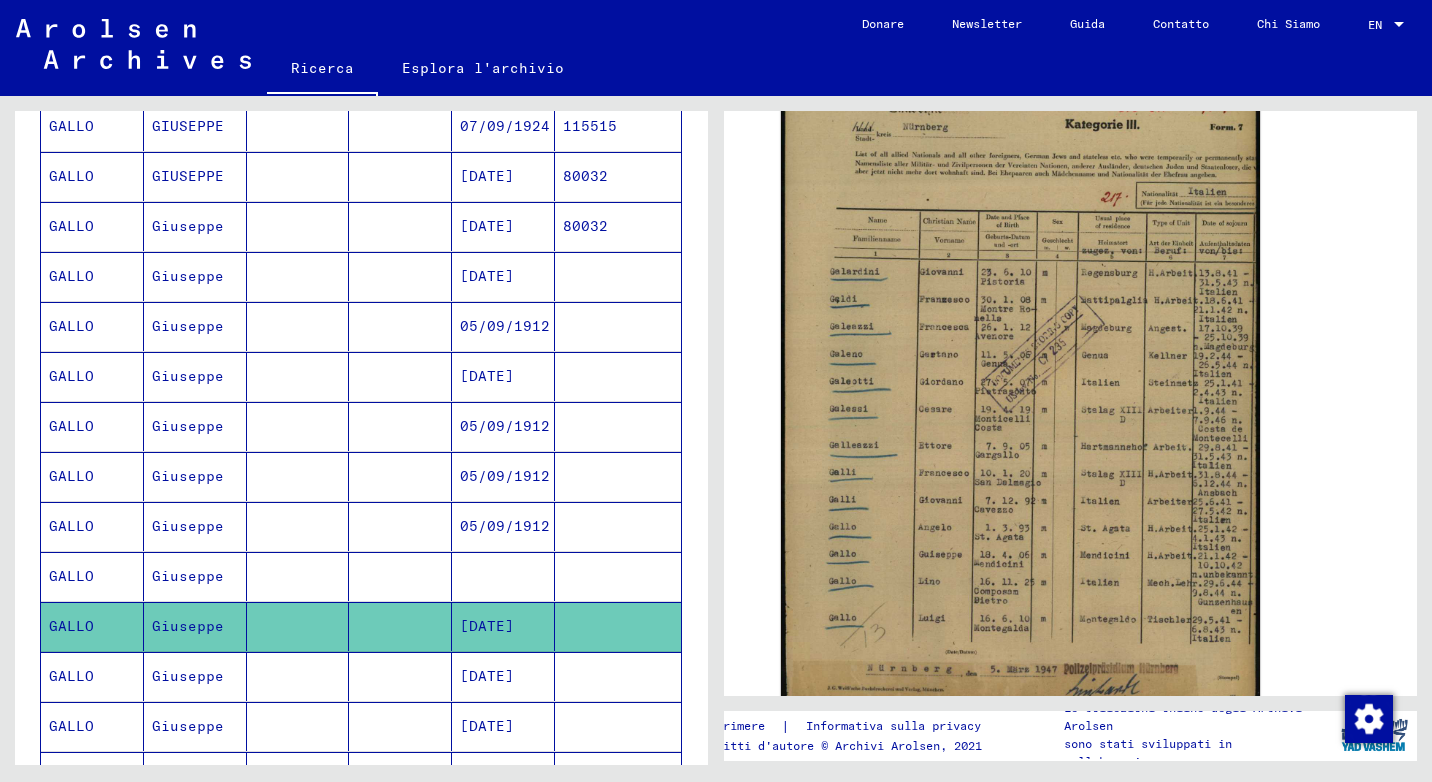 click on "Giuseppe" at bounding box center (195, 776) 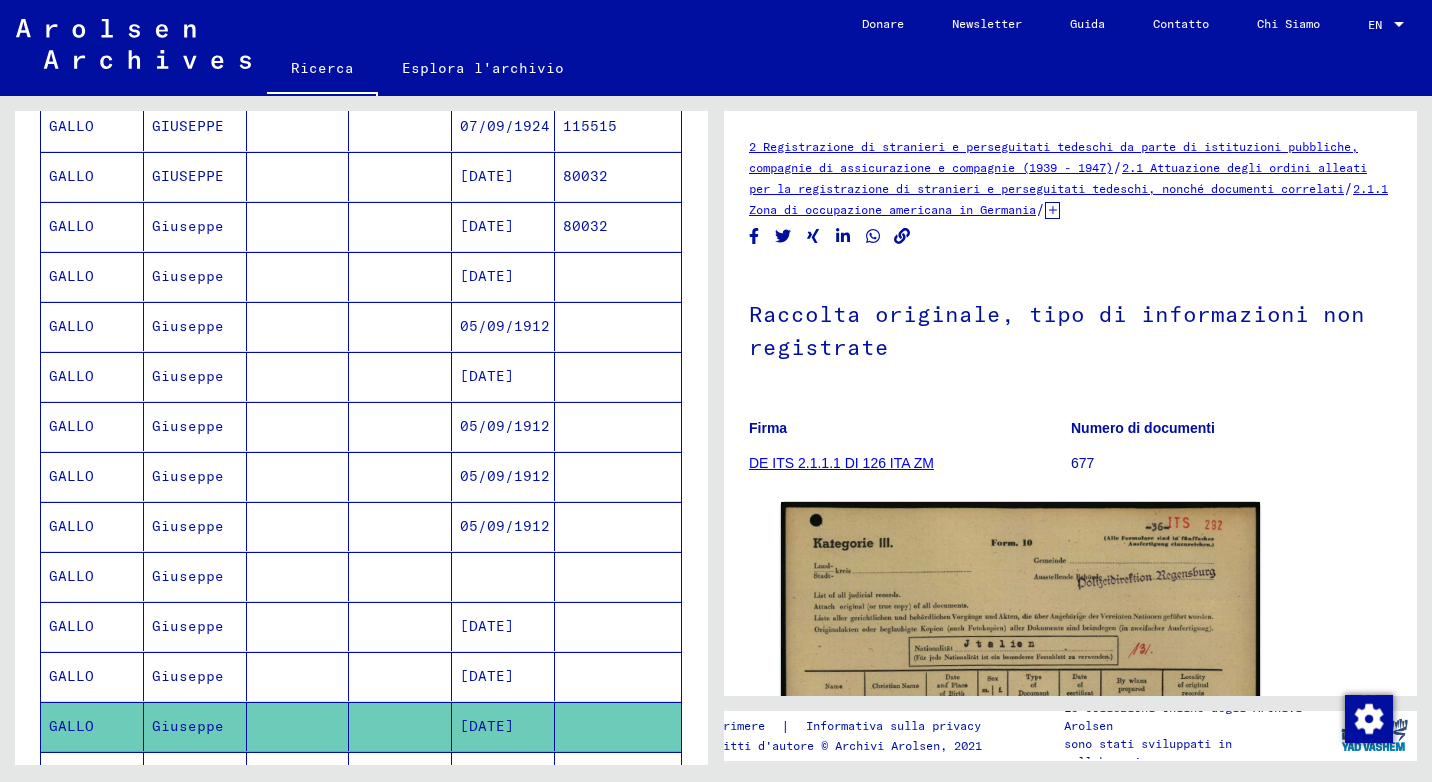 scroll, scrollTop: 0, scrollLeft: 0, axis: both 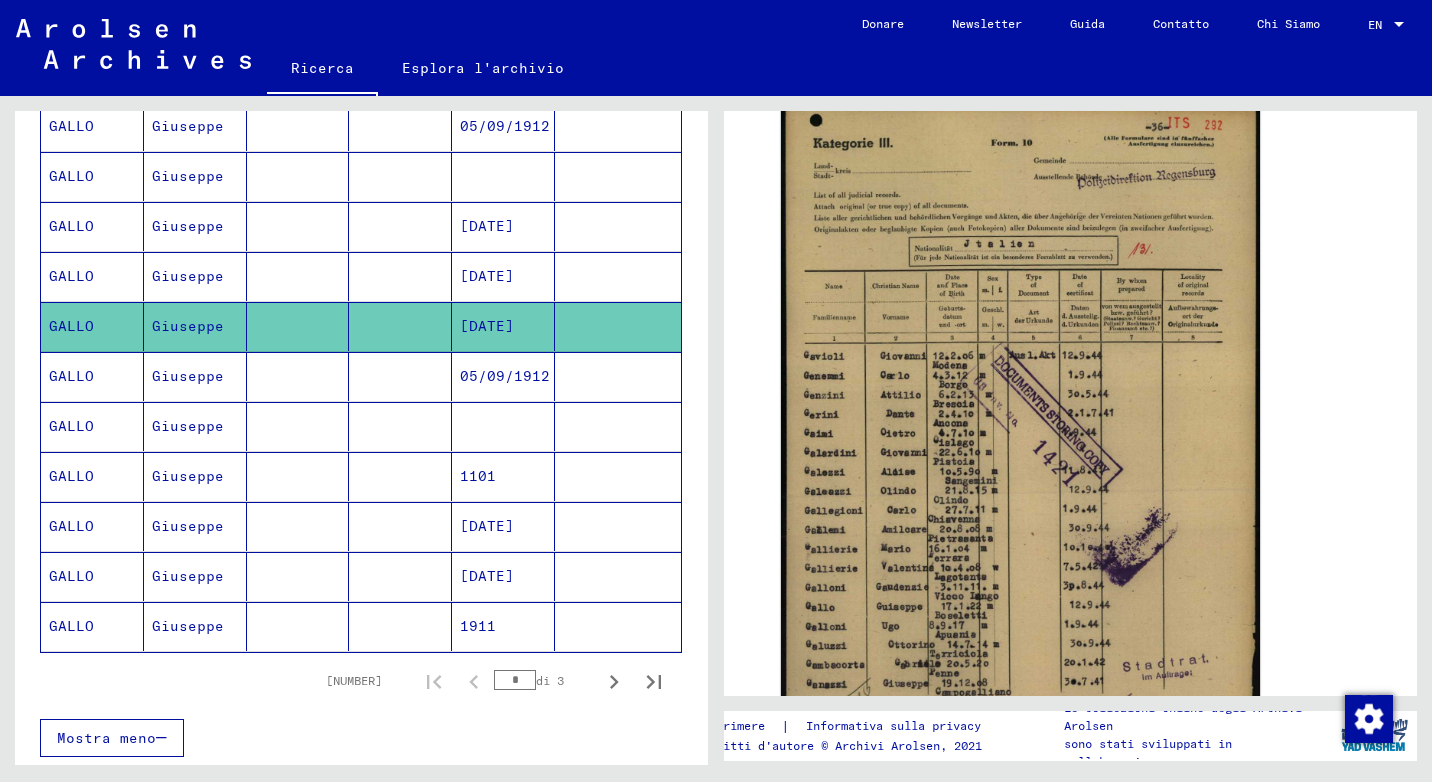 click on "Giuseppe" at bounding box center [195, 626] 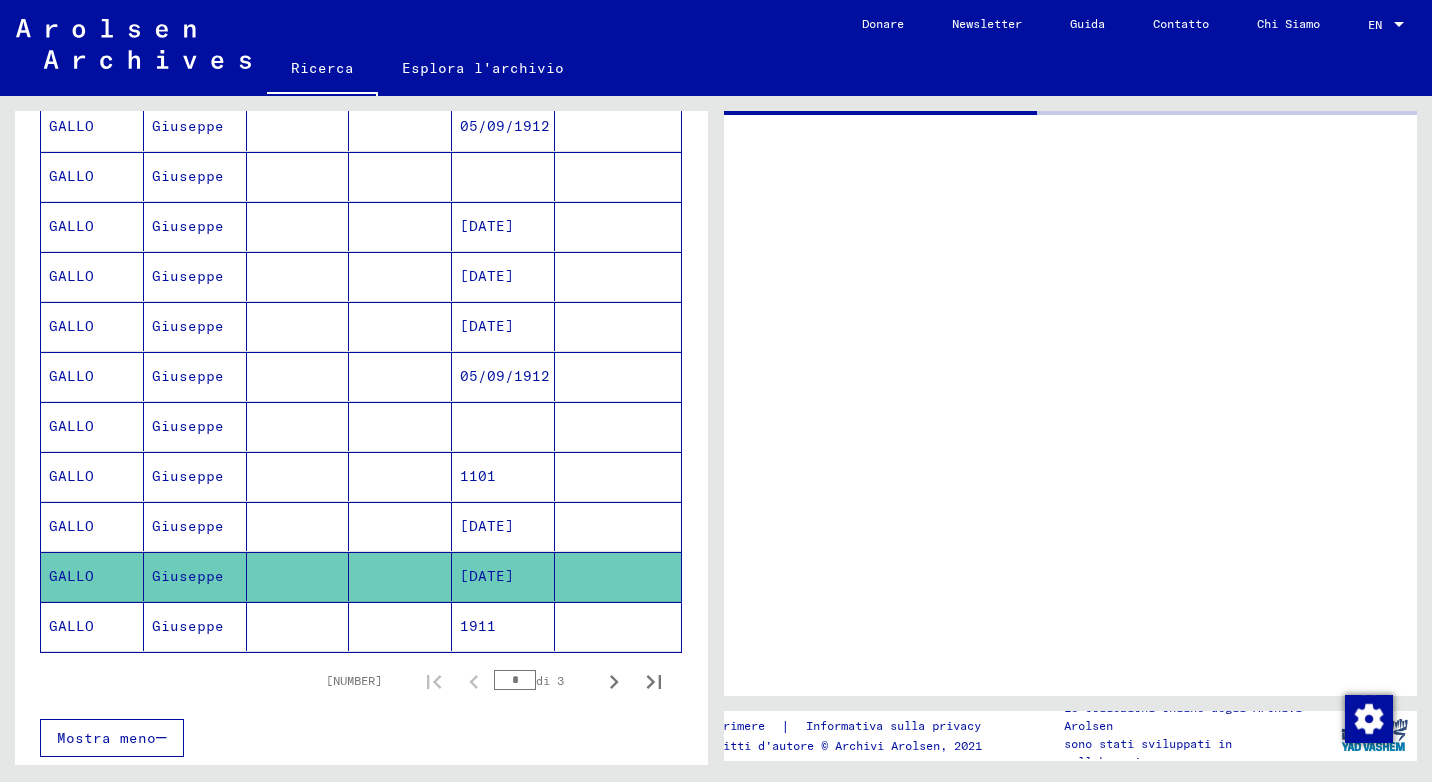 scroll, scrollTop: 0, scrollLeft: 0, axis: both 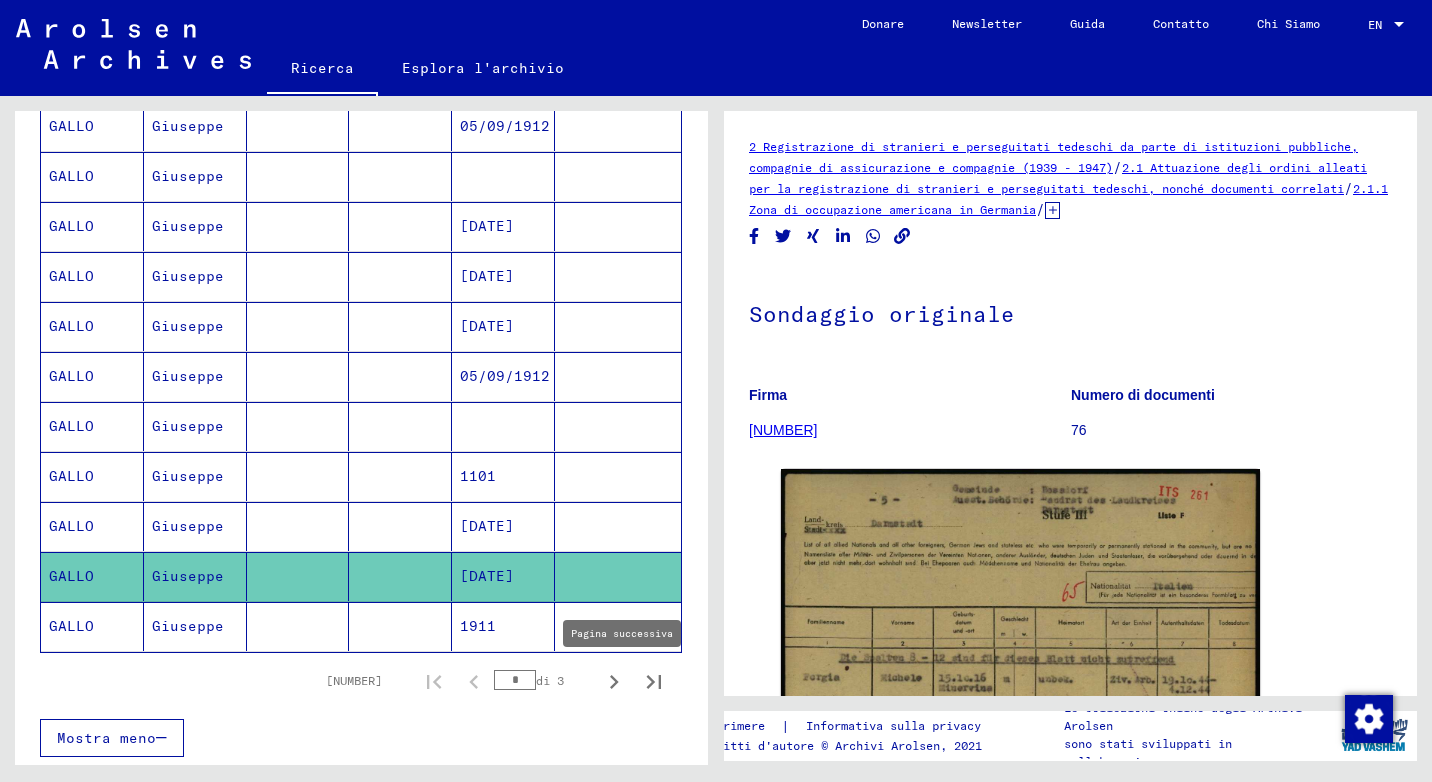 click 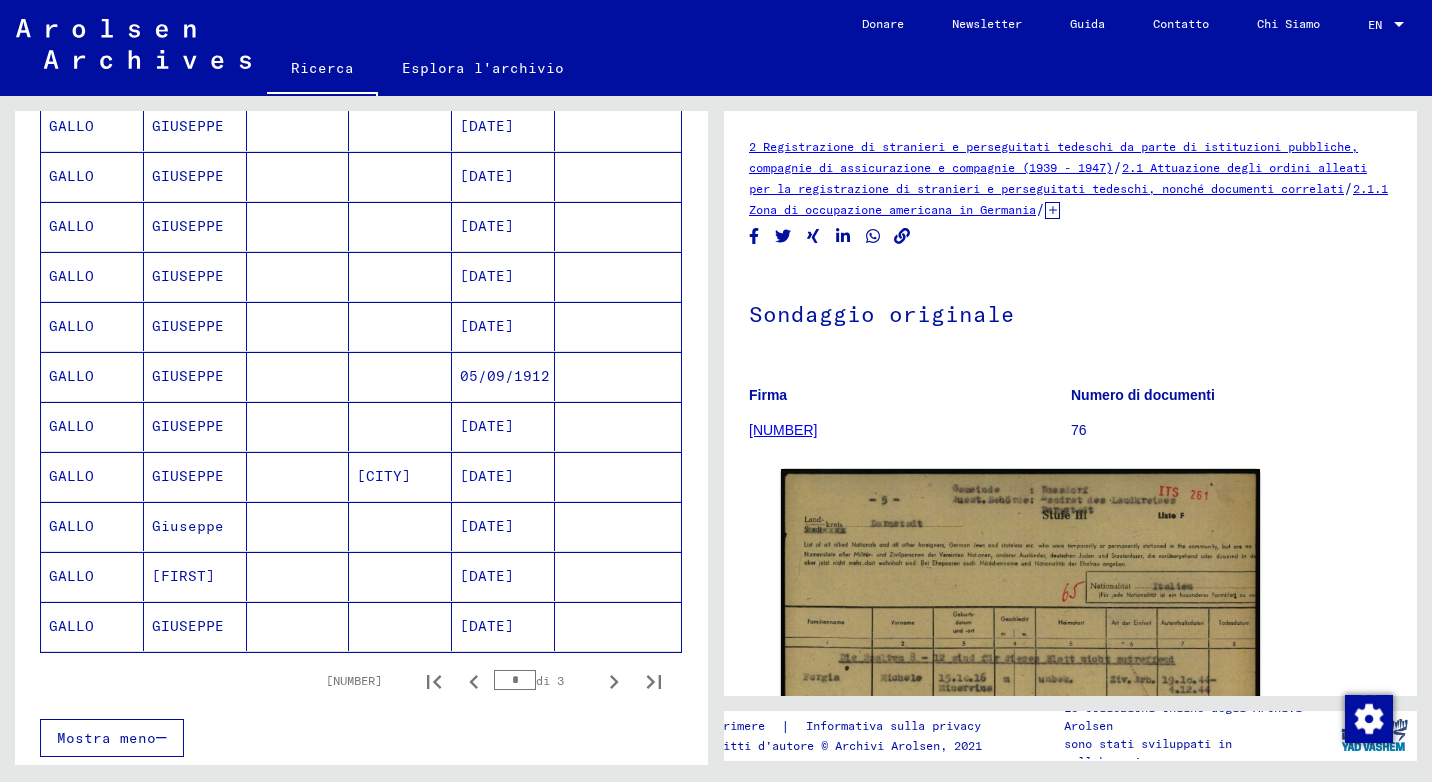 click on "[DATE]" at bounding box center (503, 276) 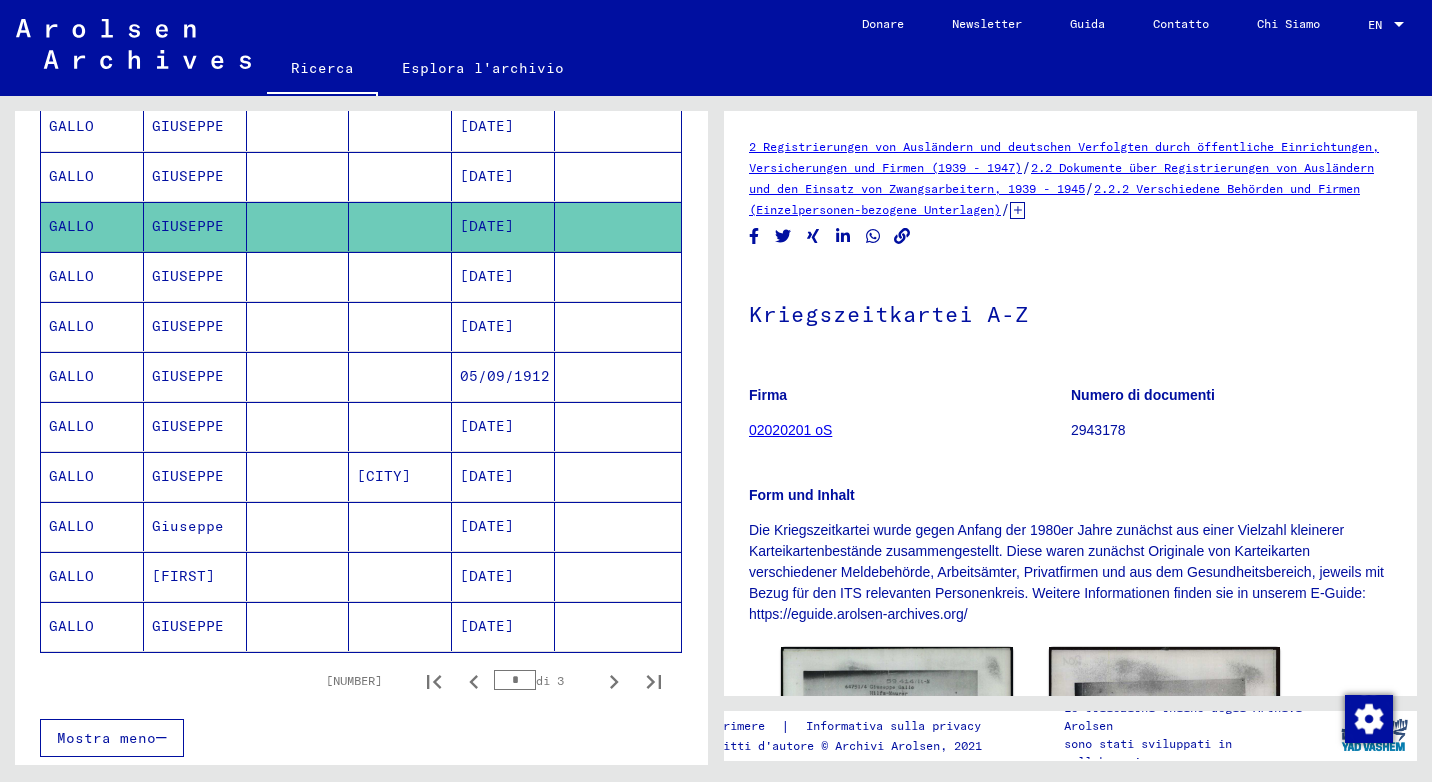 scroll, scrollTop: 0, scrollLeft: 0, axis: both 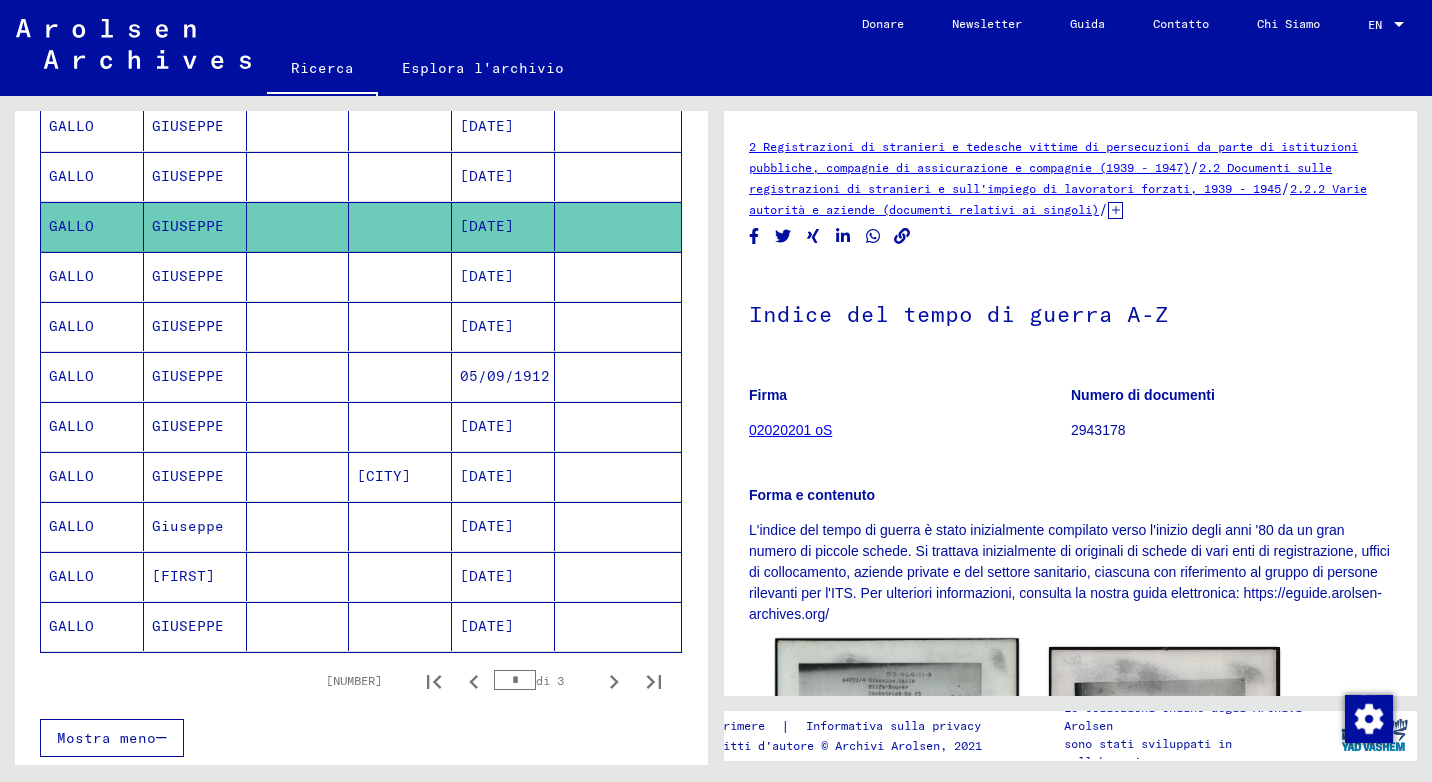click 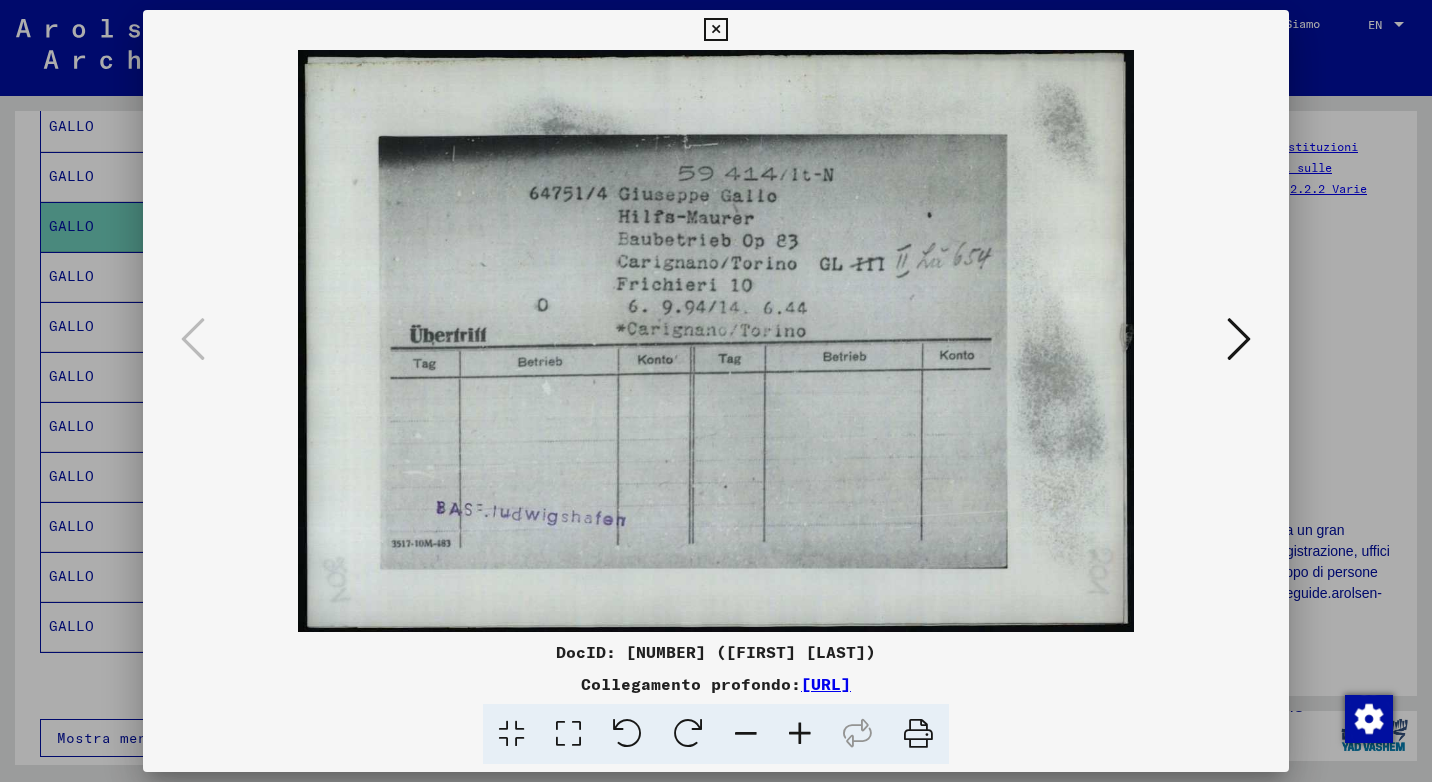 click at bounding box center [1239, 339] 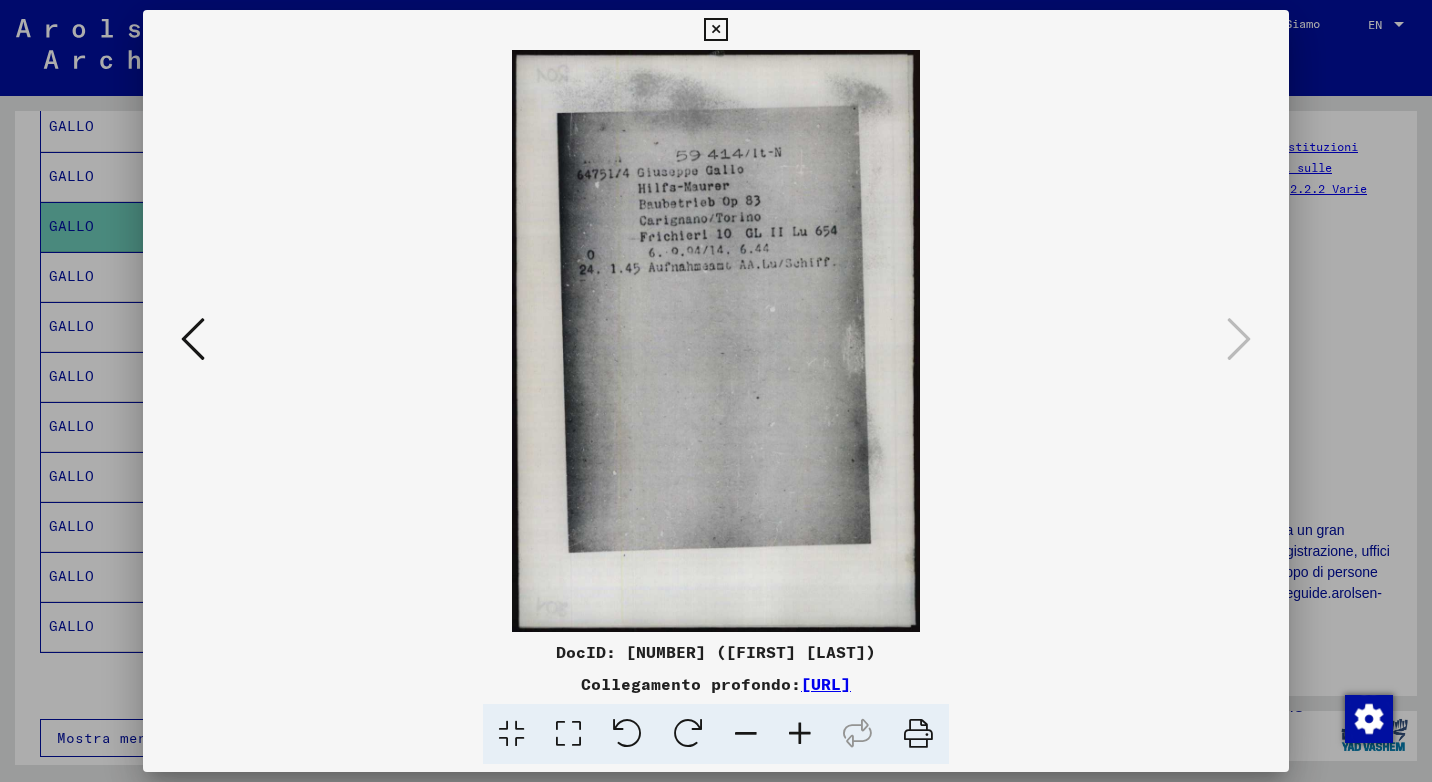 click at bounding box center (715, 30) 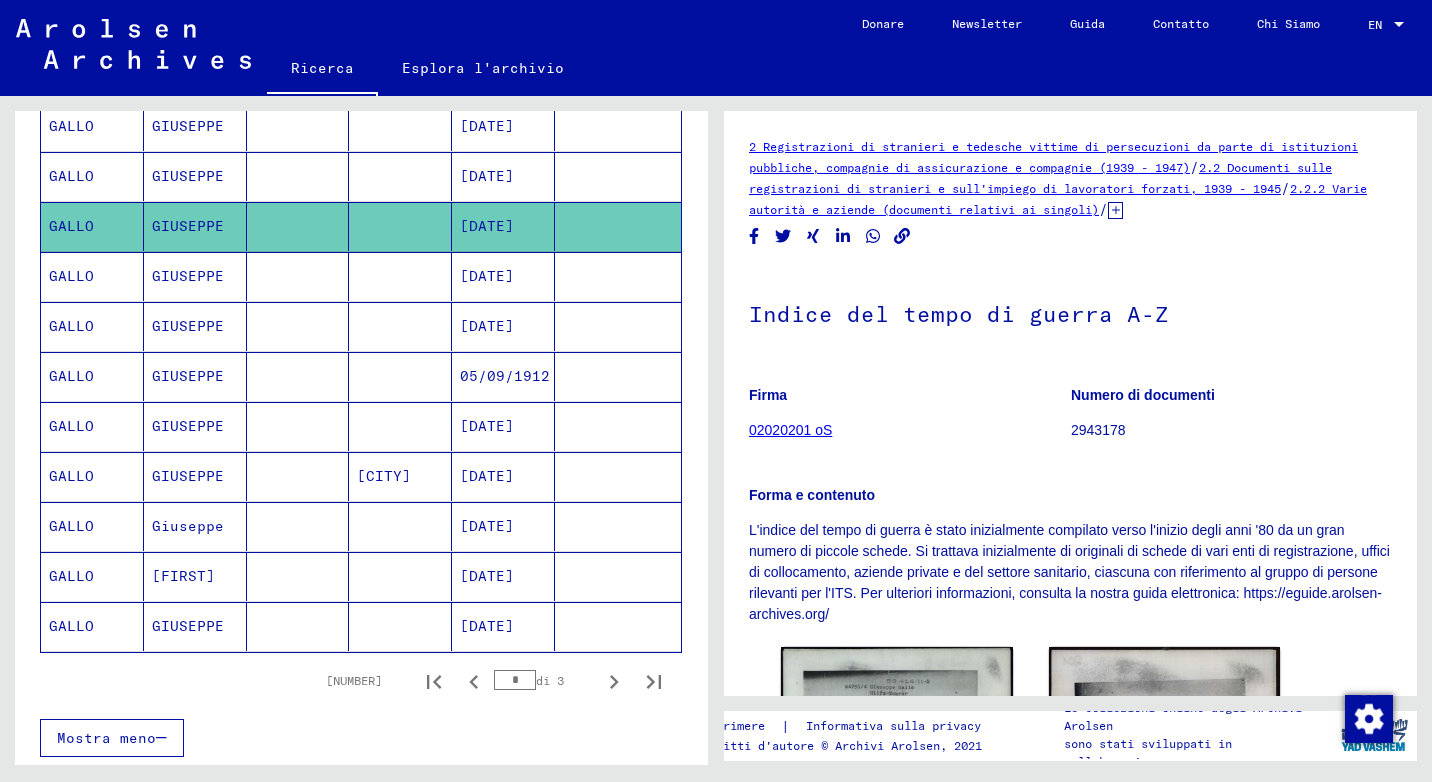click on "GIUSEPPE" at bounding box center (195, 326) 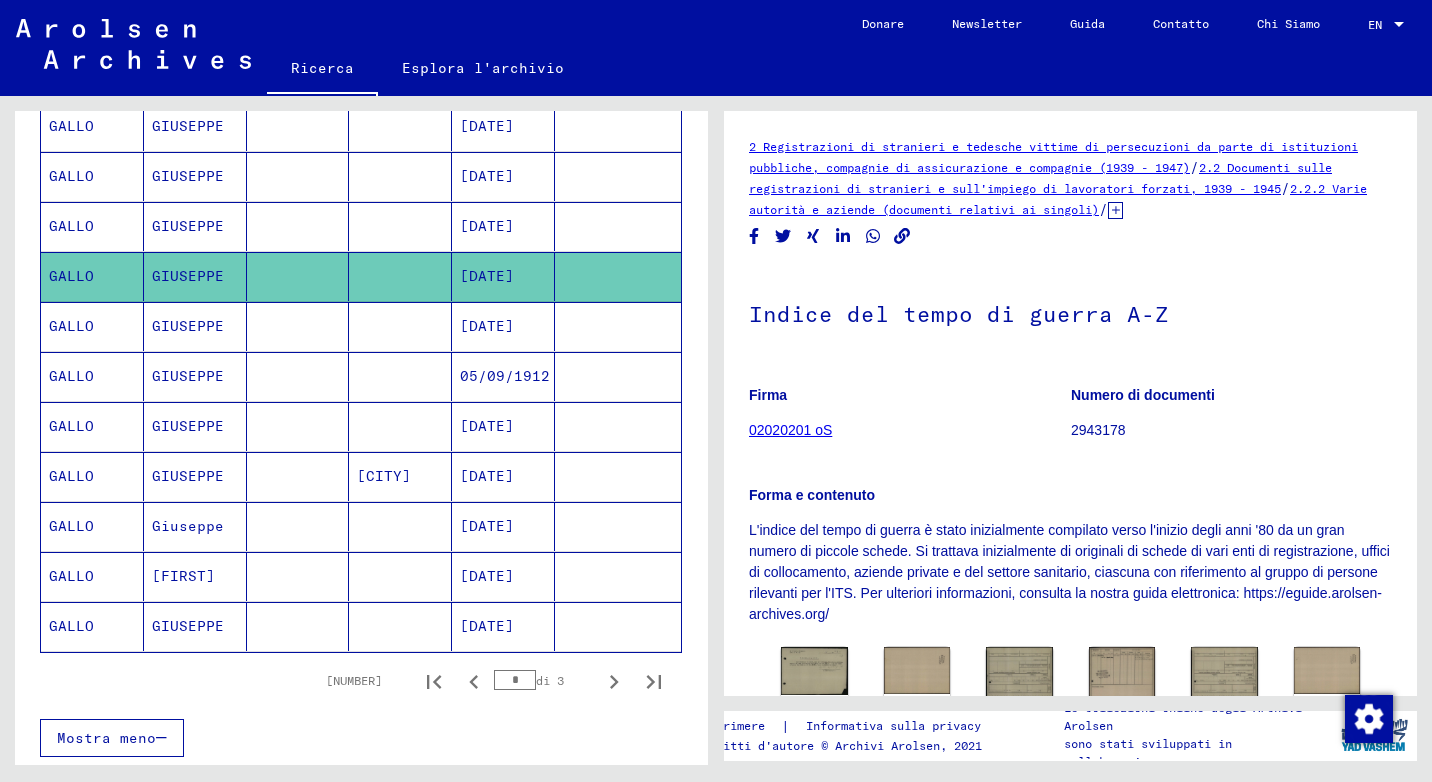 scroll, scrollTop: 0, scrollLeft: 0, axis: both 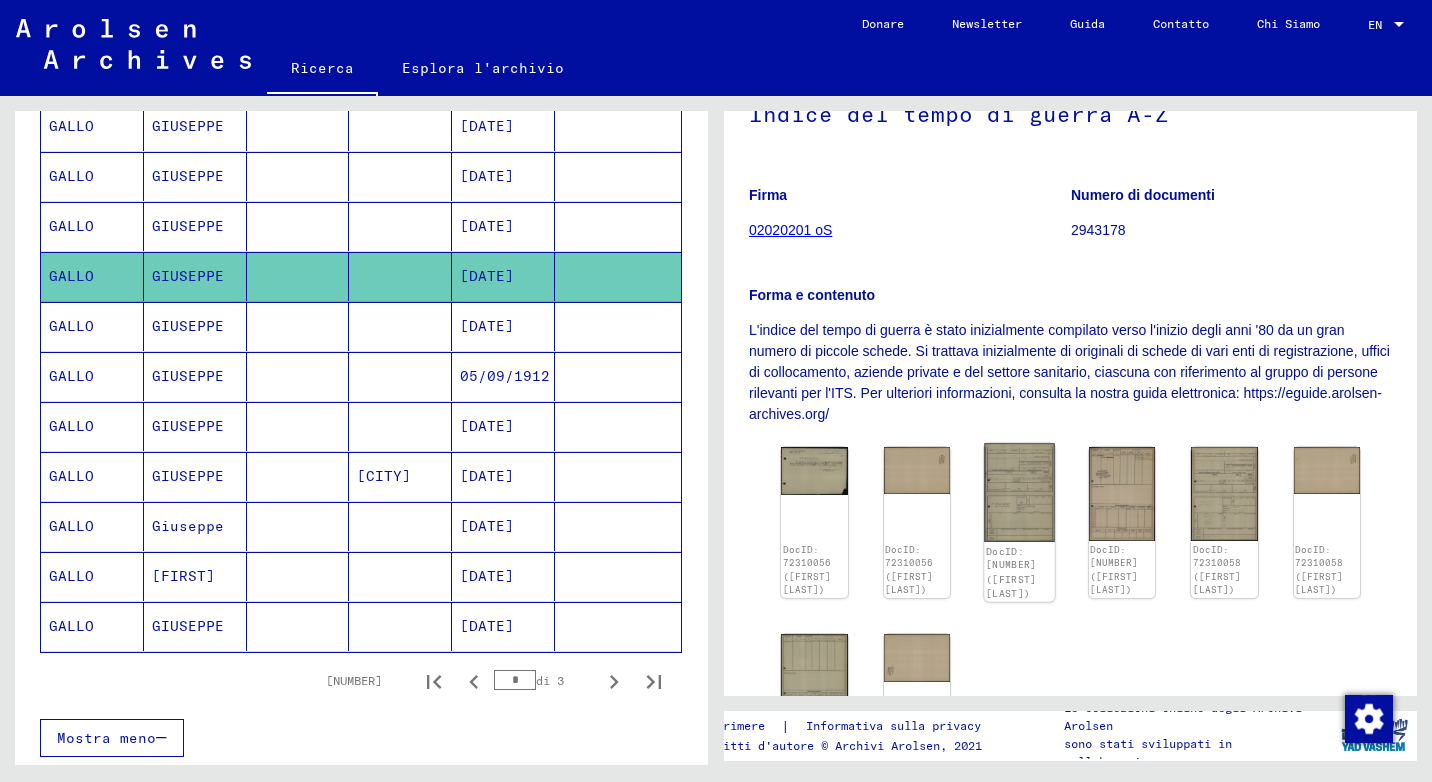 click 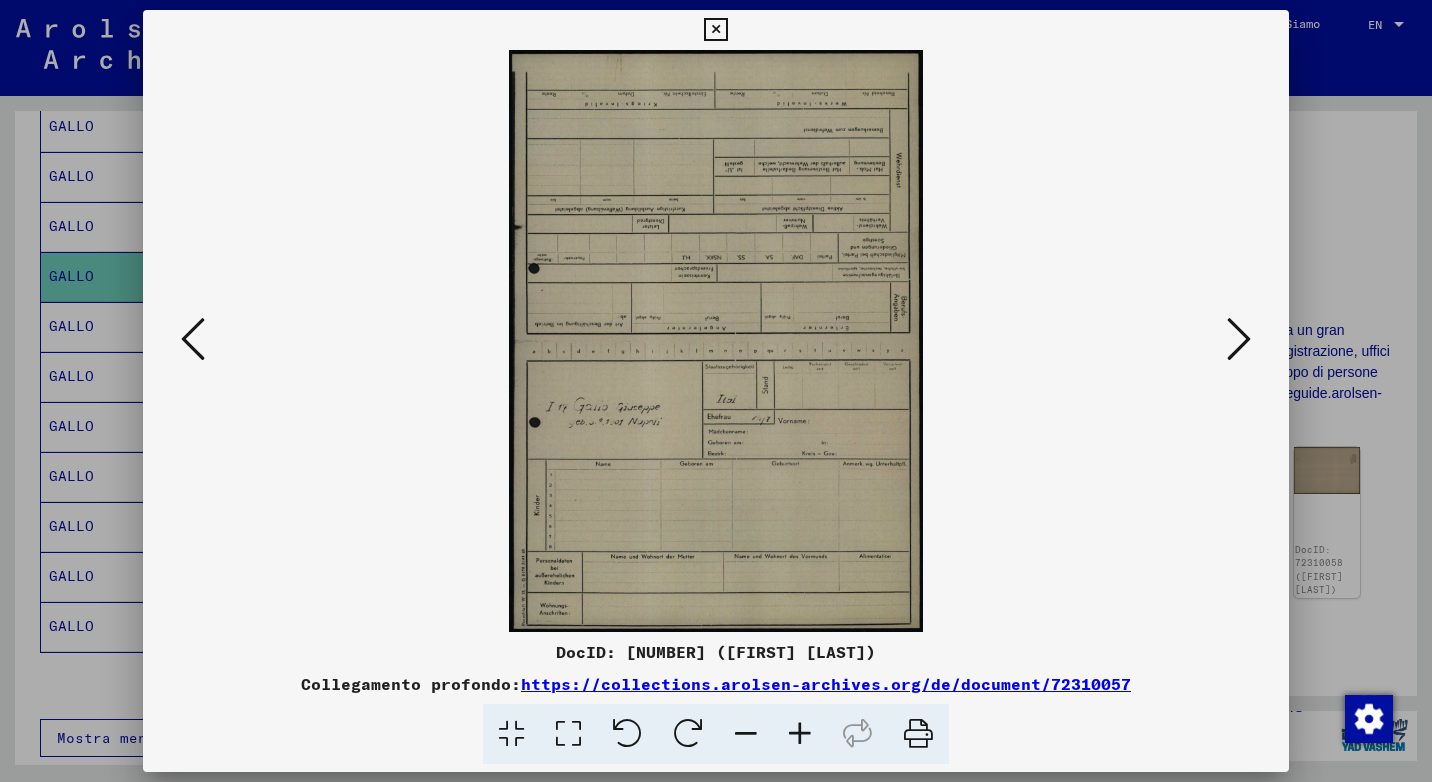 click at bounding box center (1239, 339) 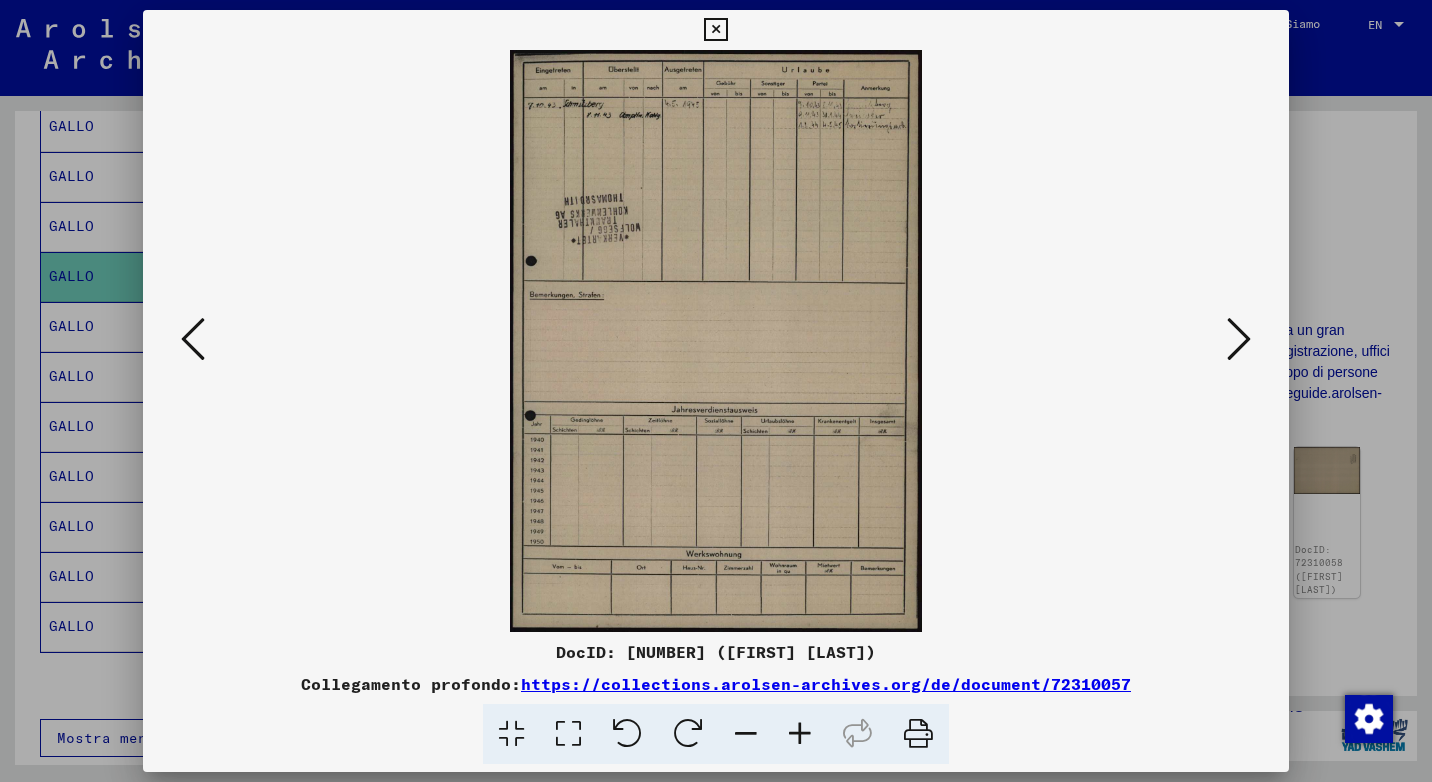 click at bounding box center [1239, 339] 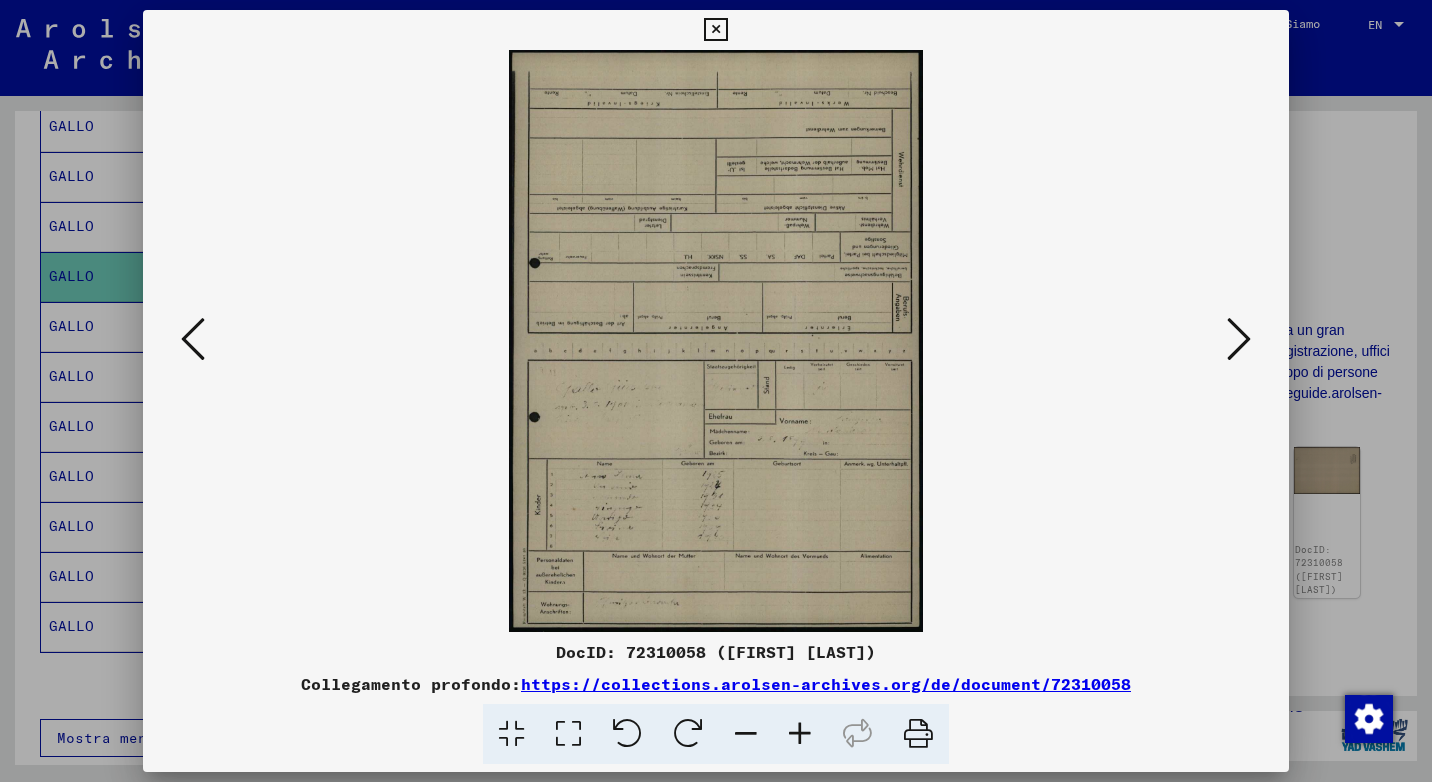 click at bounding box center [1239, 339] 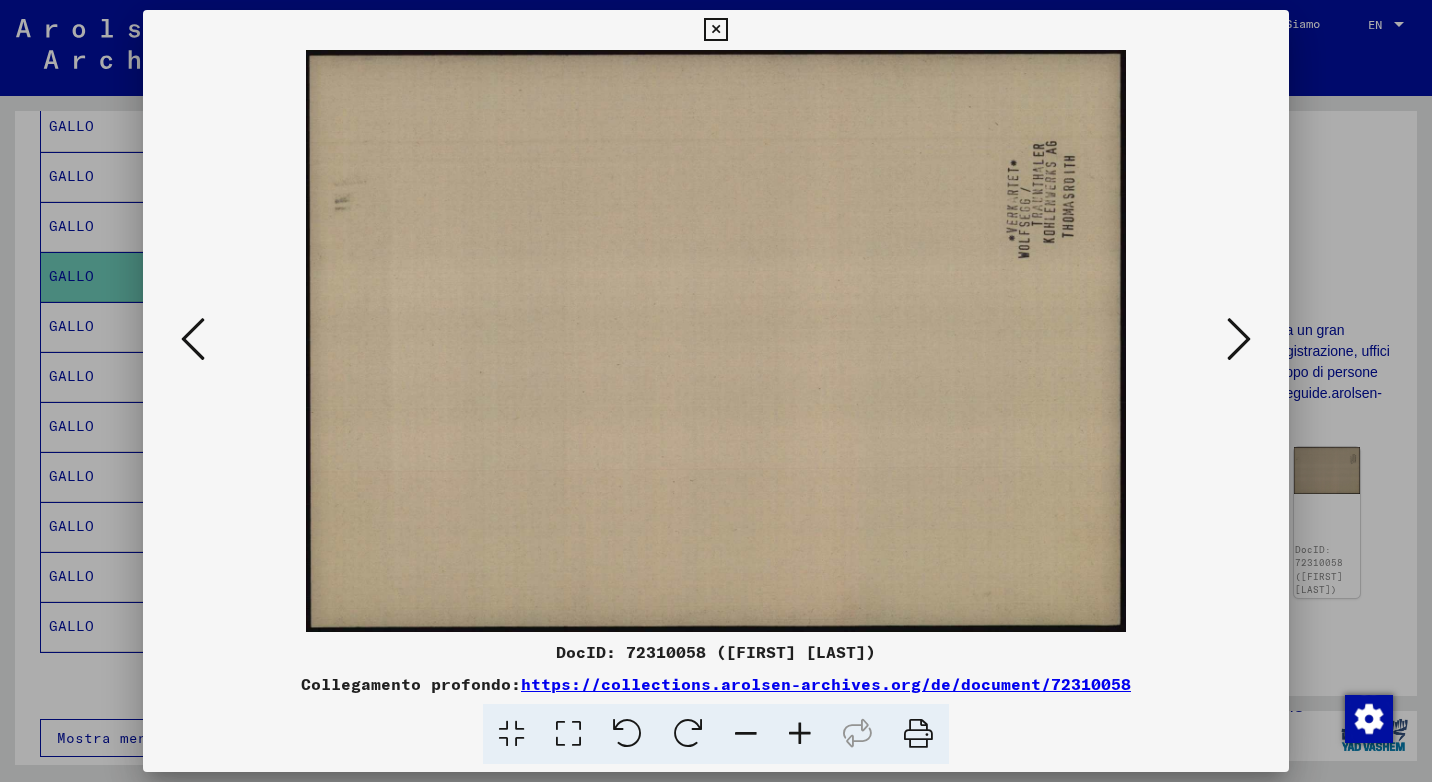 click at bounding box center [1239, 339] 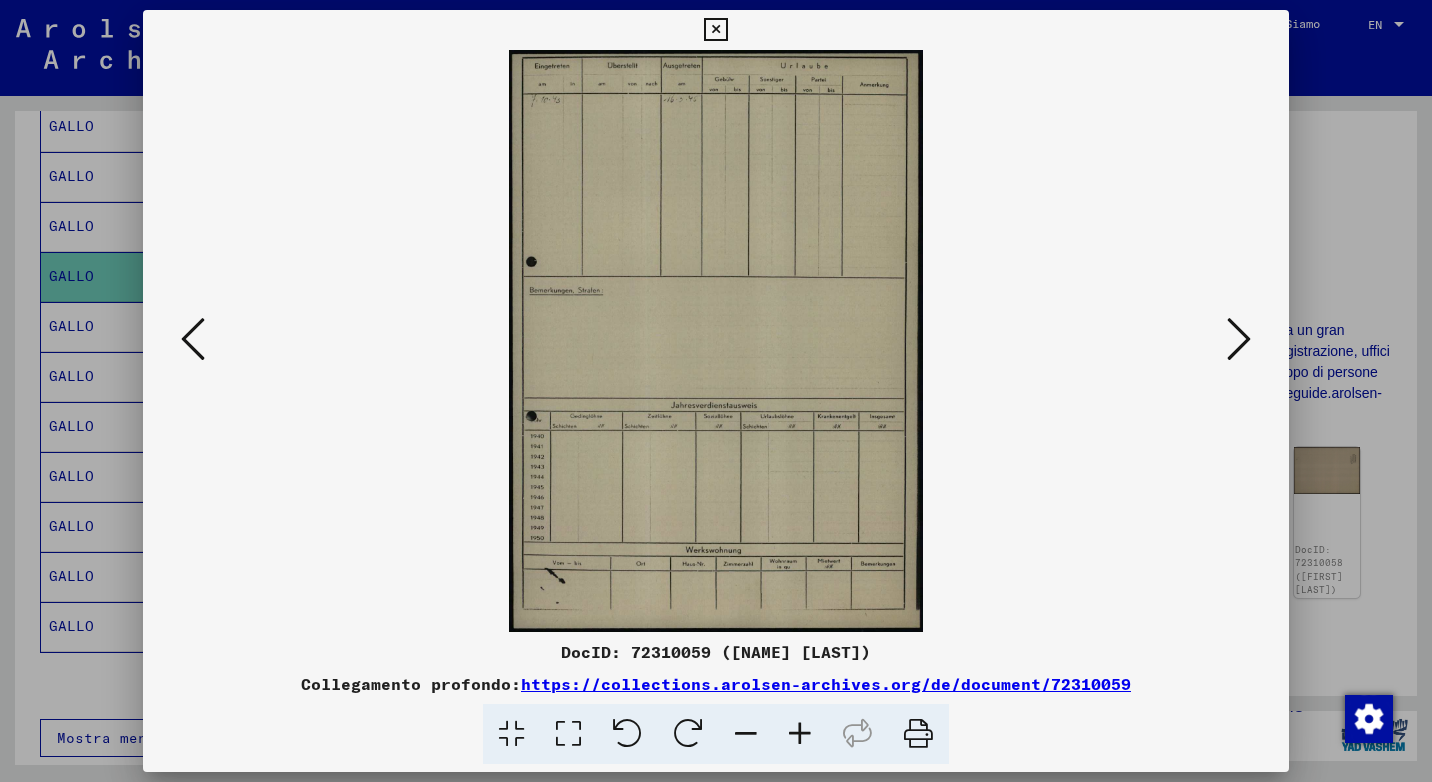 click at bounding box center (1239, 339) 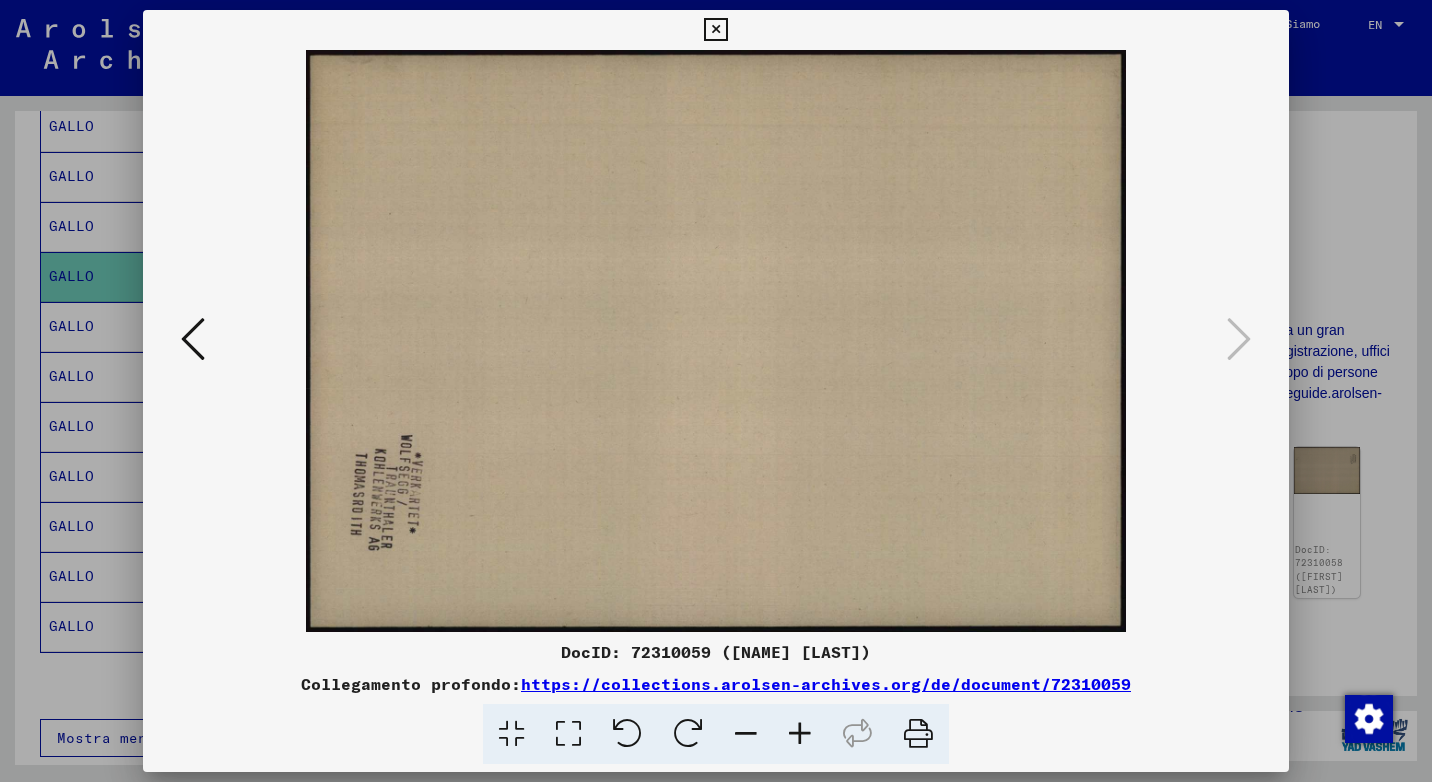 click at bounding box center [715, 30] 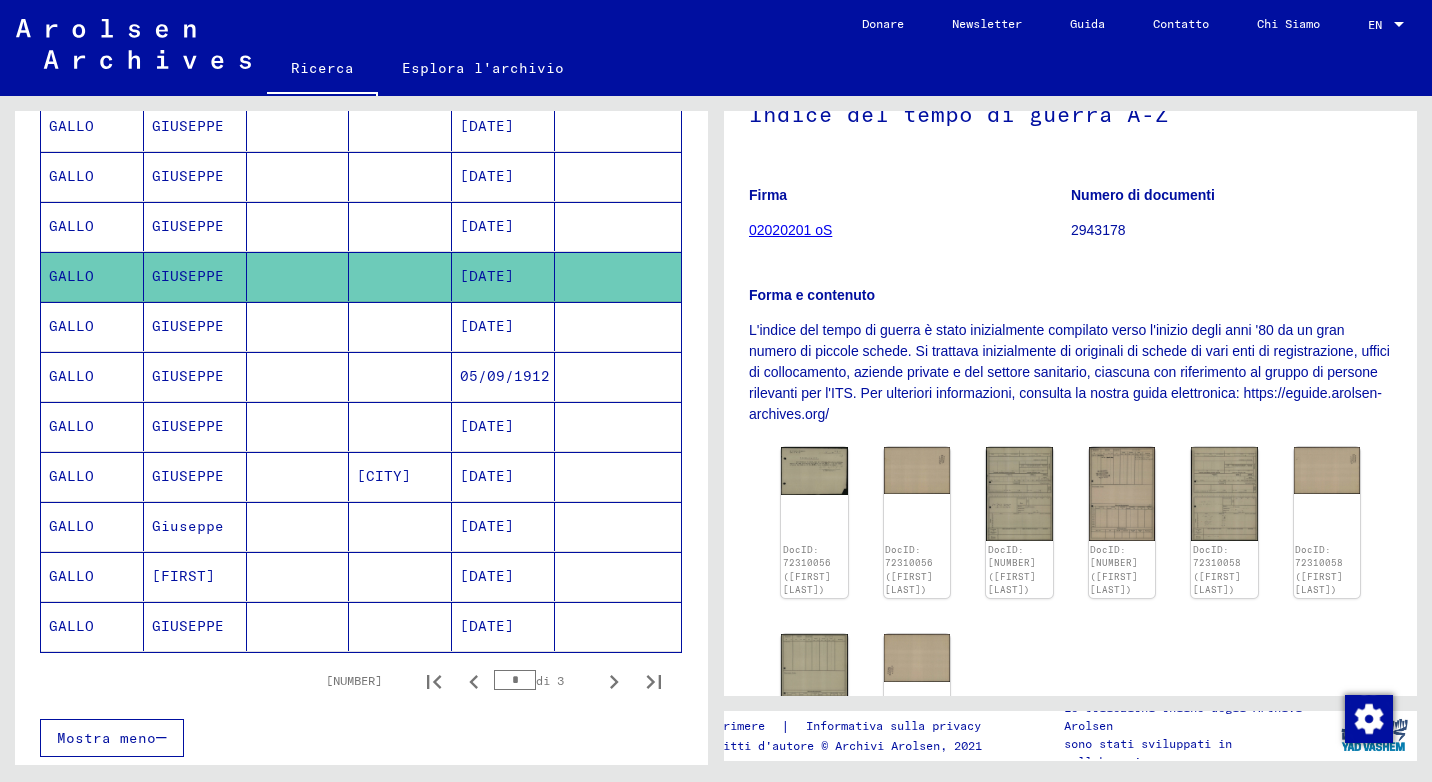 click on "GIUSEPPE" at bounding box center [195, 526] 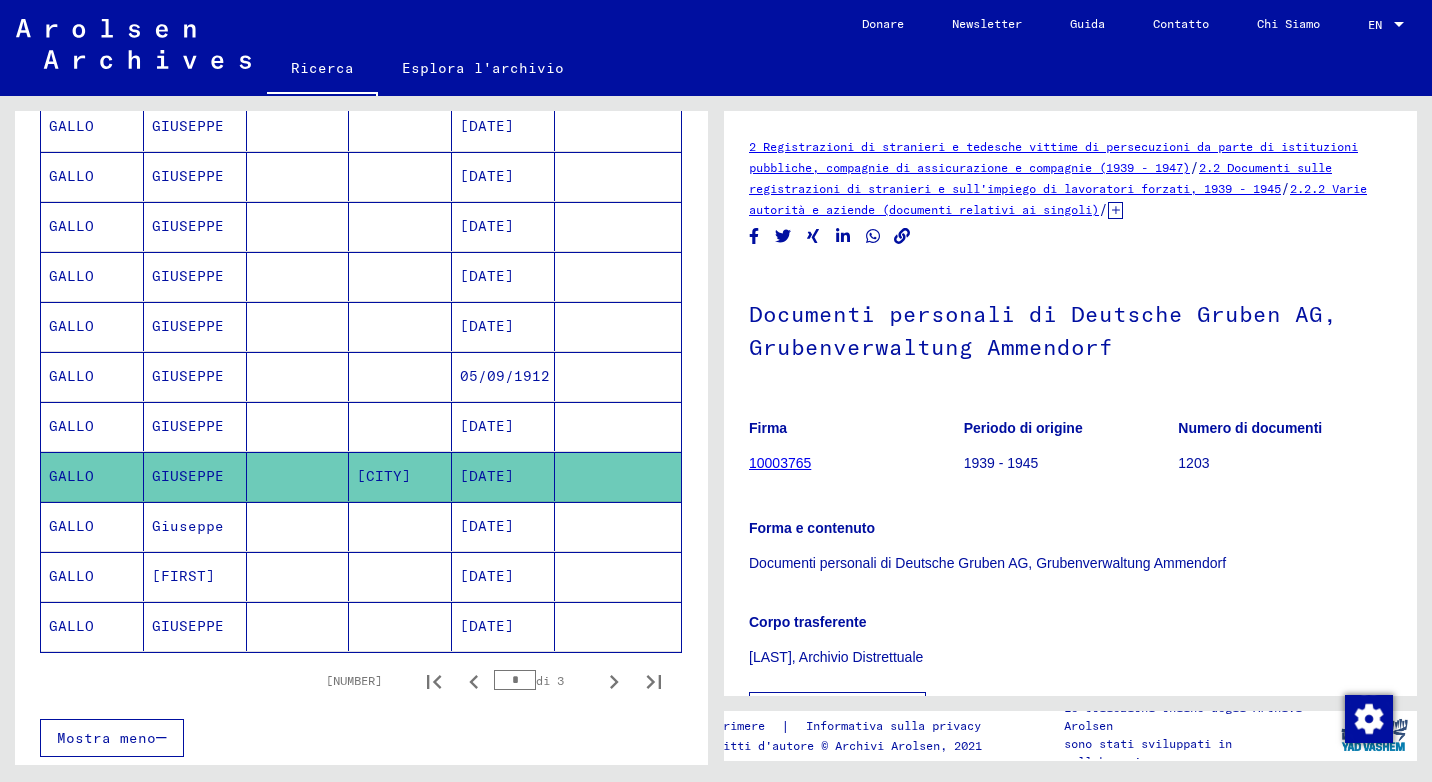 scroll, scrollTop: 0, scrollLeft: 0, axis: both 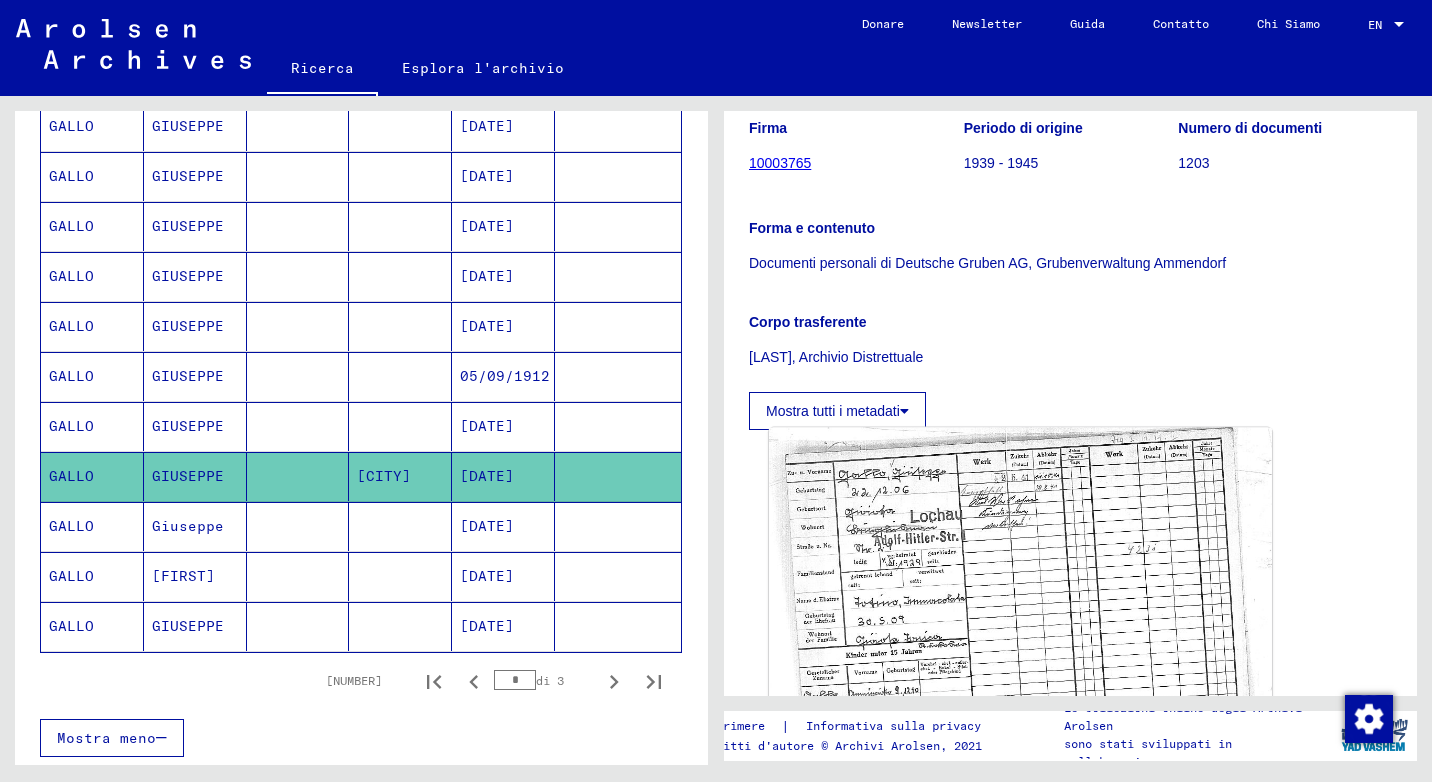click 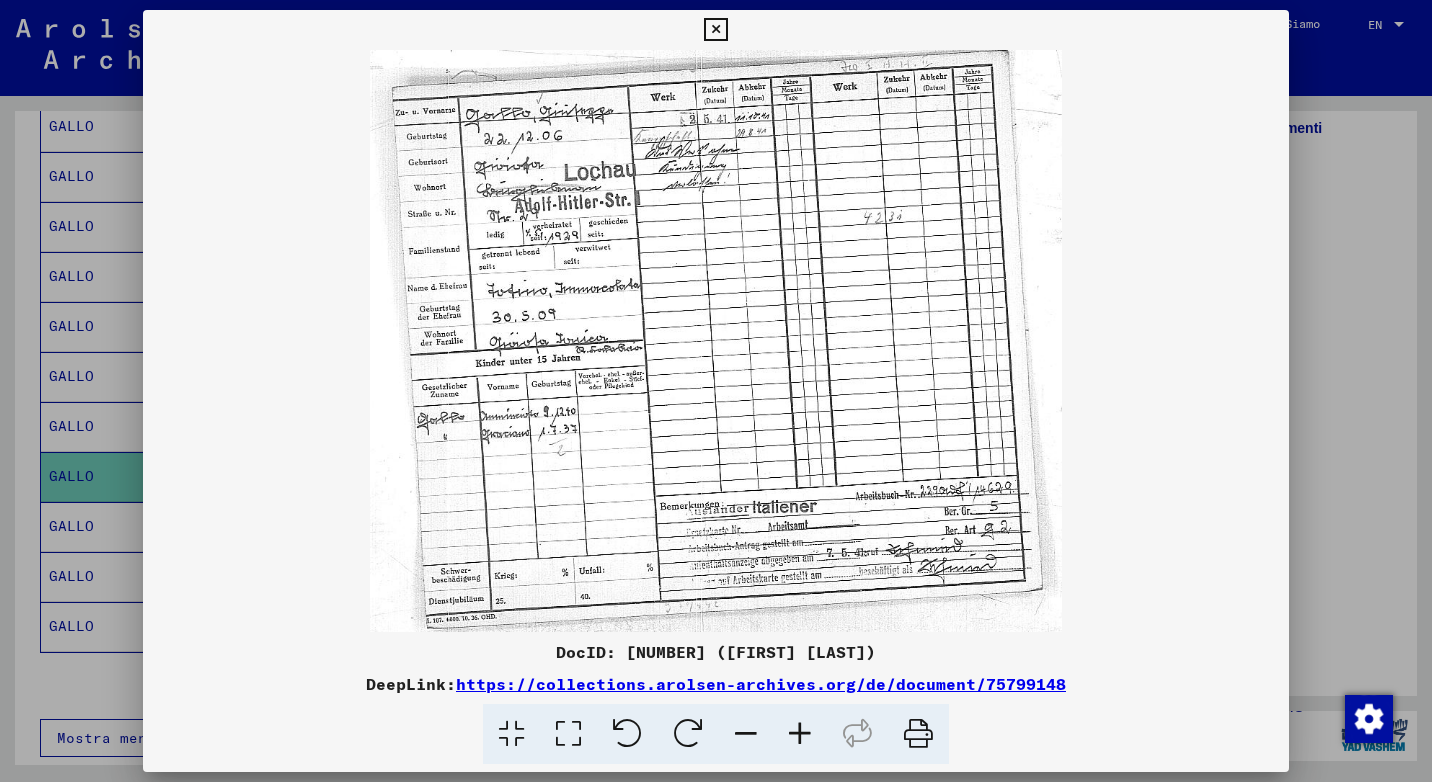 click at bounding box center (715, 30) 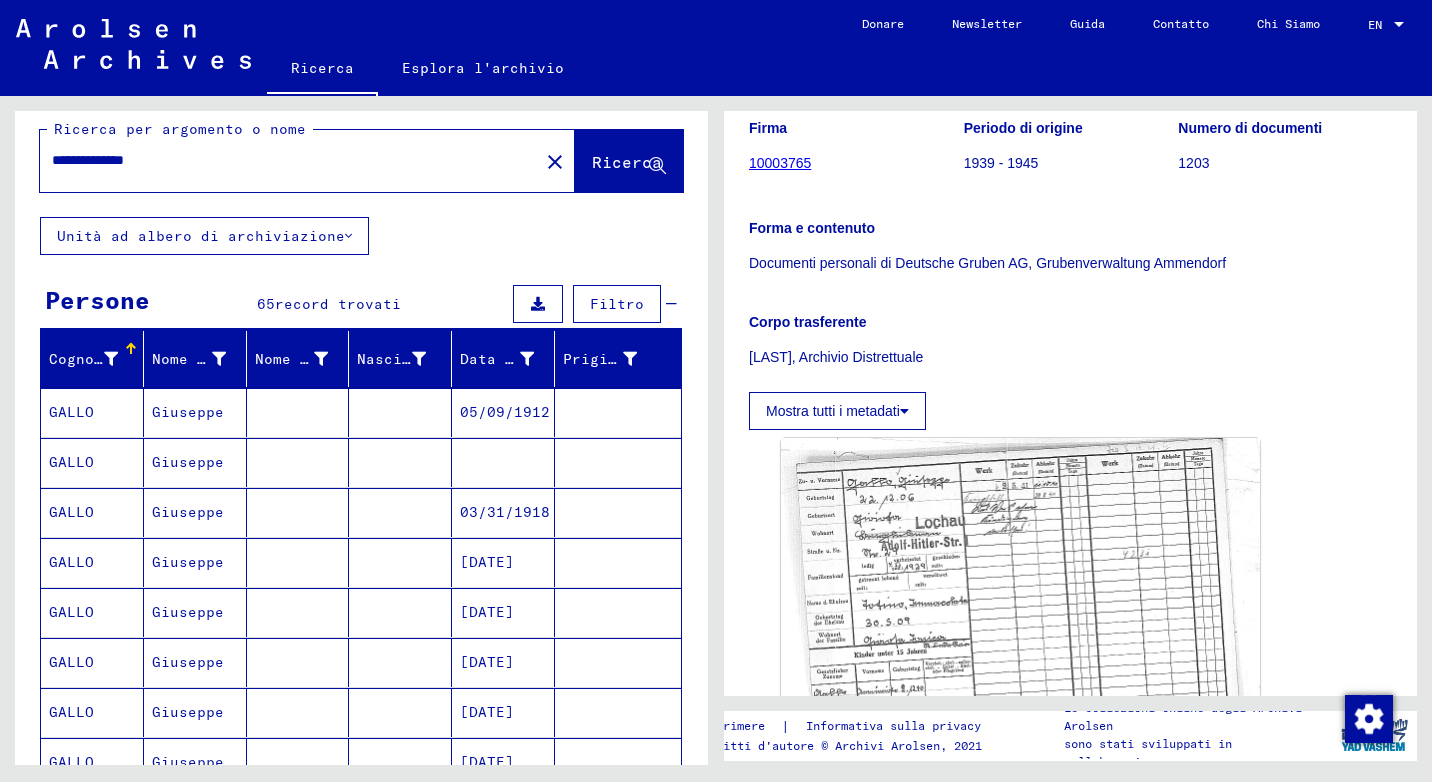 scroll, scrollTop: 3, scrollLeft: 0, axis: vertical 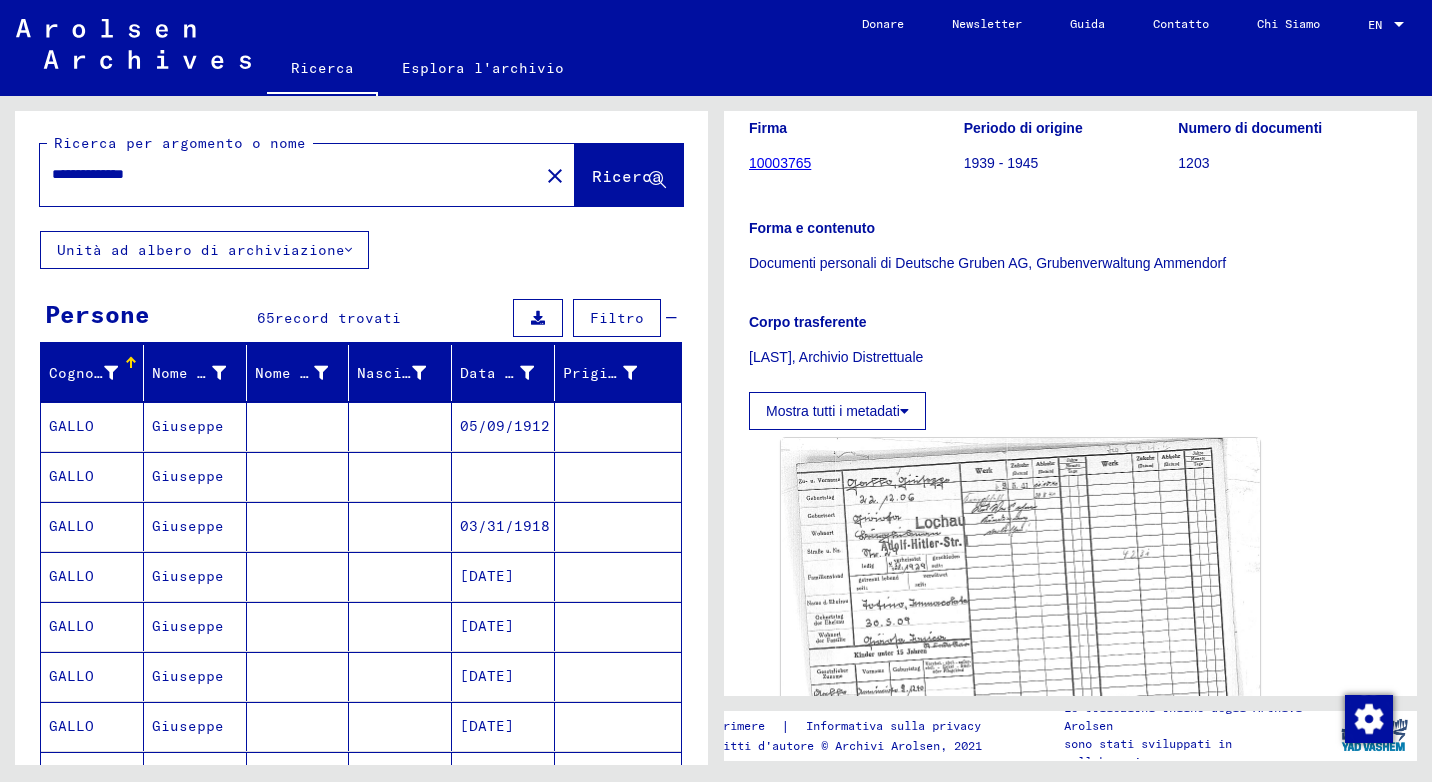 drag, startPoint x: 112, startPoint y: 158, endPoint x: 422, endPoint y: 174, distance: 310.41263 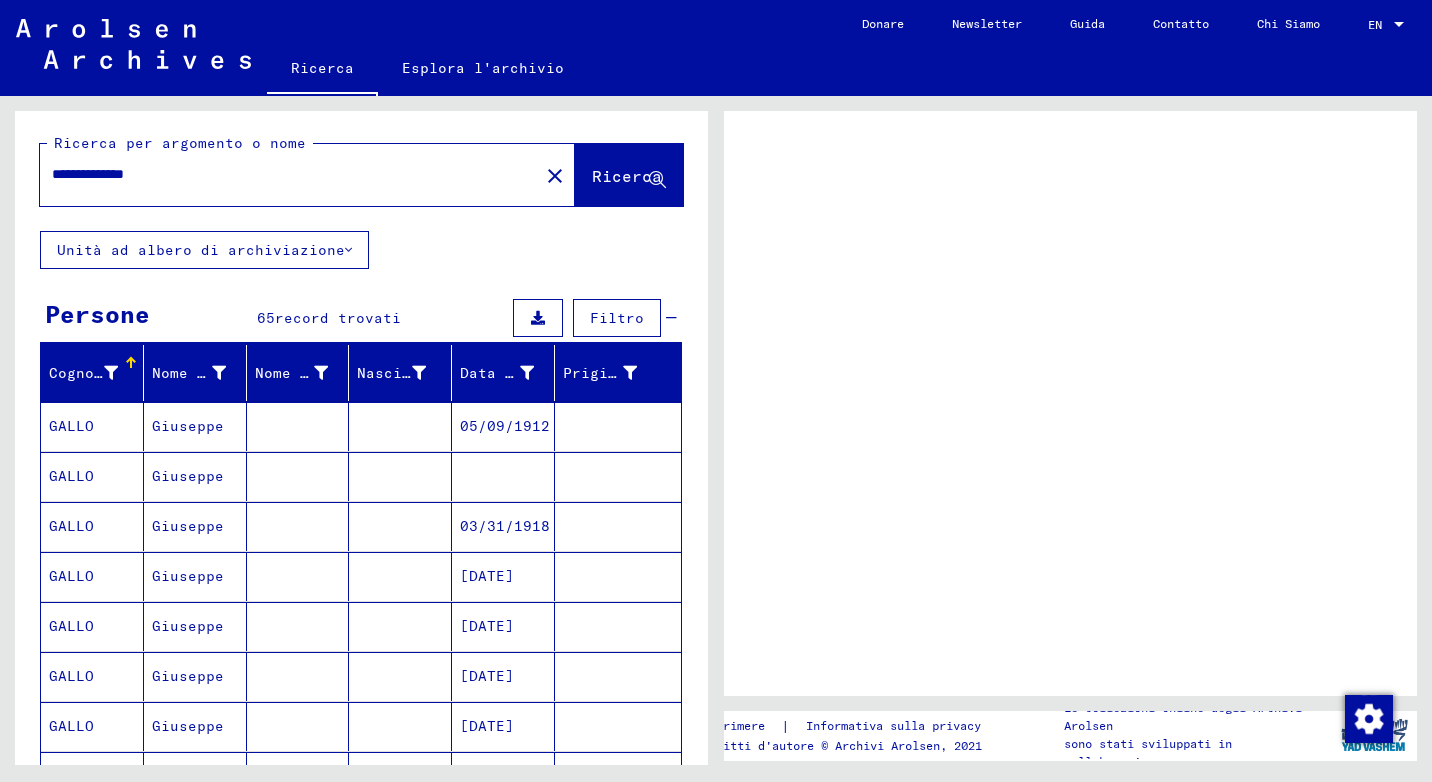 scroll, scrollTop: 0, scrollLeft: 0, axis: both 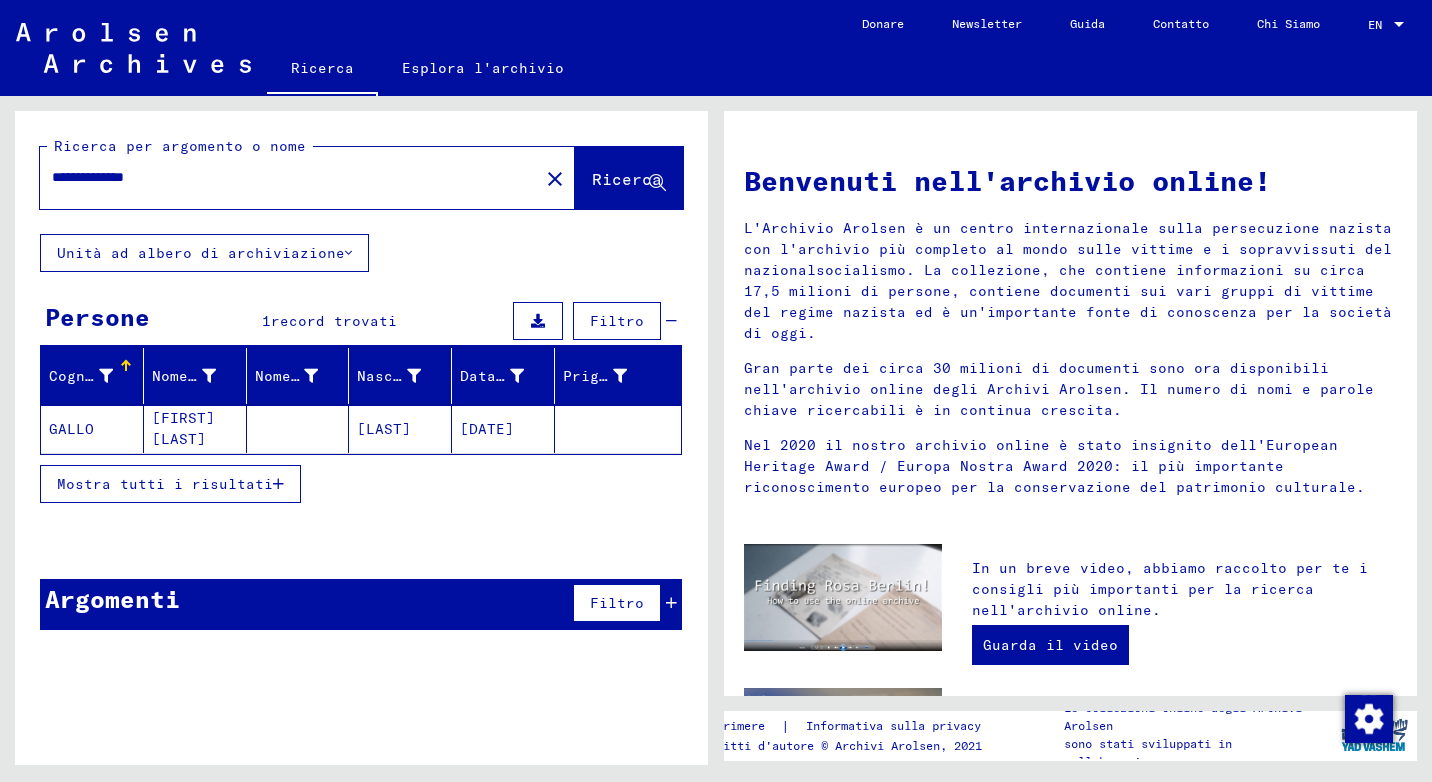 click on "GALLO" 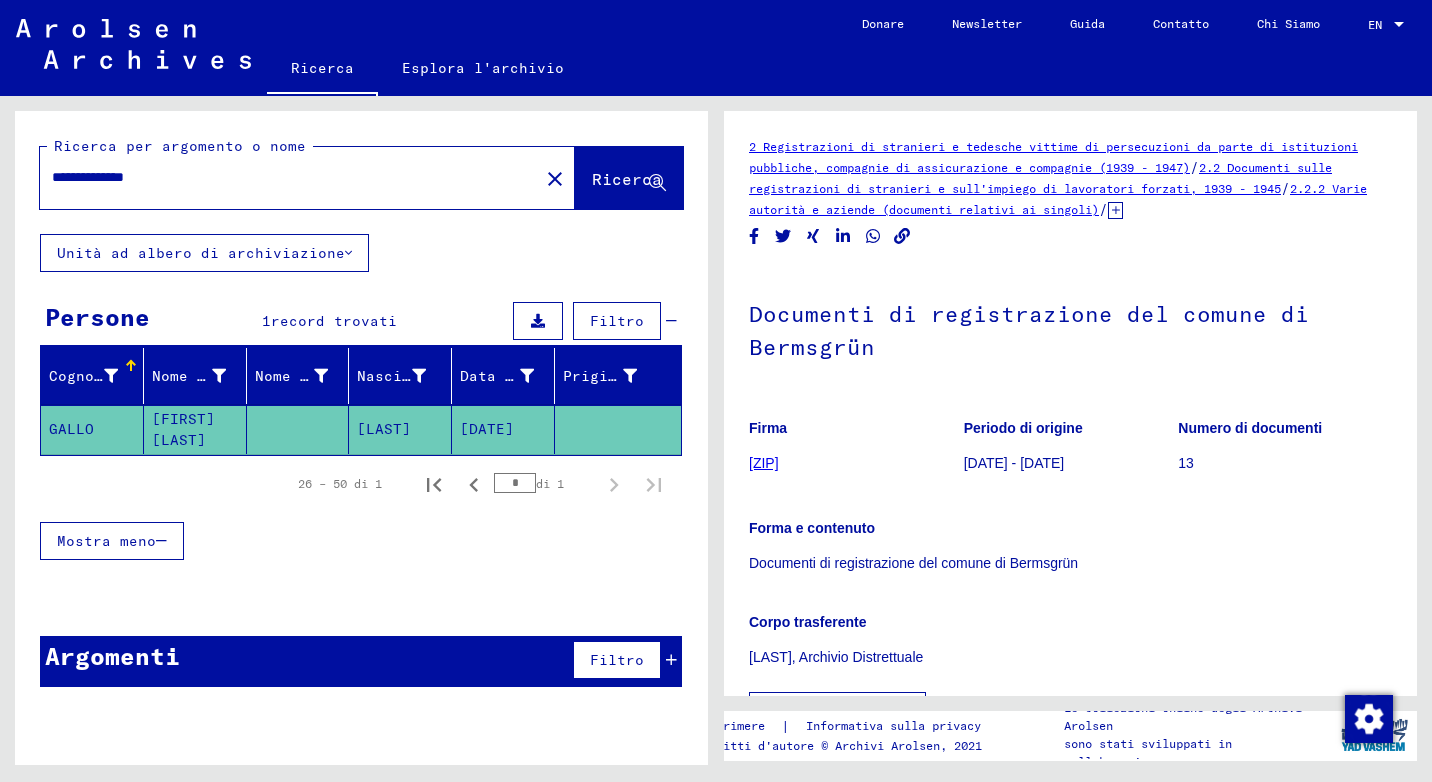 scroll, scrollTop: 0, scrollLeft: 0, axis: both 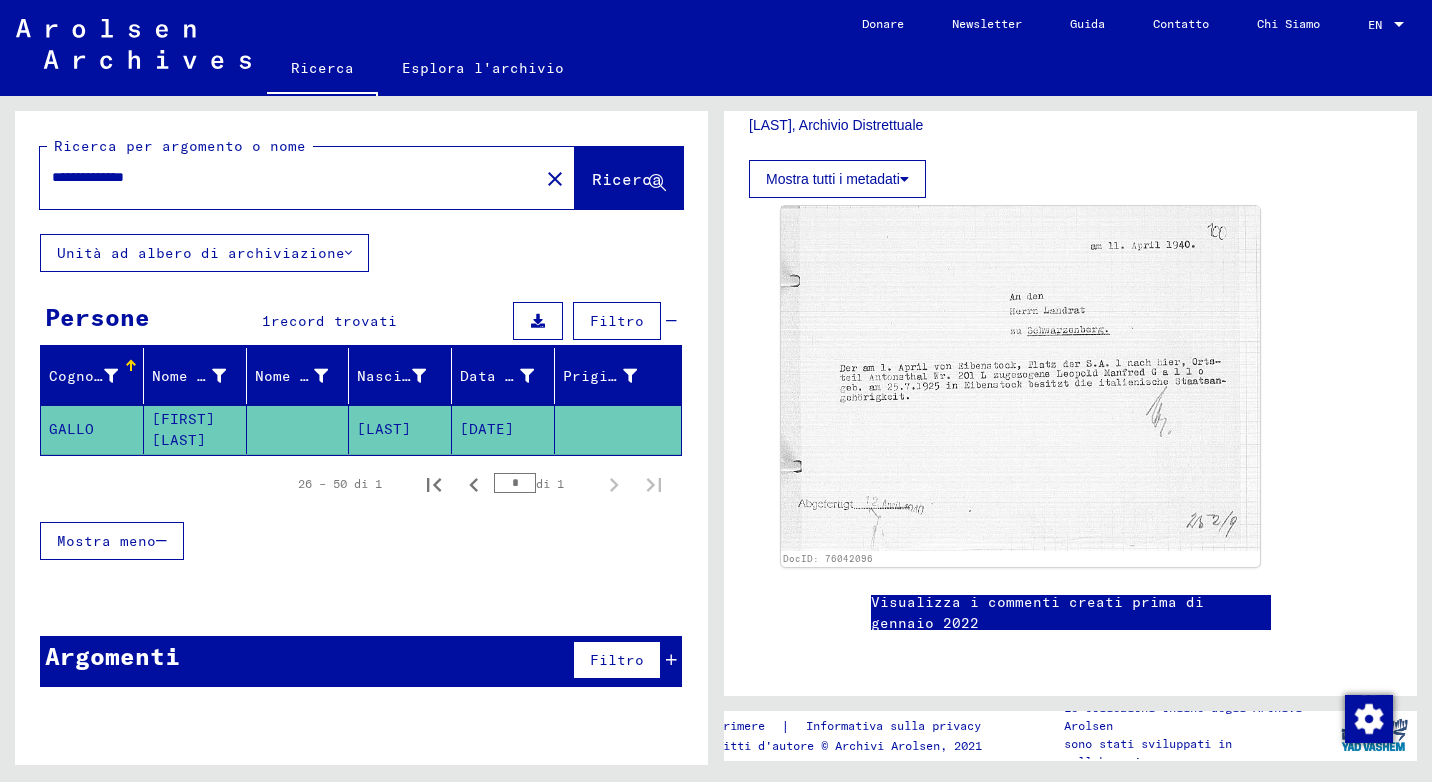 drag, startPoint x: 198, startPoint y: 176, endPoint x: -4, endPoint y: 177, distance: 202.00247 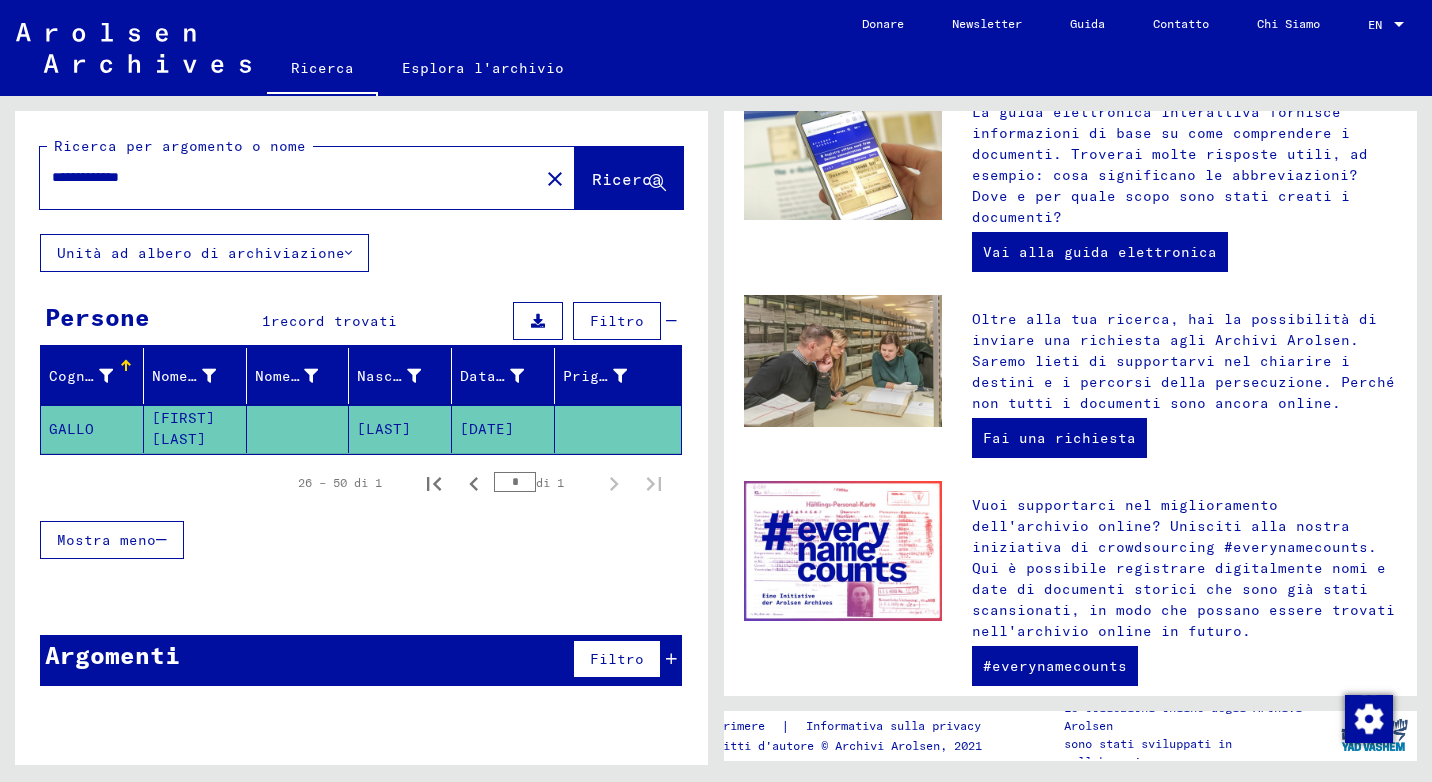 scroll, scrollTop: 0, scrollLeft: 0, axis: both 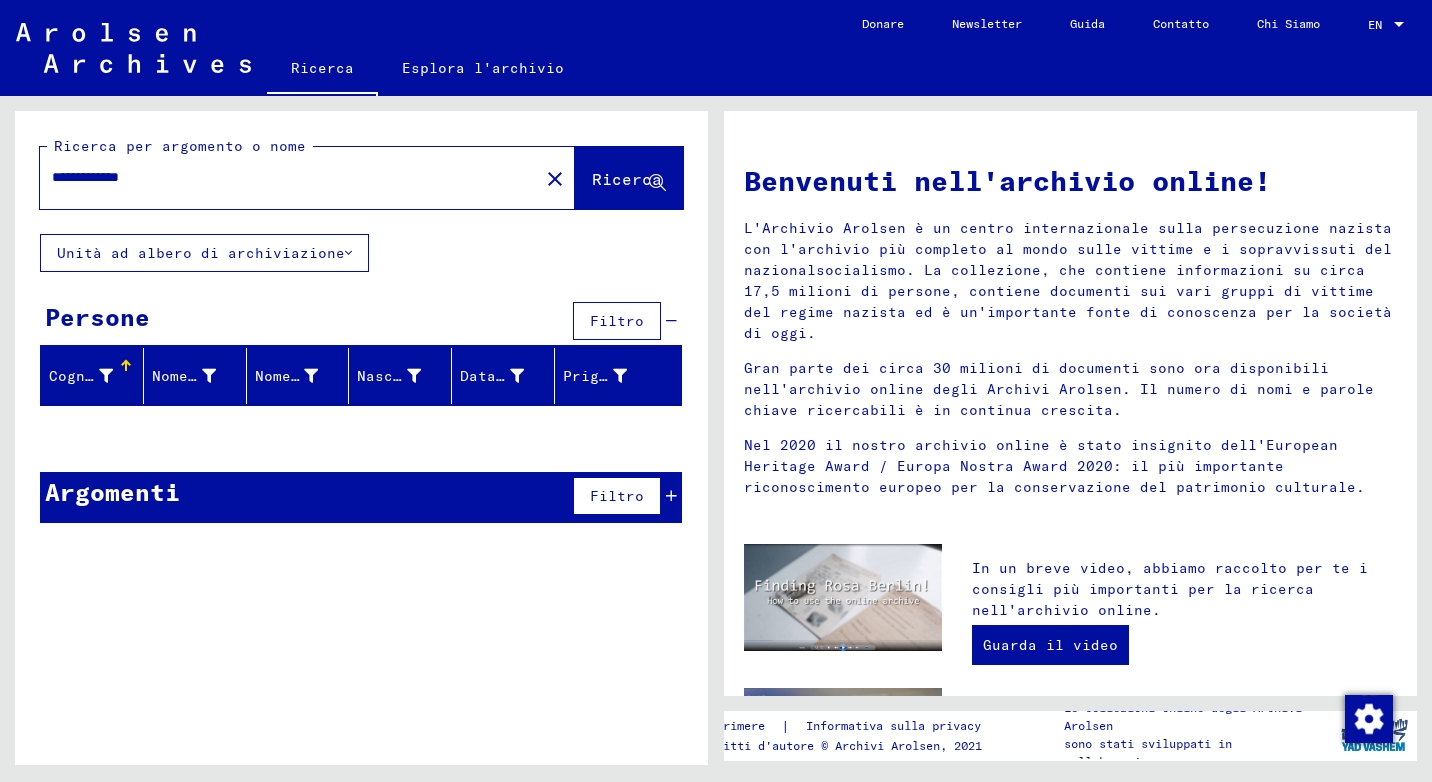 drag, startPoint x: 109, startPoint y: 175, endPoint x: -4, endPoint y: 182, distance: 113.216606 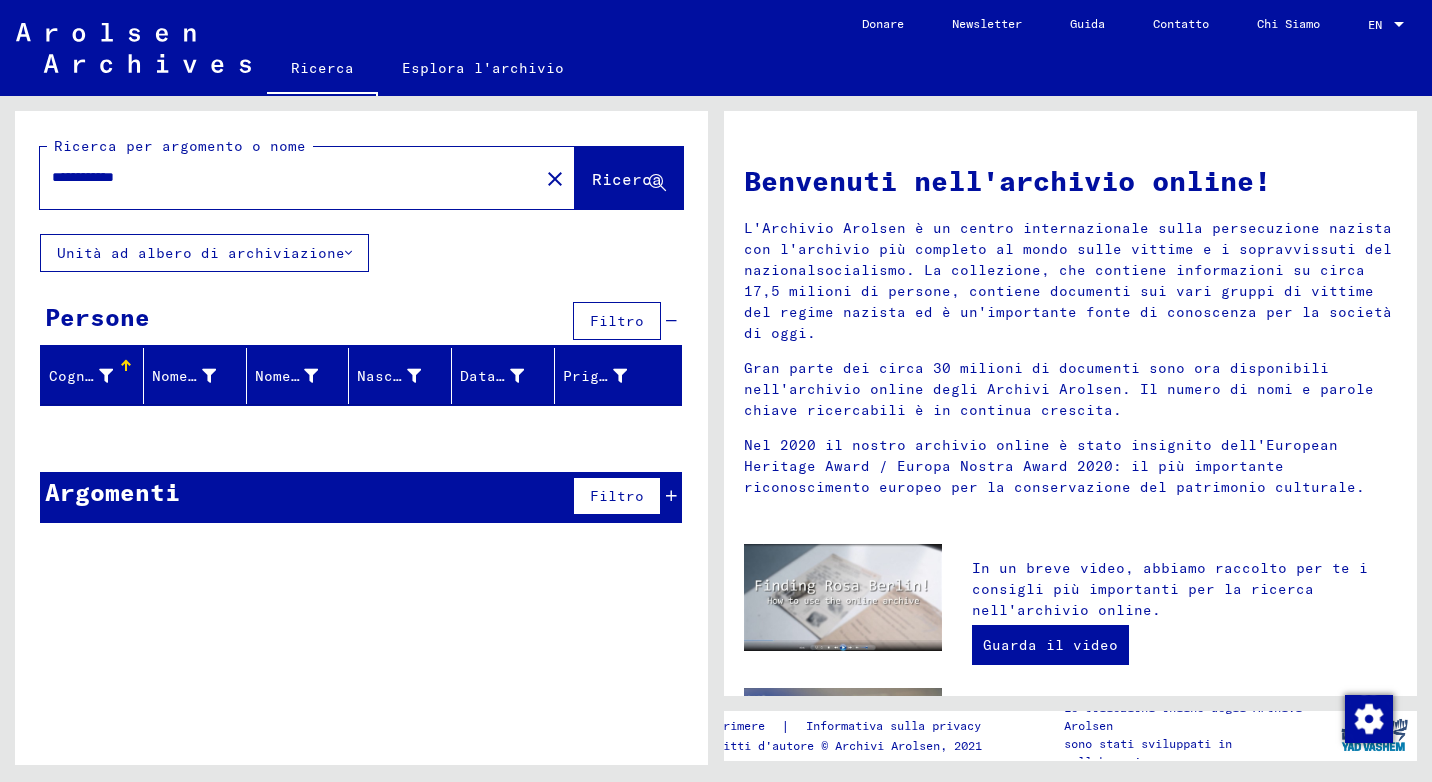 drag, startPoint x: 186, startPoint y: 179, endPoint x: -4, endPoint y: 175, distance: 190.0421 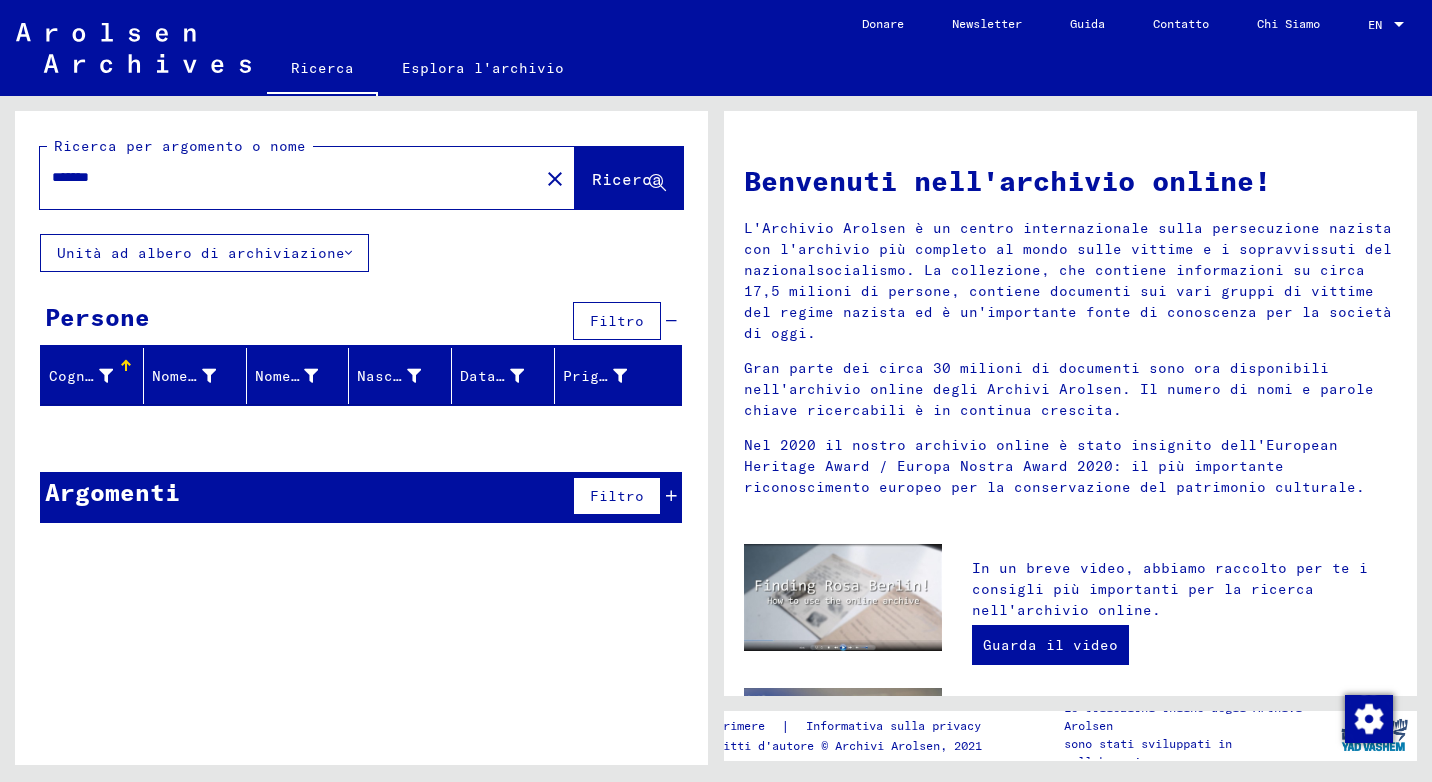 type on "*******" 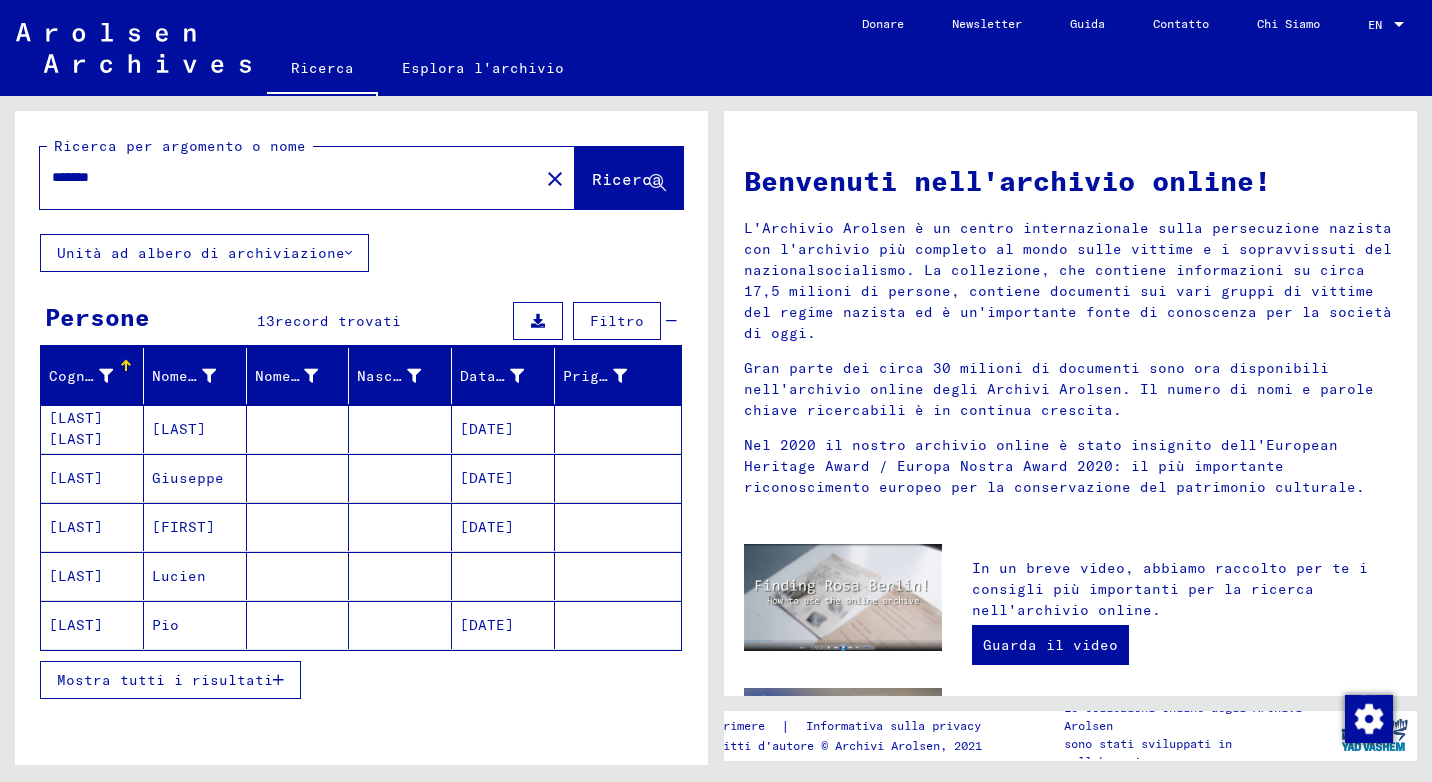 click on "Mostra tutti i risultati" at bounding box center (170, 680) 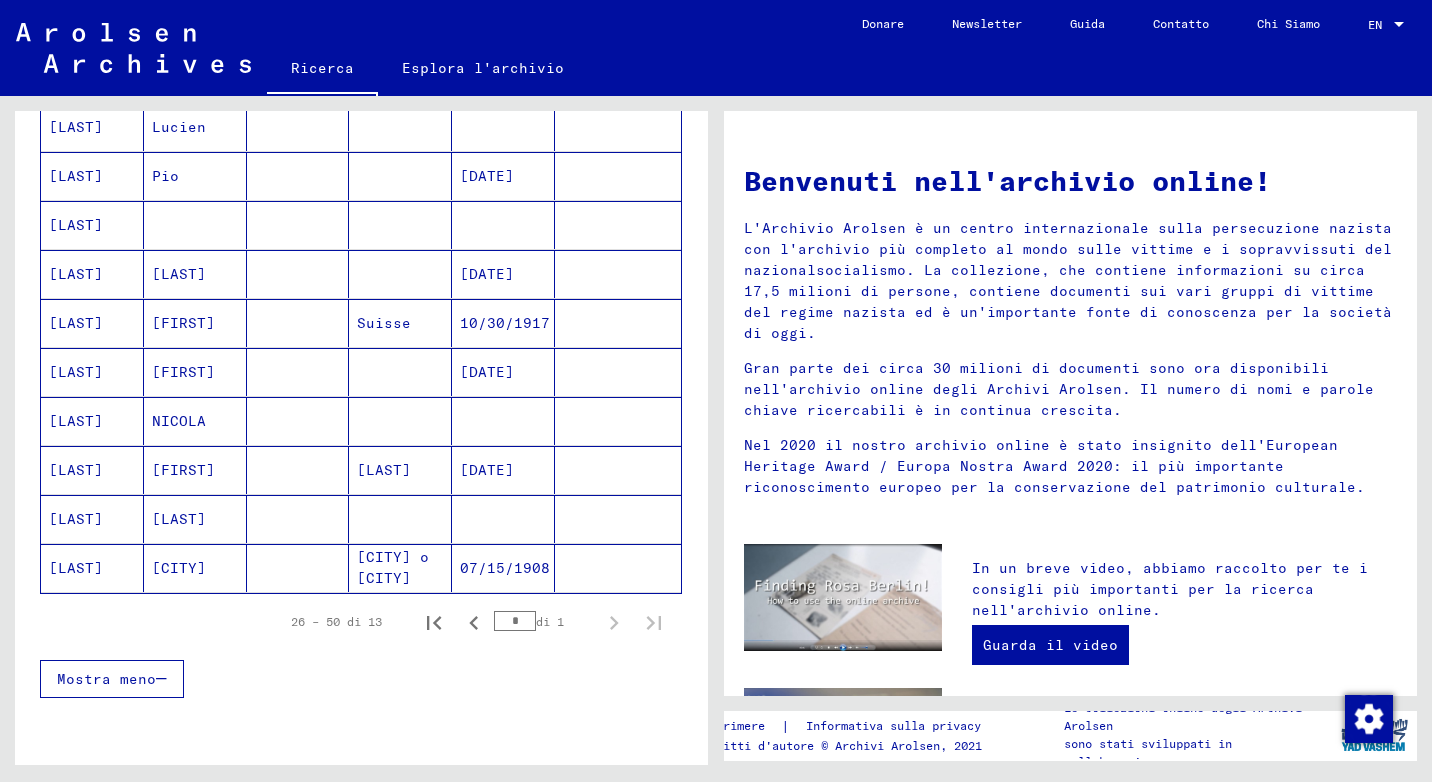 scroll, scrollTop: 500, scrollLeft: 0, axis: vertical 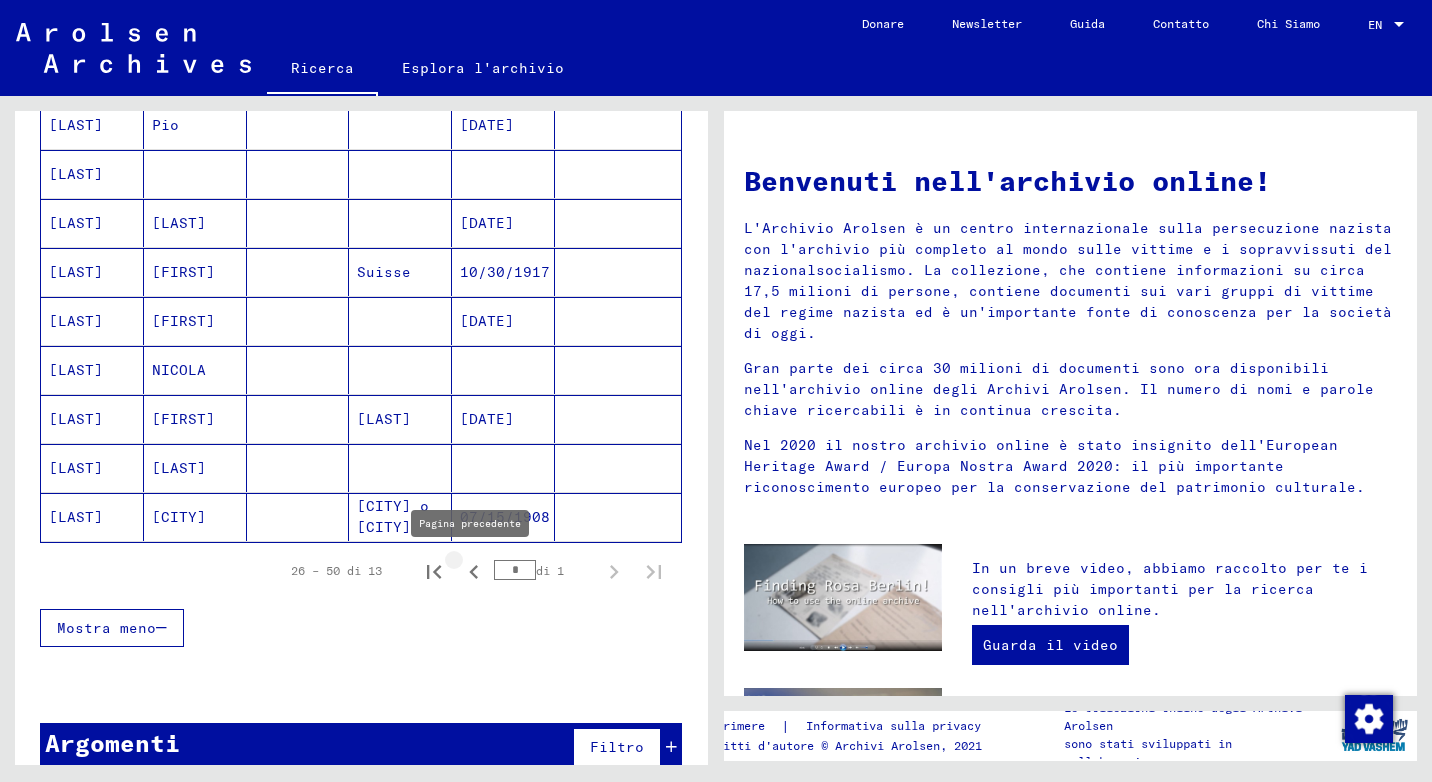 click 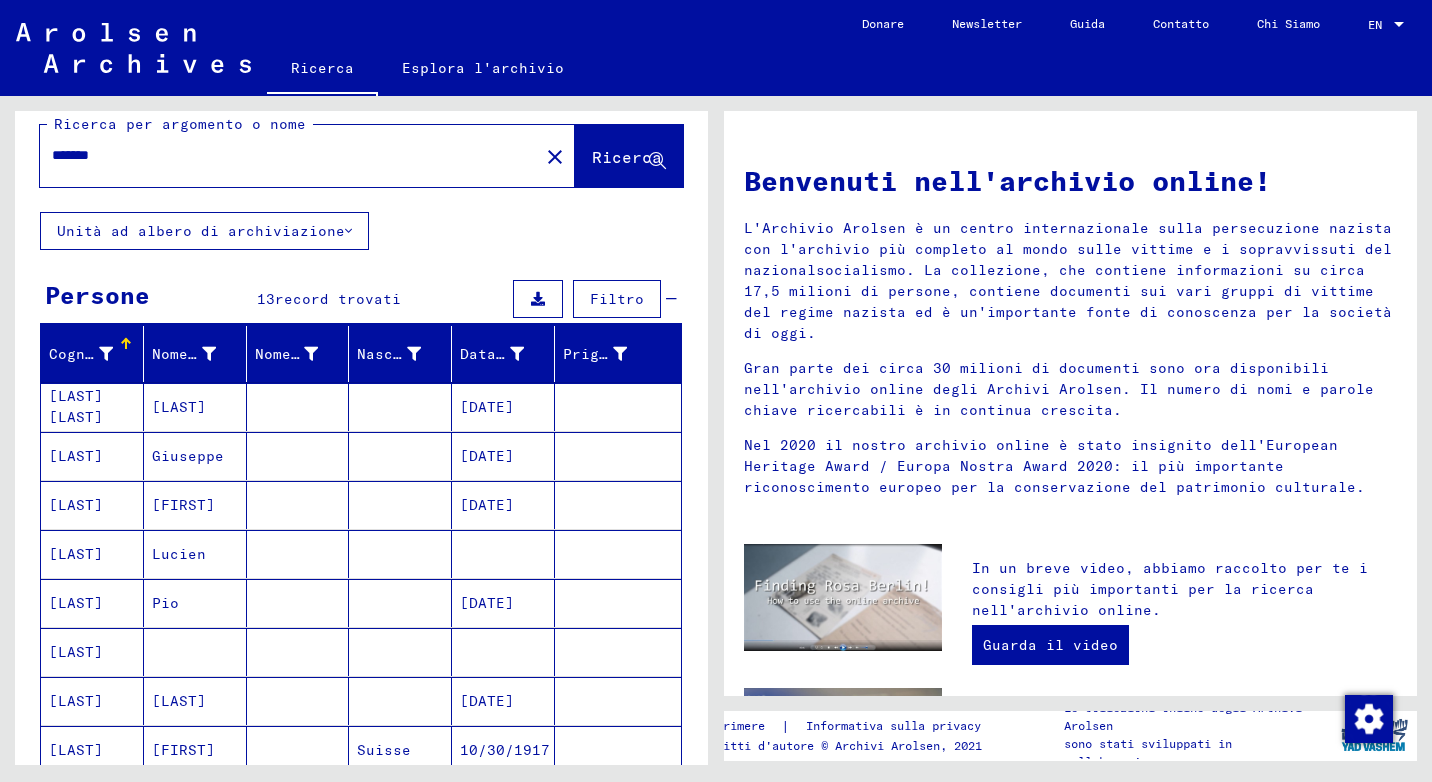 scroll, scrollTop: 0, scrollLeft: 0, axis: both 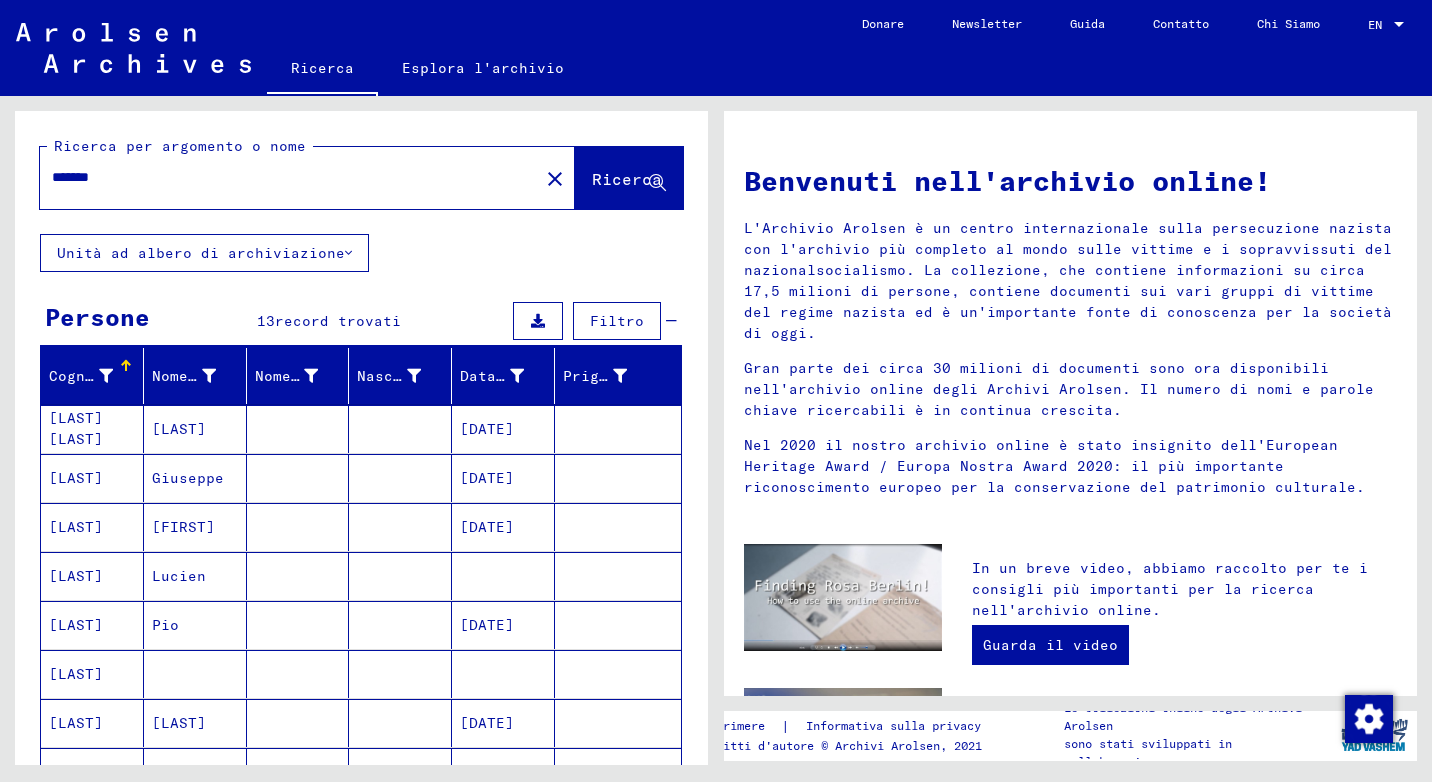 drag, startPoint x: 187, startPoint y: 182, endPoint x: 0, endPoint y: 134, distance: 193.06216 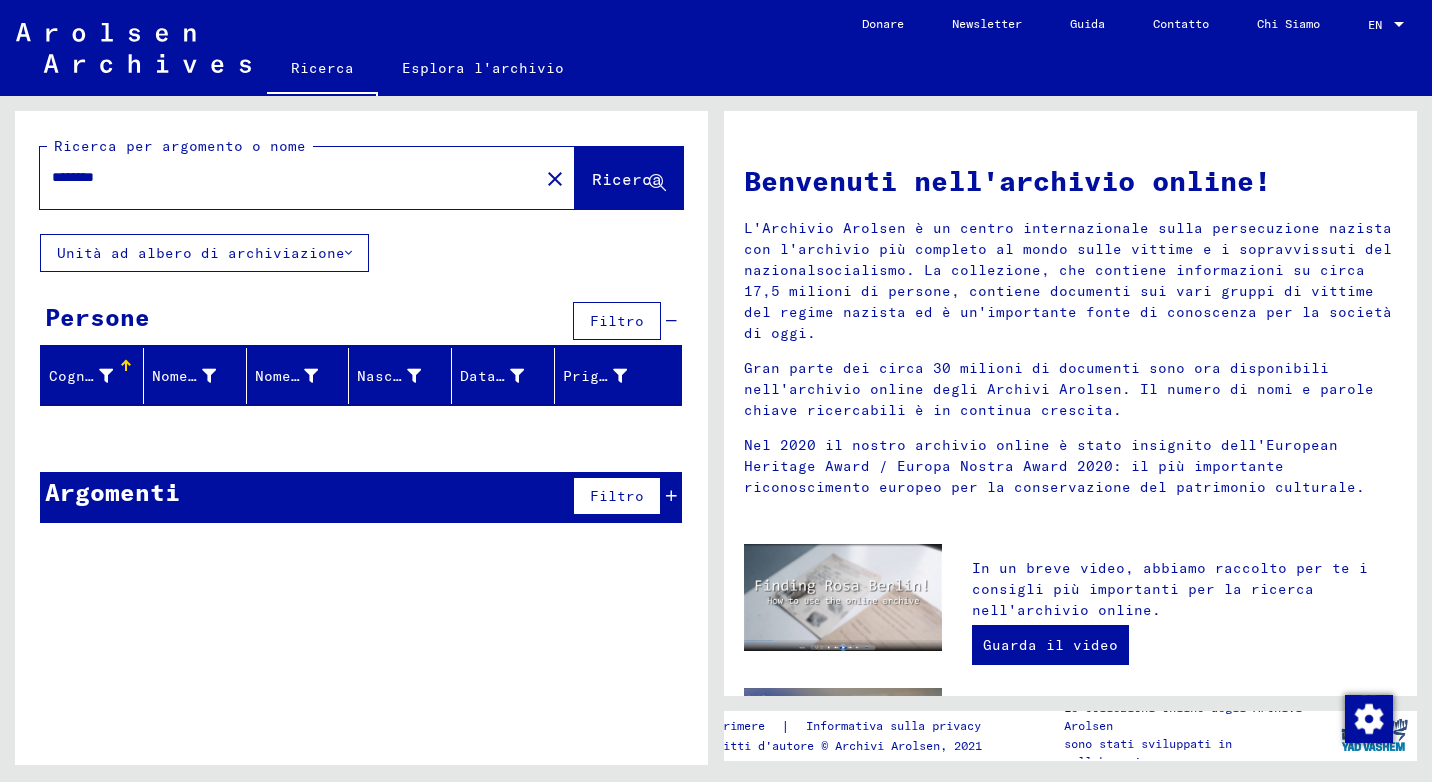 drag, startPoint x: 119, startPoint y: 186, endPoint x: -4, endPoint y: 186, distance: 123 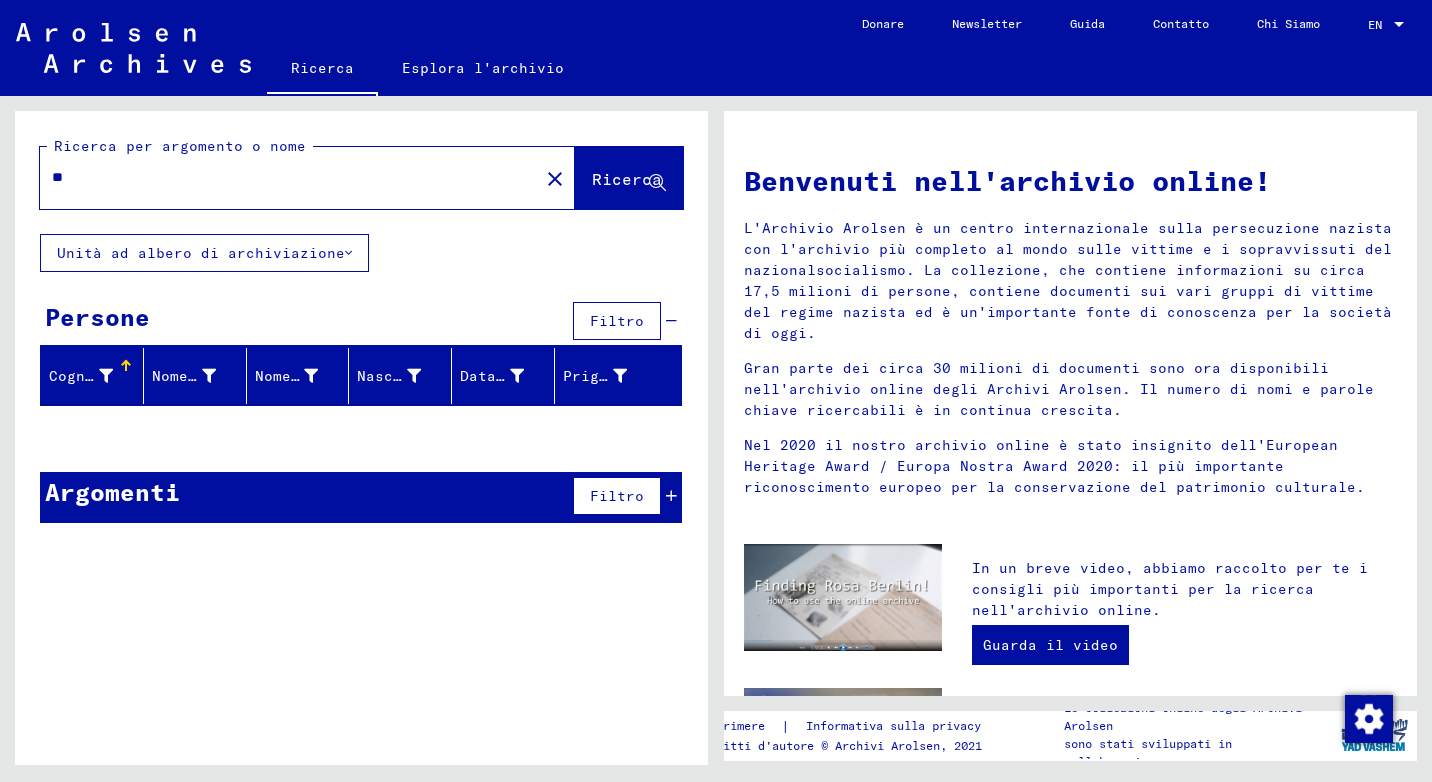 type on "*" 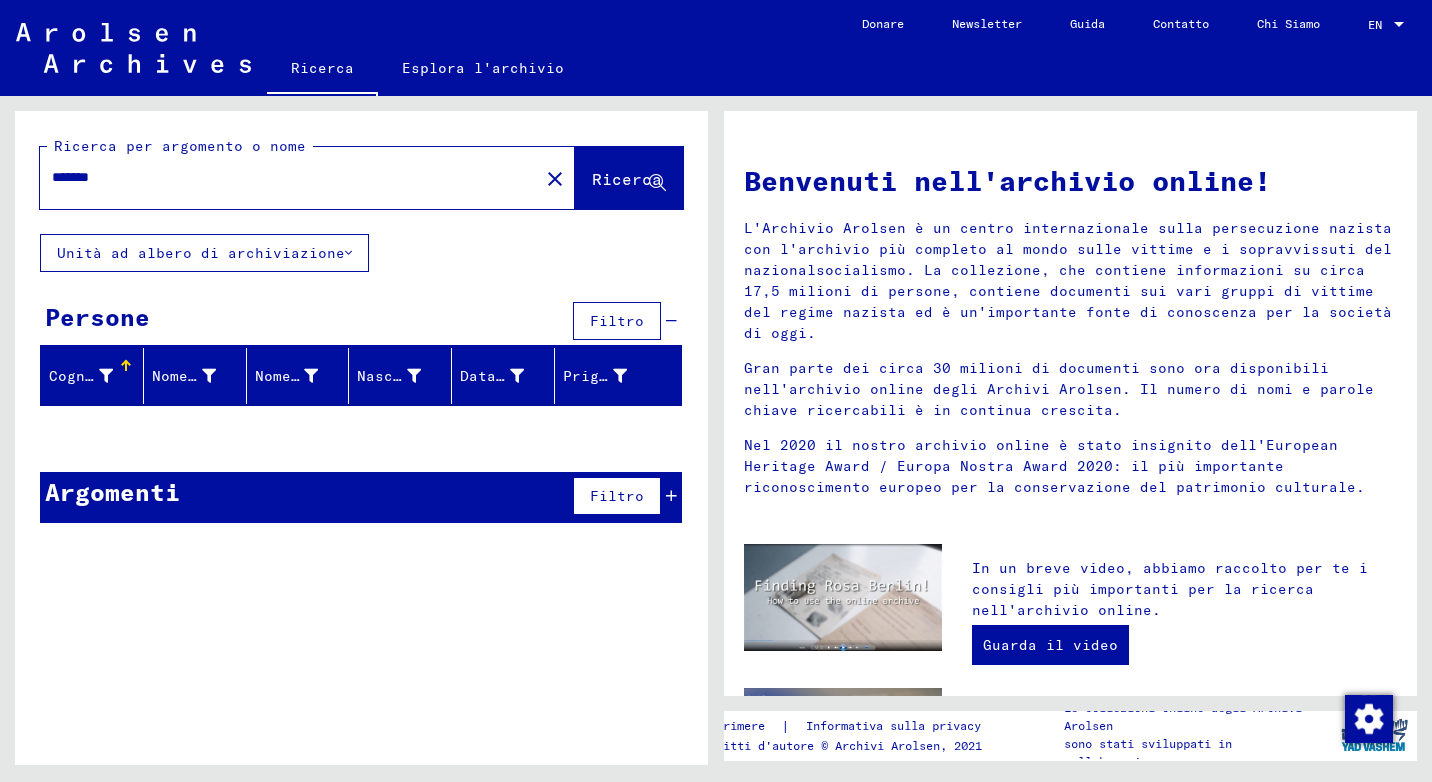 type on "*******" 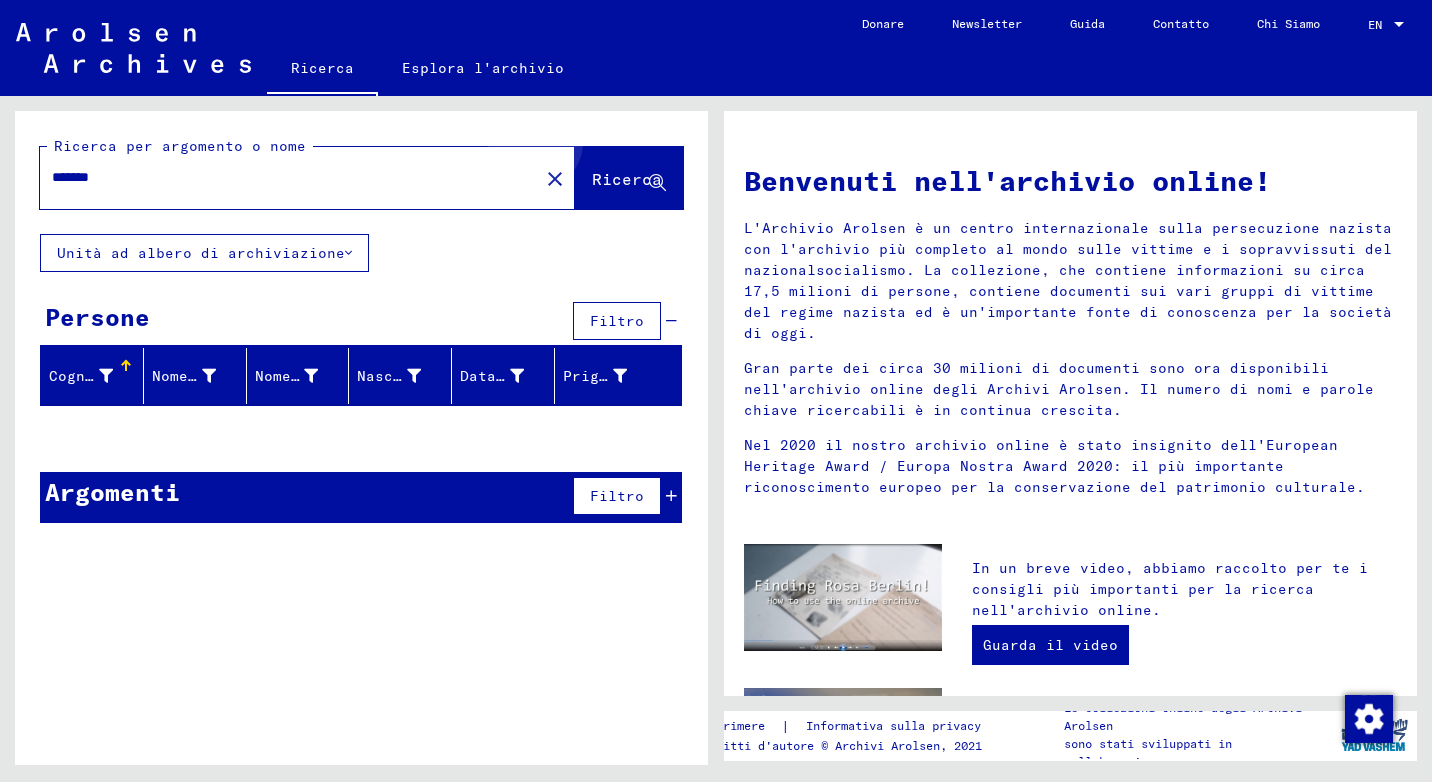 click on "Ricerca" 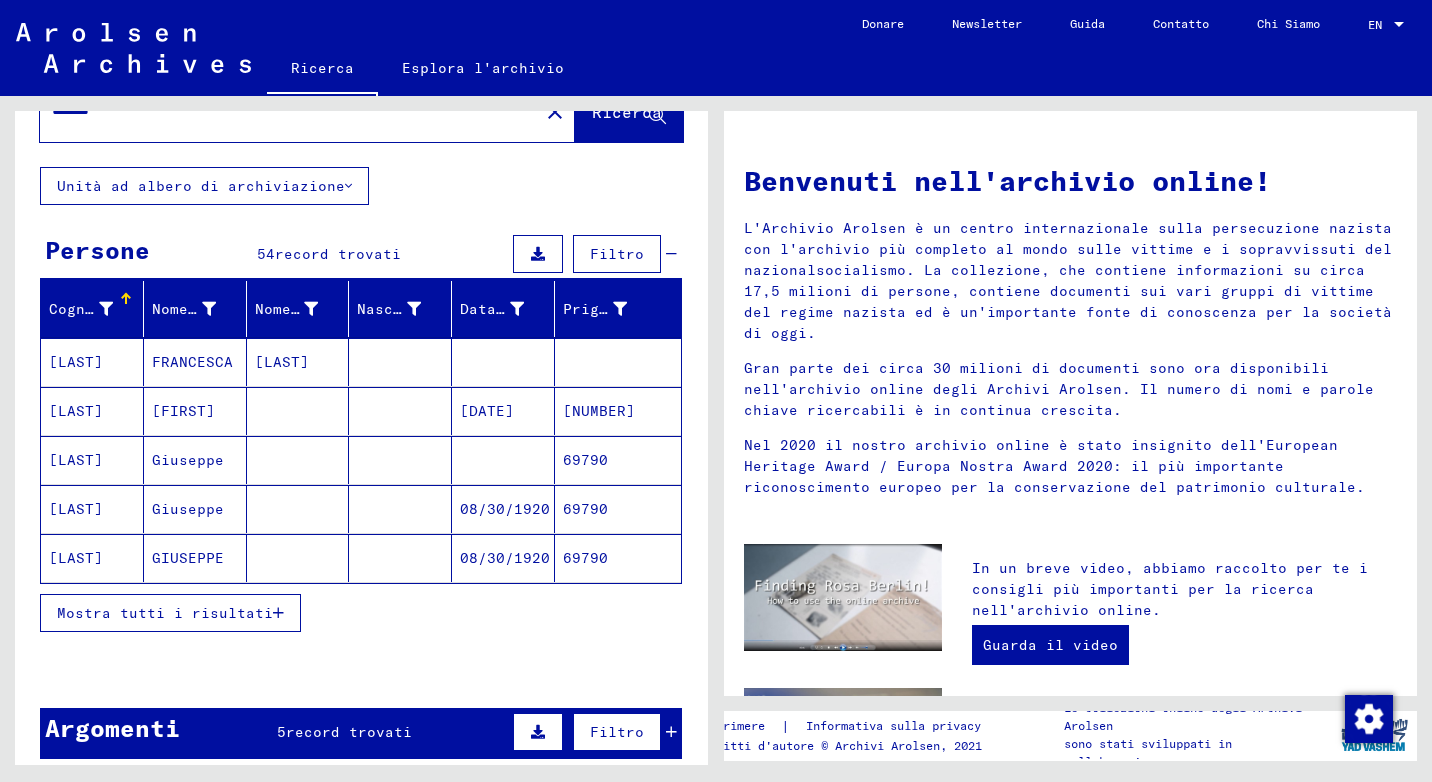 scroll, scrollTop: 100, scrollLeft: 0, axis: vertical 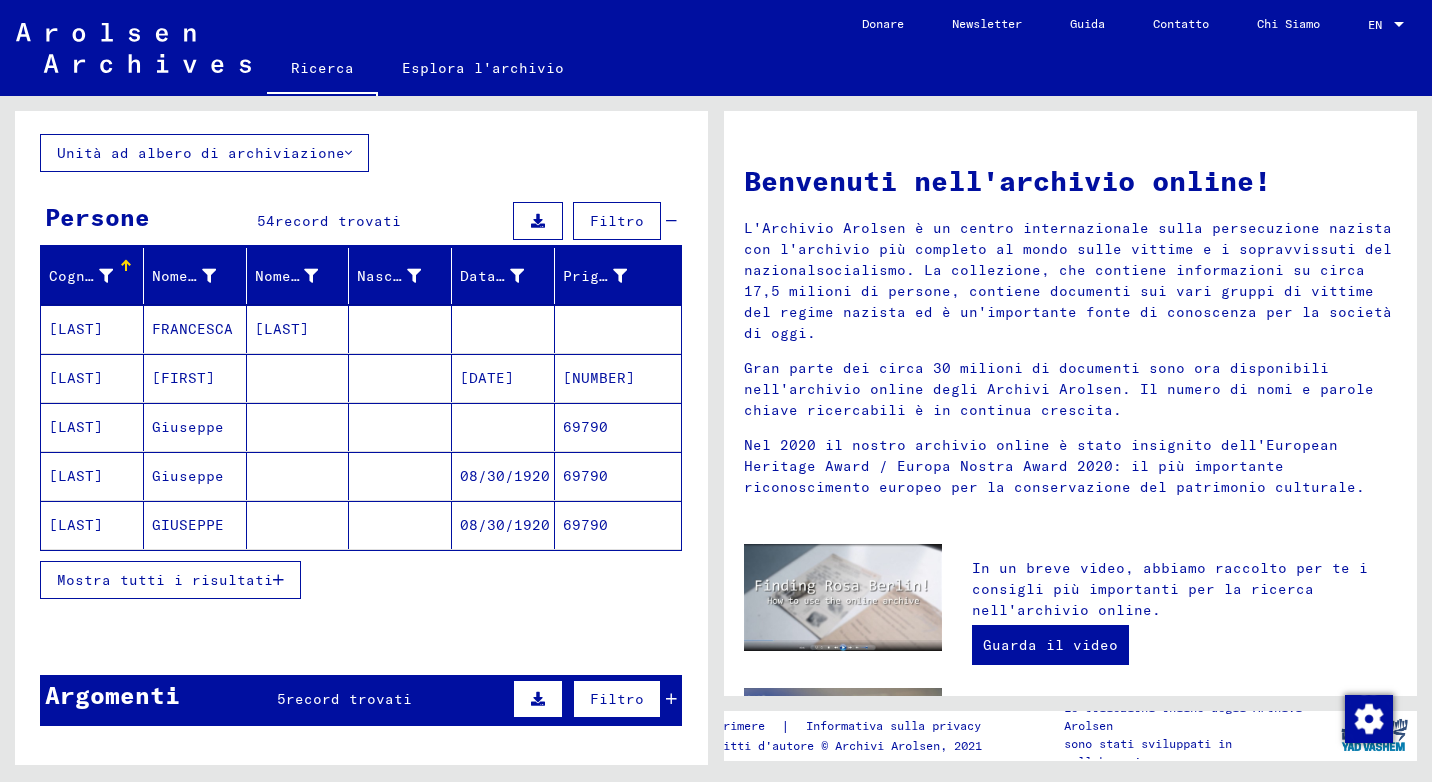 click on "Mostra tutti i risultati" at bounding box center (165, 580) 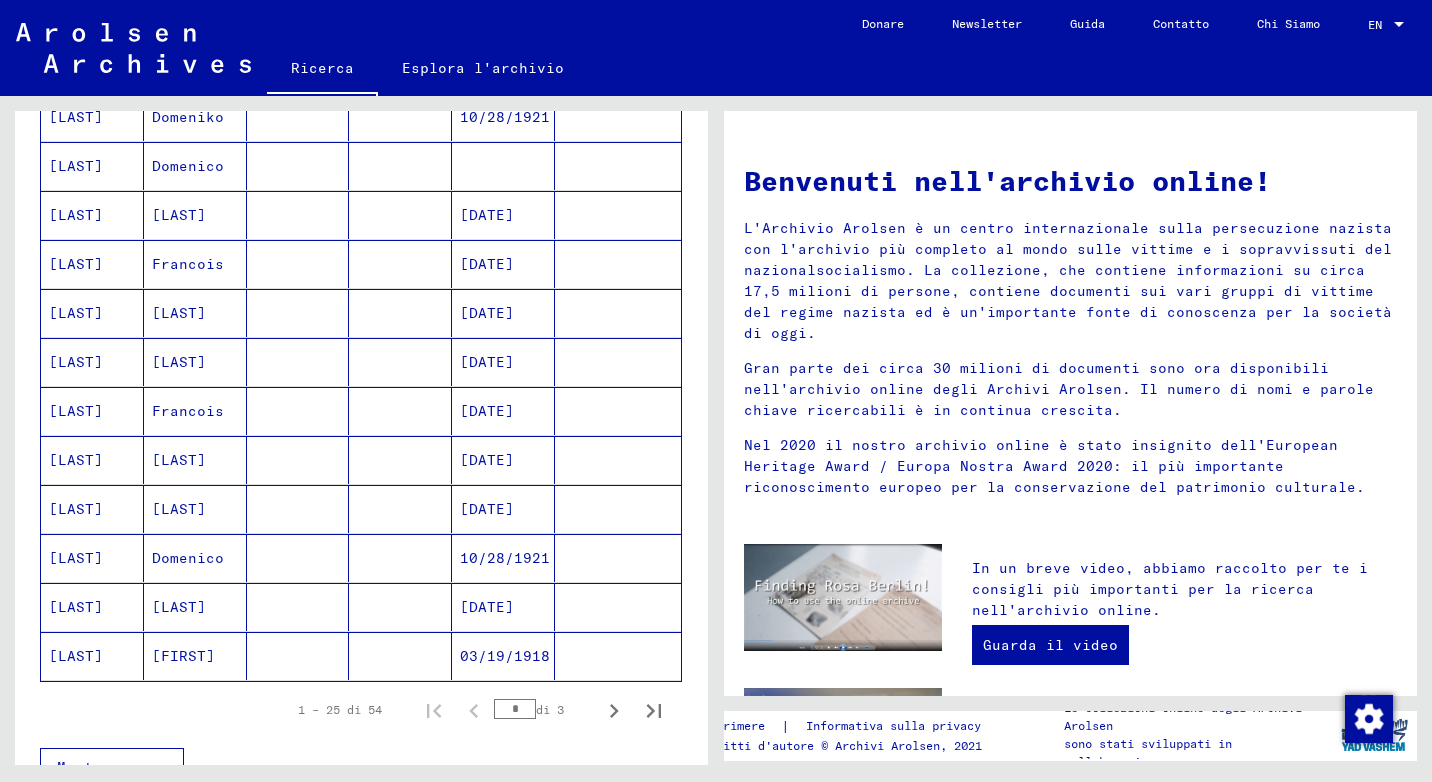 scroll, scrollTop: 1000, scrollLeft: 0, axis: vertical 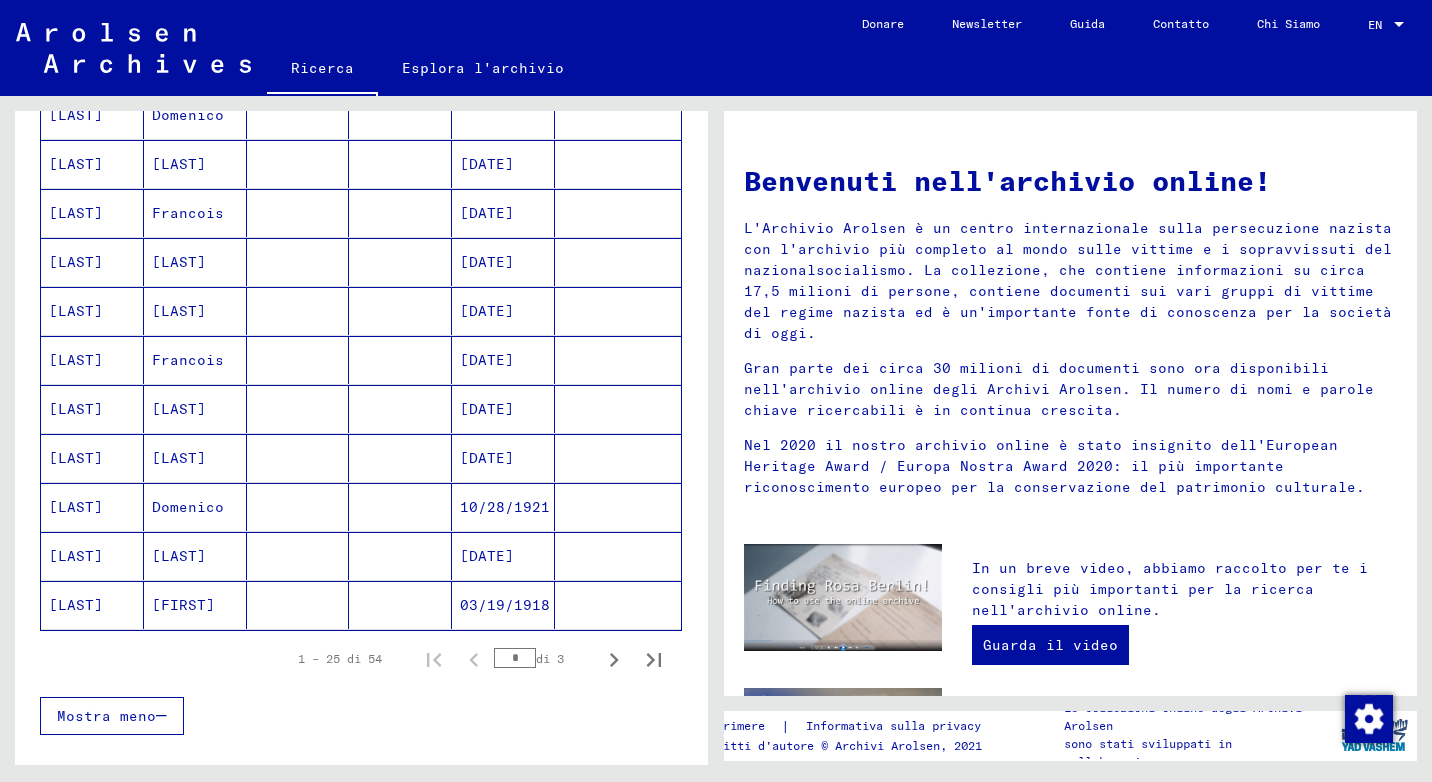 click on "[FIRST]" 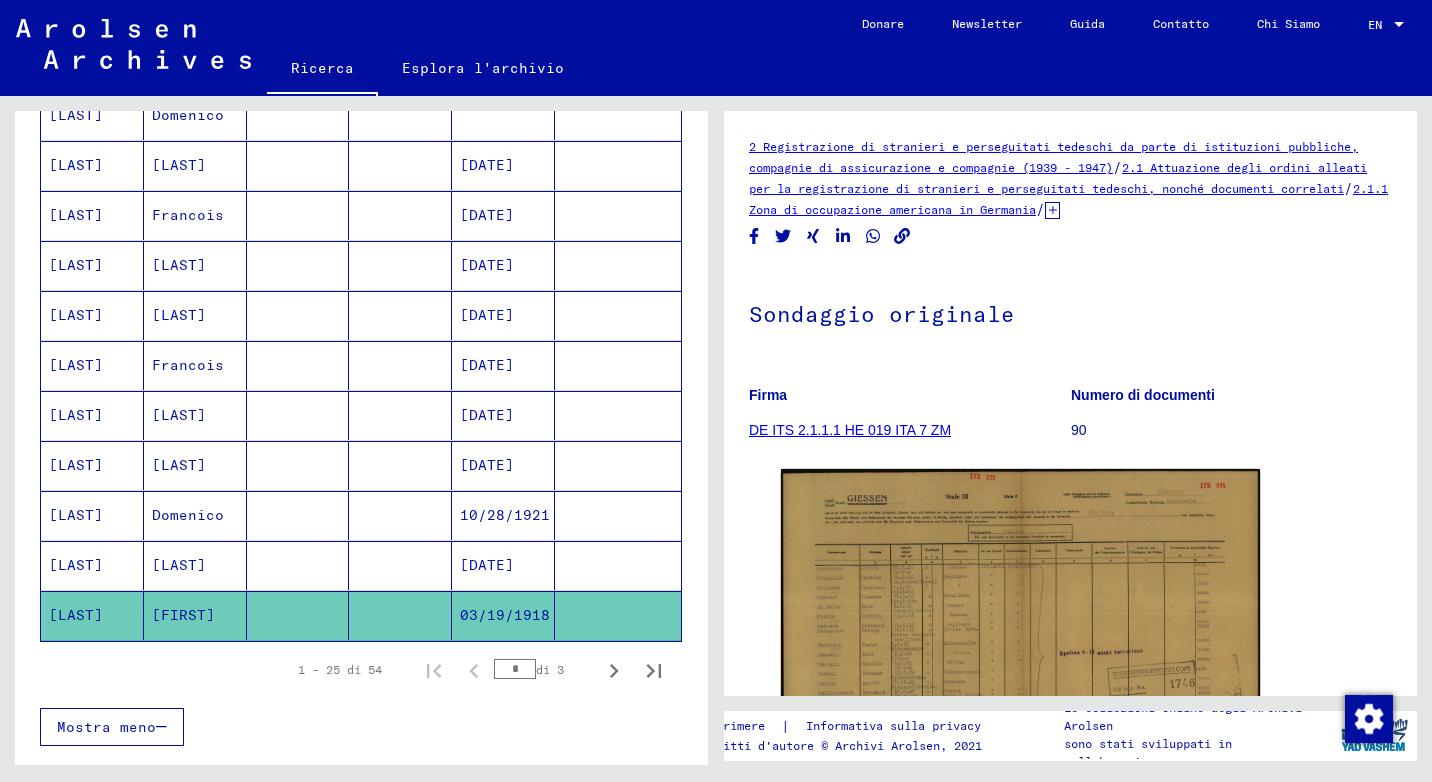 scroll, scrollTop: 0, scrollLeft: 0, axis: both 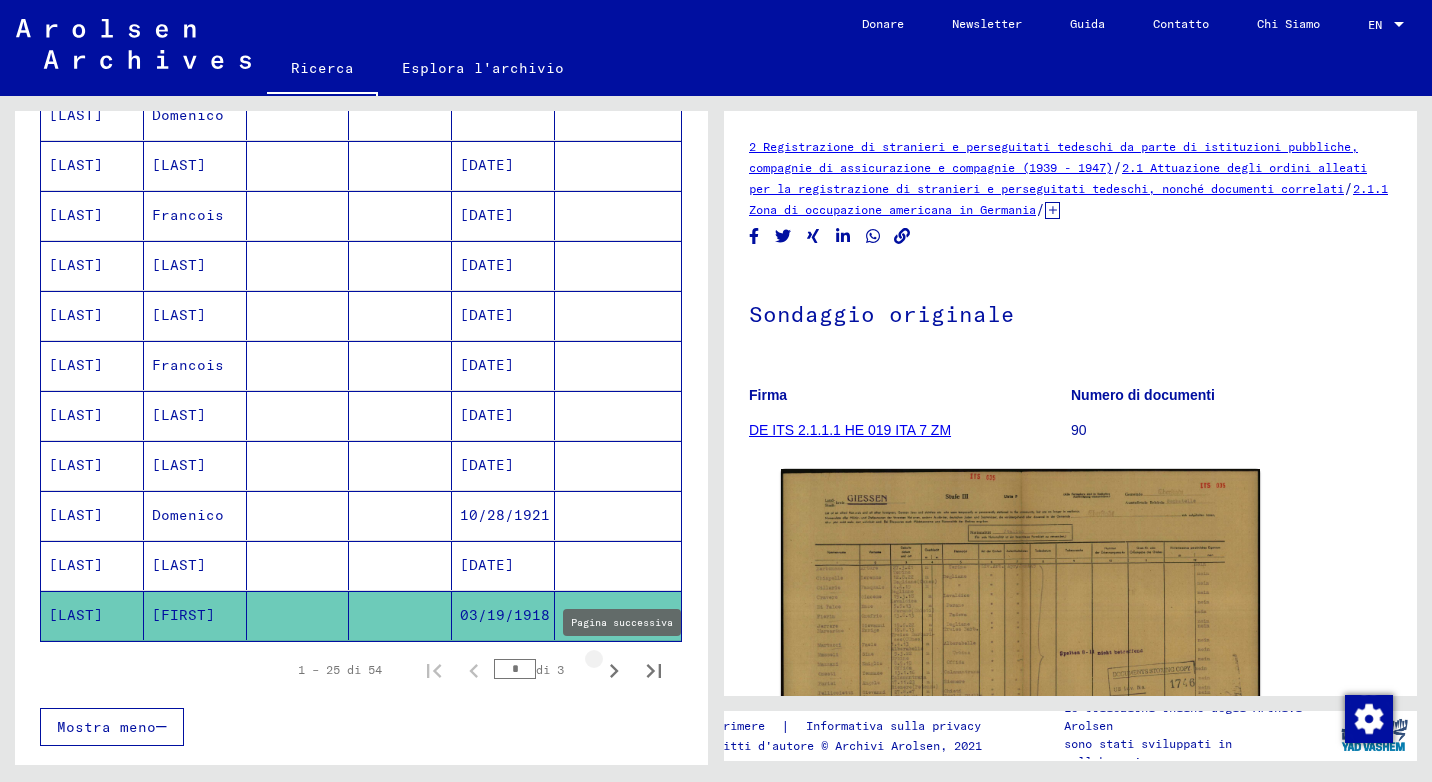 click 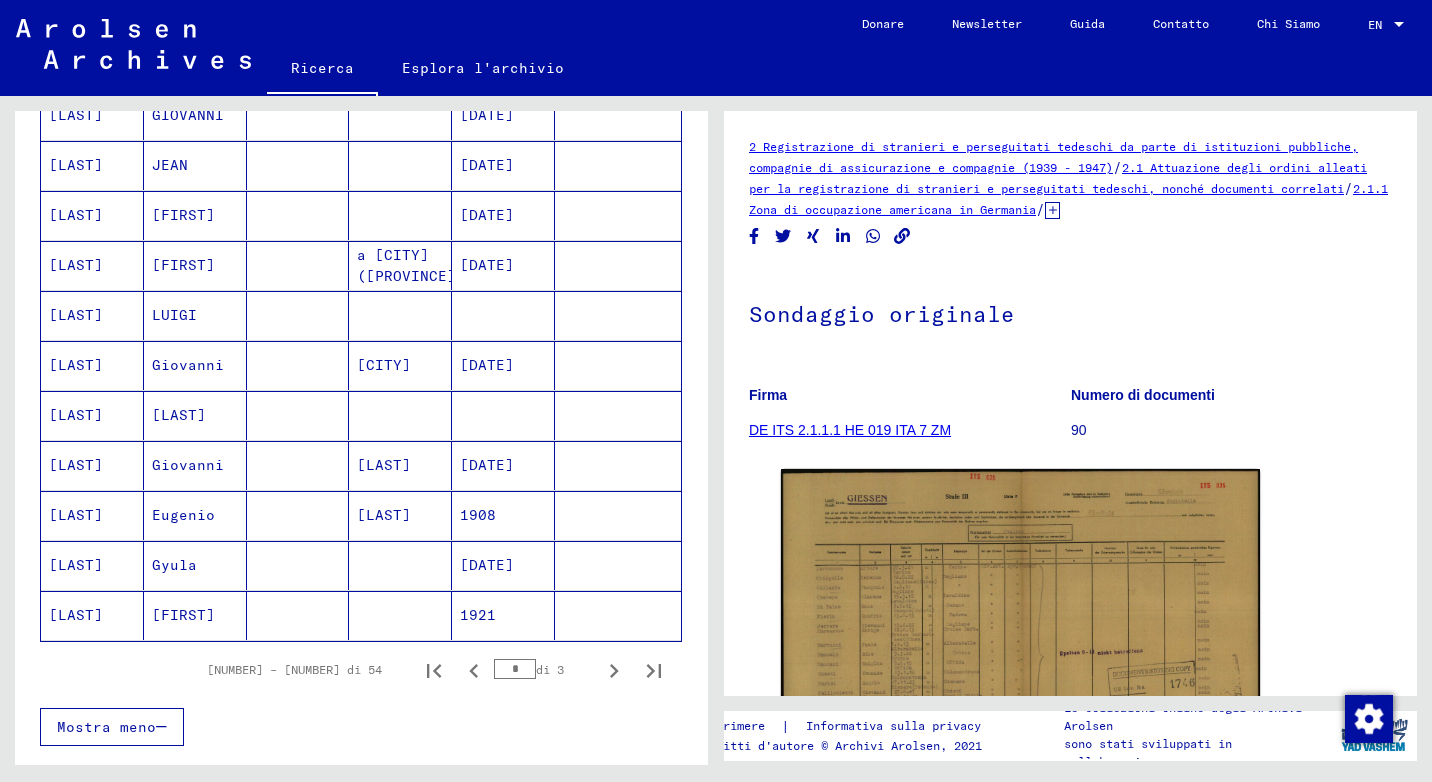 click on "[LAST]" at bounding box center (92, 315) 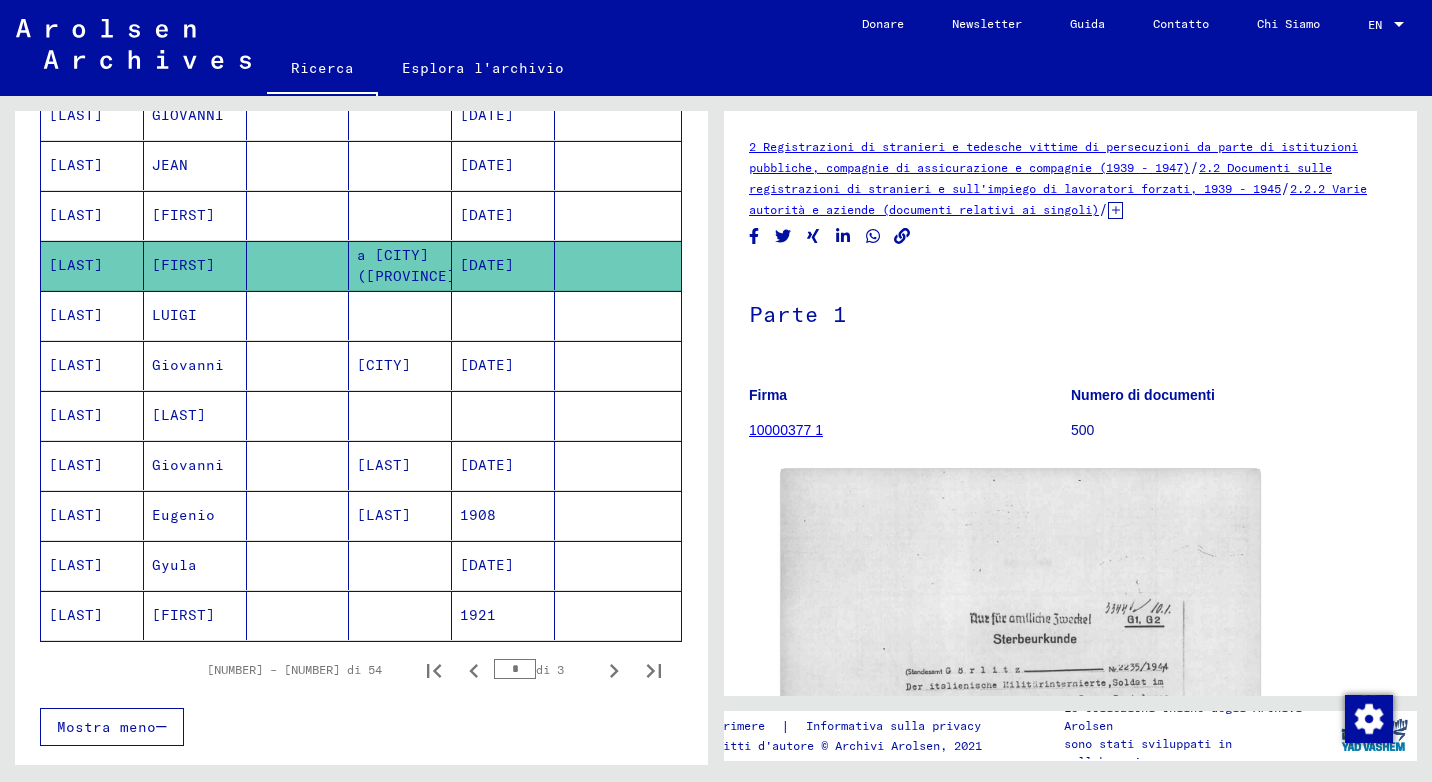 scroll, scrollTop: 0, scrollLeft: 0, axis: both 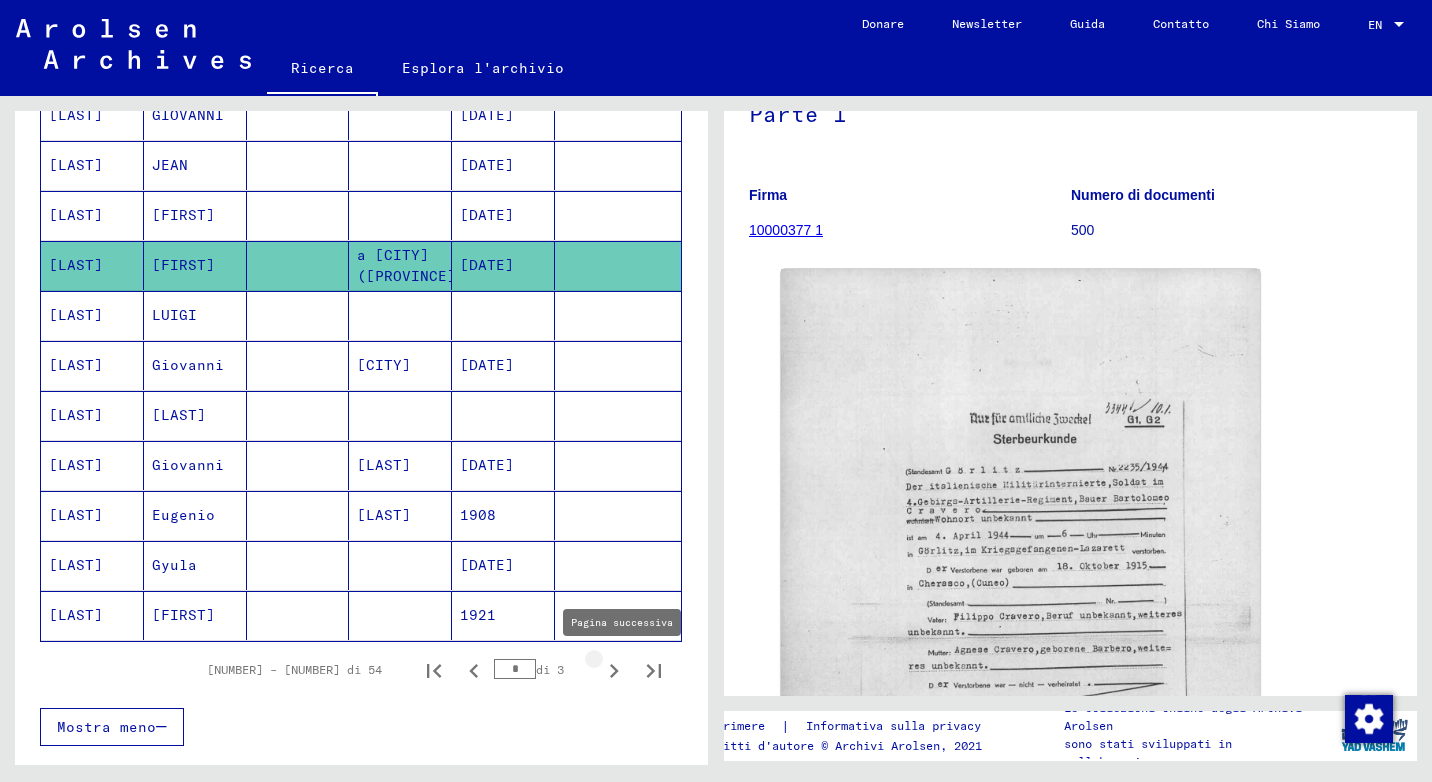 click 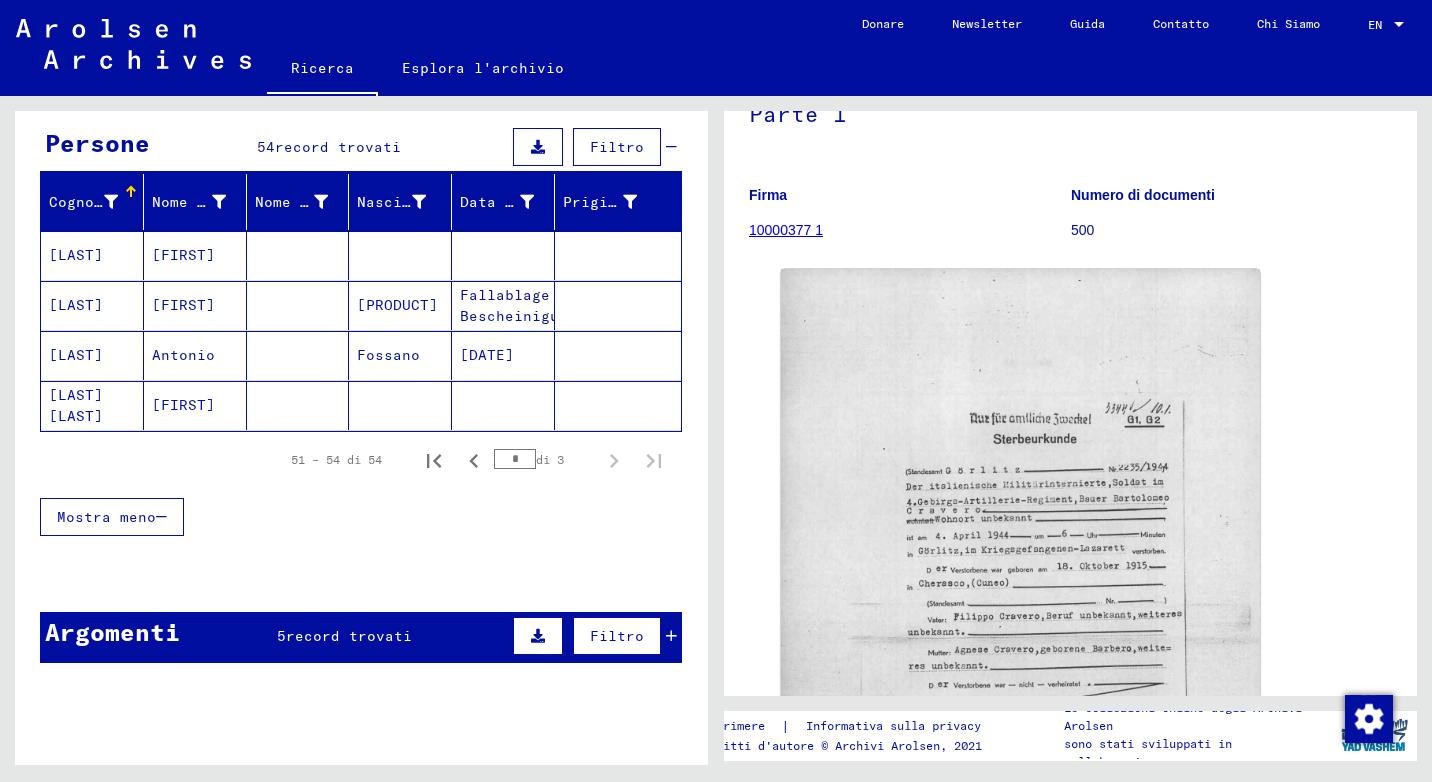 scroll, scrollTop: 0, scrollLeft: 0, axis: both 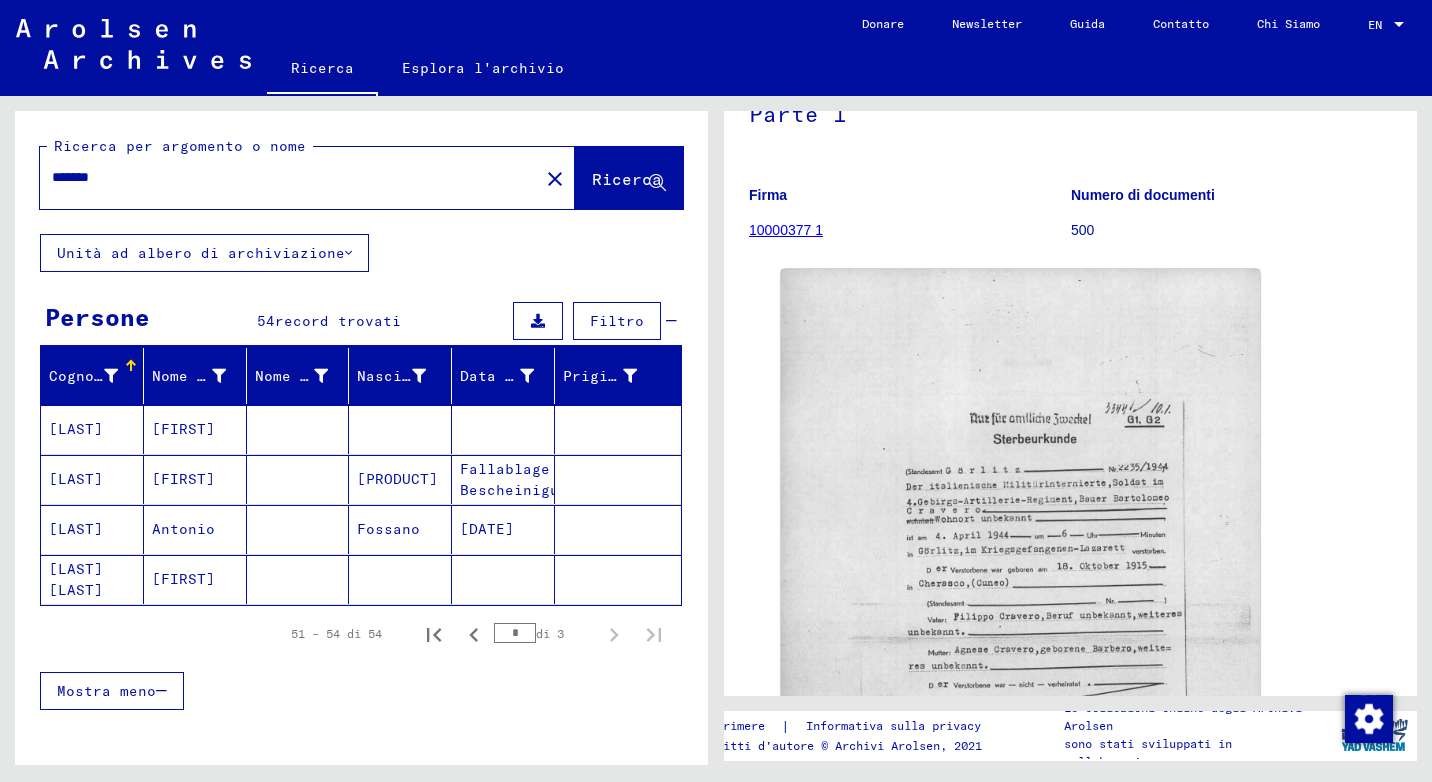drag, startPoint x: 148, startPoint y: 170, endPoint x: -4, endPoint y: 175, distance: 152.08221 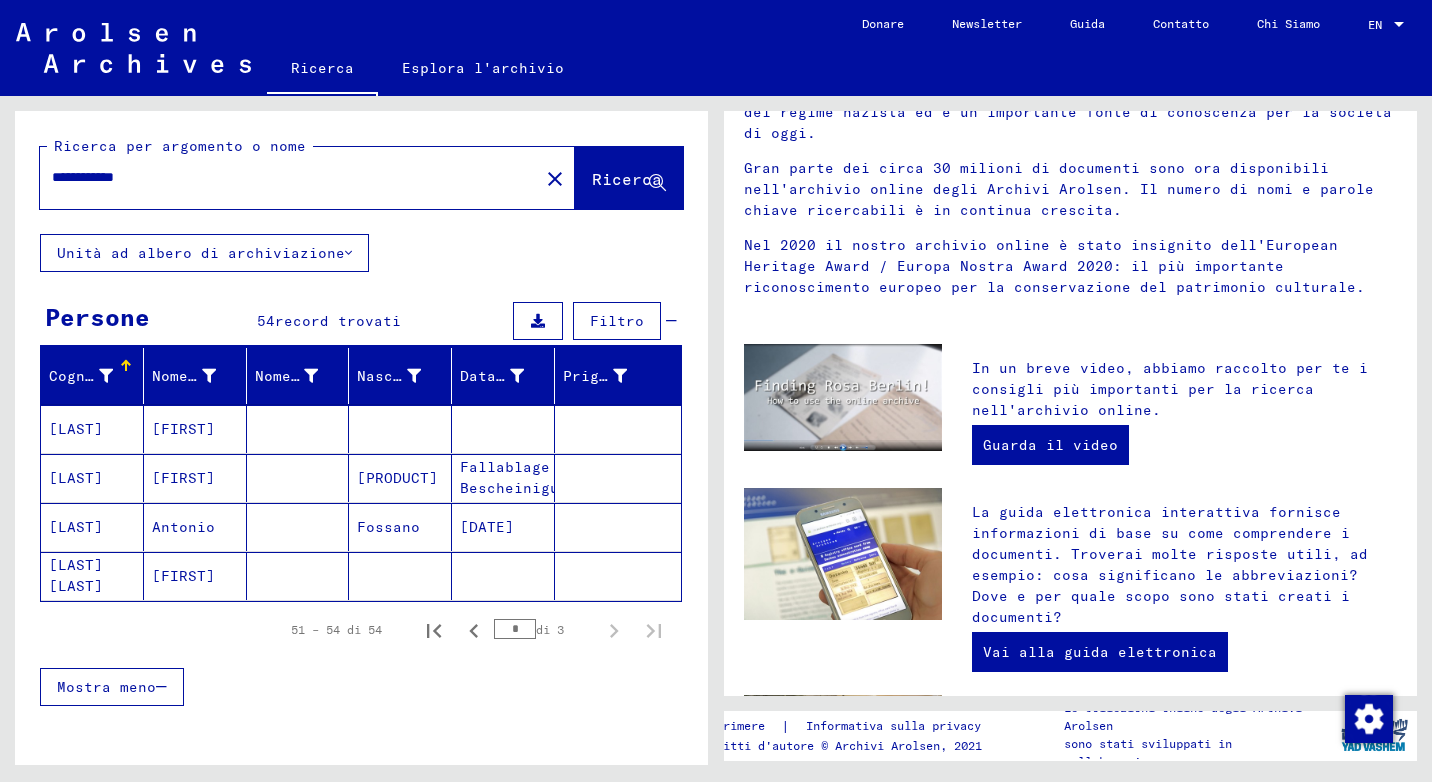 scroll, scrollTop: 0, scrollLeft: 0, axis: both 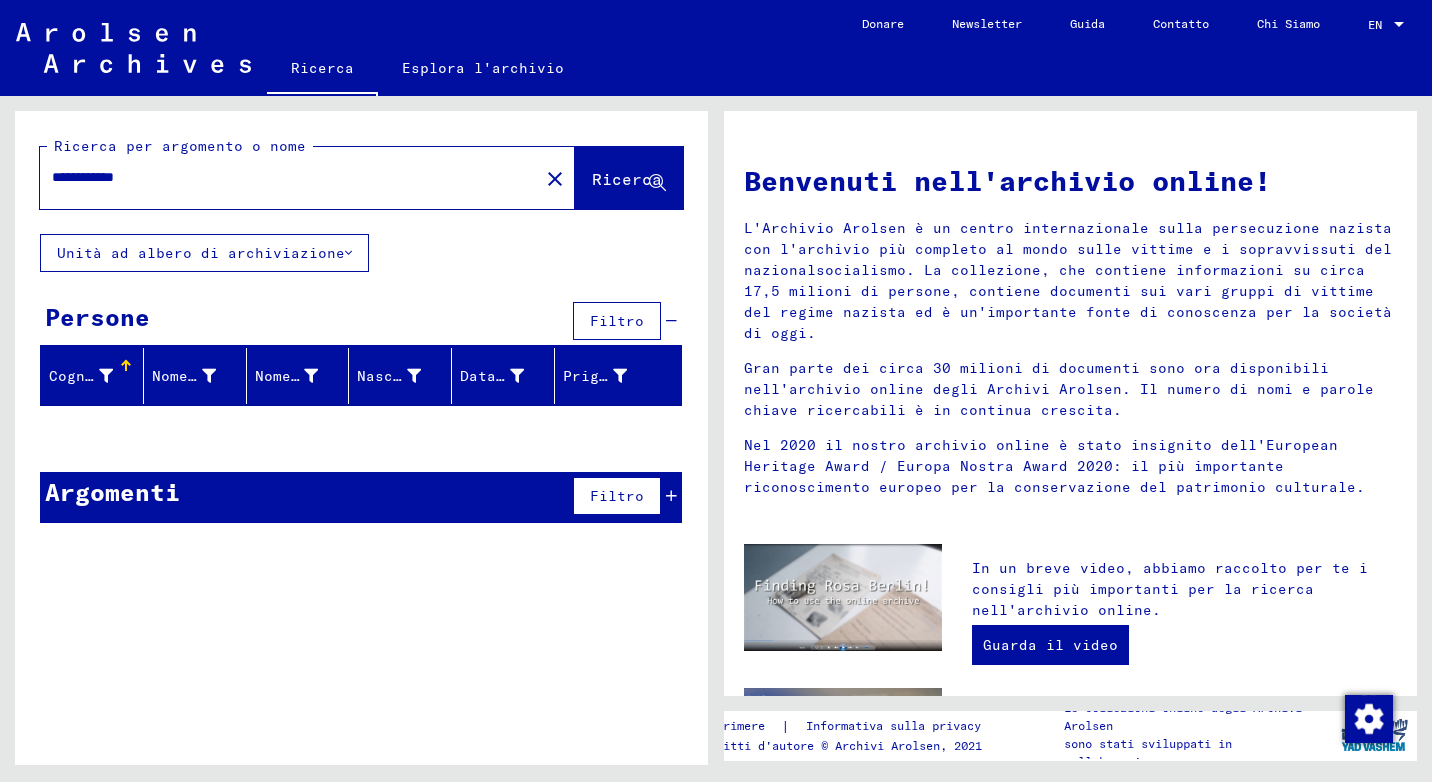 drag, startPoint x: 166, startPoint y: 182, endPoint x: 106, endPoint y: 181, distance: 60.00833 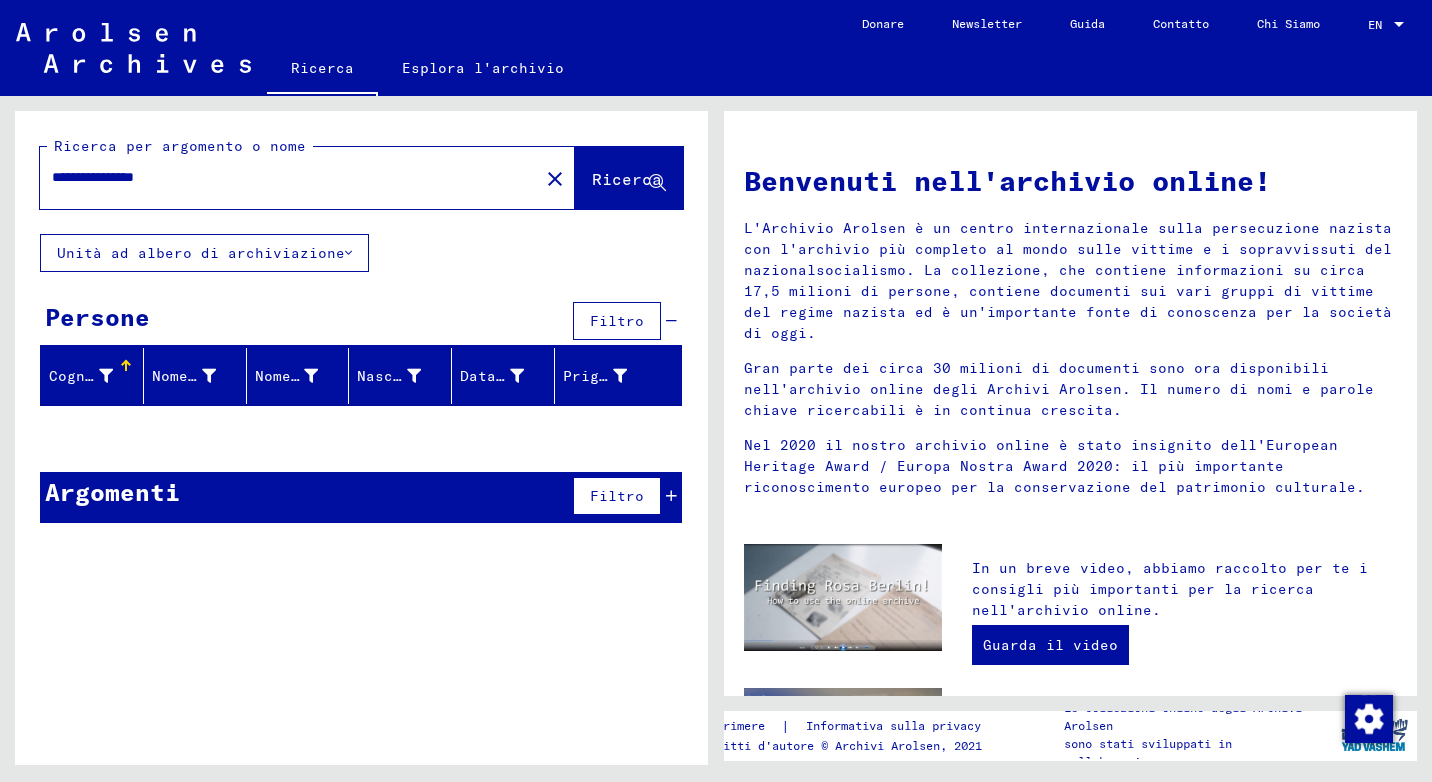 click on "**********" at bounding box center (283, 177) 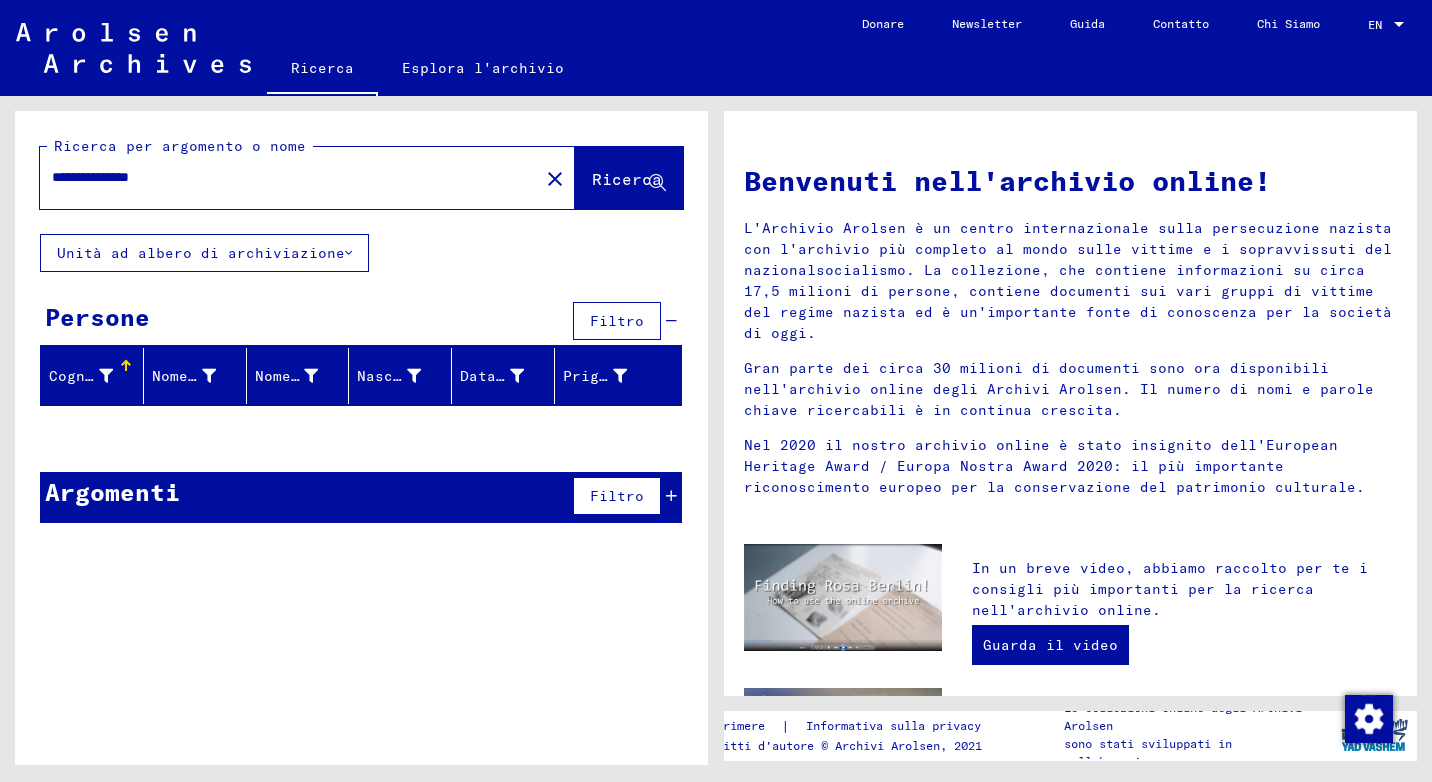 drag, startPoint x: 102, startPoint y: 174, endPoint x: 300, endPoint y: 167, distance: 198.1237 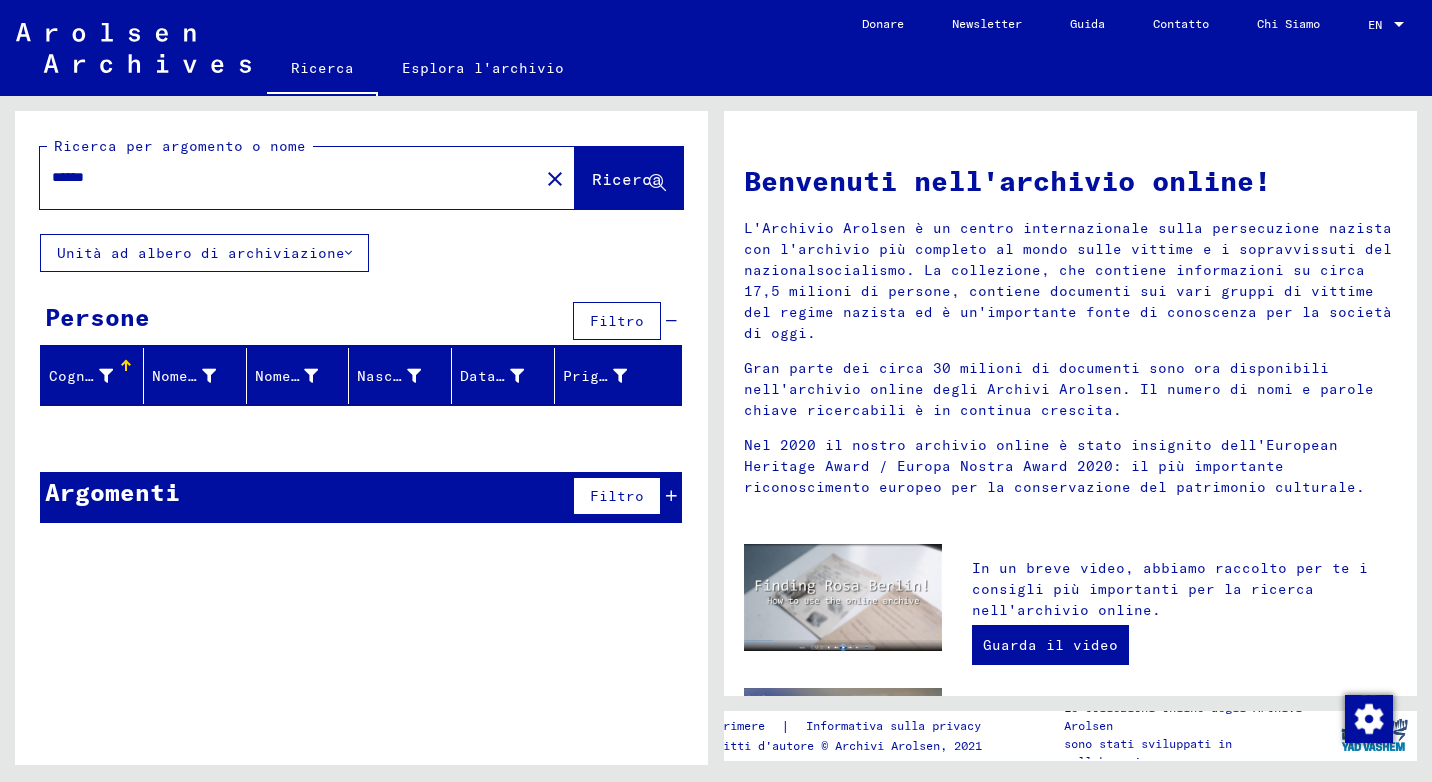 drag, startPoint x: 190, startPoint y: 186, endPoint x: -4, endPoint y: 164, distance: 195.24344 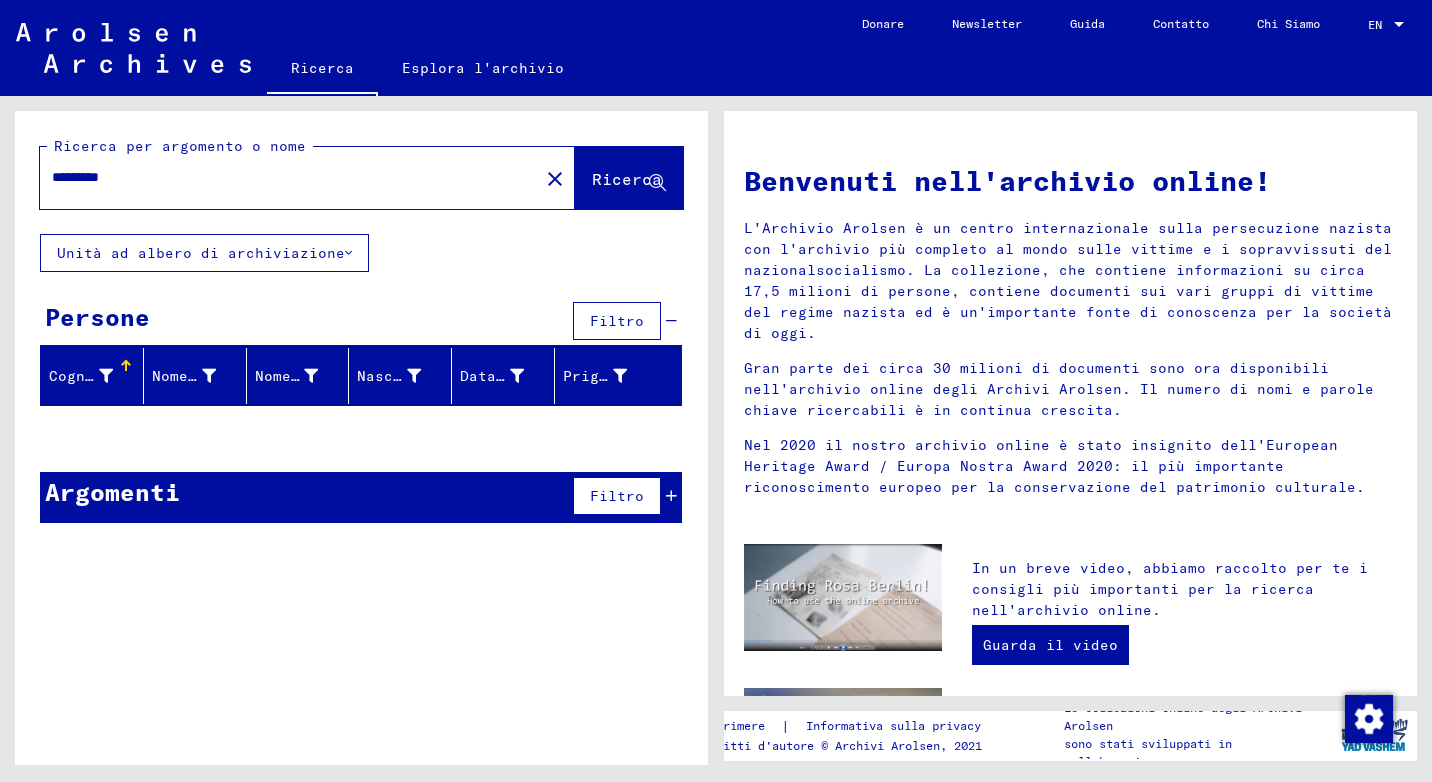 type on "*********" 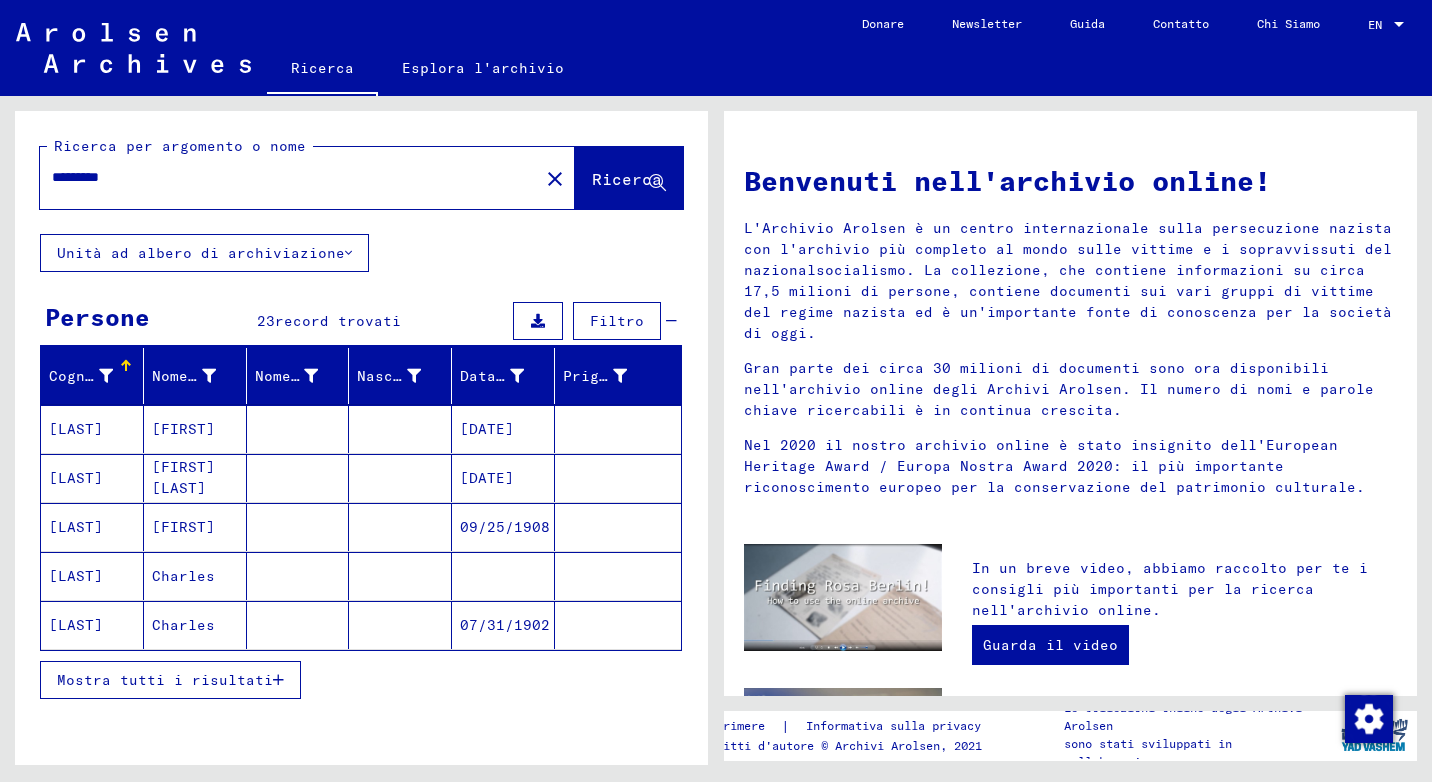 click on "Mostra tutti i risultati" at bounding box center [170, 680] 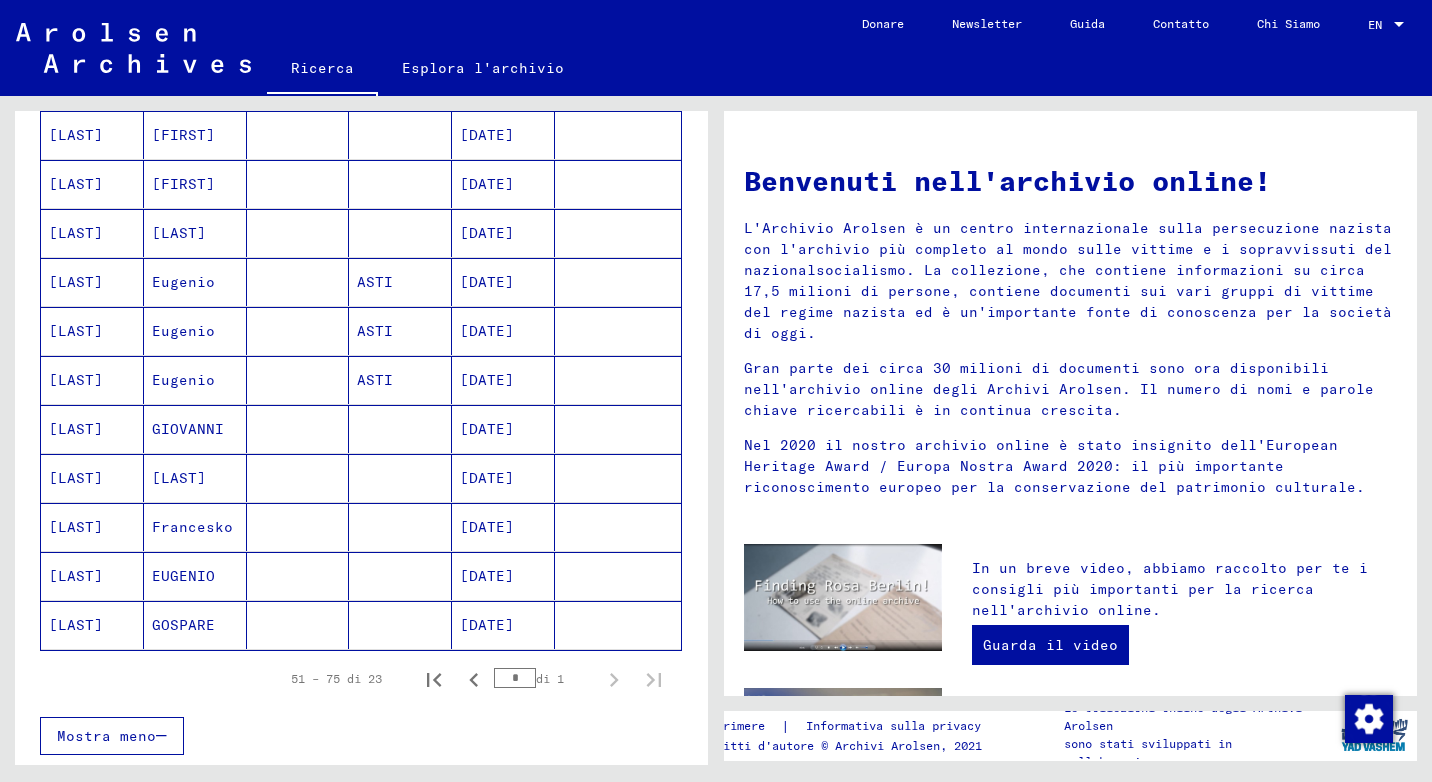 scroll, scrollTop: 900, scrollLeft: 0, axis: vertical 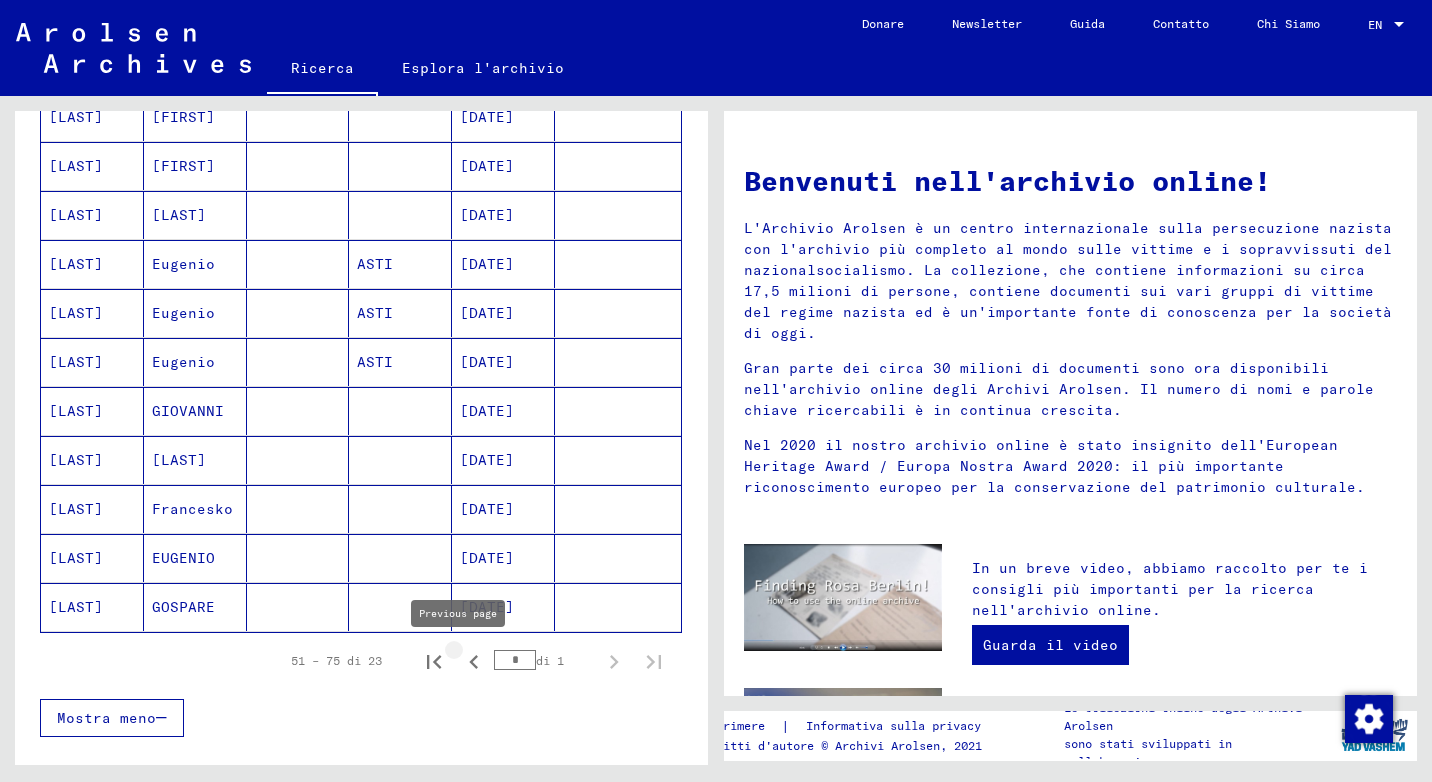 click 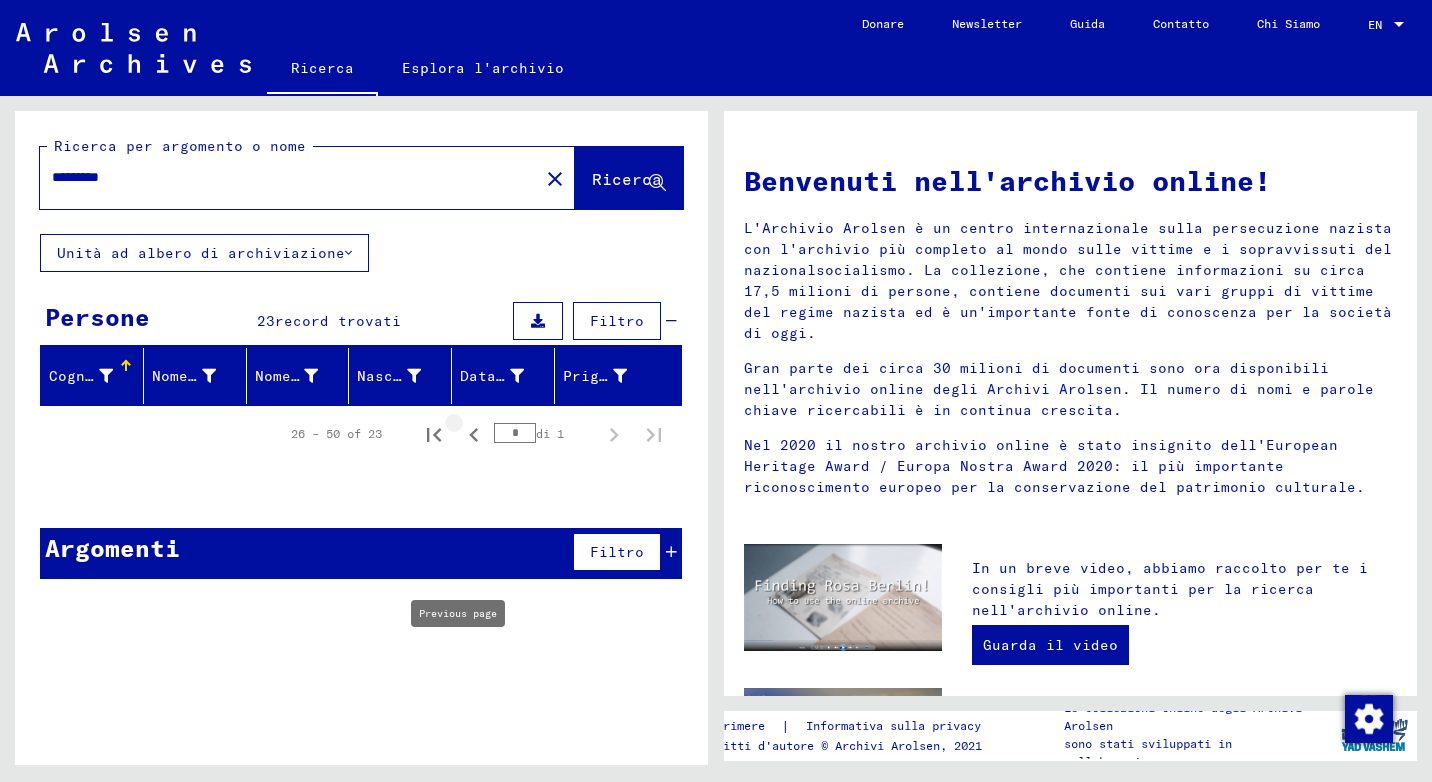 scroll, scrollTop: 0, scrollLeft: 0, axis: both 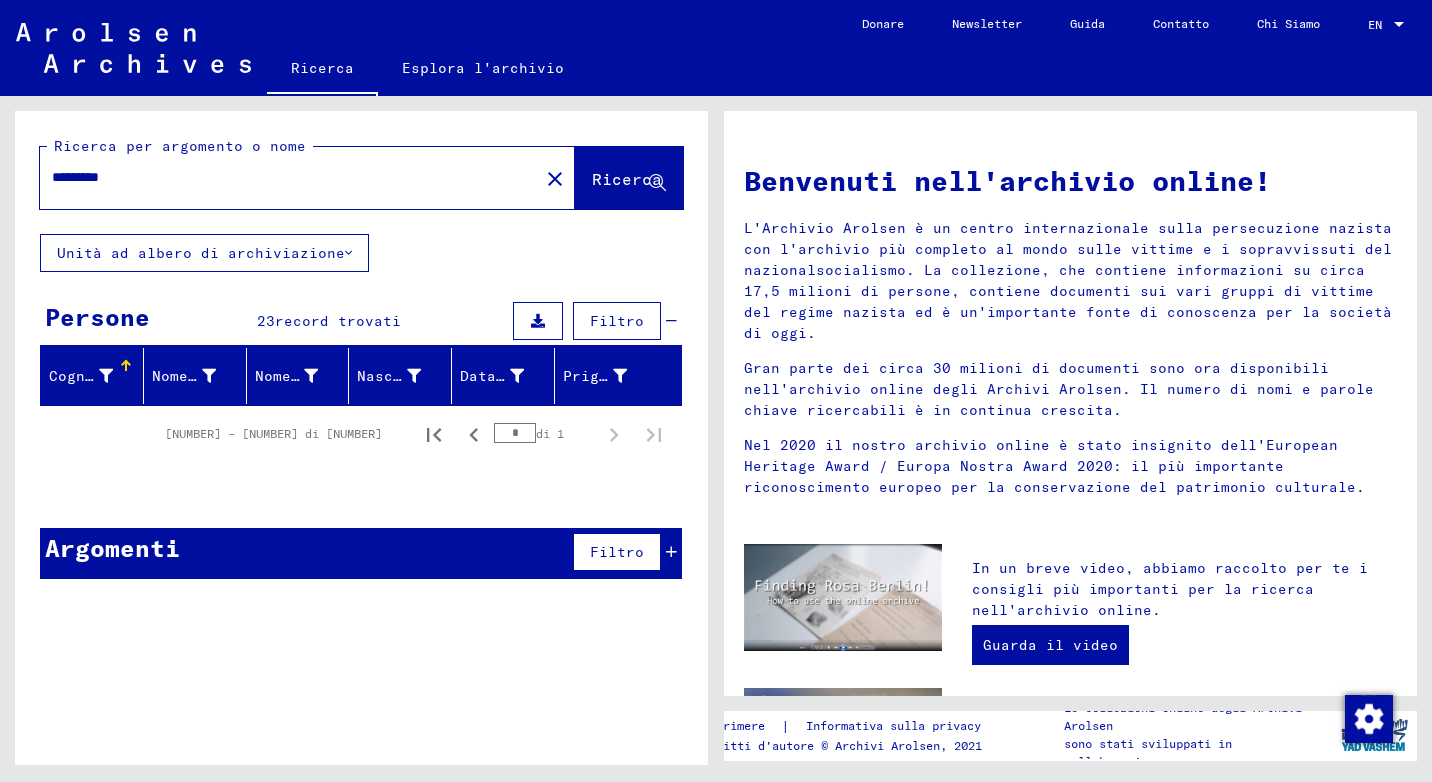 drag, startPoint x: 247, startPoint y: 163, endPoint x: -4, endPoint y: 160, distance: 251.01793 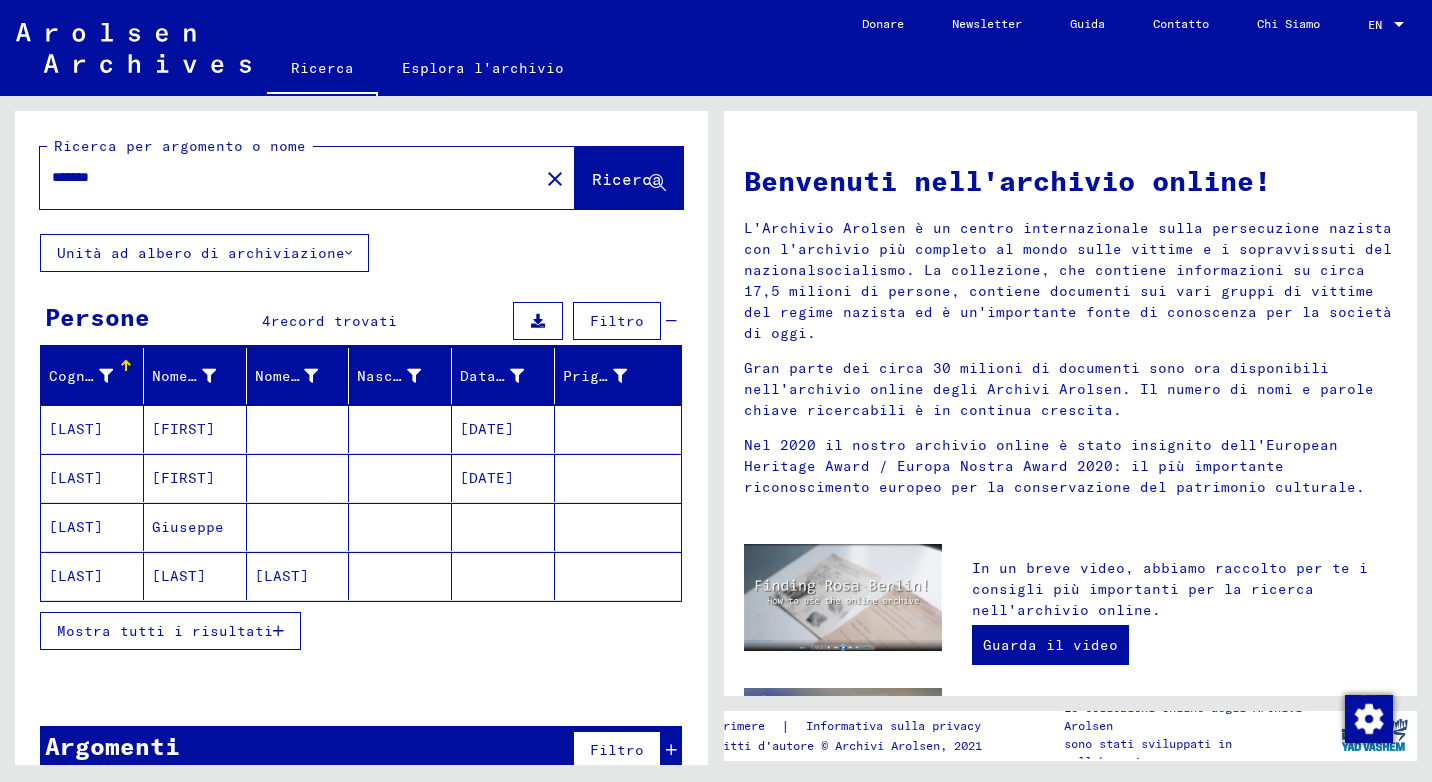 click on "Mostra tutti i risultati" at bounding box center [170, 631] 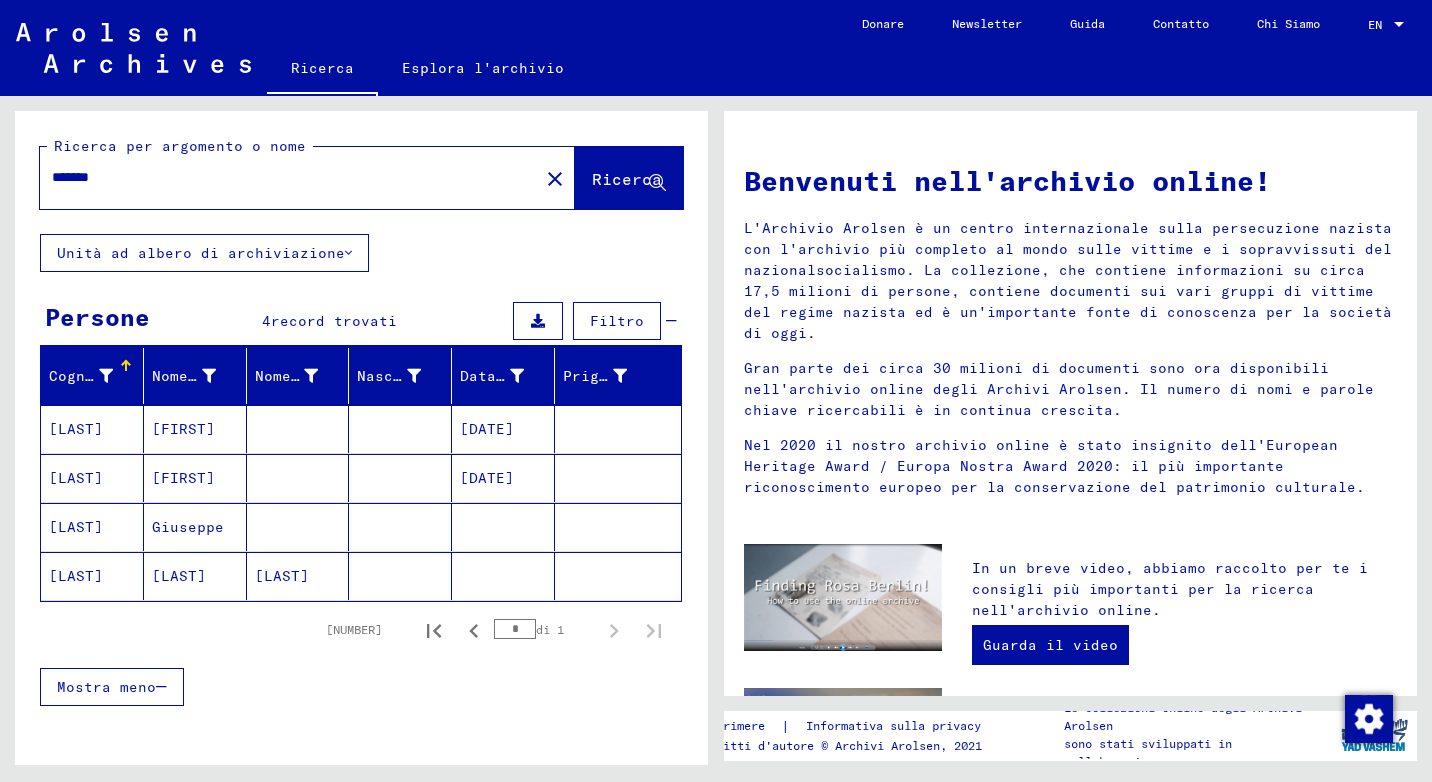 drag, startPoint x: 186, startPoint y: 177, endPoint x: 49, endPoint y: 175, distance: 137.0146 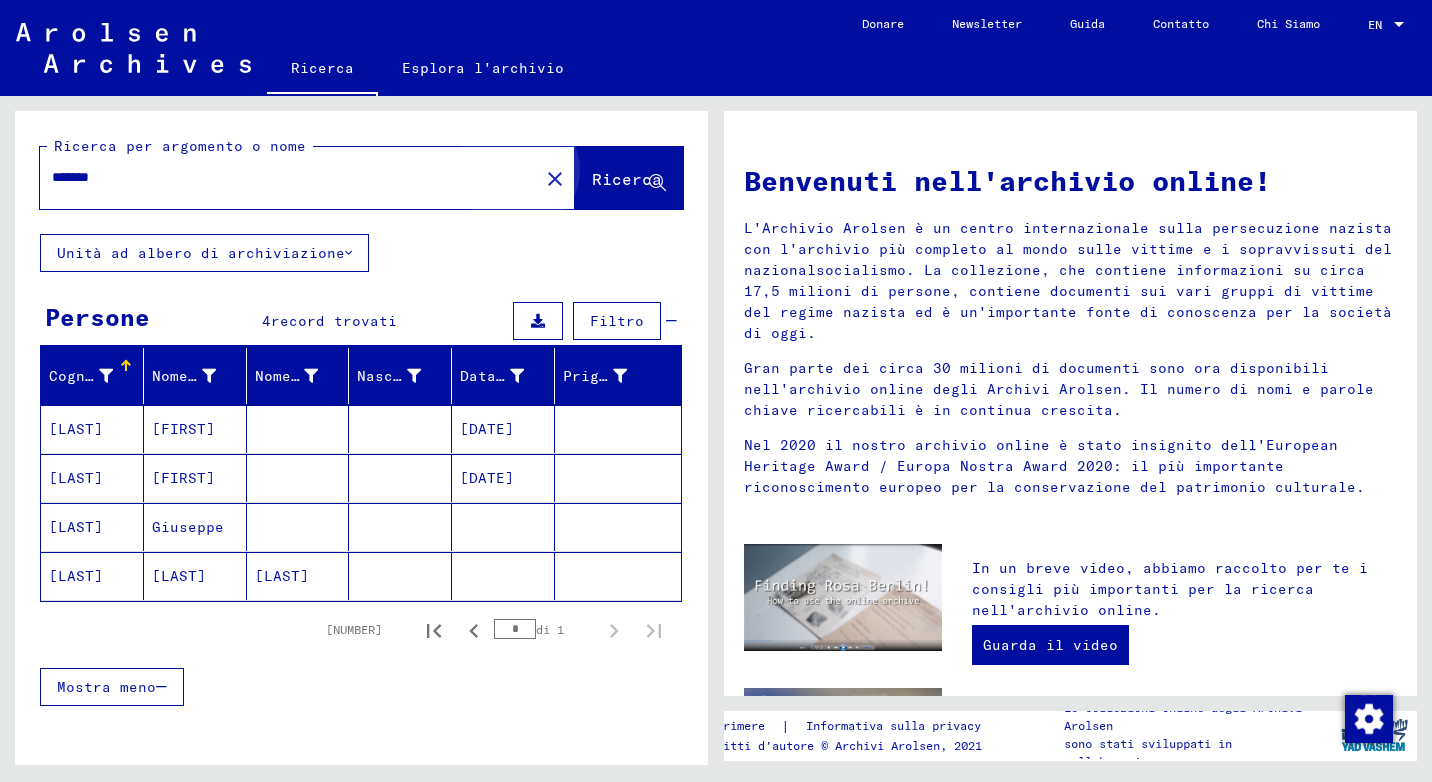 click on "Ricerca" 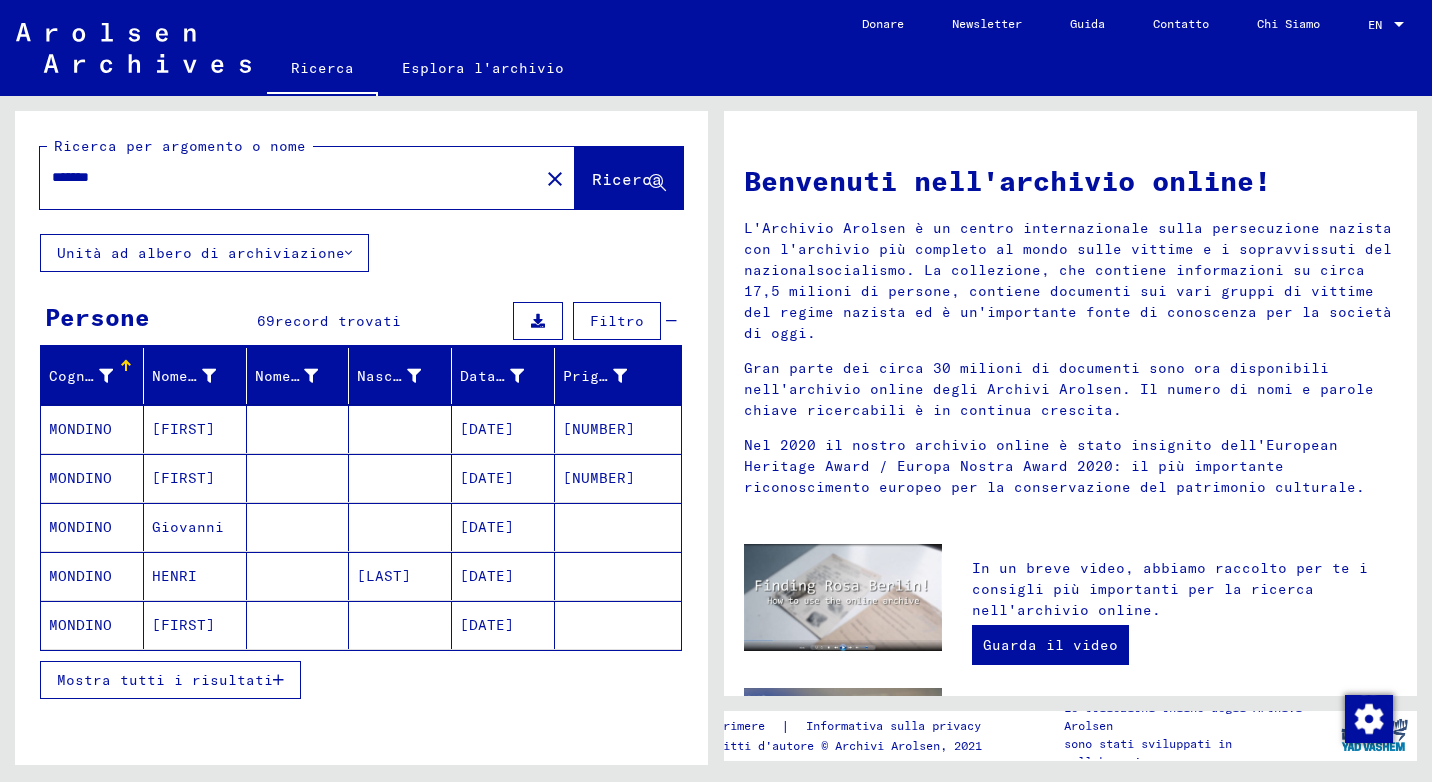 click on "Mostra tutti i risultati" at bounding box center [165, 680] 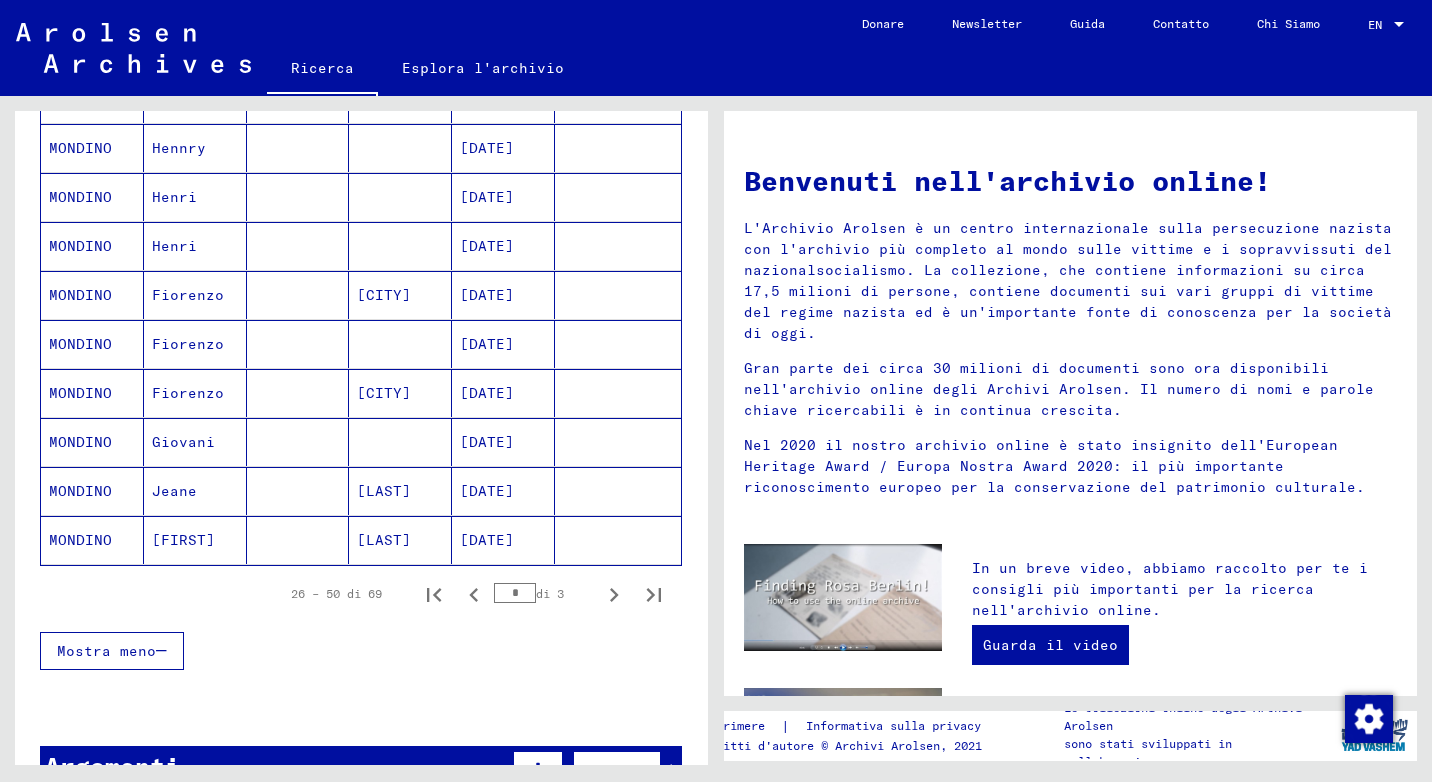 scroll, scrollTop: 1100, scrollLeft: 0, axis: vertical 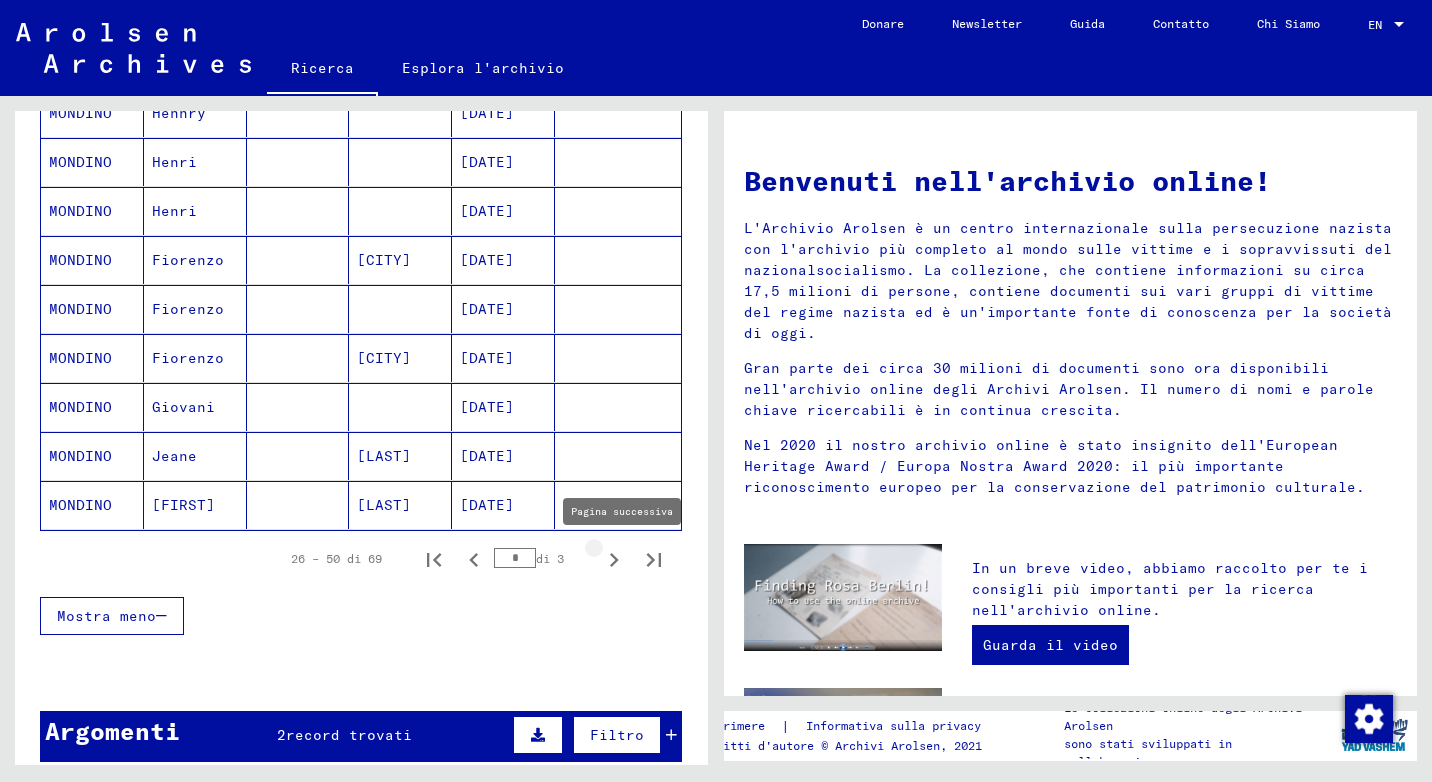 click 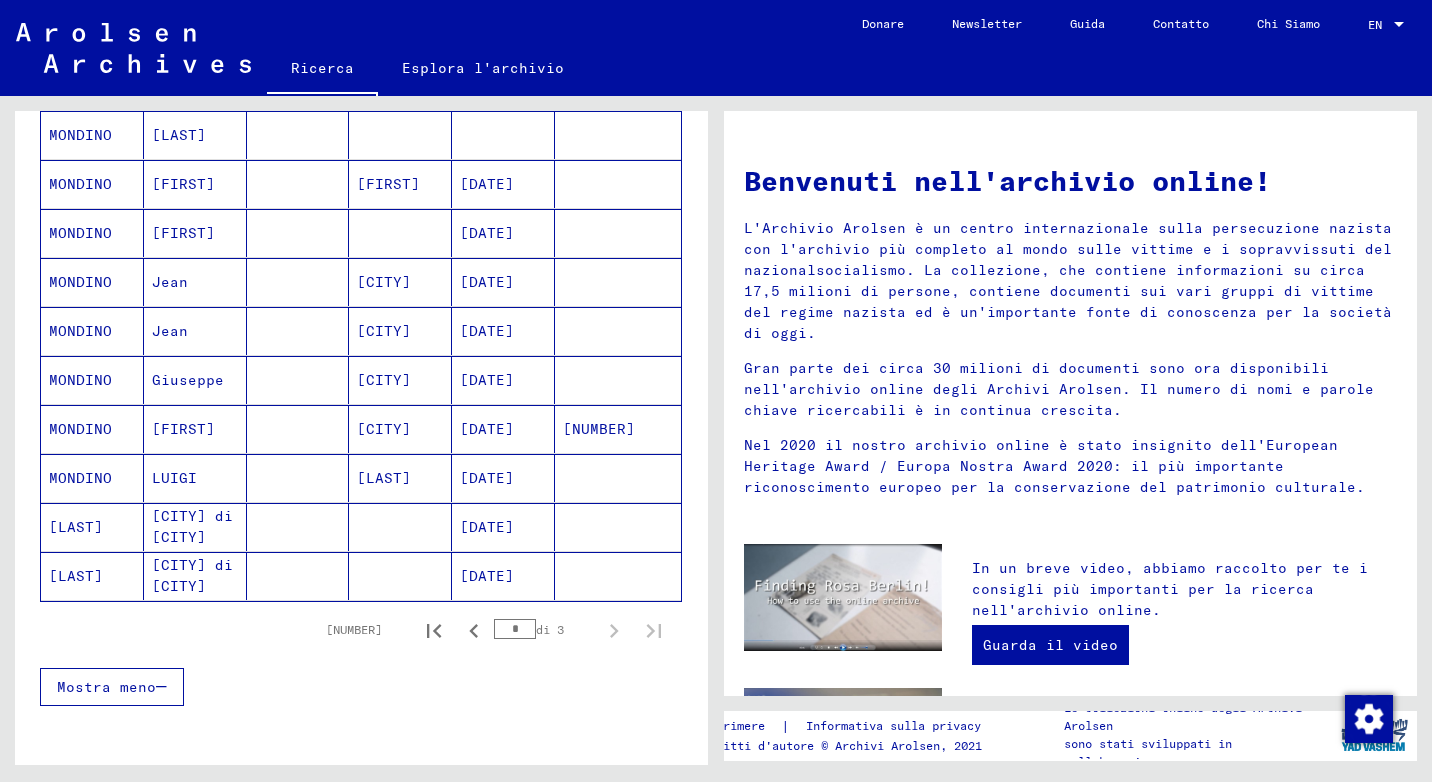scroll, scrollTop: 1067, scrollLeft: 0, axis: vertical 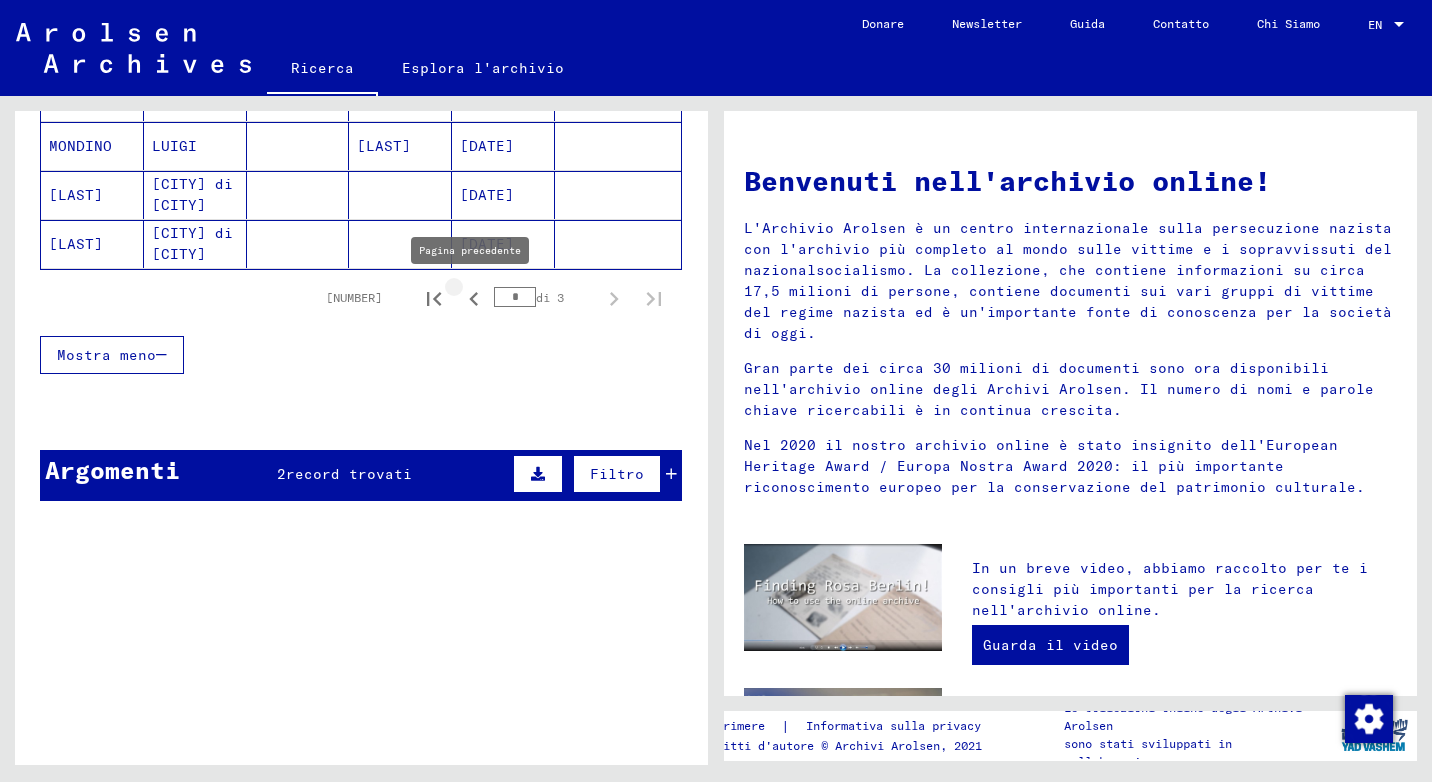 click 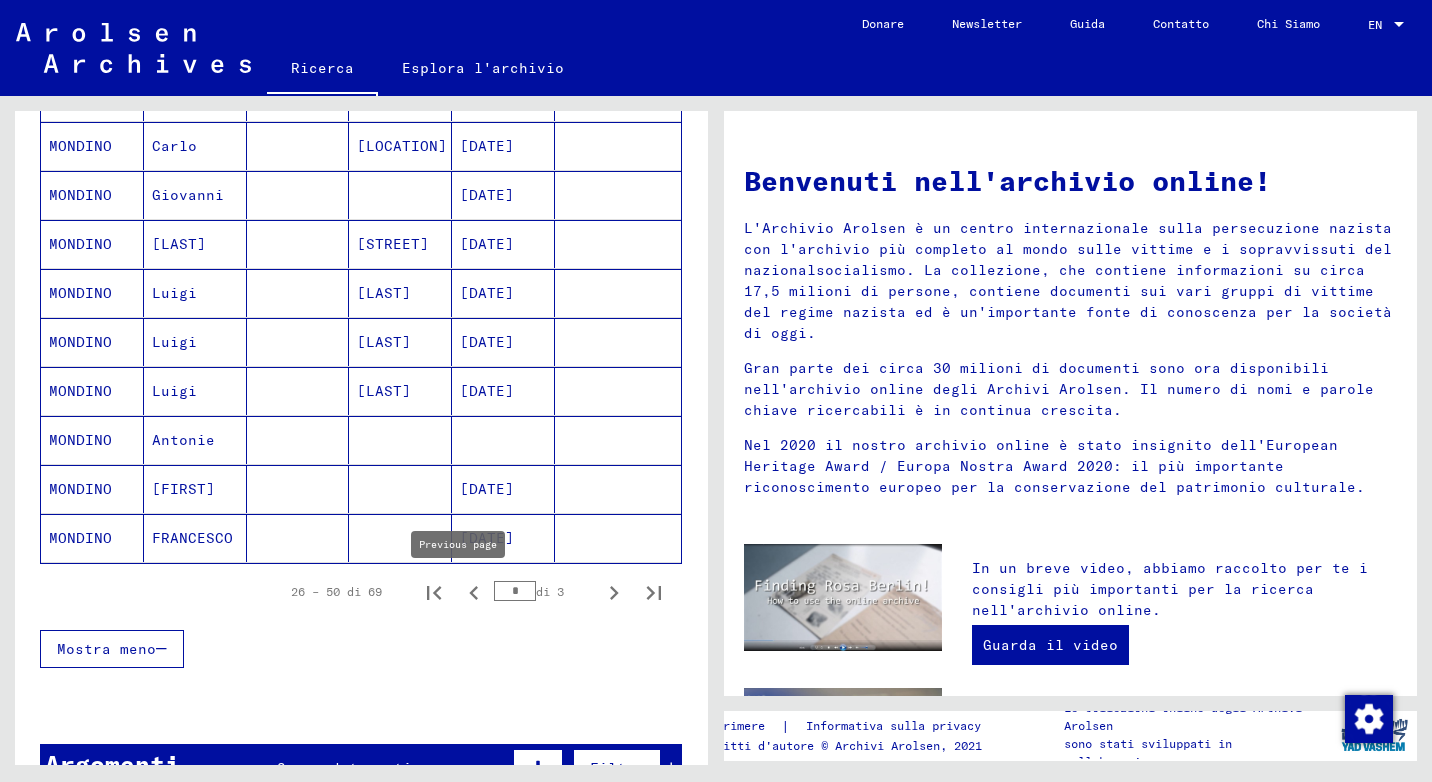 click 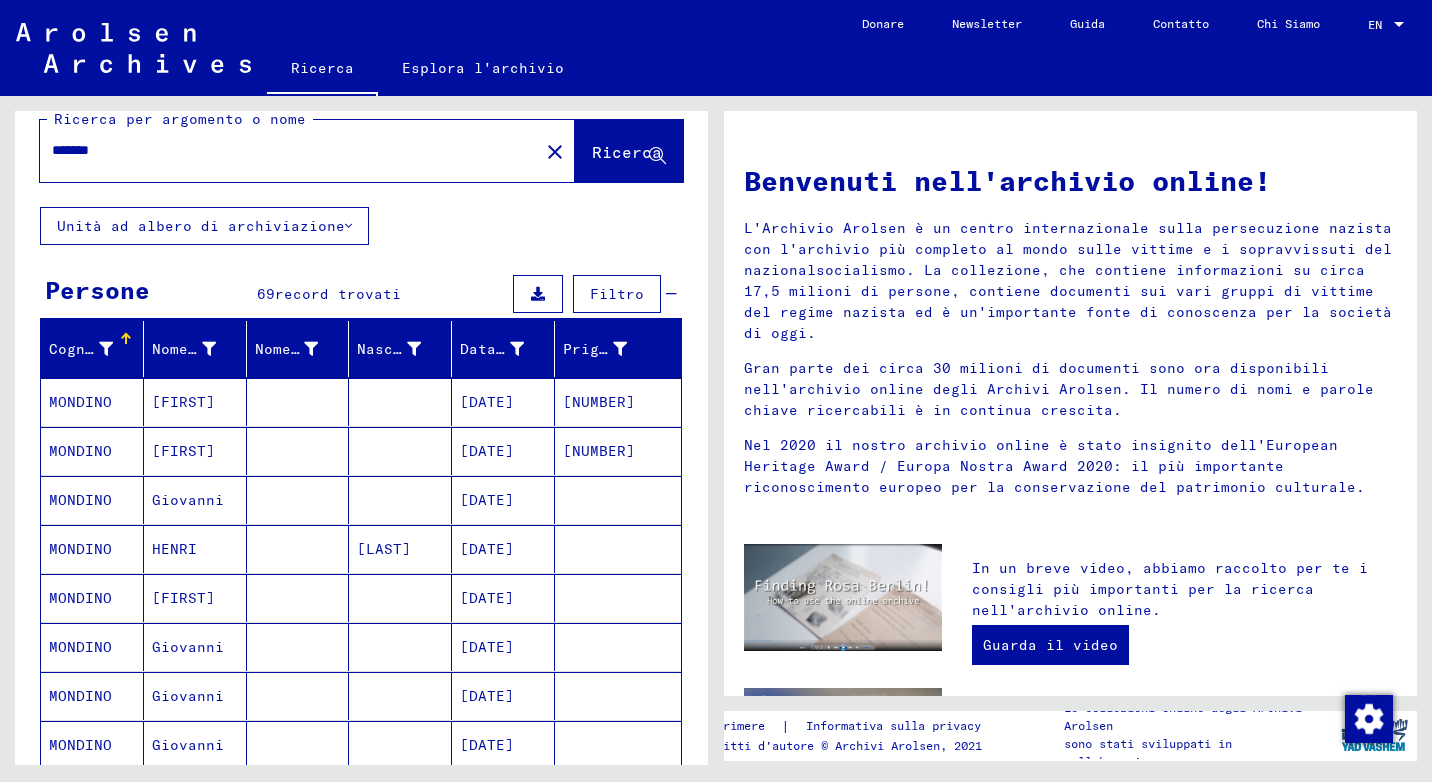 scroll, scrollTop: 0, scrollLeft: 0, axis: both 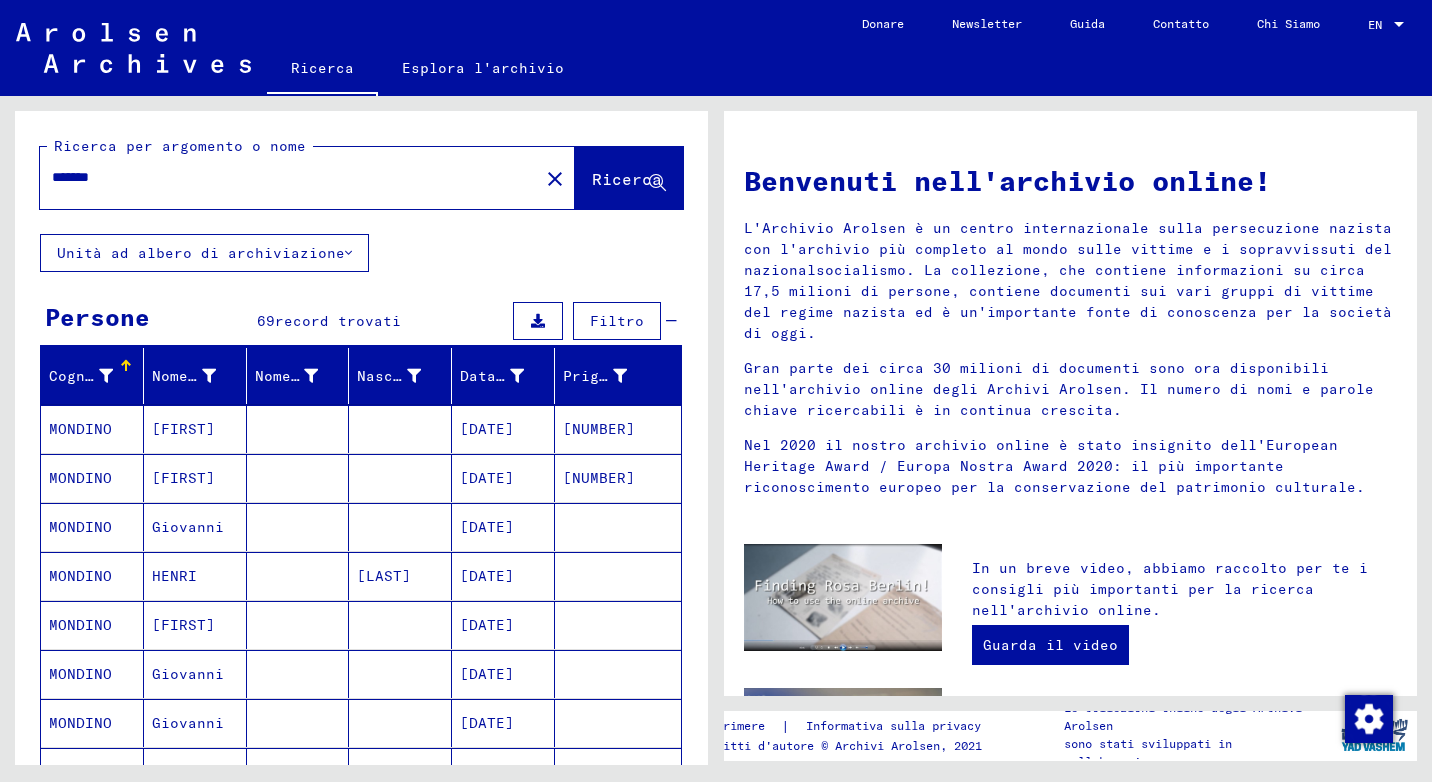 drag, startPoint x: 175, startPoint y: 180, endPoint x: -4, endPoint y: 157, distance: 180.4716 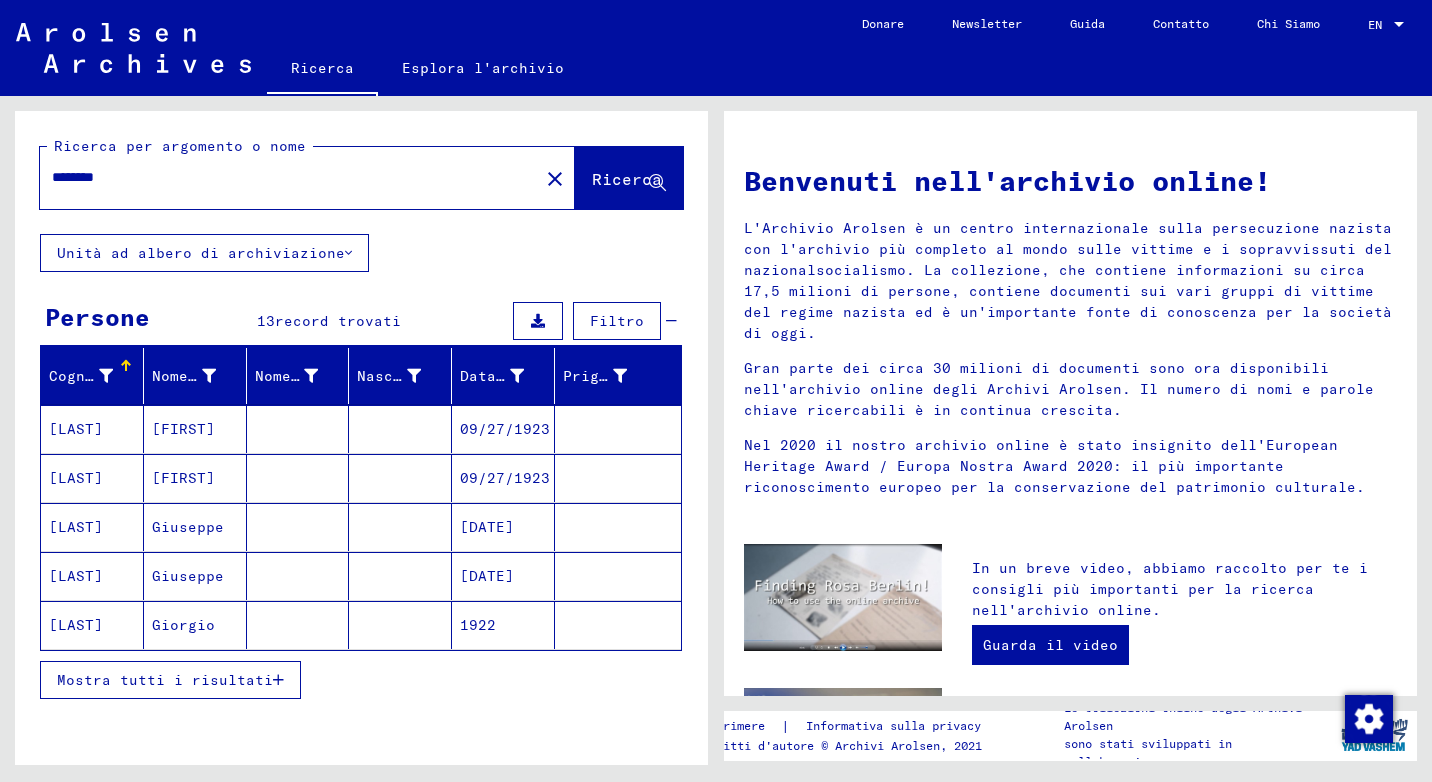 click on "Giuseppe" at bounding box center (195, 576) 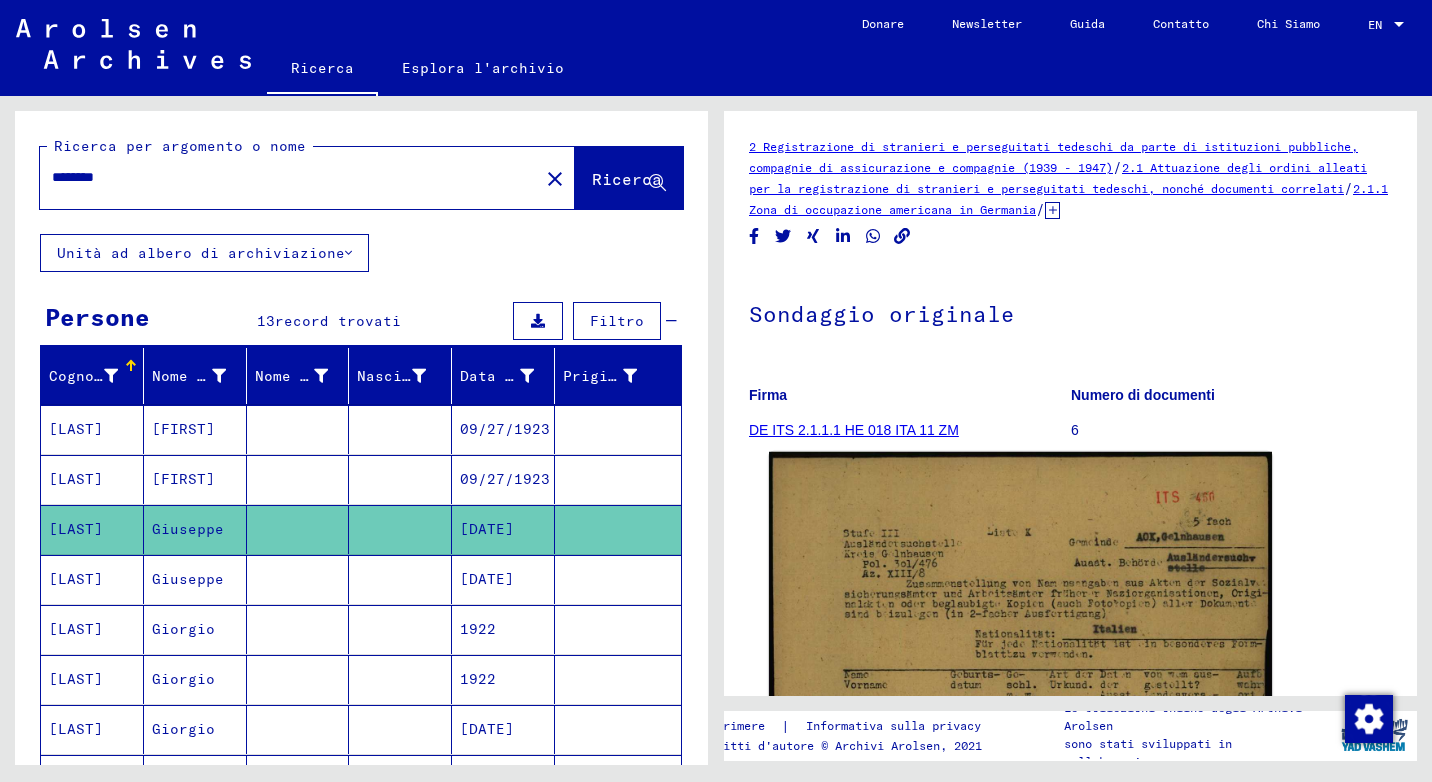 scroll, scrollTop: 0, scrollLeft: 0, axis: both 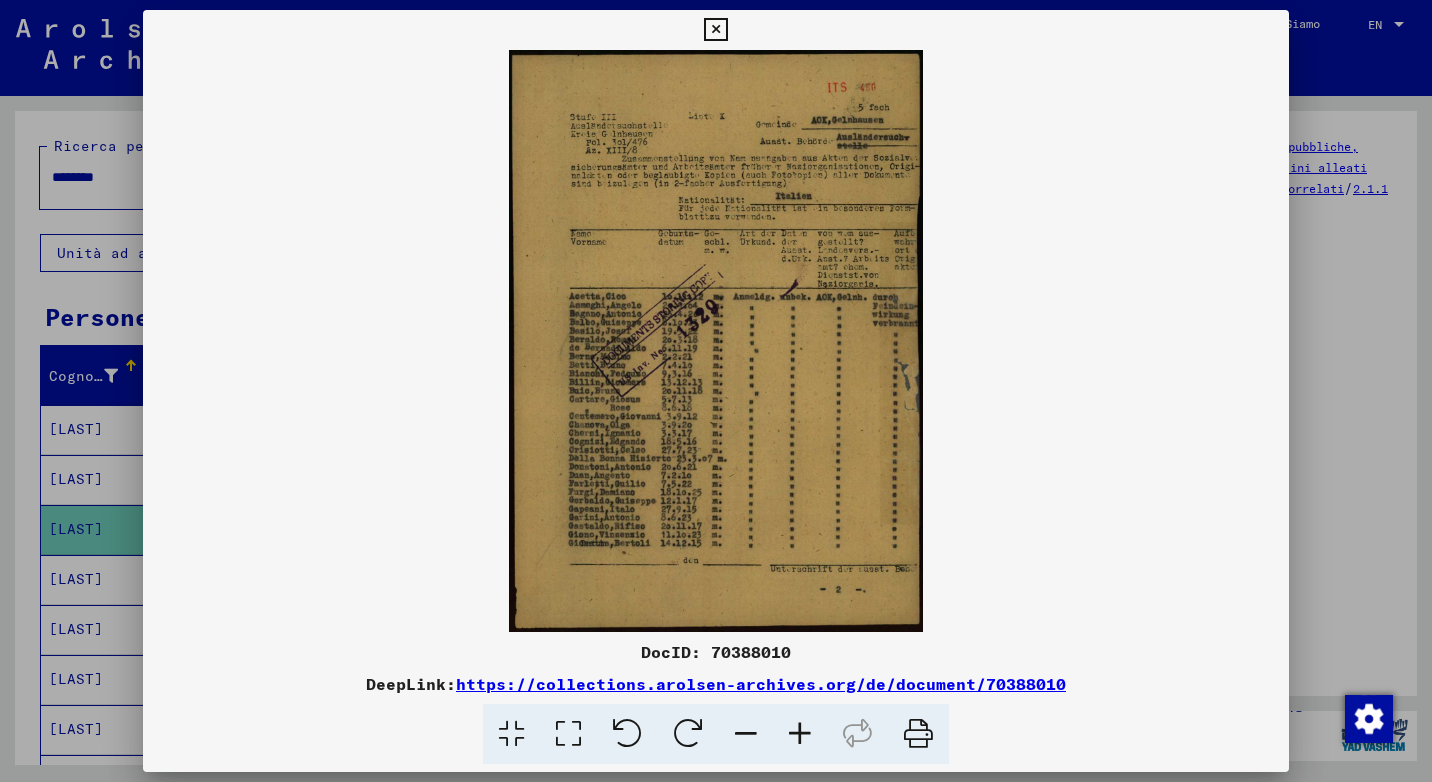 click at bounding box center (800, 734) 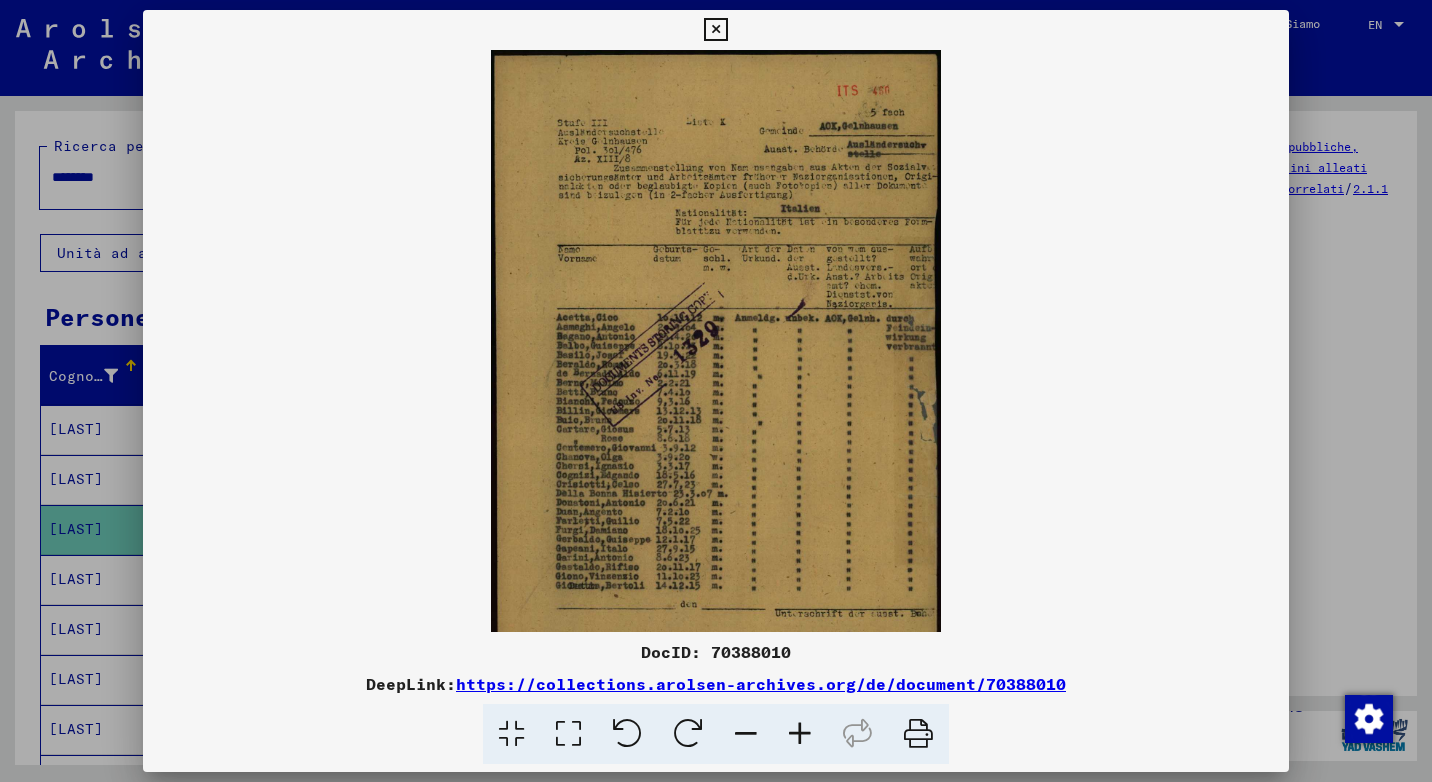 click at bounding box center (800, 734) 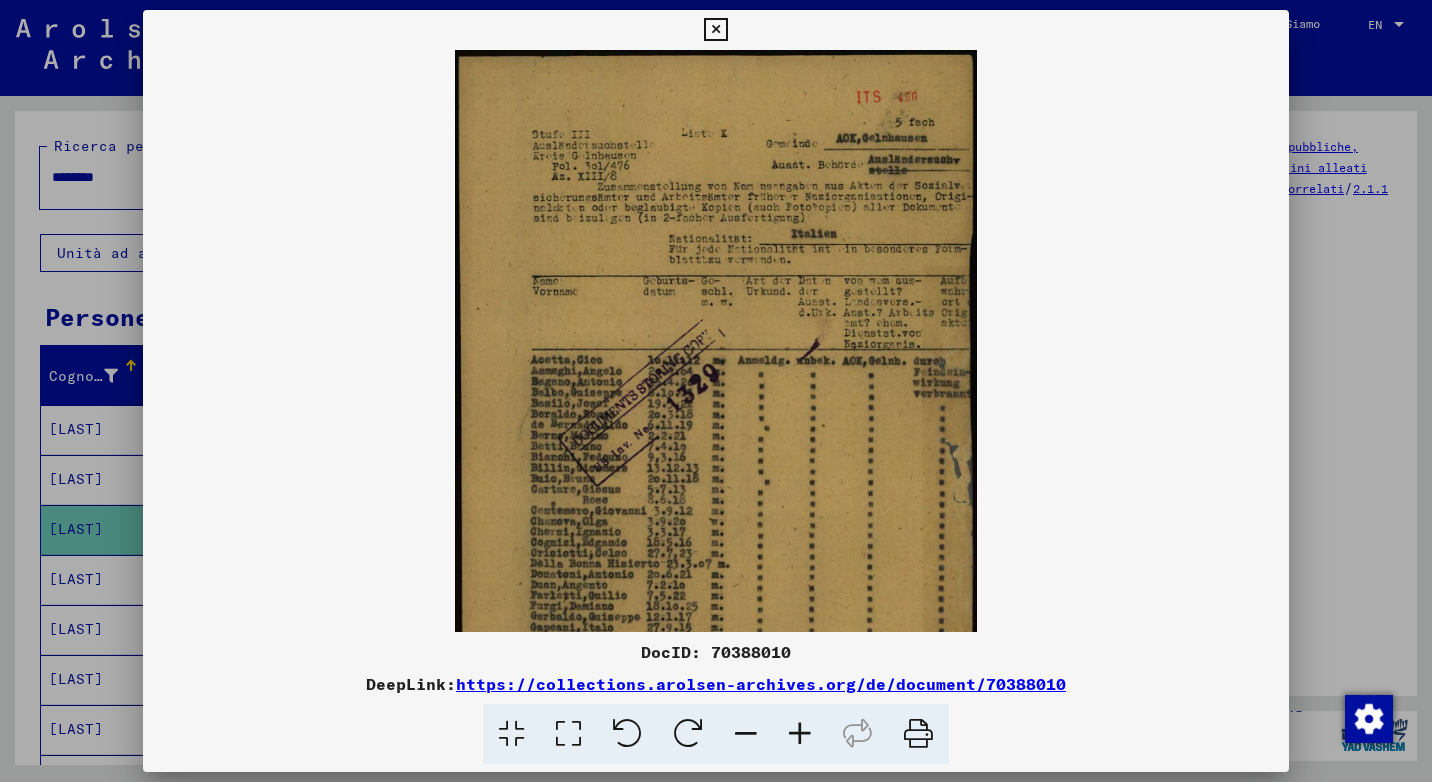 click at bounding box center [800, 734] 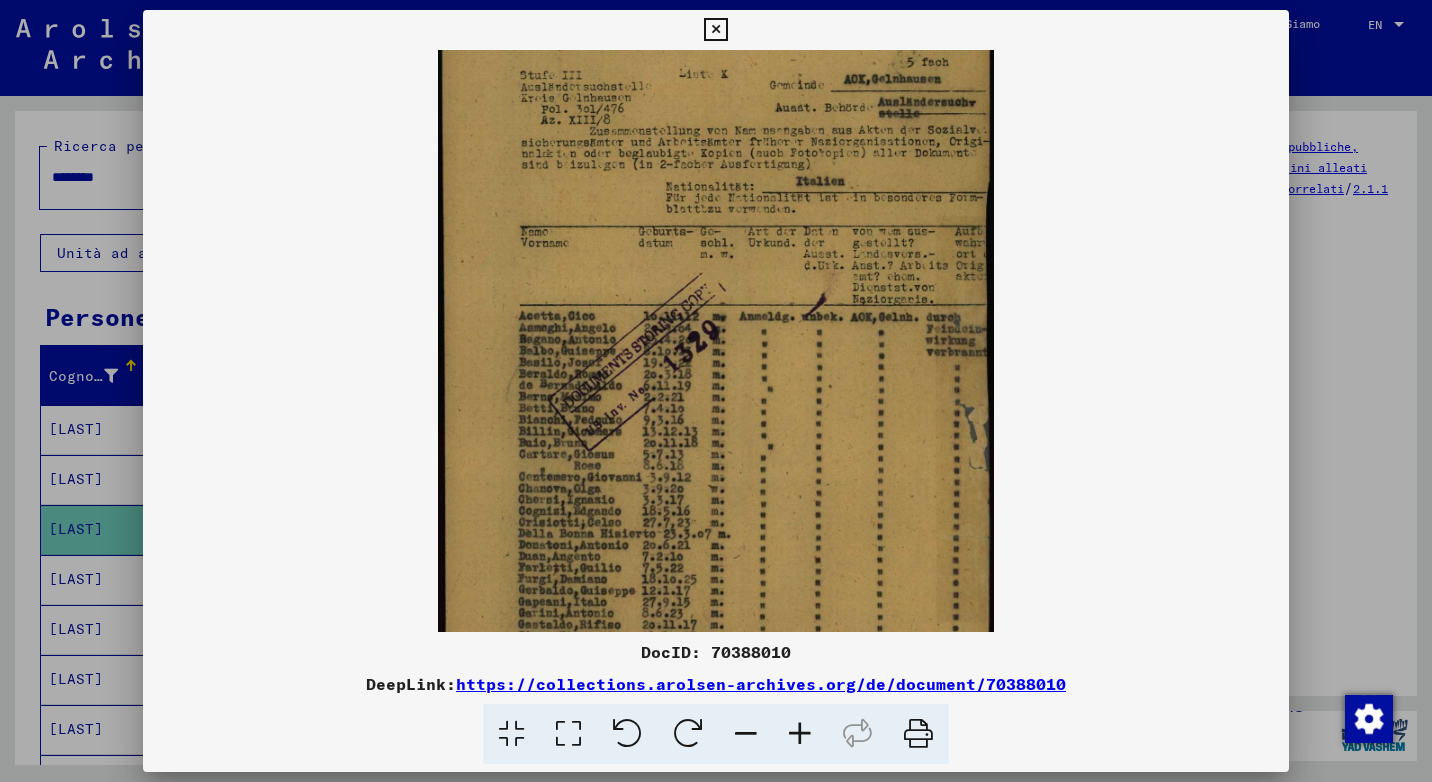 scroll, scrollTop: 81, scrollLeft: 0, axis: vertical 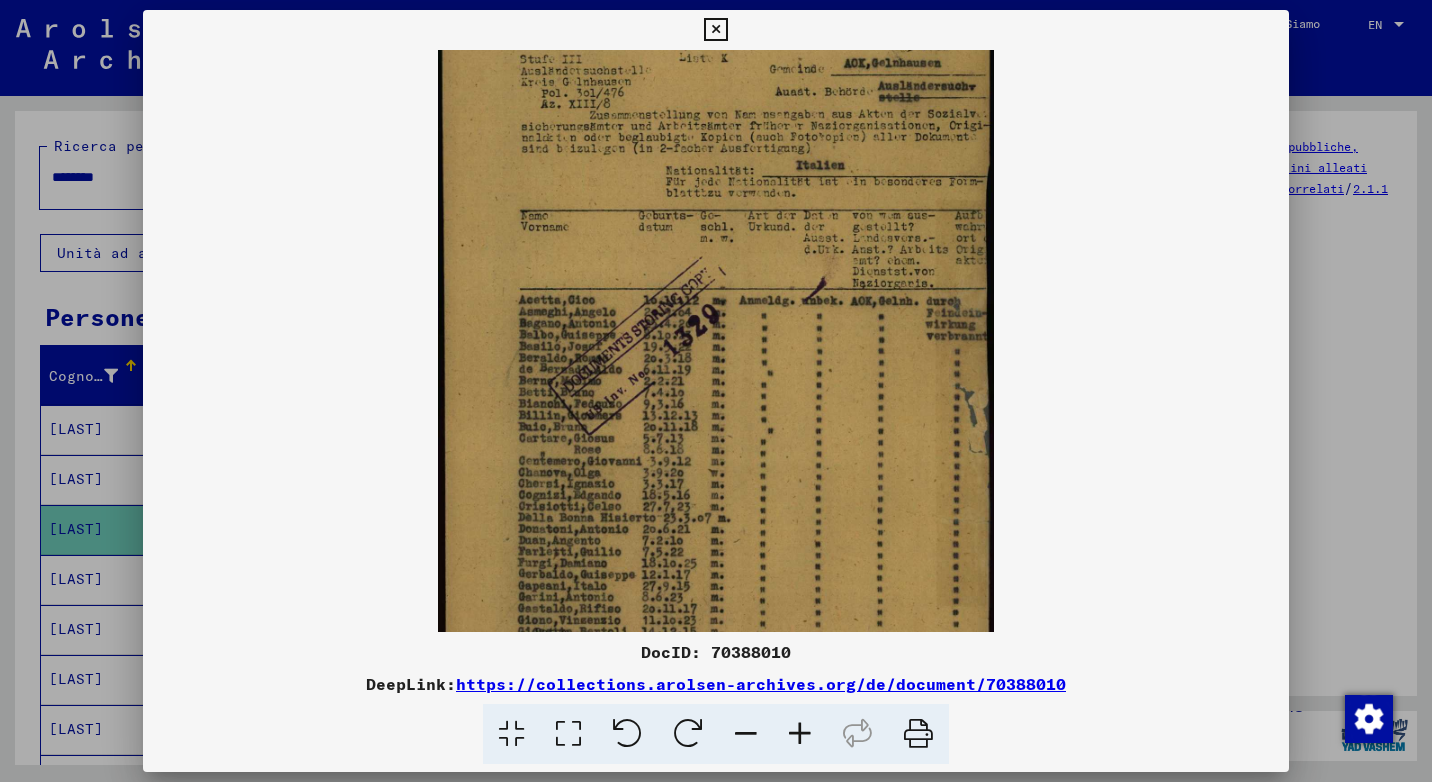 drag, startPoint x: 606, startPoint y: 582, endPoint x: 580, endPoint y: 501, distance: 85.07056 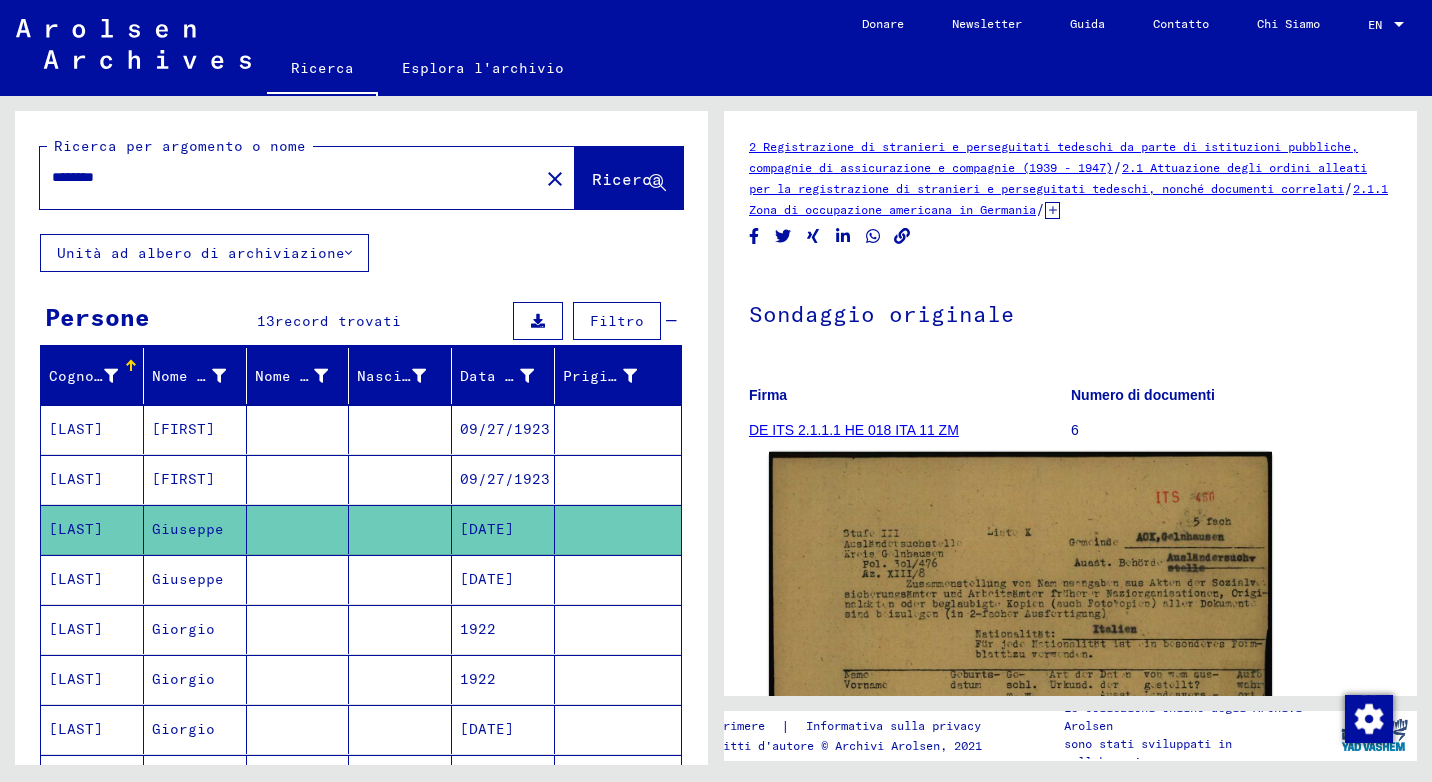 click 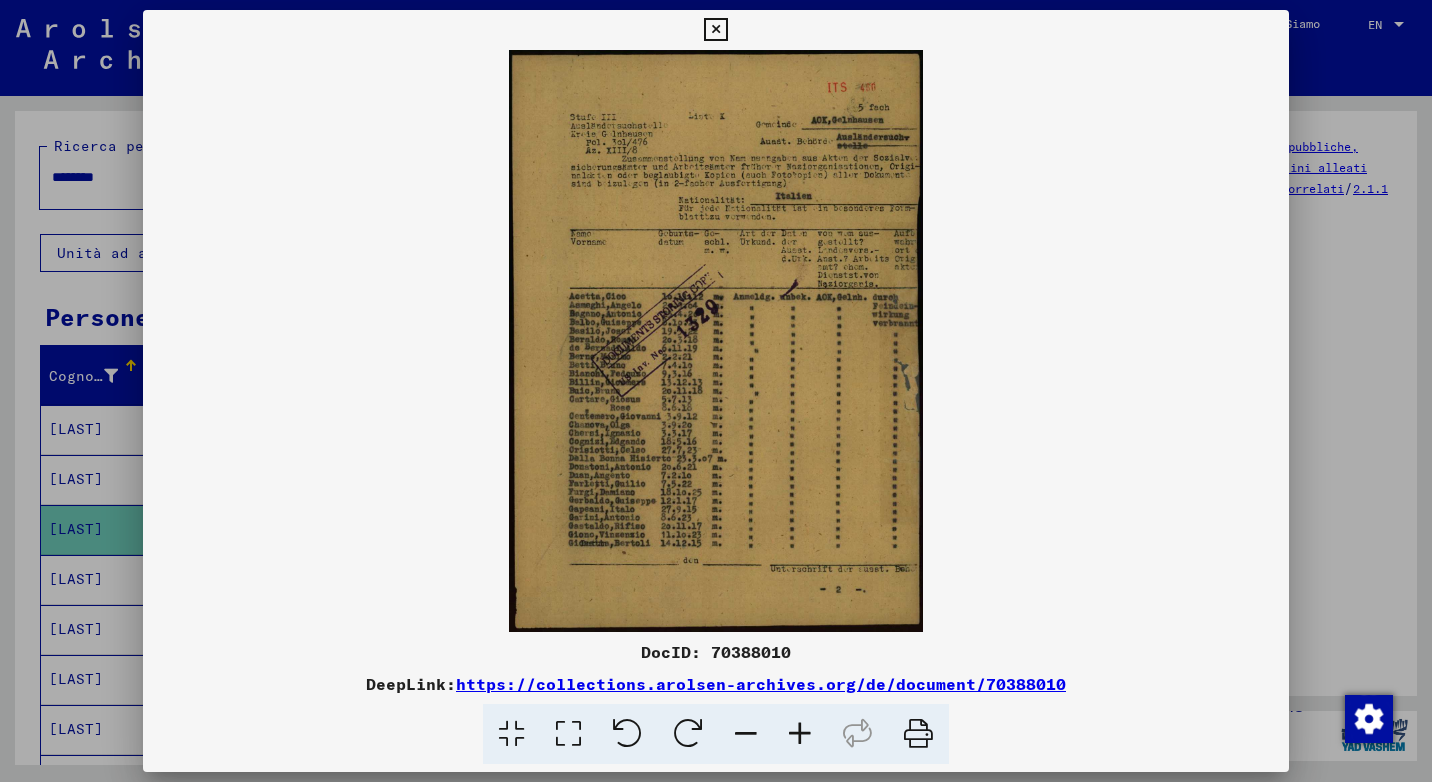 drag, startPoint x: 663, startPoint y: 479, endPoint x: 487, endPoint y: 458, distance: 177.24841 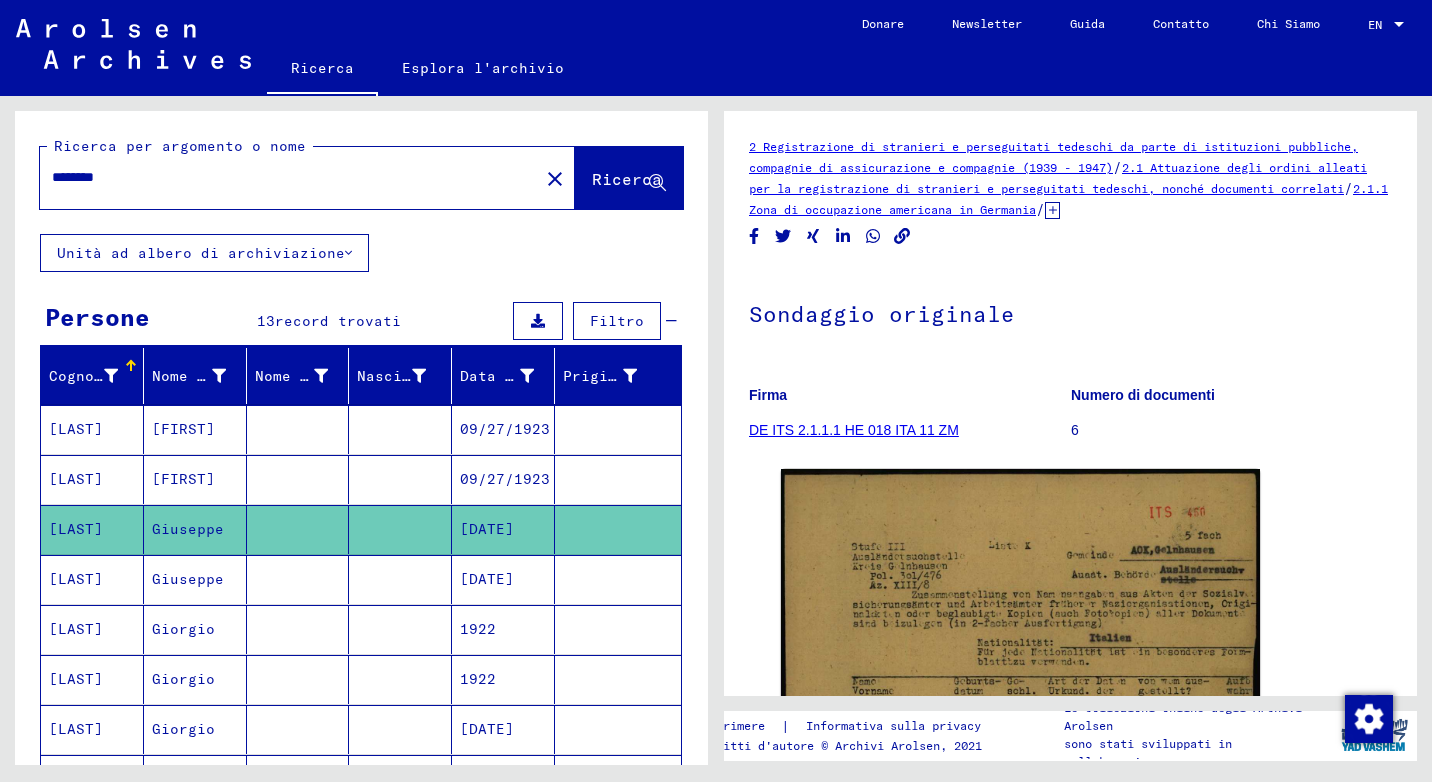 click on "Giorgio" at bounding box center (195, 779) 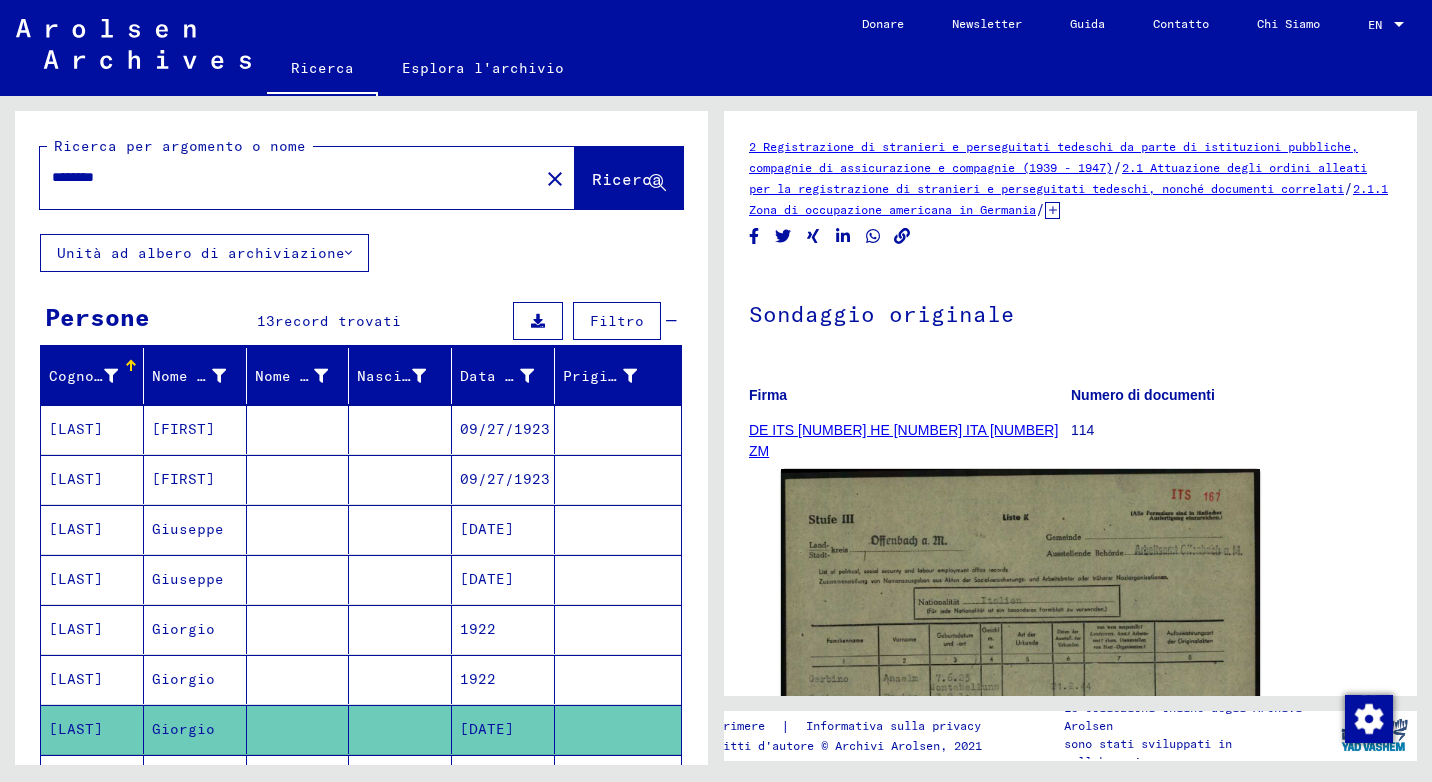 scroll, scrollTop: 0, scrollLeft: 0, axis: both 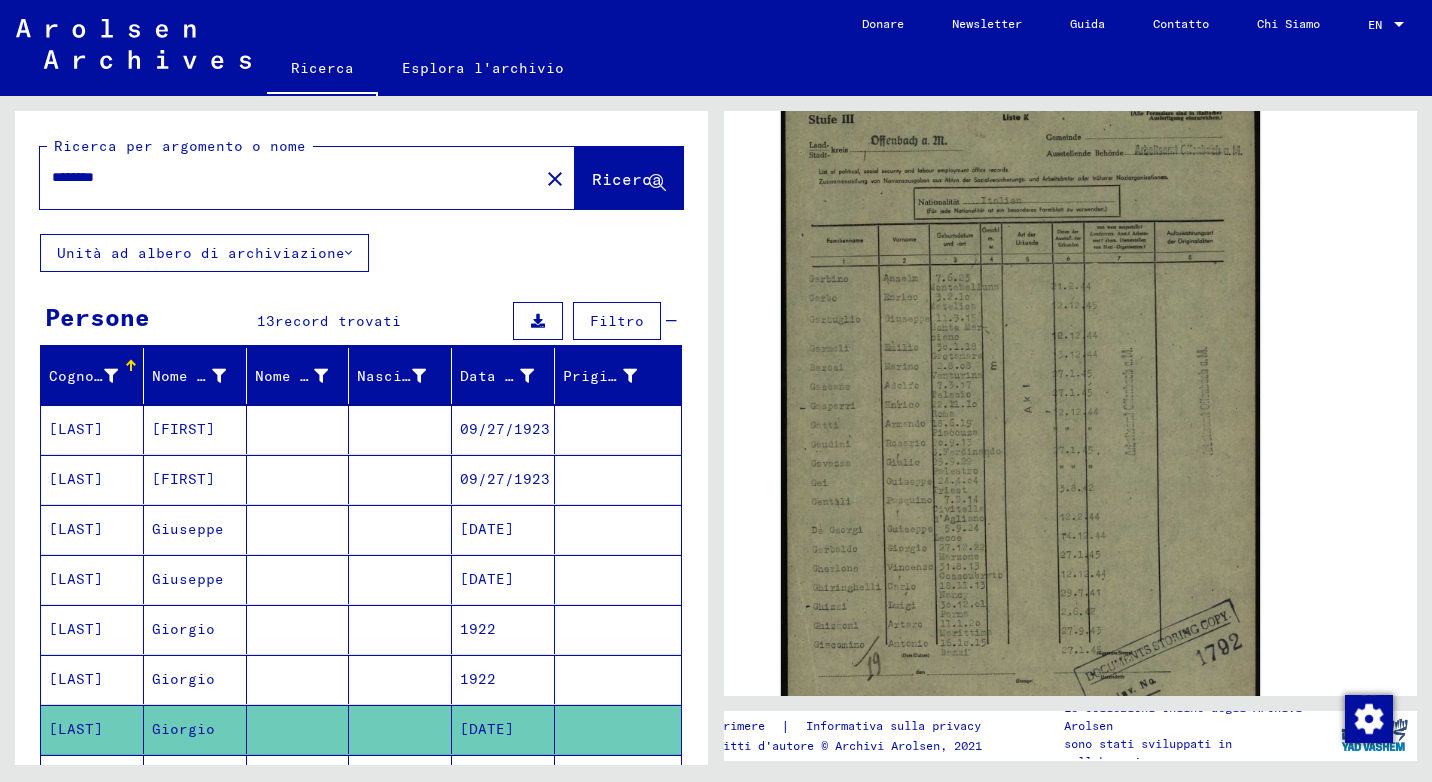 drag, startPoint x: 165, startPoint y: 175, endPoint x: 0, endPoint y: 141, distance: 168.46661 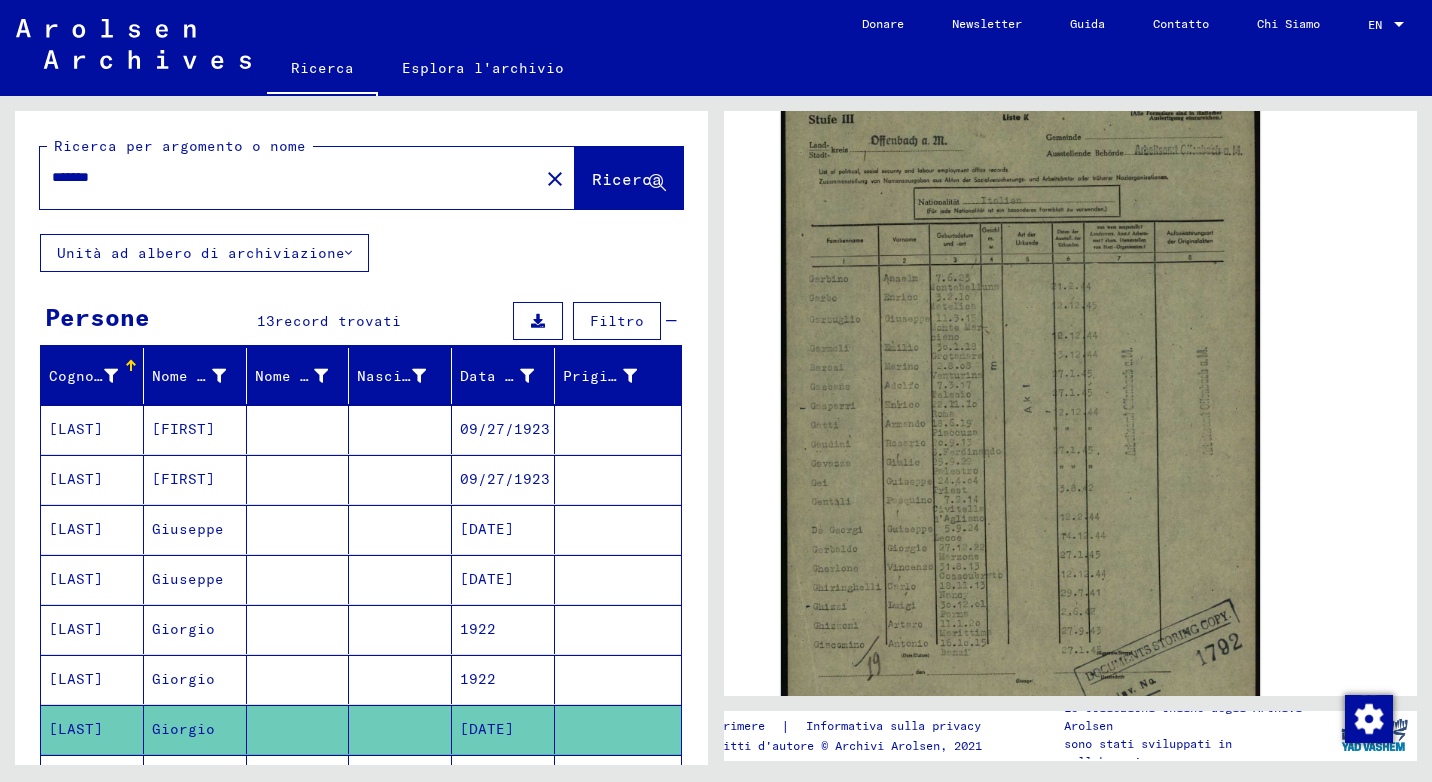 type on "*******" 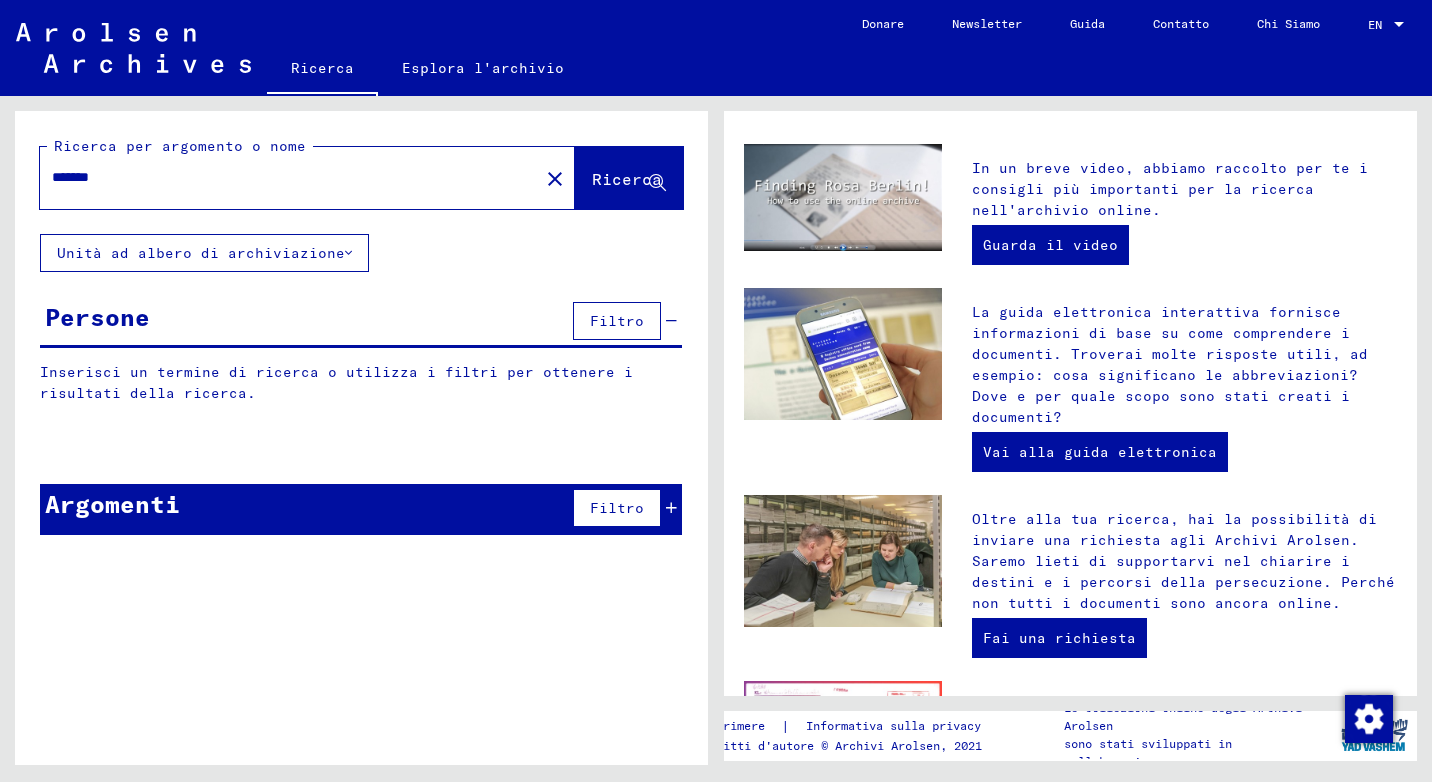 scroll, scrollTop: 0, scrollLeft: 0, axis: both 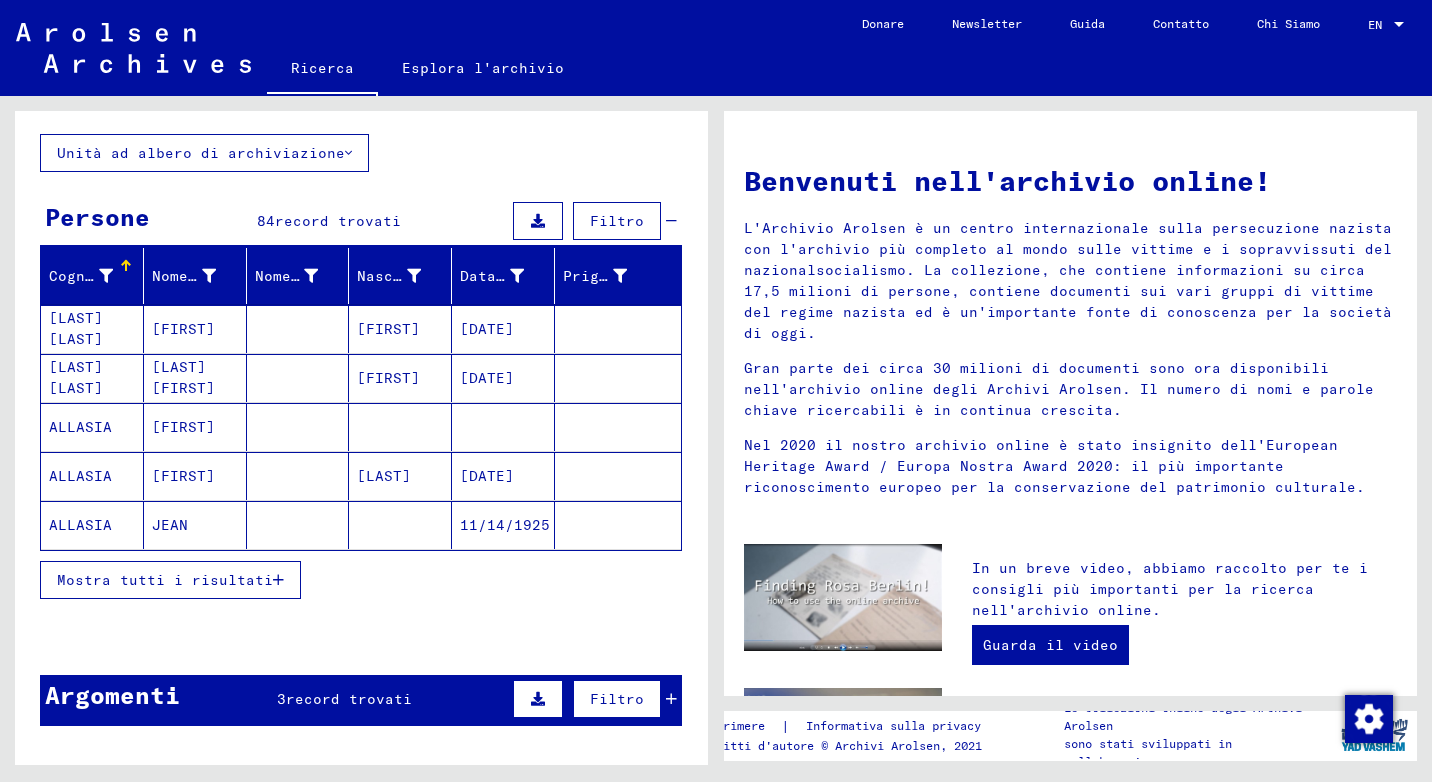 click on "Mostra tutti i risultati" at bounding box center [165, 580] 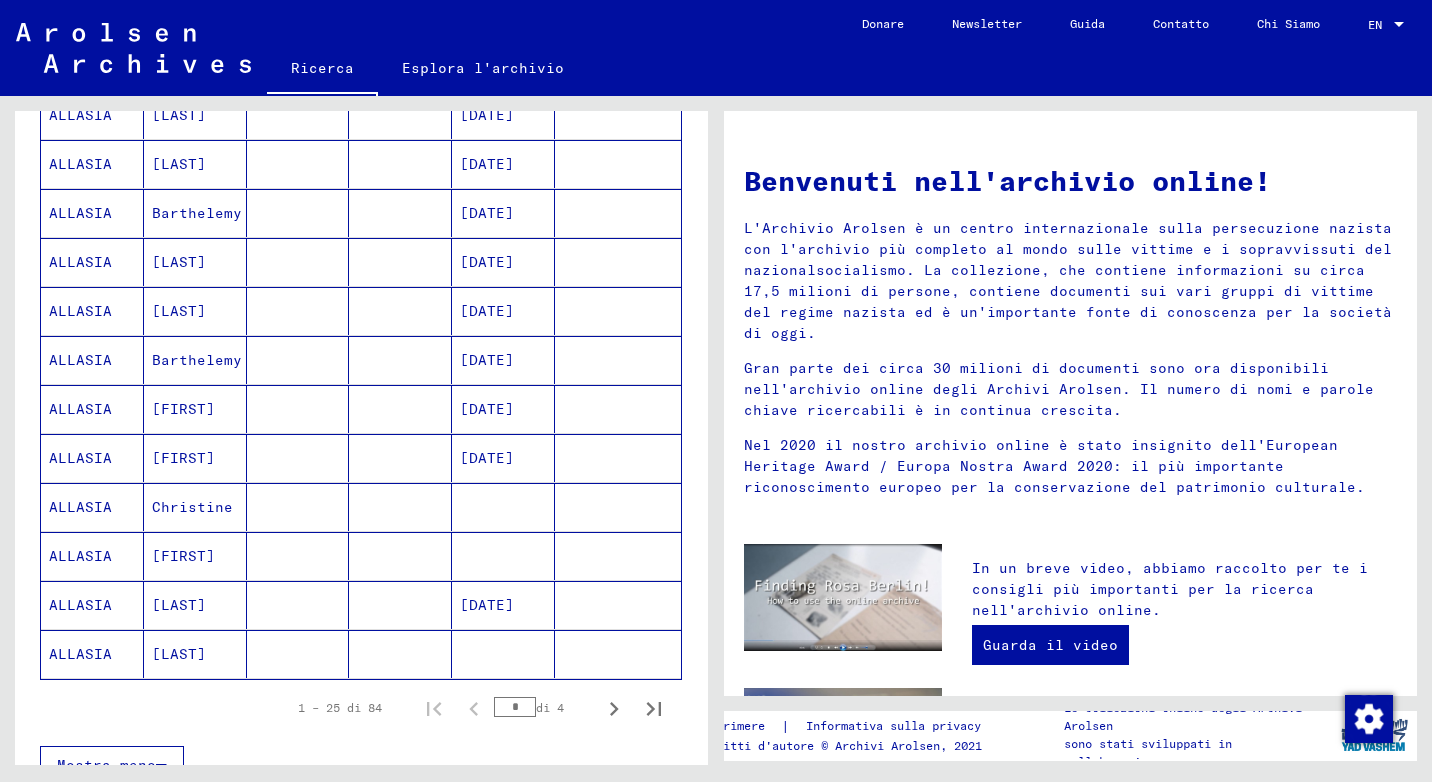 scroll, scrollTop: 1200, scrollLeft: 0, axis: vertical 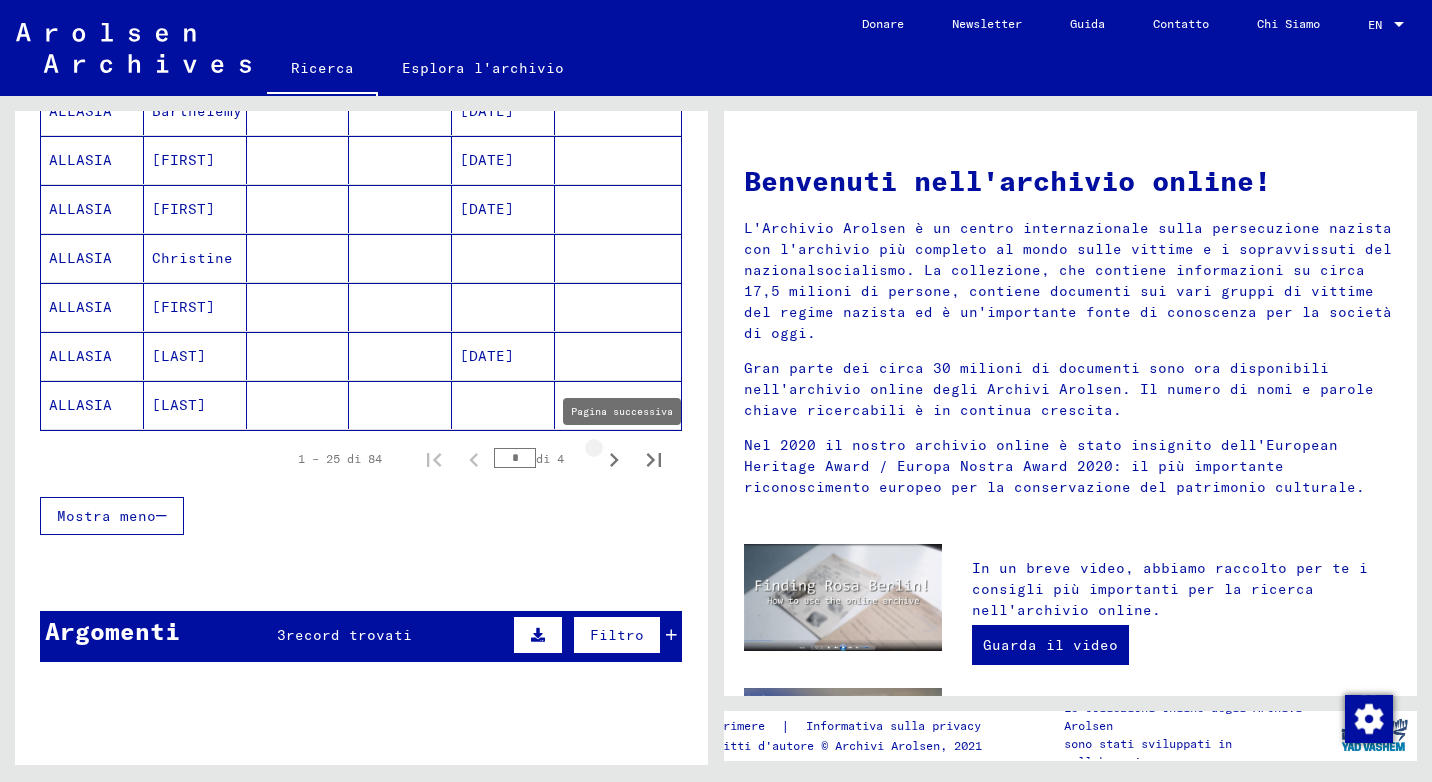 click 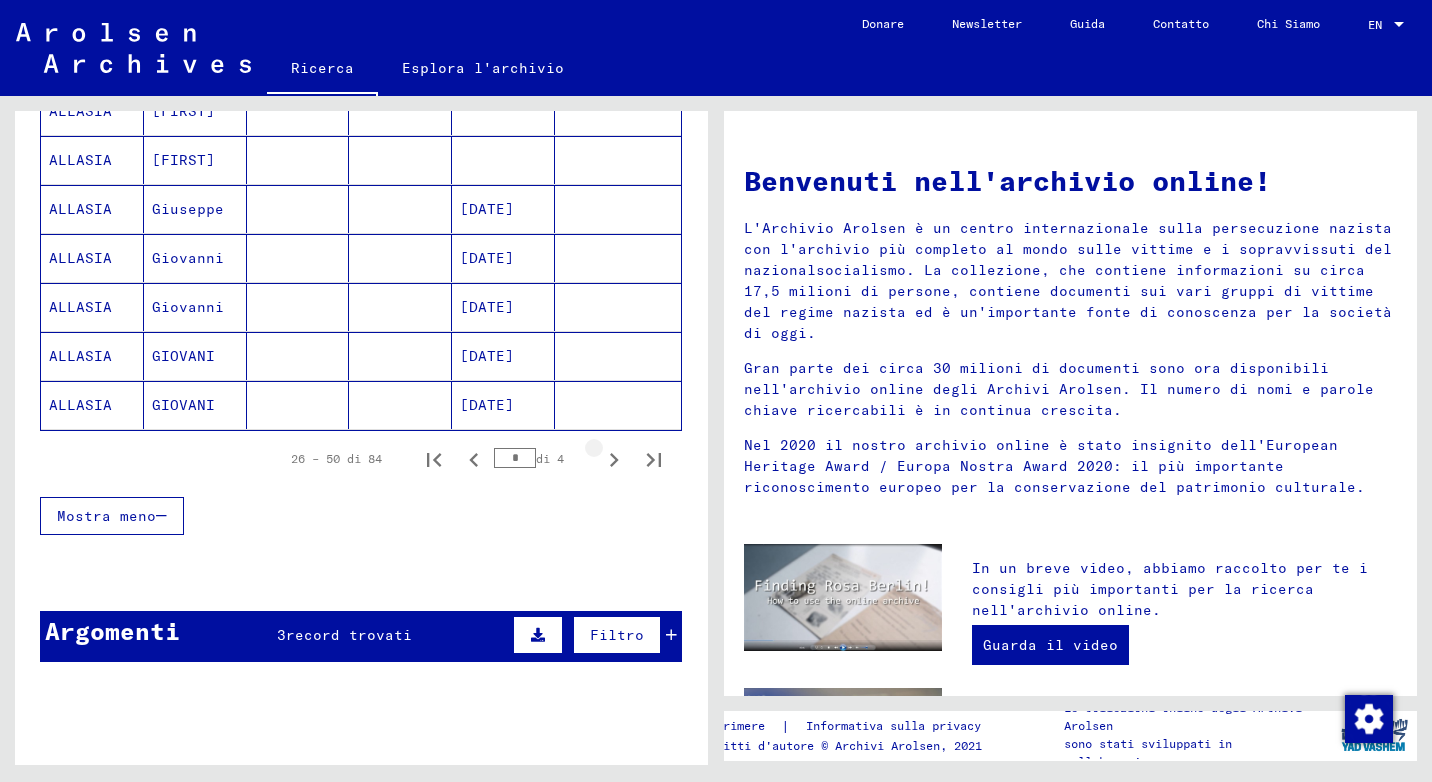 click 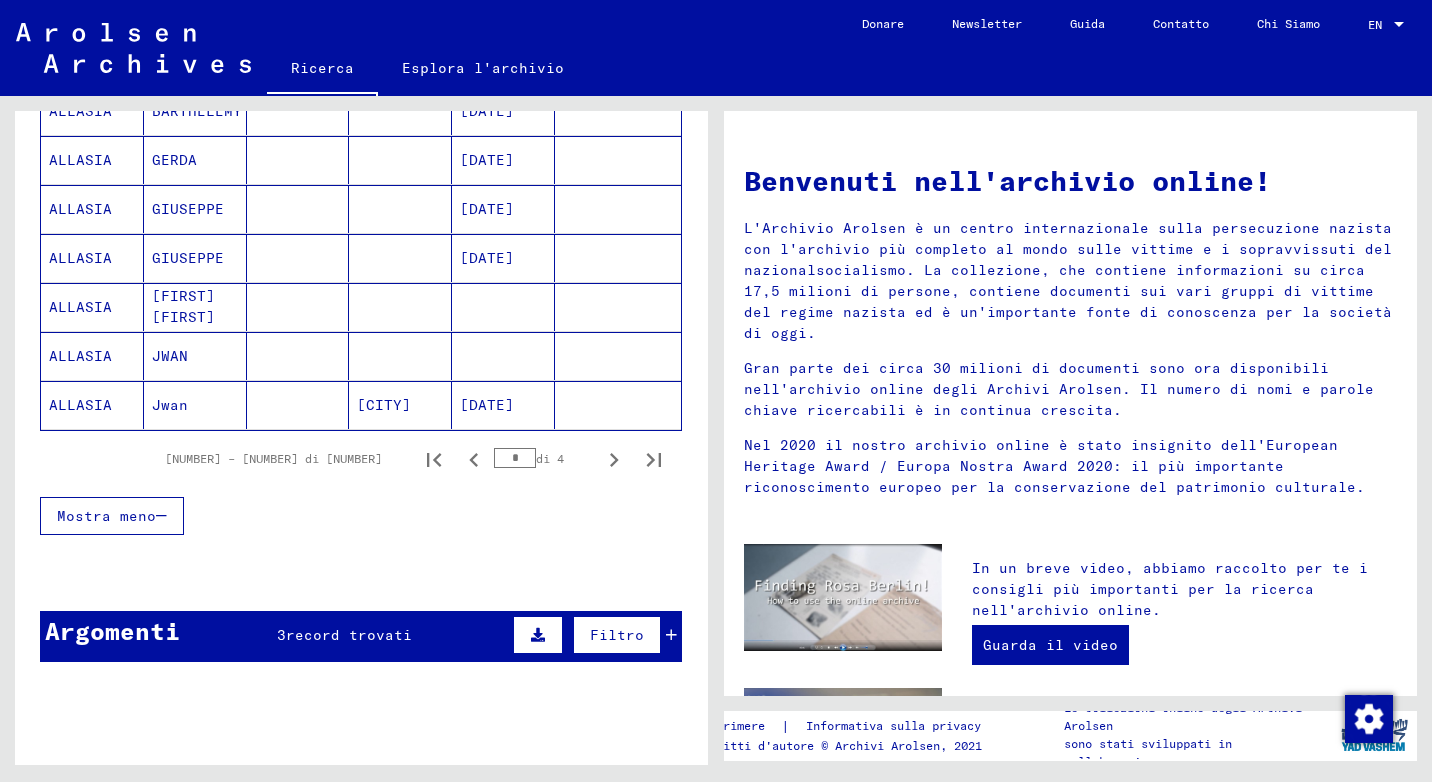 click 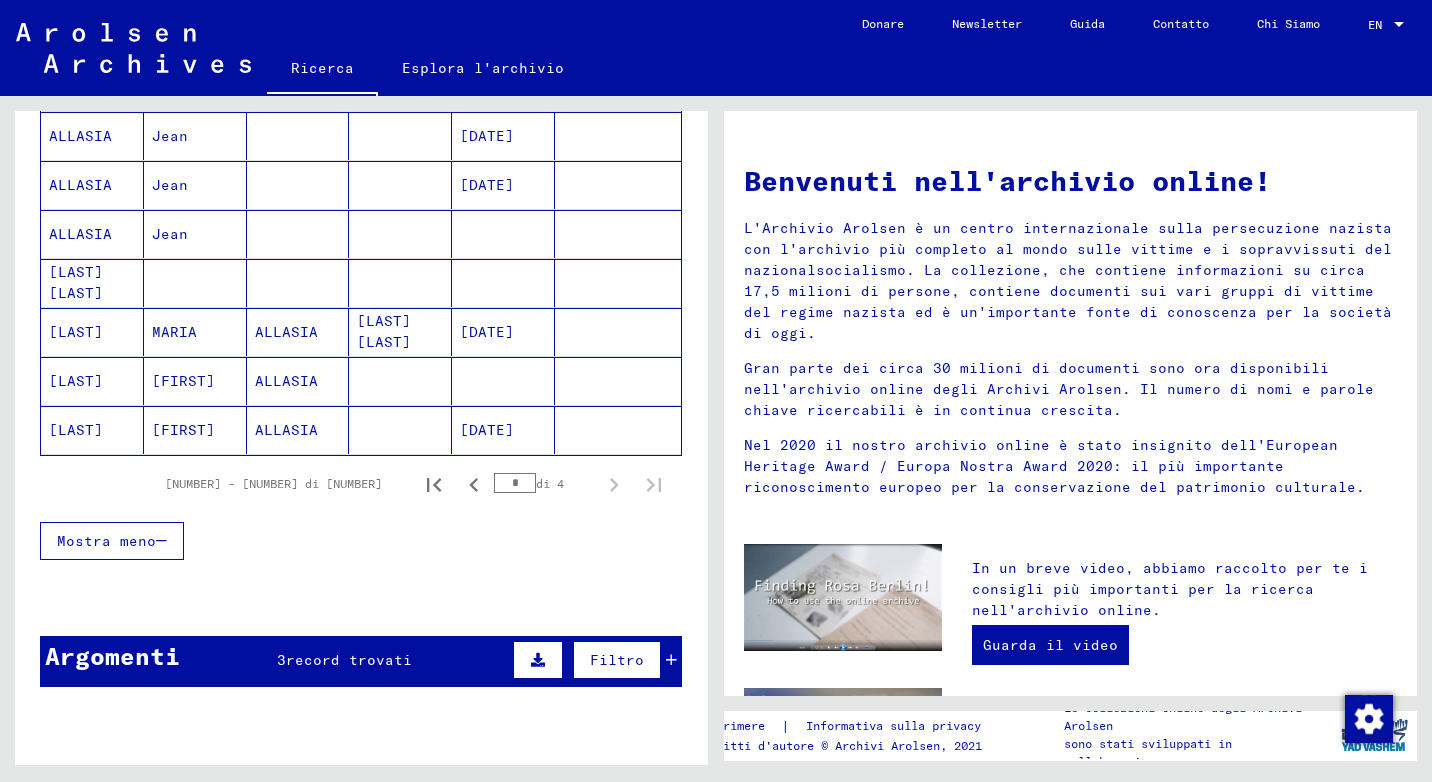 scroll, scrollTop: 369, scrollLeft: 0, axis: vertical 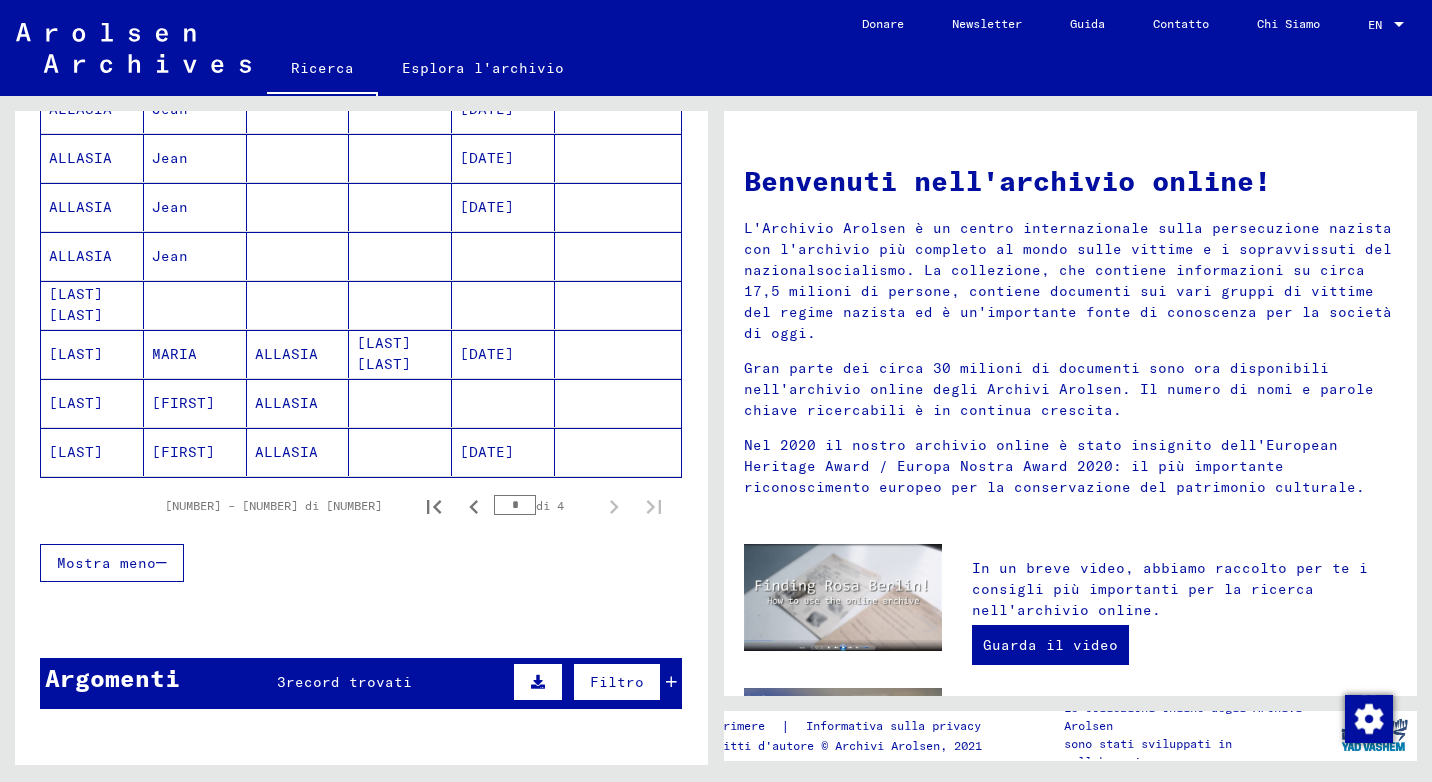 drag, startPoint x: 447, startPoint y: 189, endPoint x: 490, endPoint y: 361, distance: 177.29355 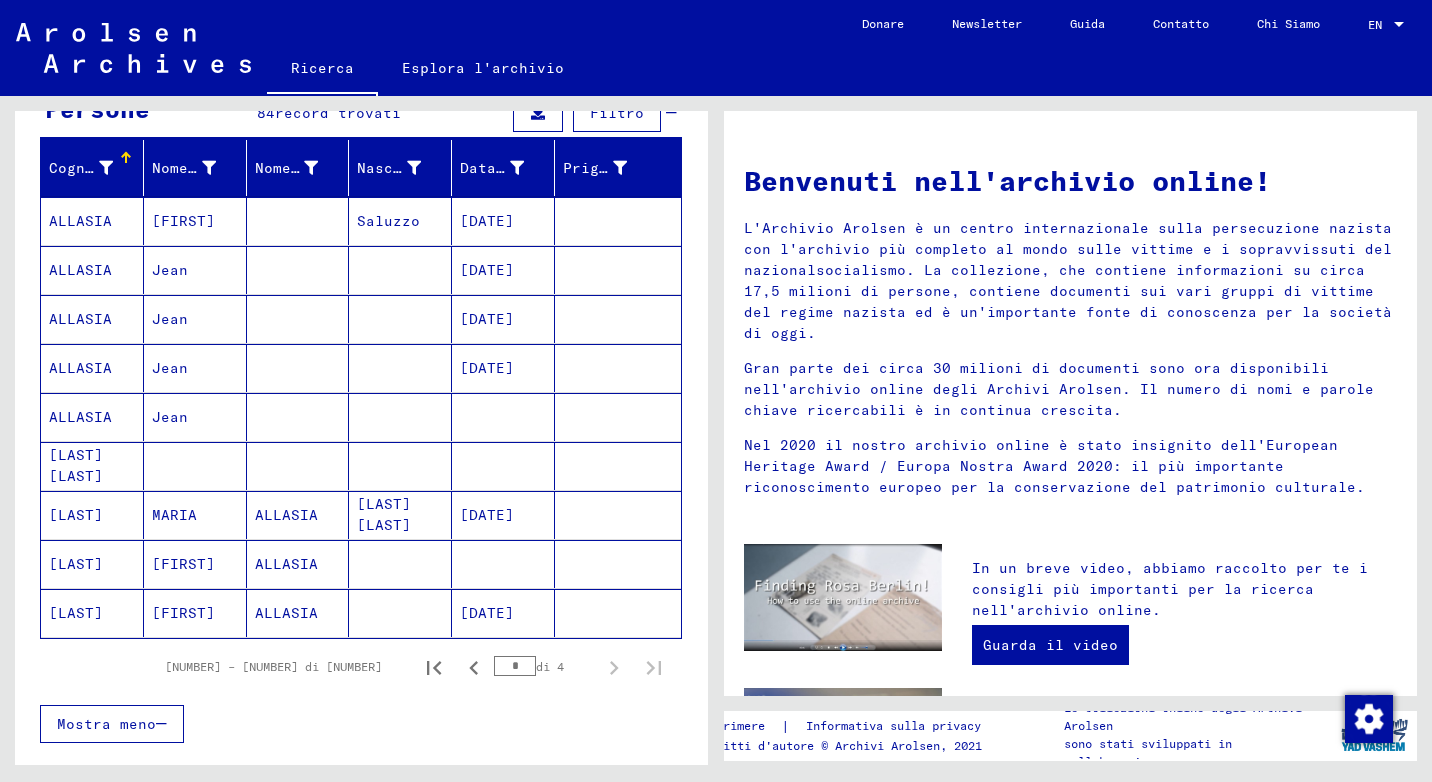 scroll, scrollTop: 269, scrollLeft: 0, axis: vertical 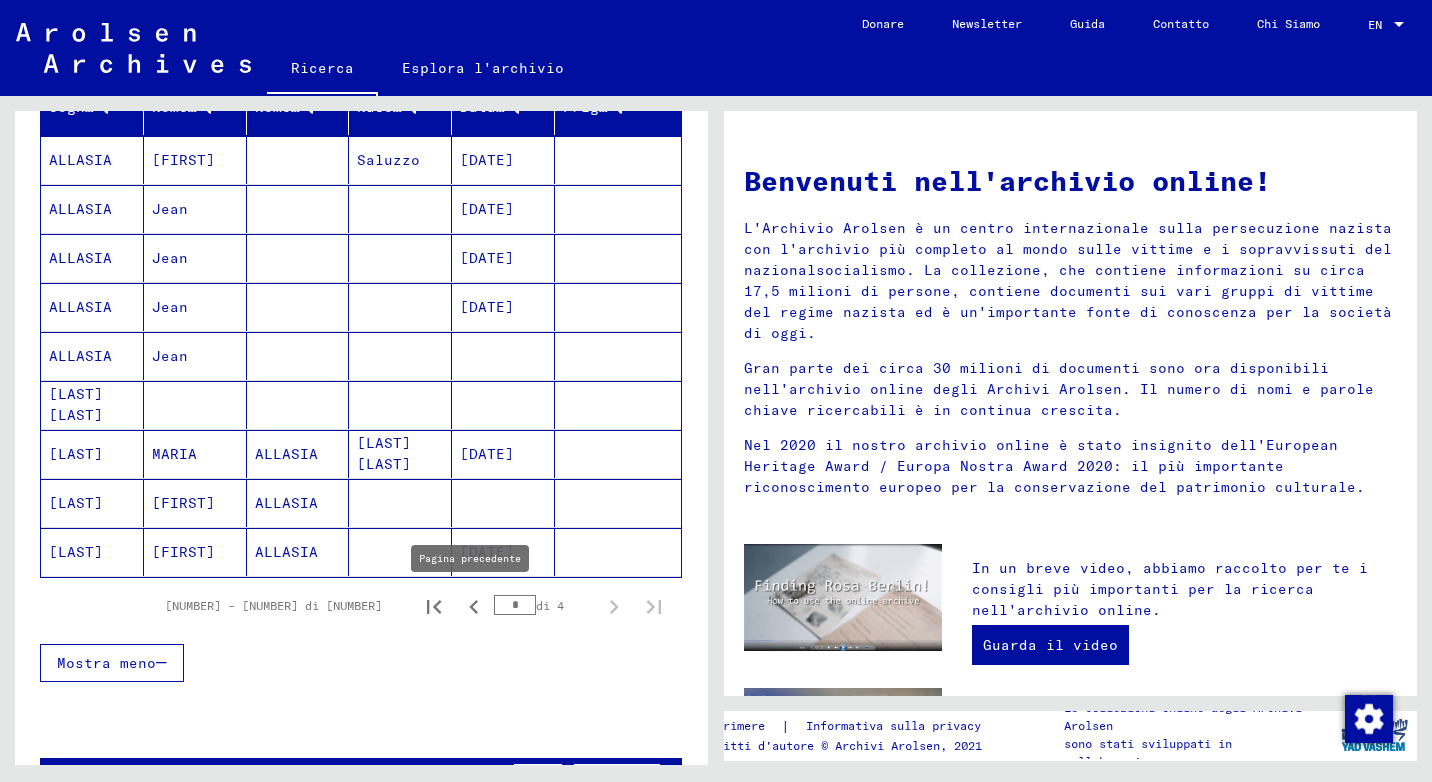 click 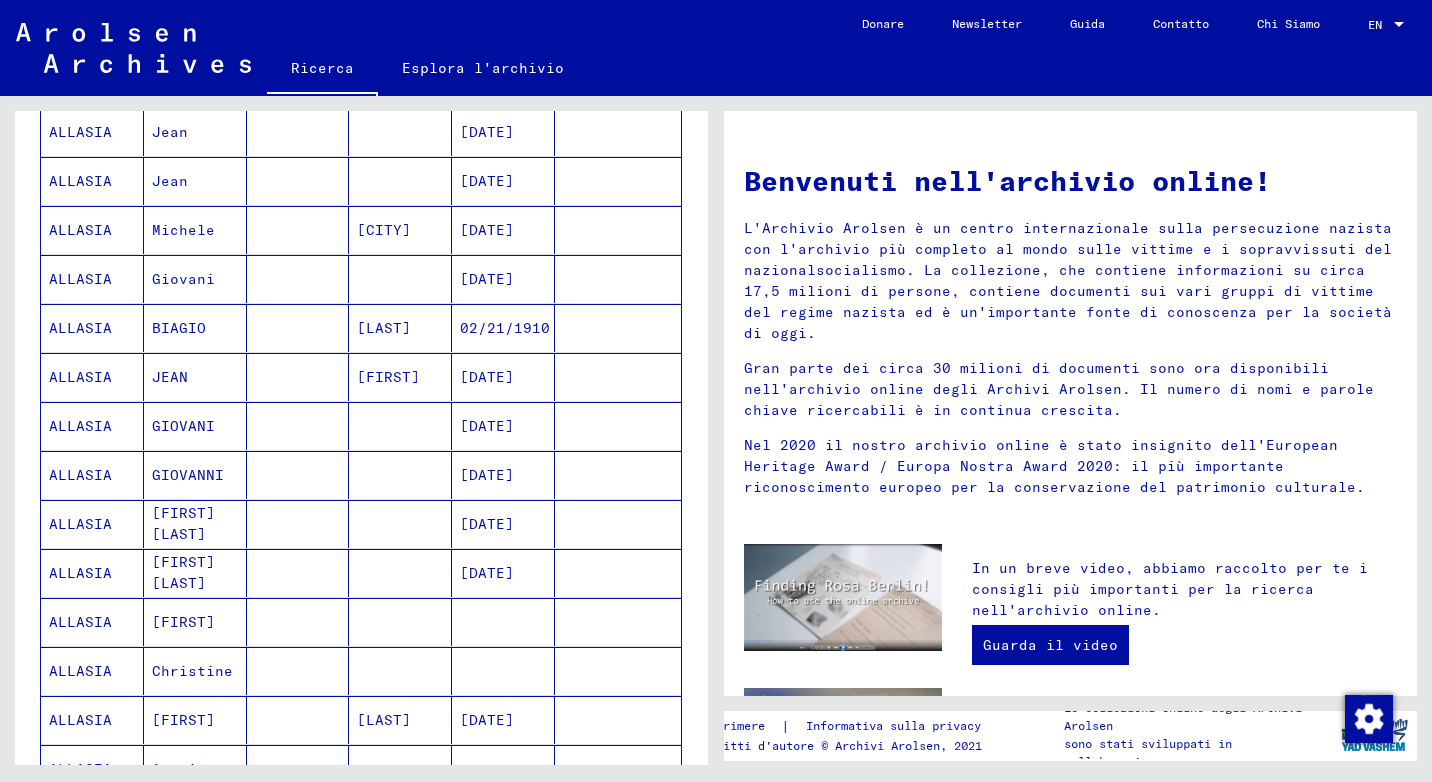 scroll, scrollTop: 469, scrollLeft: 0, axis: vertical 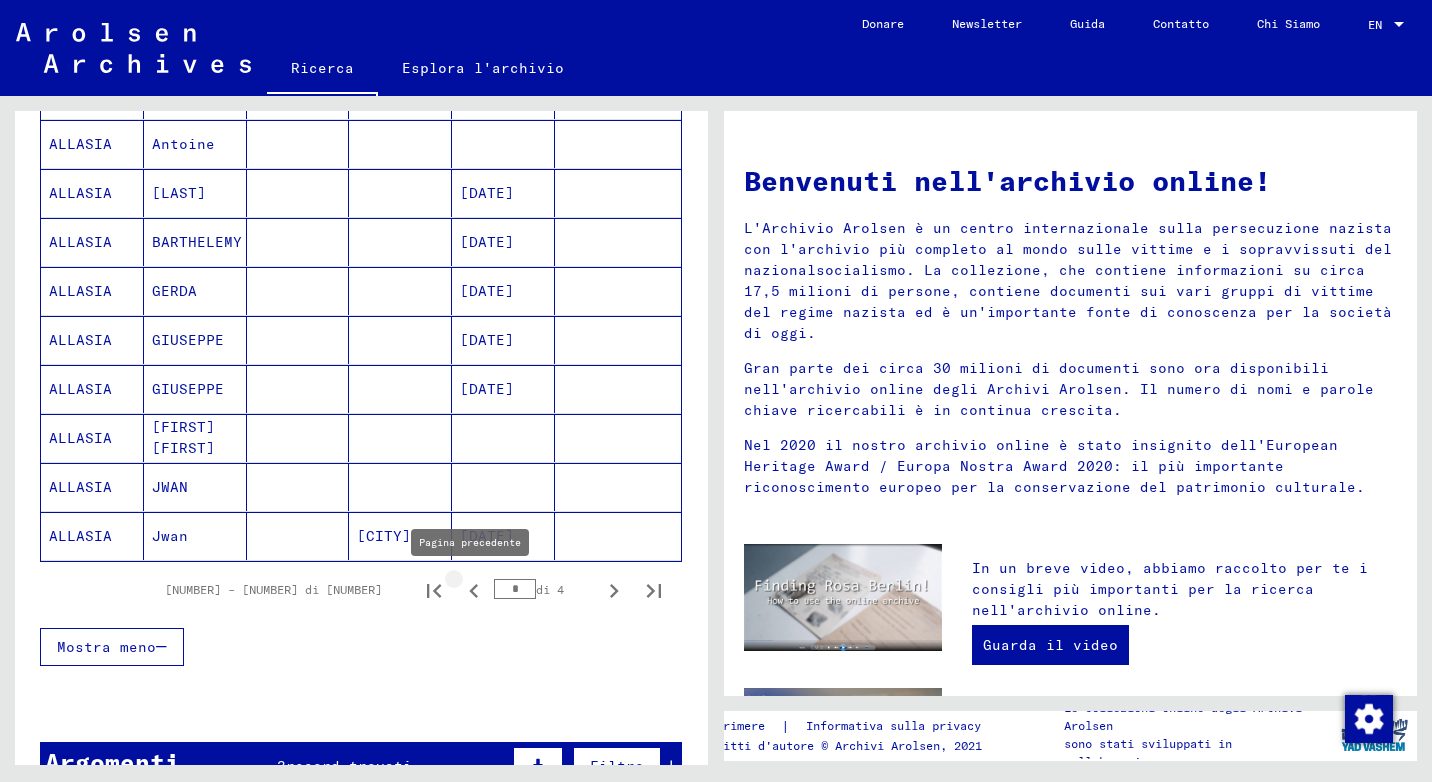 click 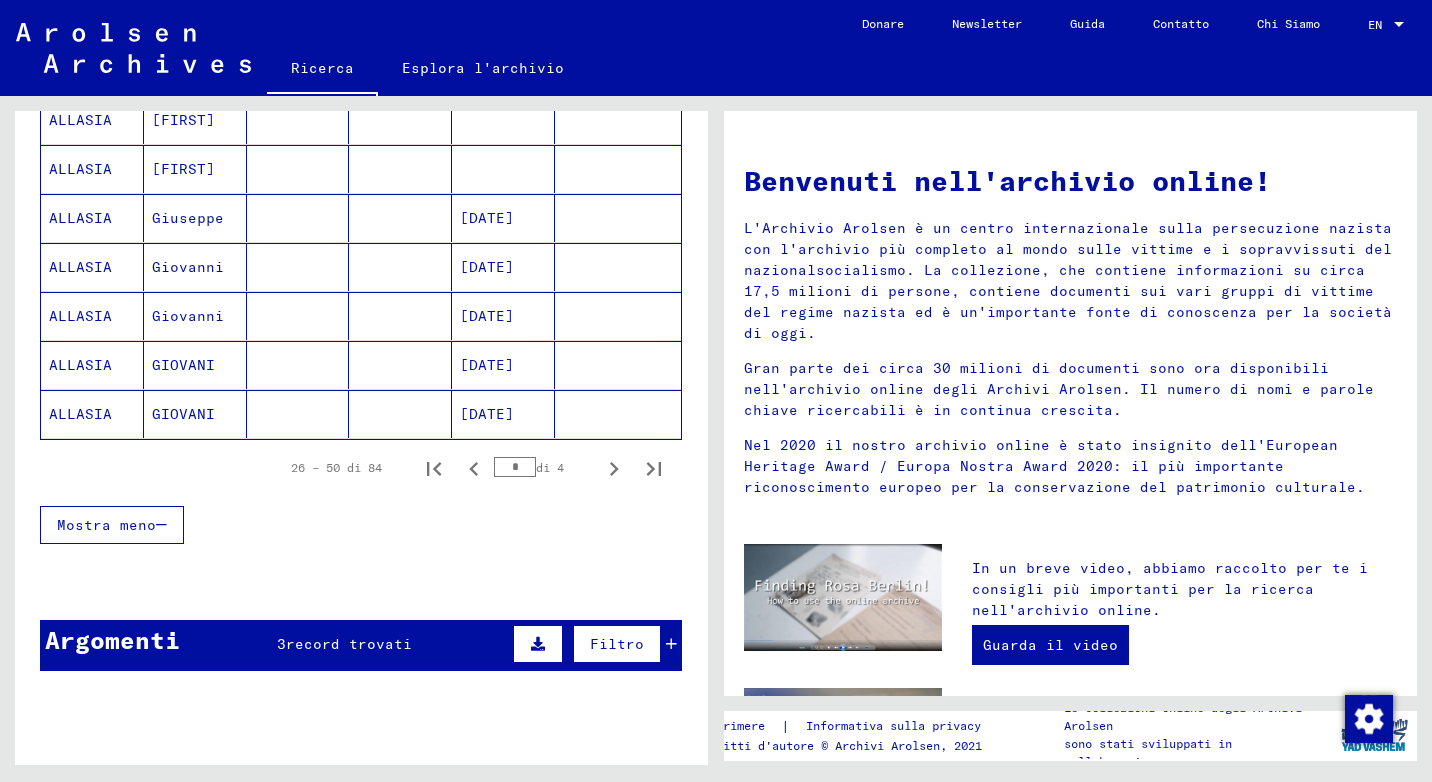scroll, scrollTop: 1269, scrollLeft: 0, axis: vertical 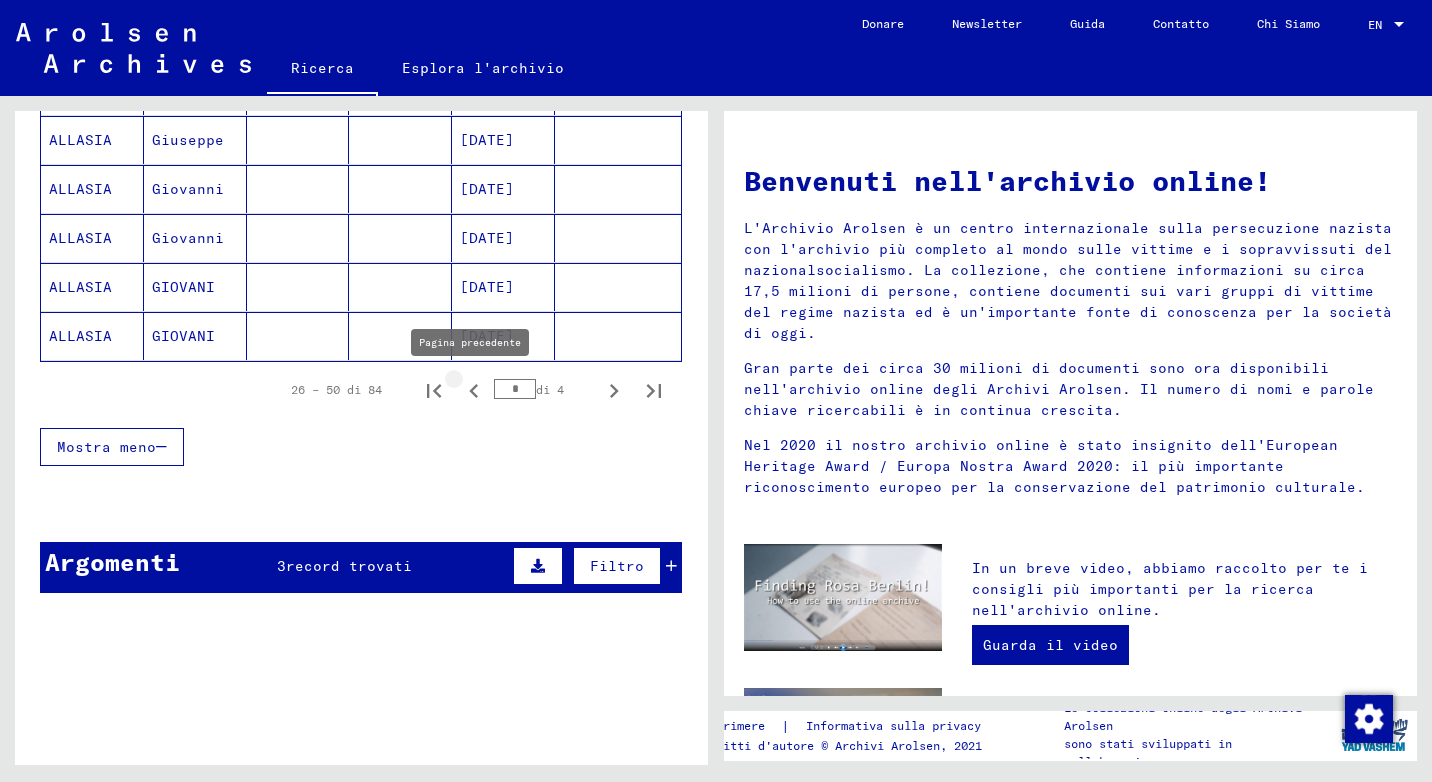 click 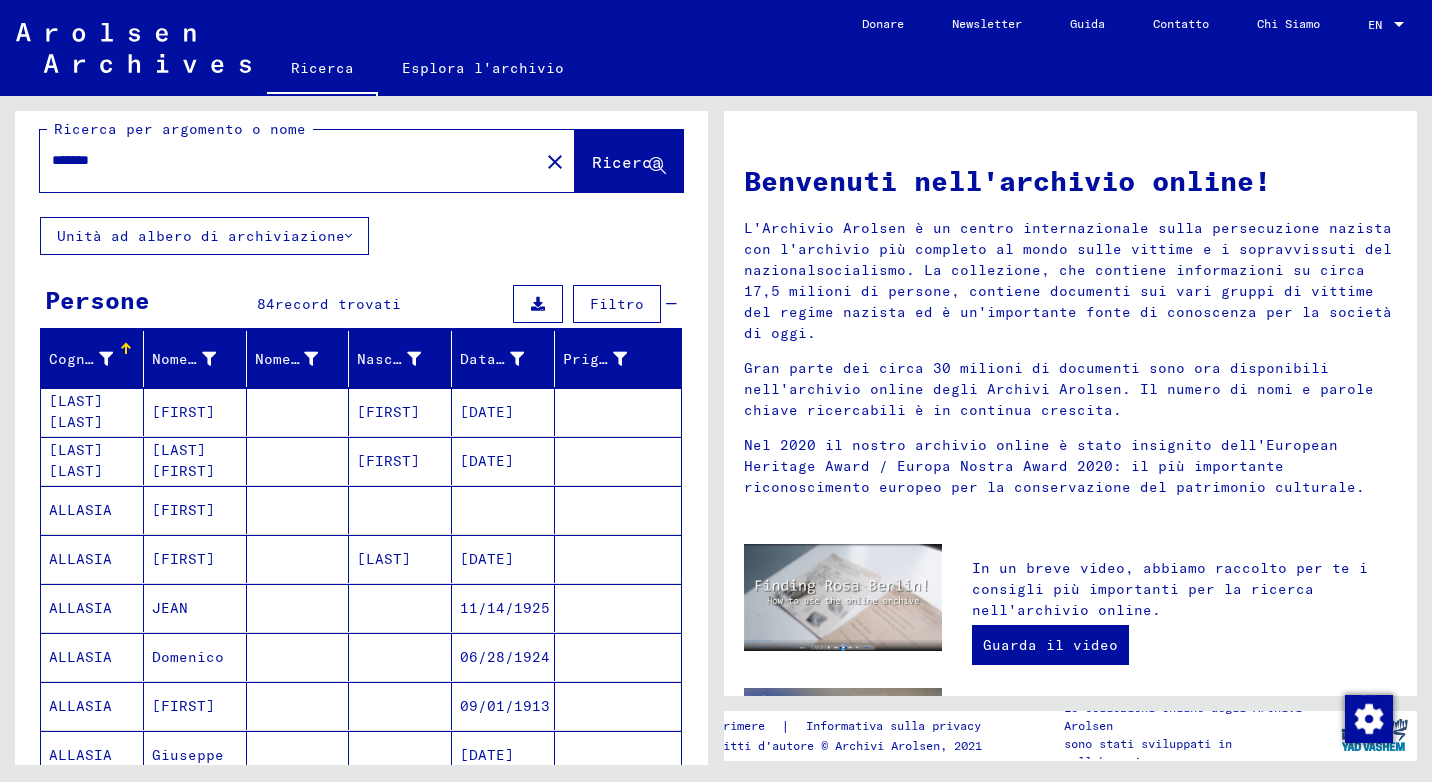 scroll, scrollTop: 0, scrollLeft: 0, axis: both 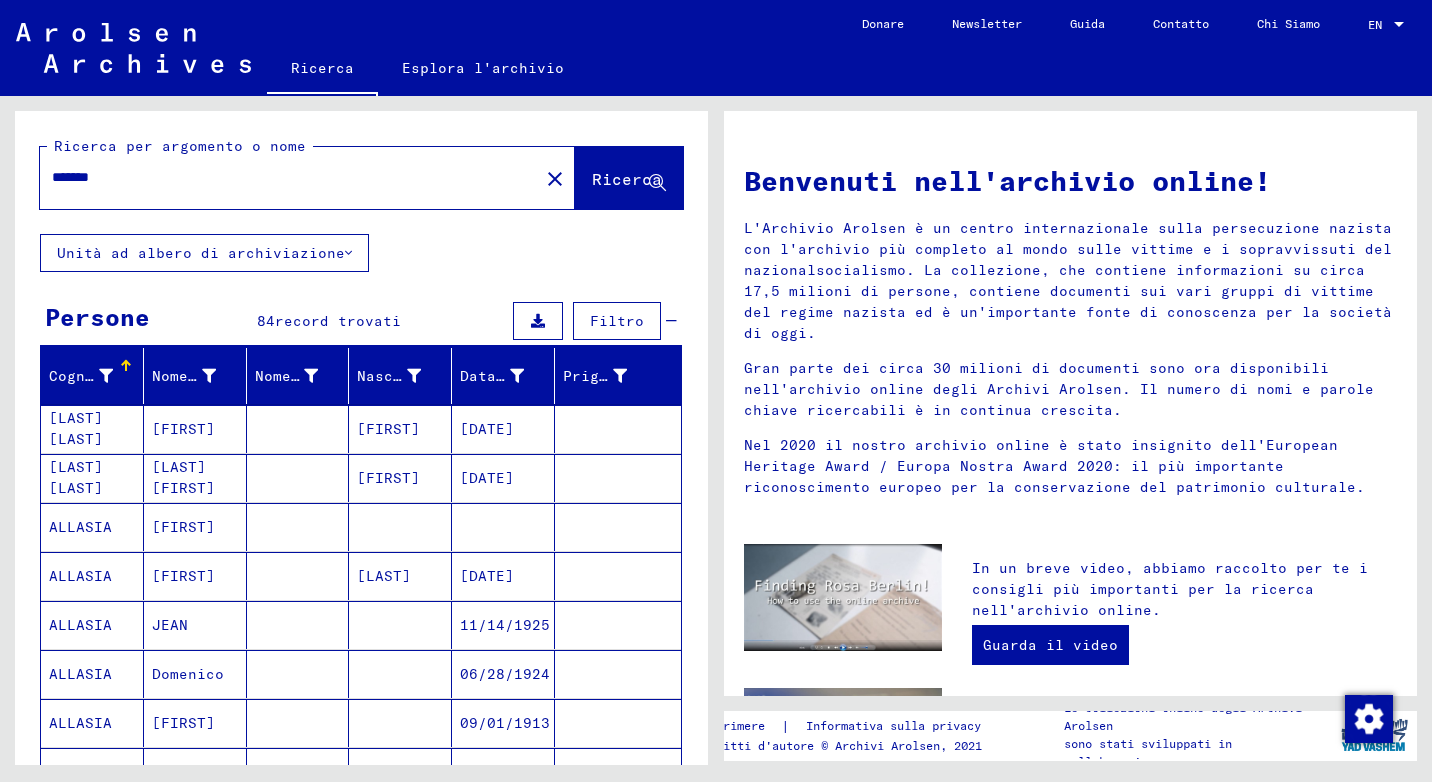 drag, startPoint x: 128, startPoint y: 179, endPoint x: -4, endPoint y: 149, distance: 135.36617 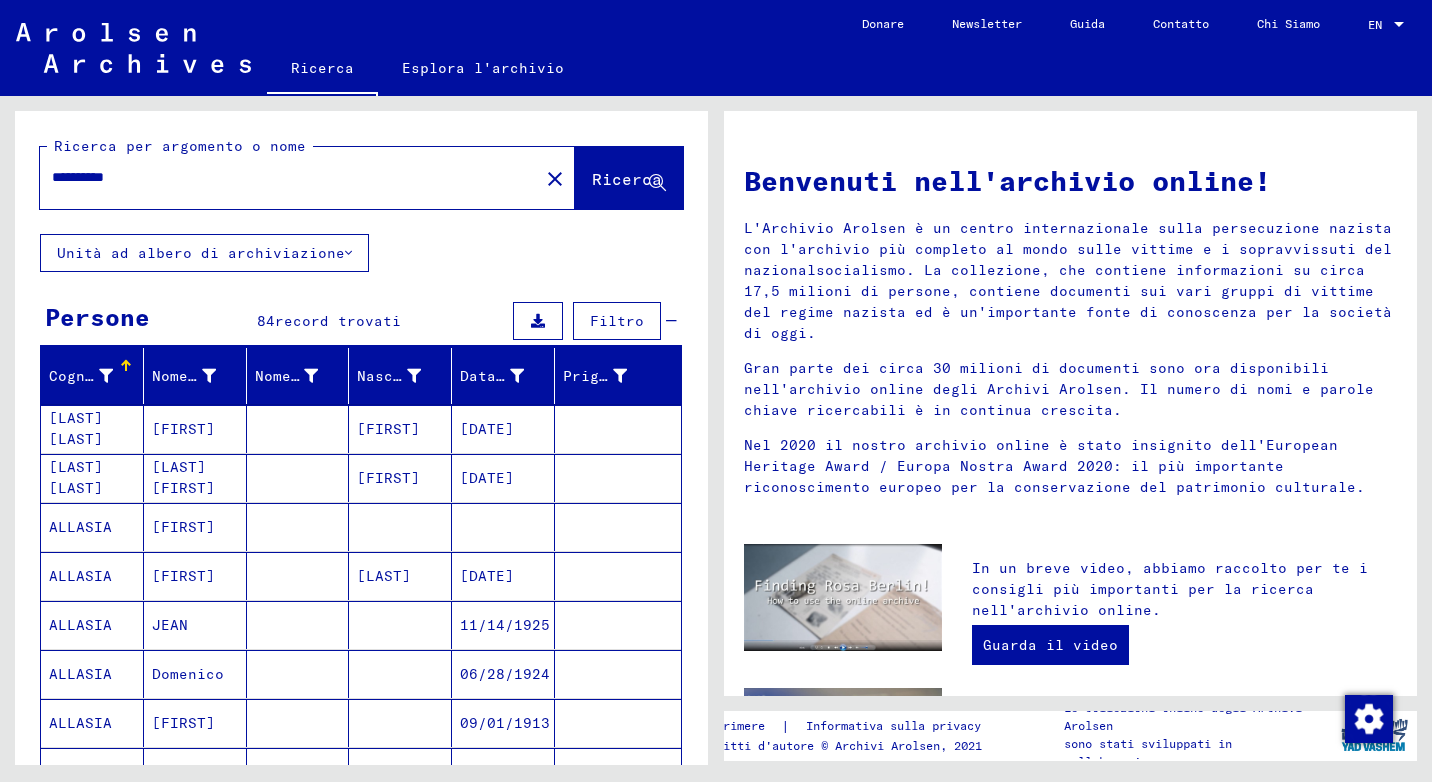 type on "**********" 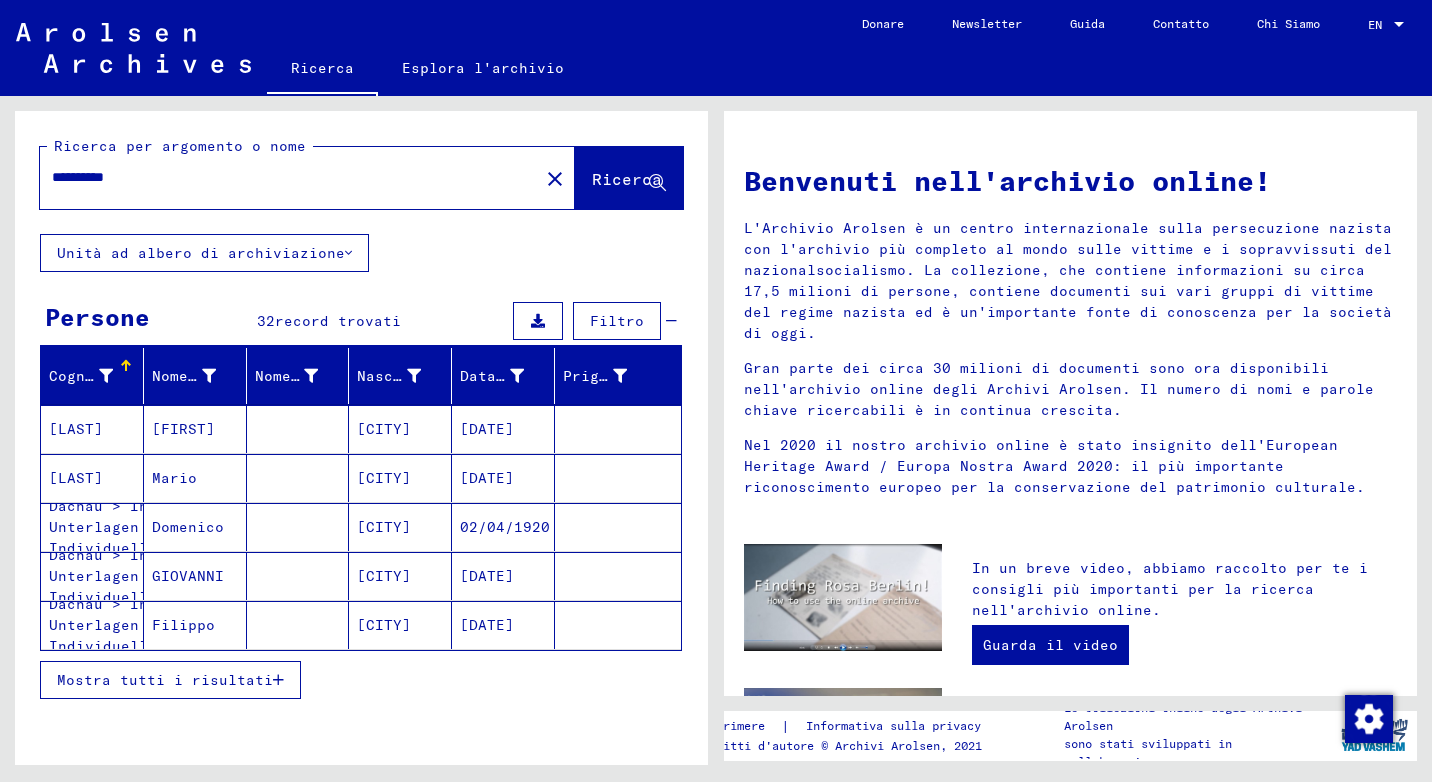 click on "Mostra tutti i risultati" at bounding box center [165, 680] 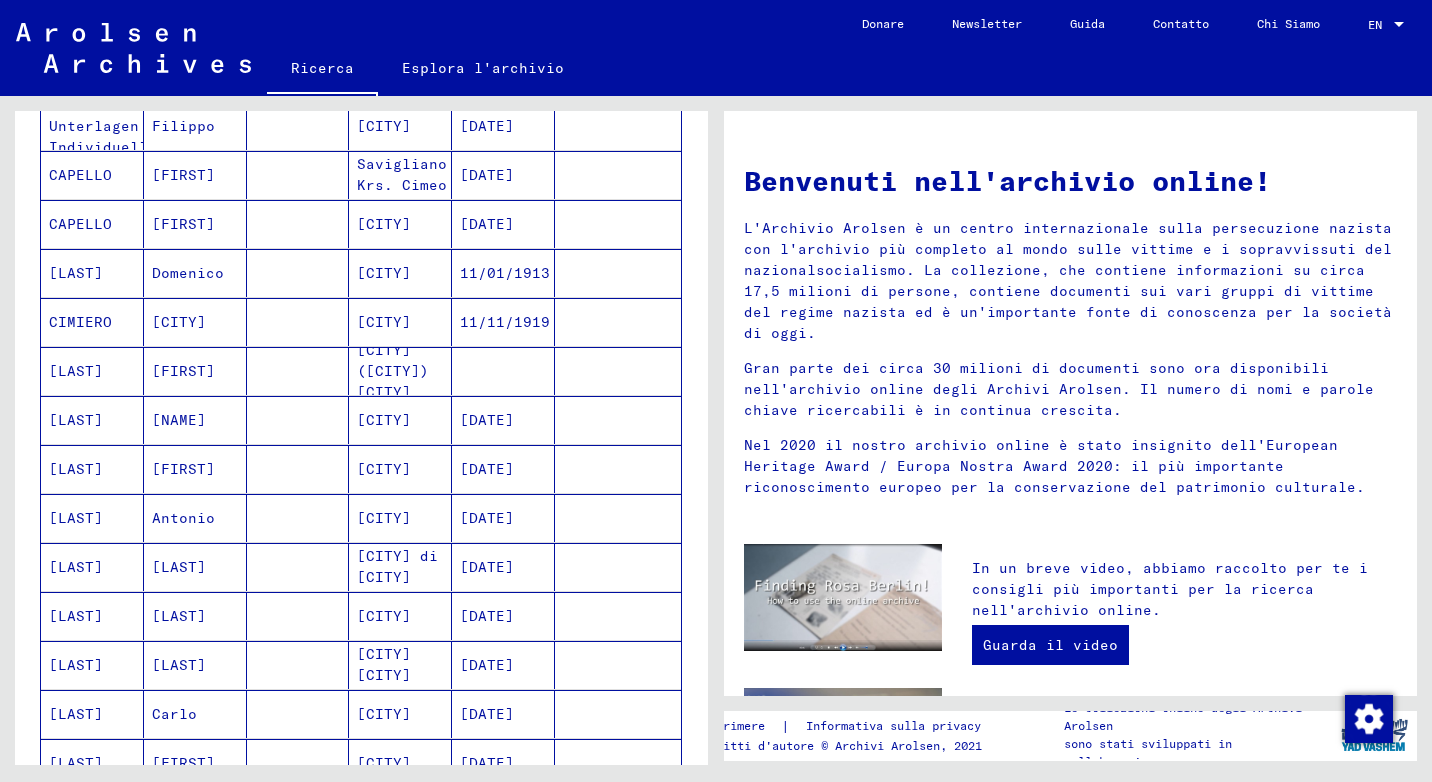 scroll, scrollTop: 500, scrollLeft: 0, axis: vertical 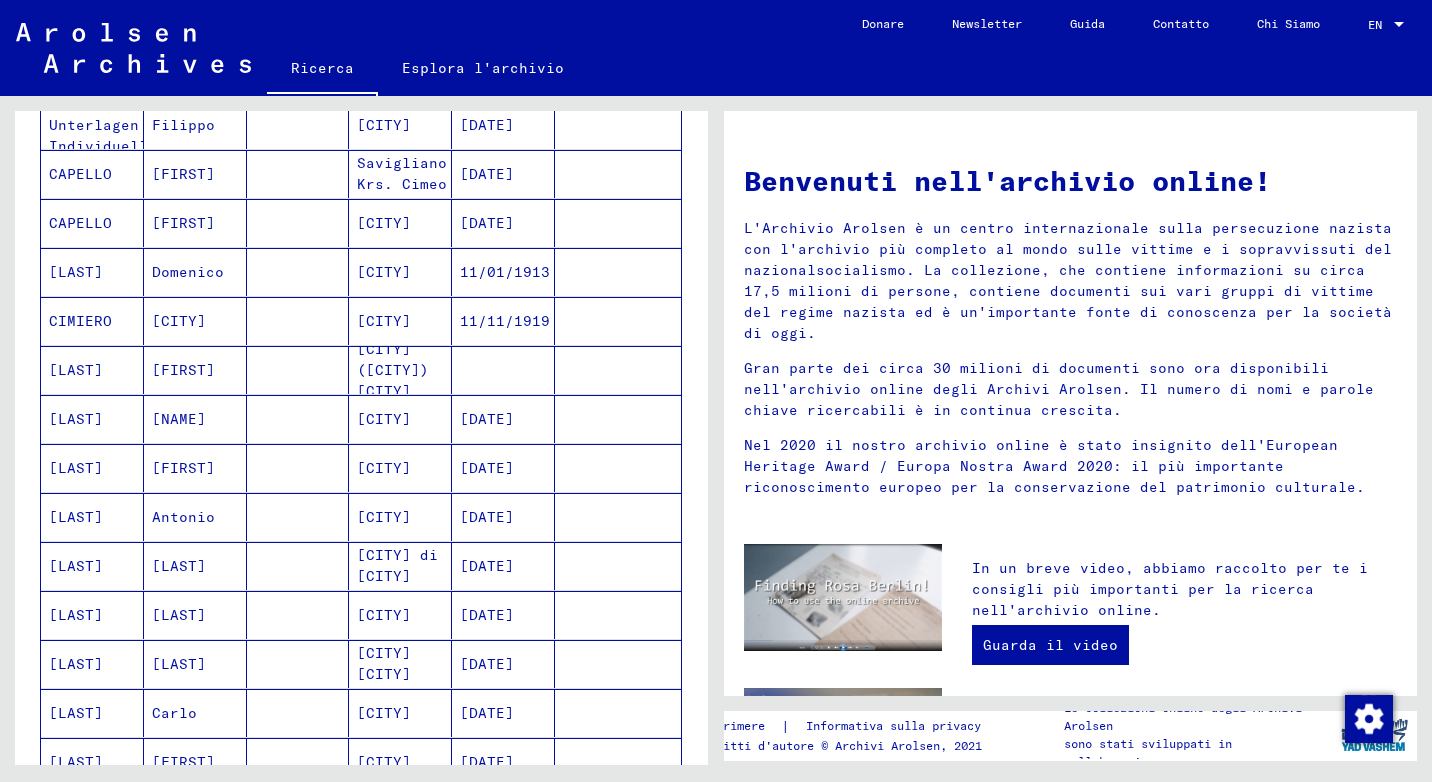 click on "Antonio" at bounding box center (195, 566) 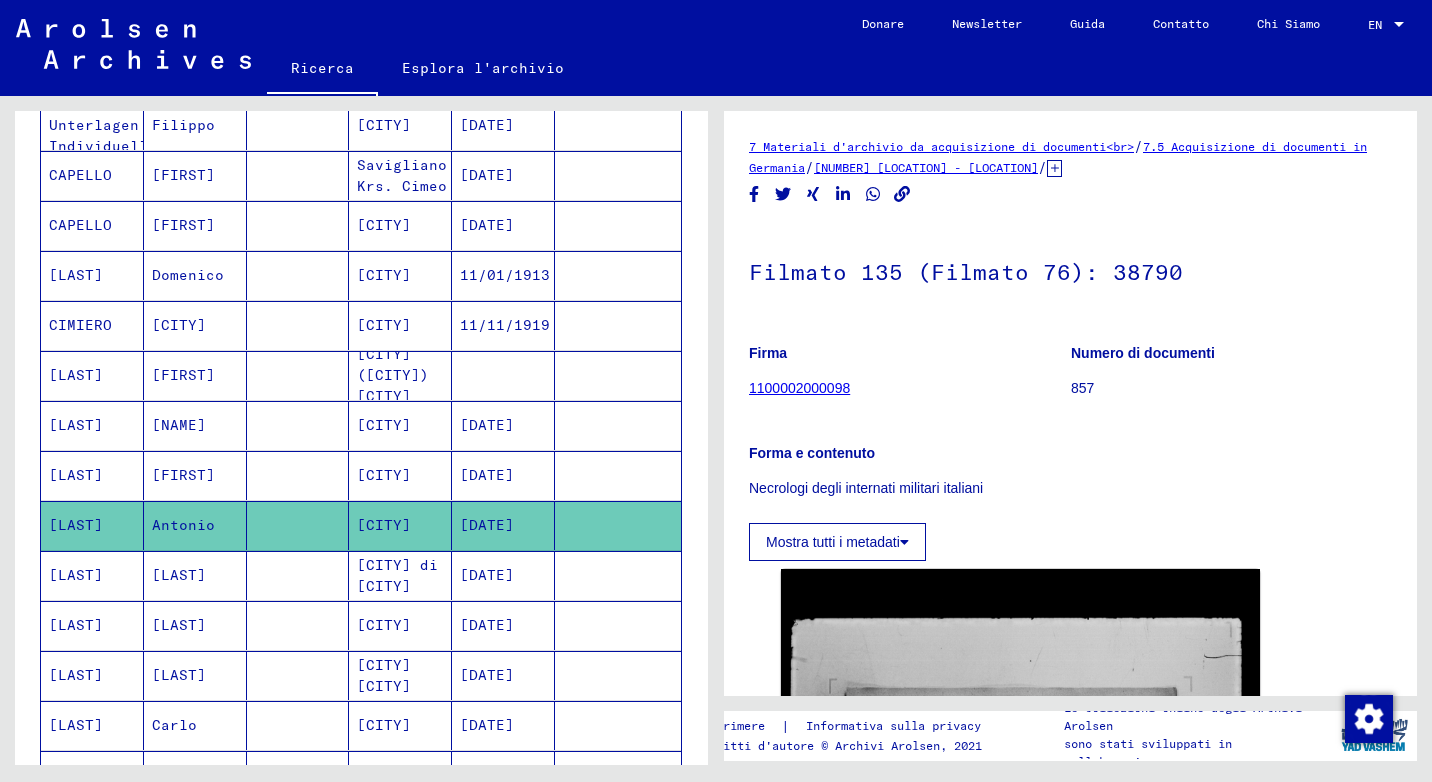 scroll, scrollTop: 0, scrollLeft: 0, axis: both 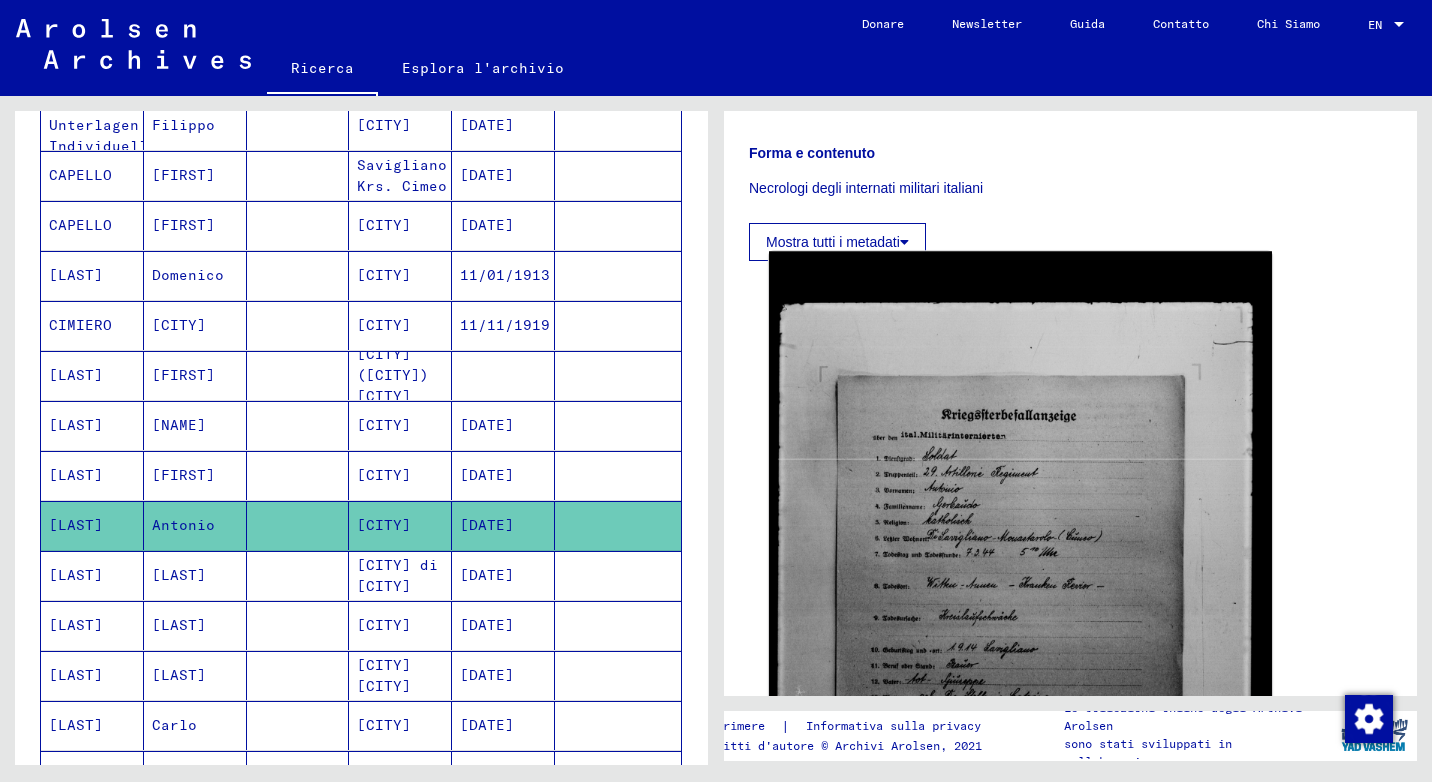 click 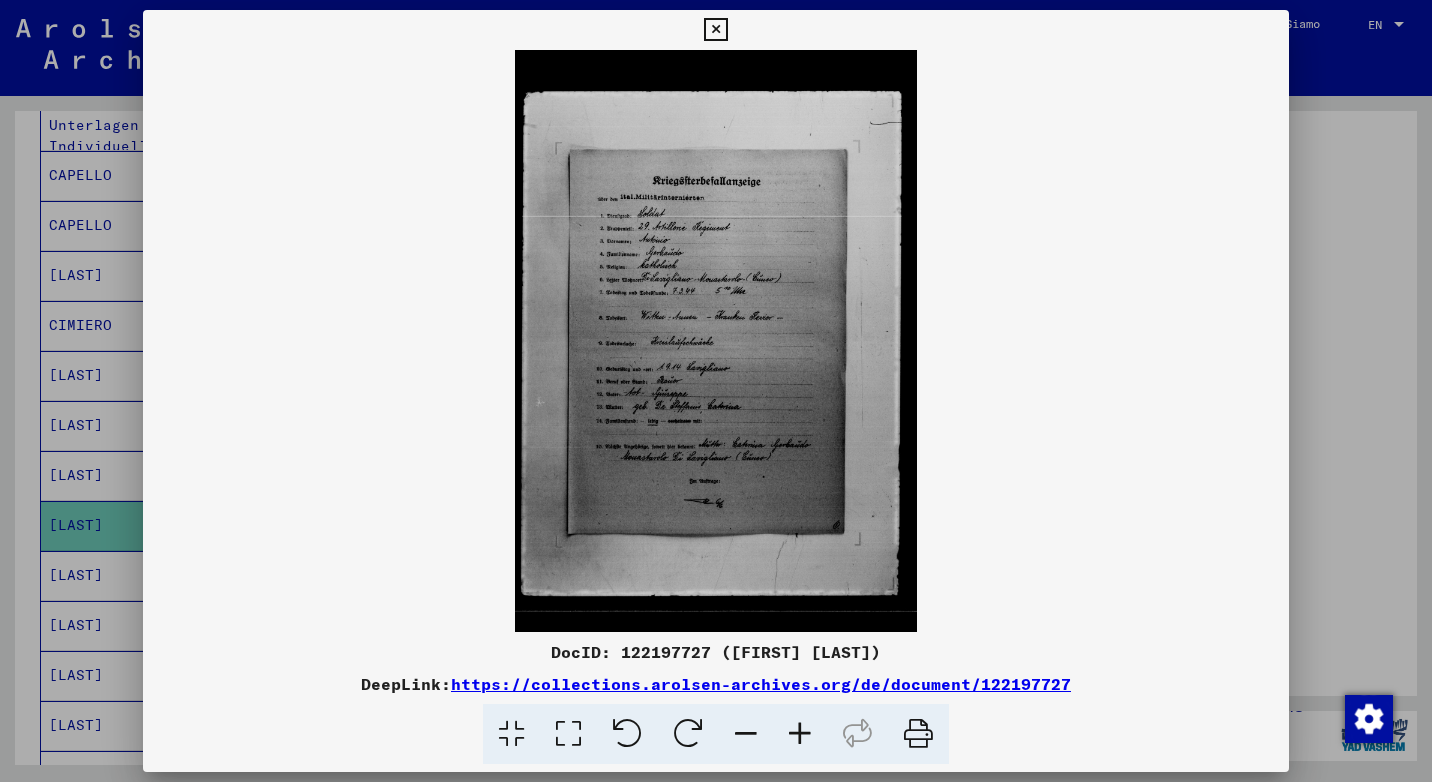 click at bounding box center [800, 734] 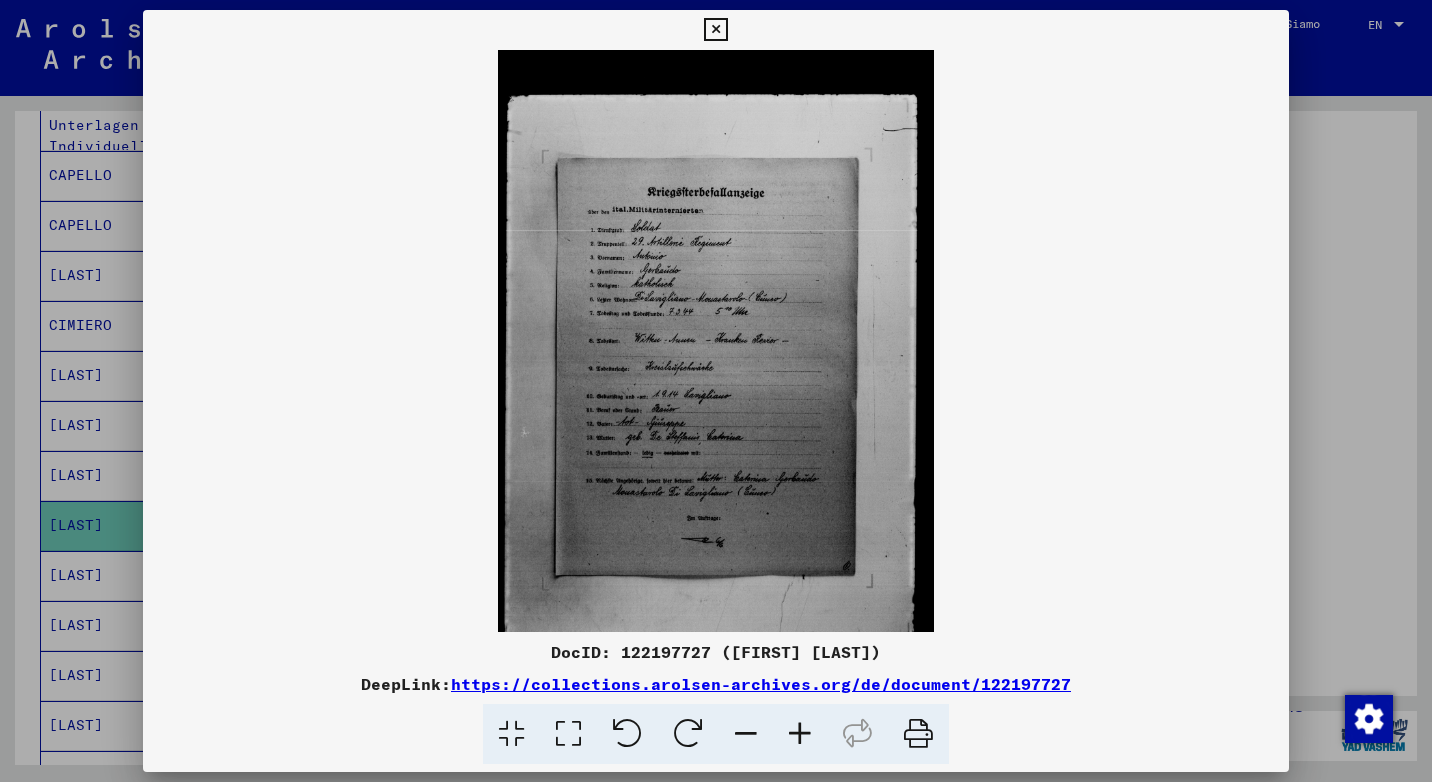 click at bounding box center (800, 734) 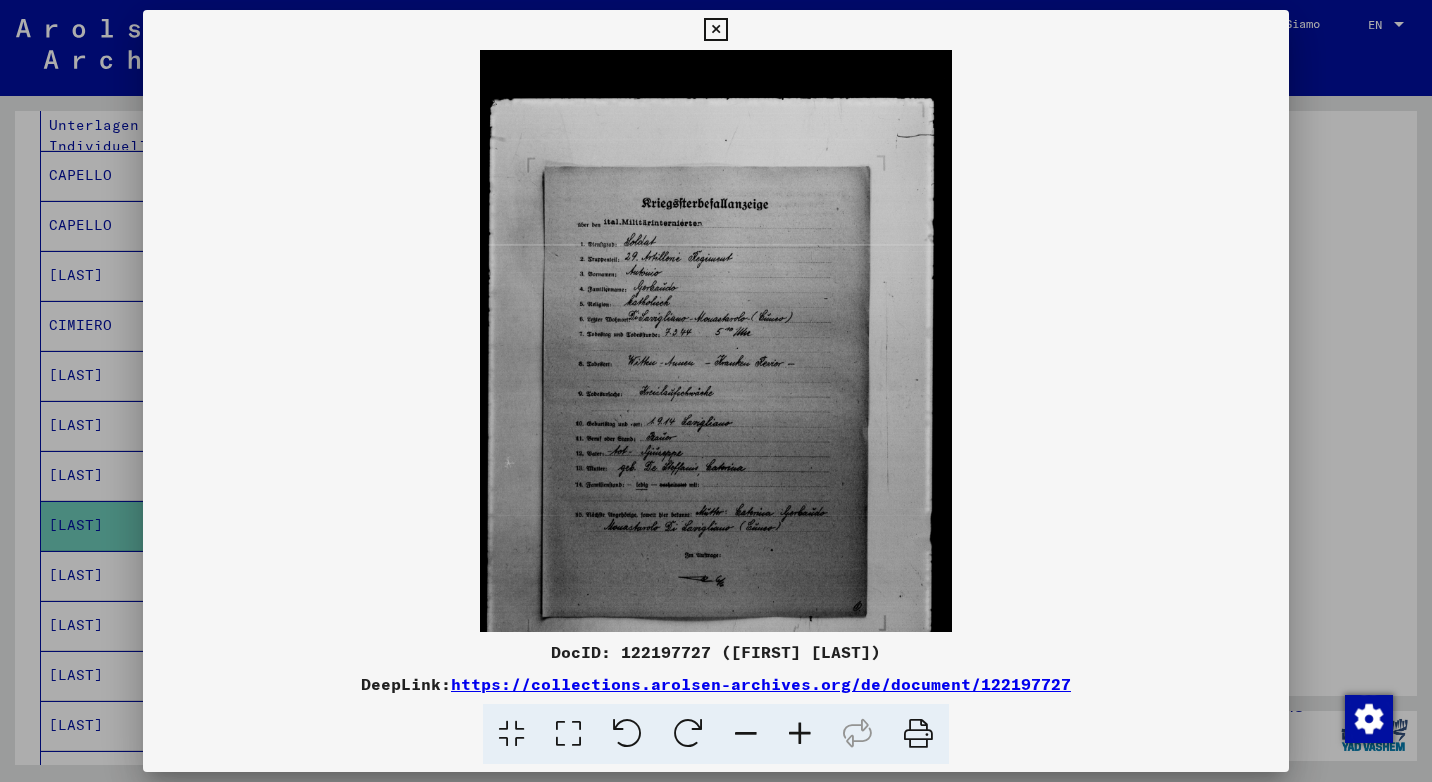 click at bounding box center (800, 734) 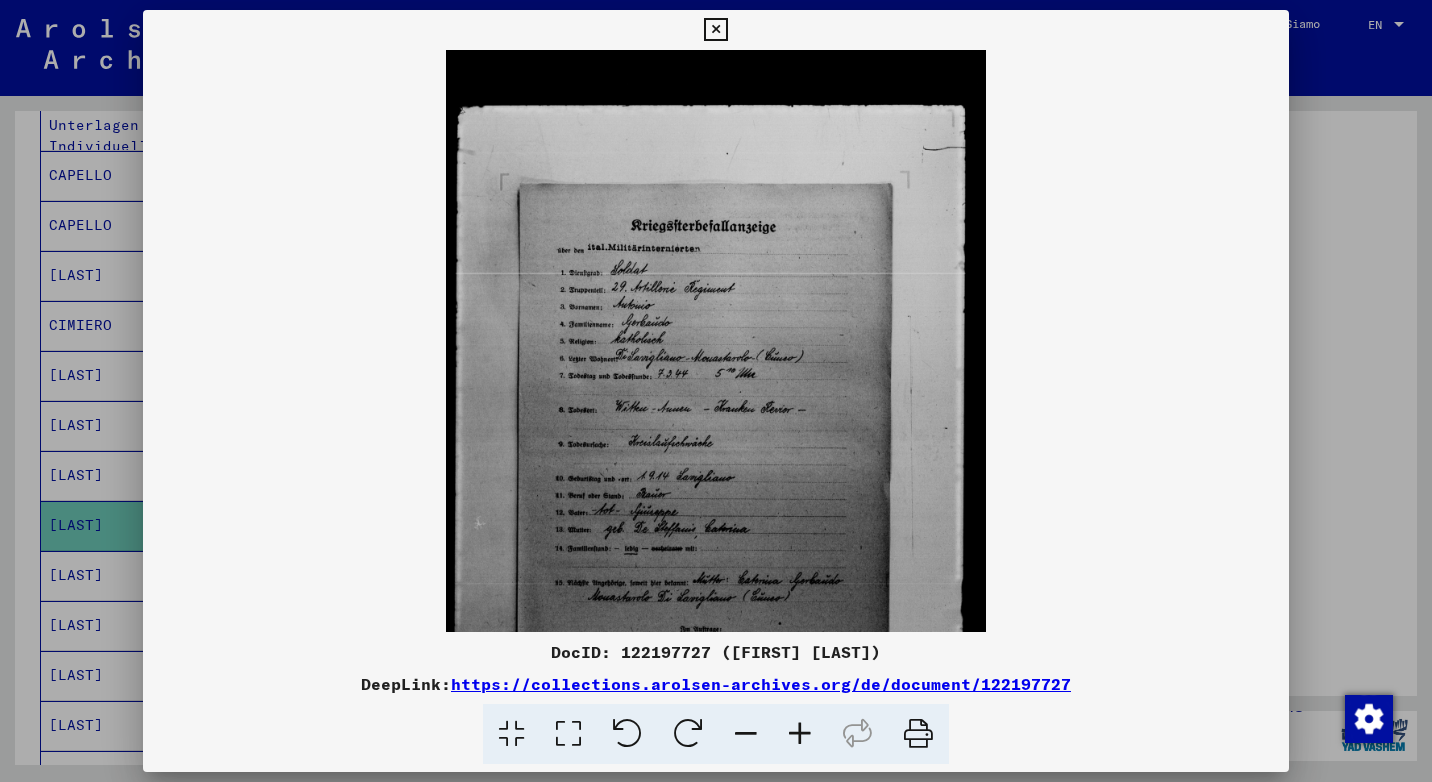 click at bounding box center (800, 734) 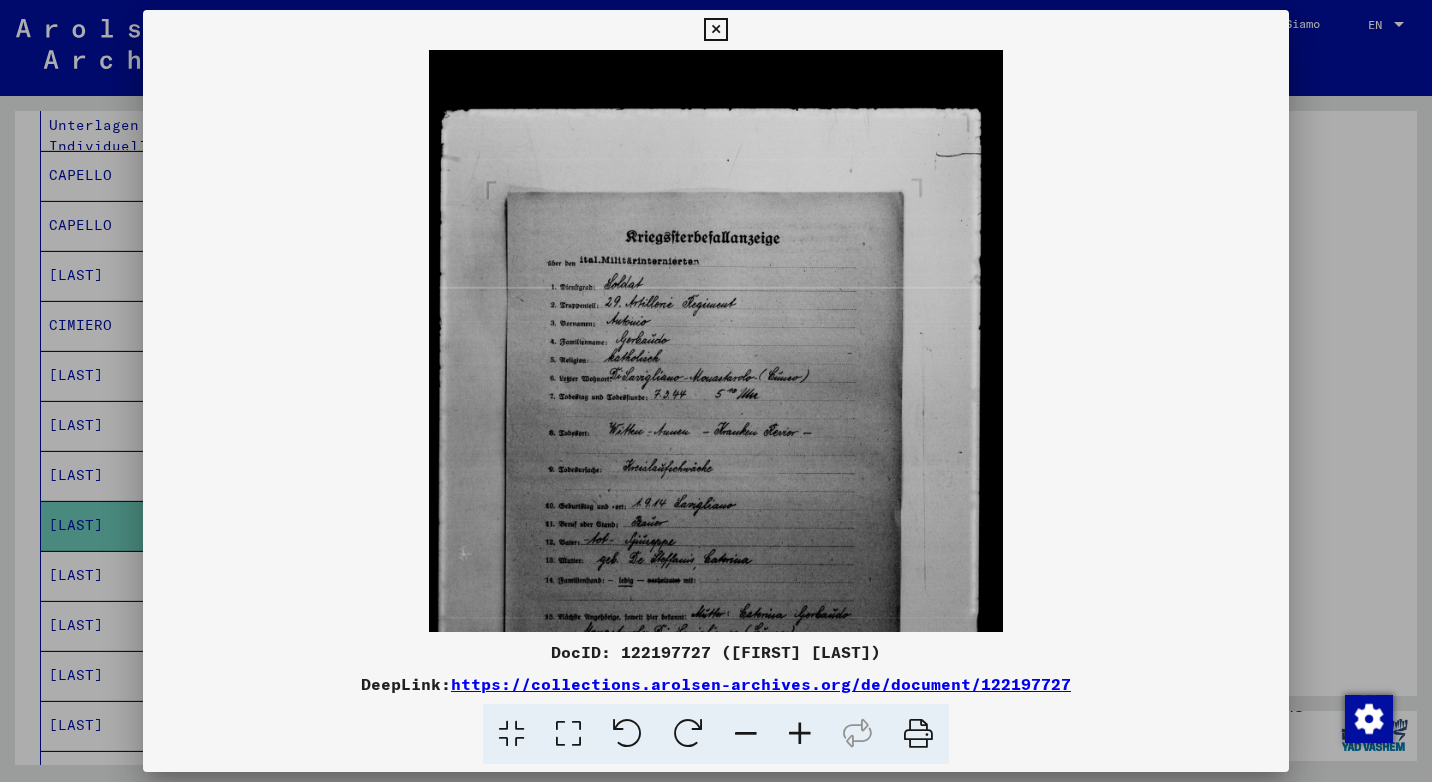 click at bounding box center (800, 734) 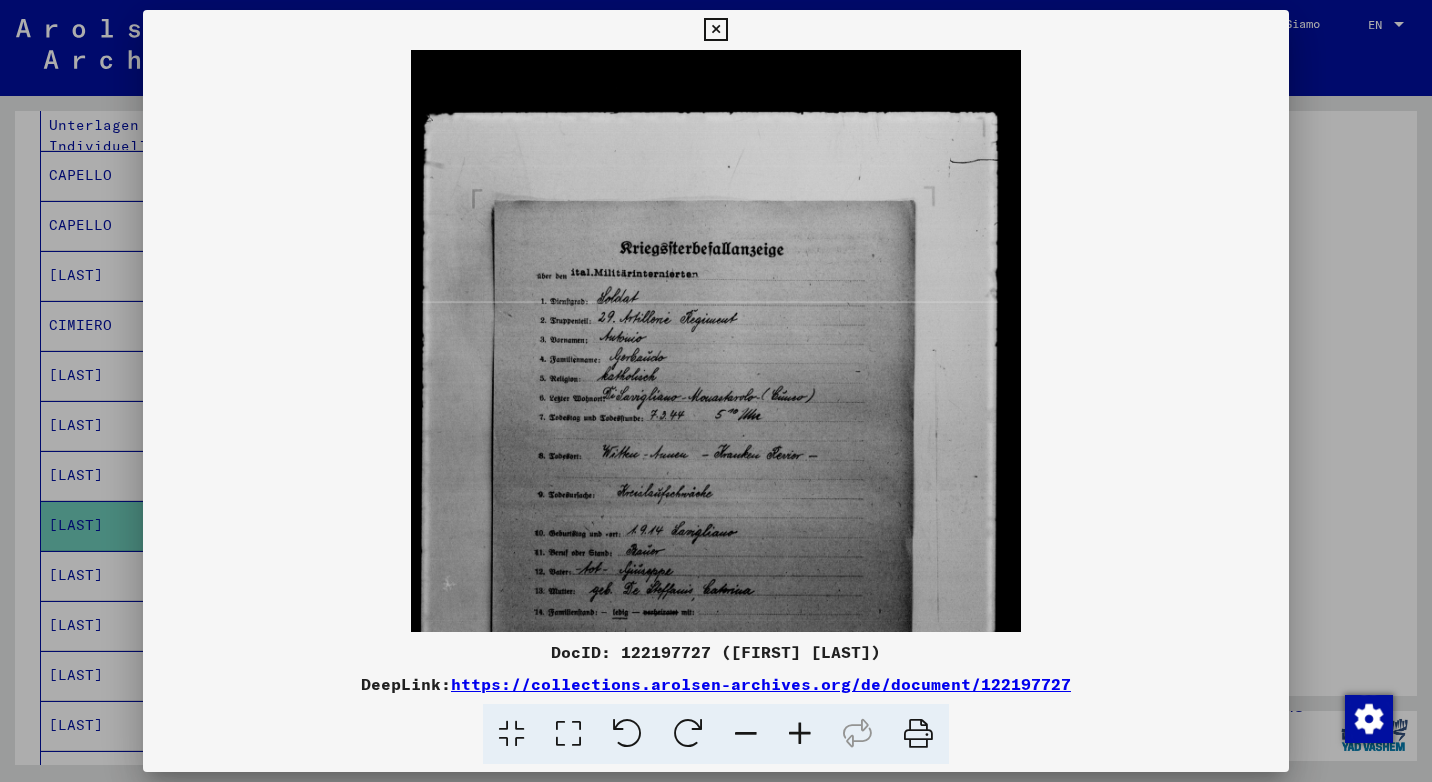 click at bounding box center [715, 30] 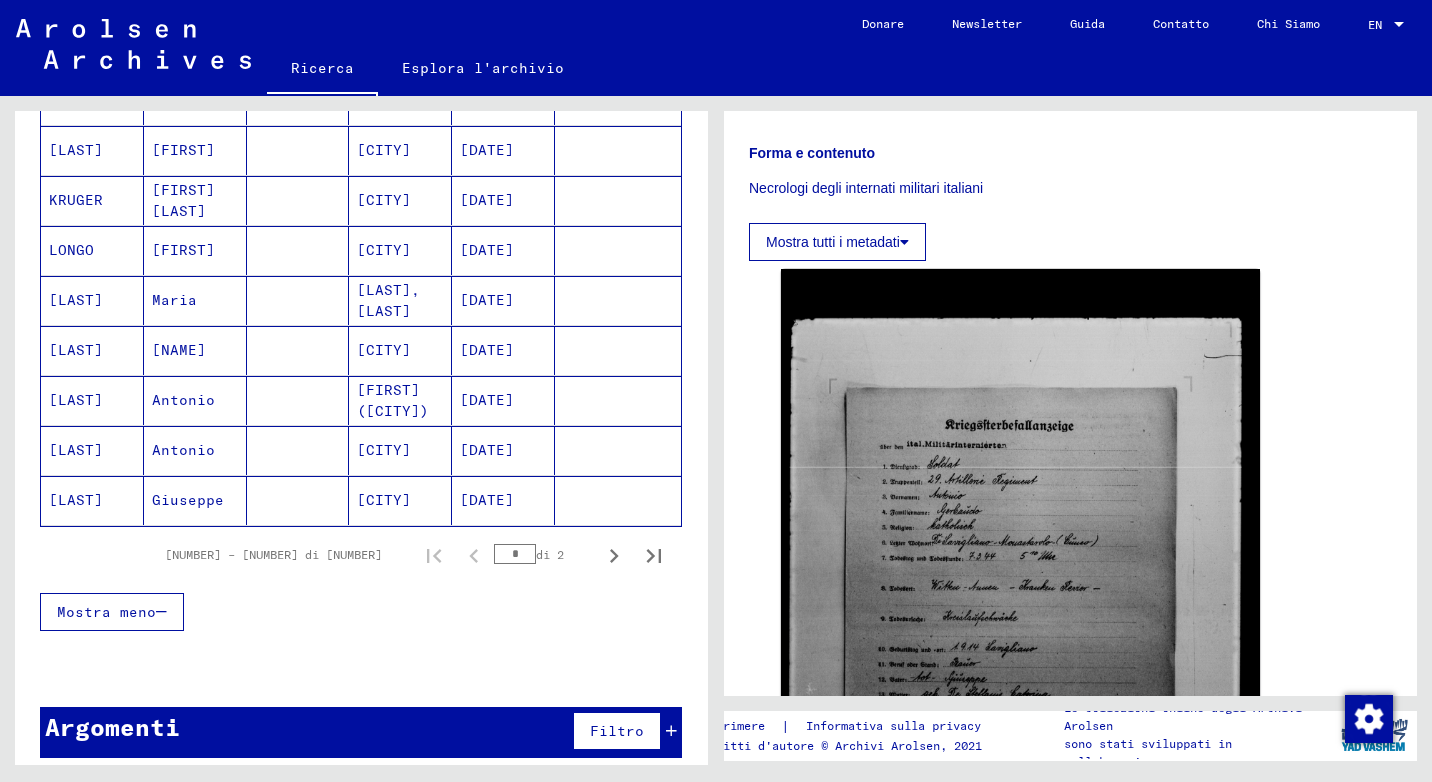 scroll, scrollTop: 1144, scrollLeft: 0, axis: vertical 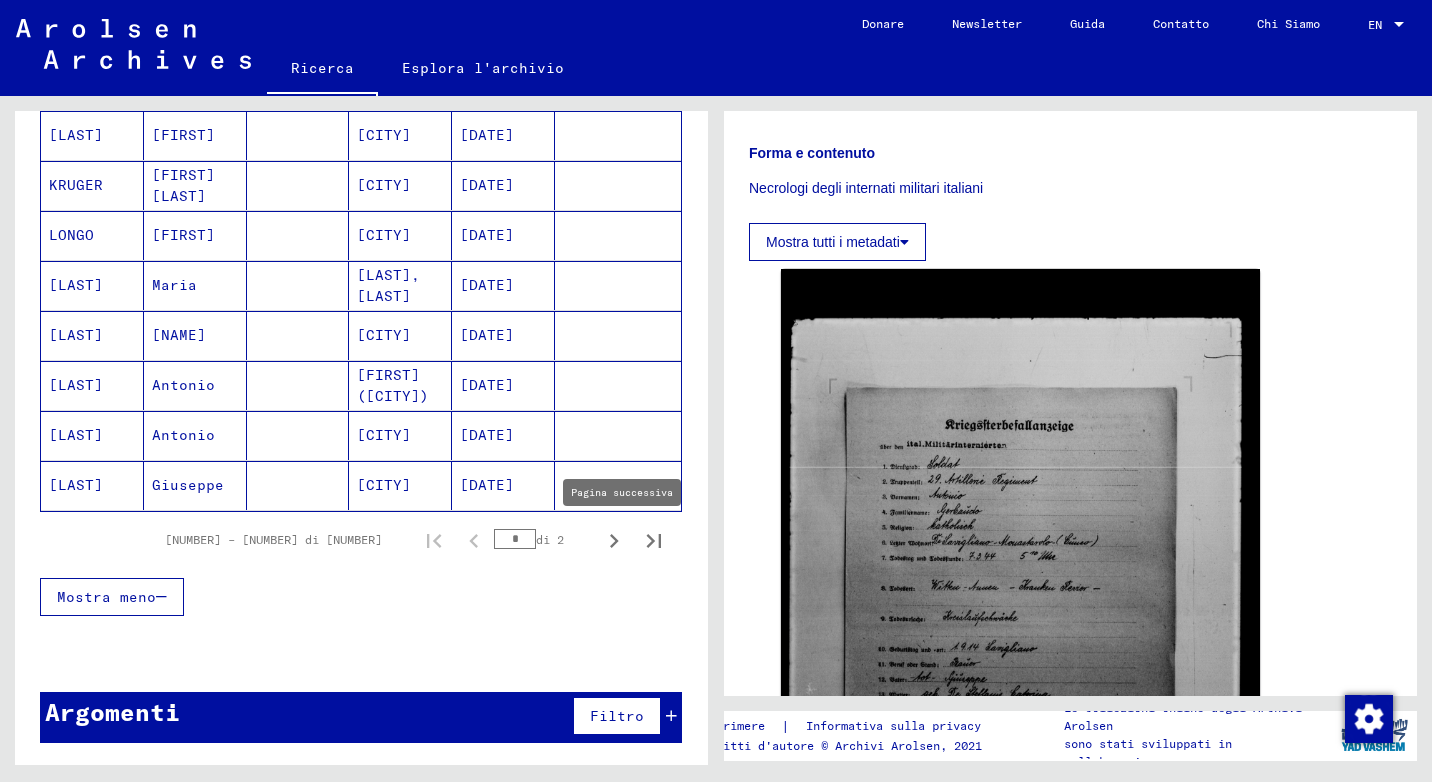 click 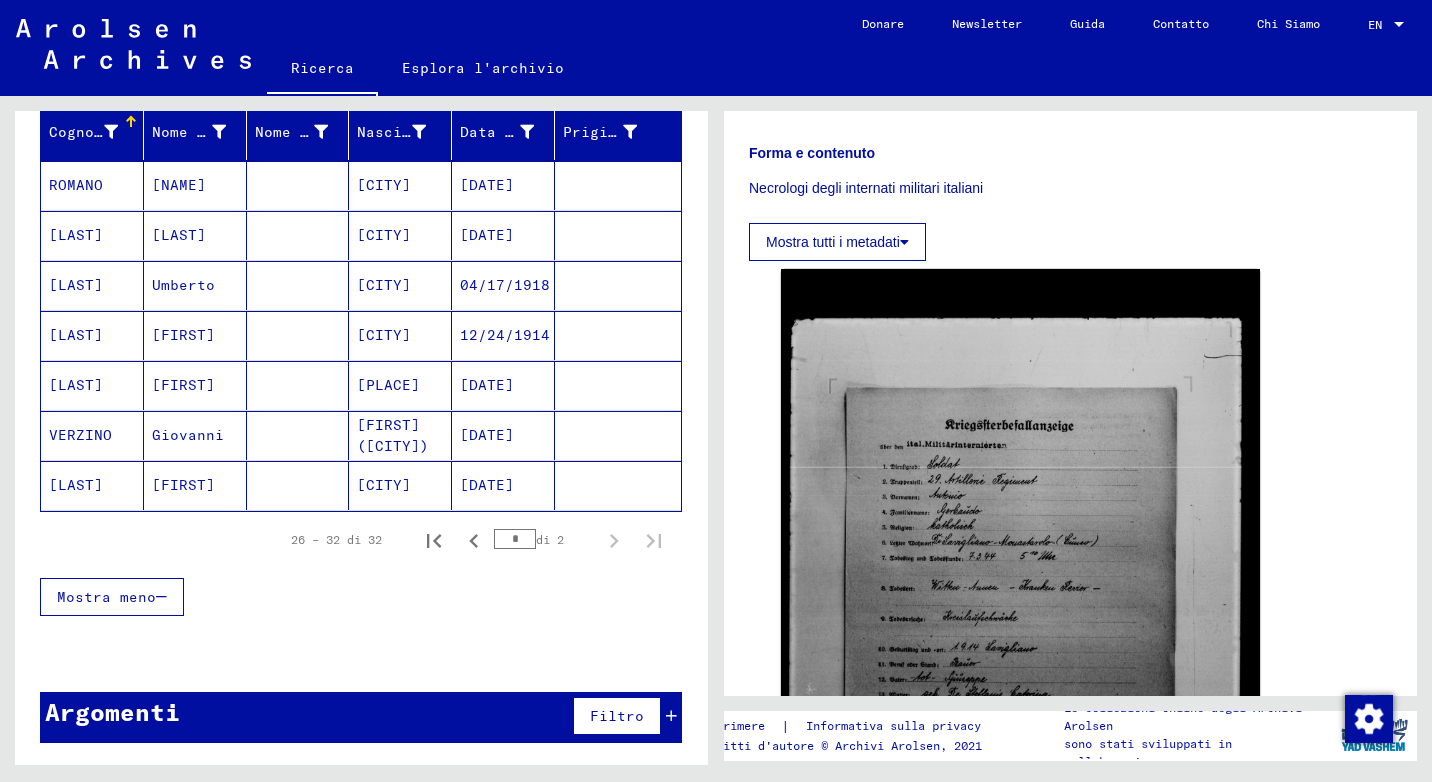scroll, scrollTop: 44, scrollLeft: 0, axis: vertical 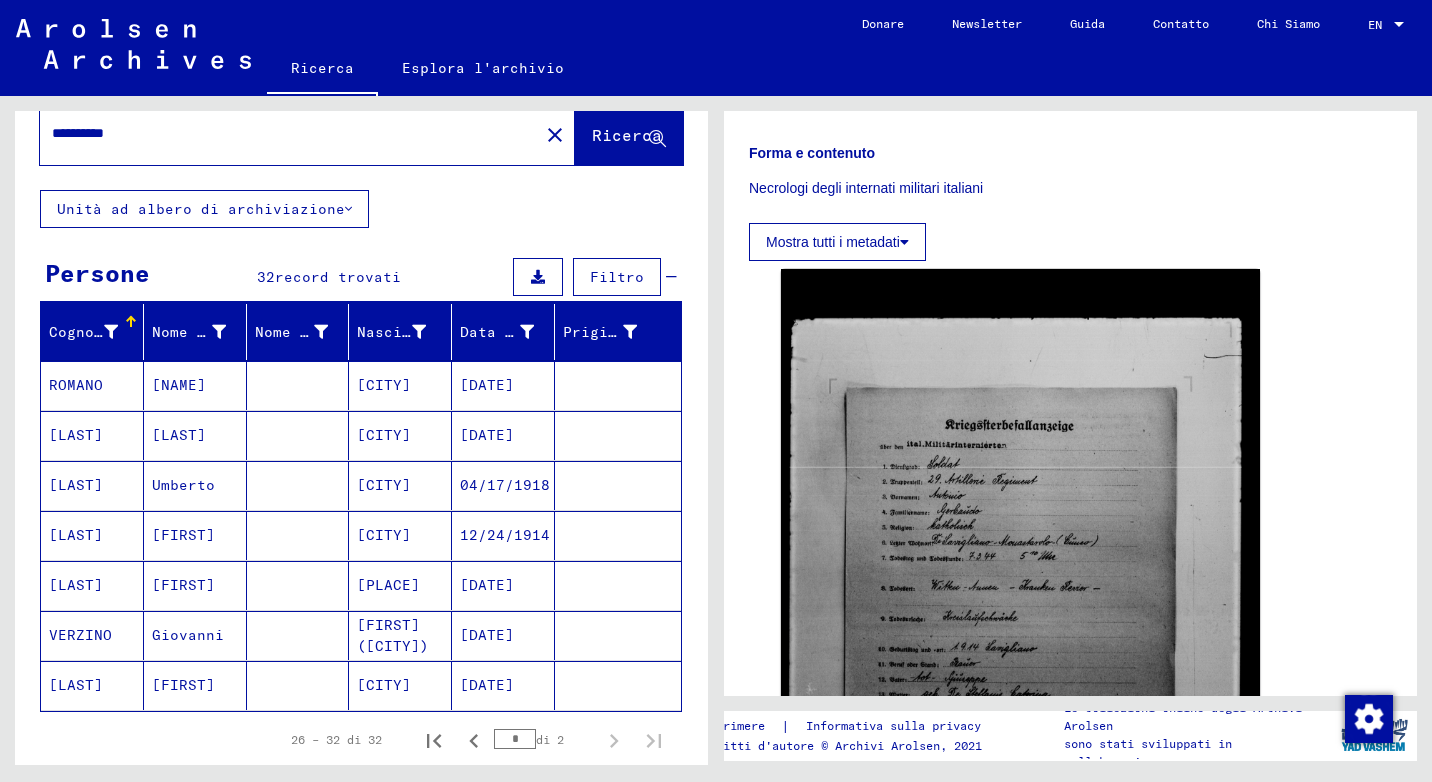 drag, startPoint x: 183, startPoint y: 133, endPoint x: 71, endPoint y: 135, distance: 112.01785 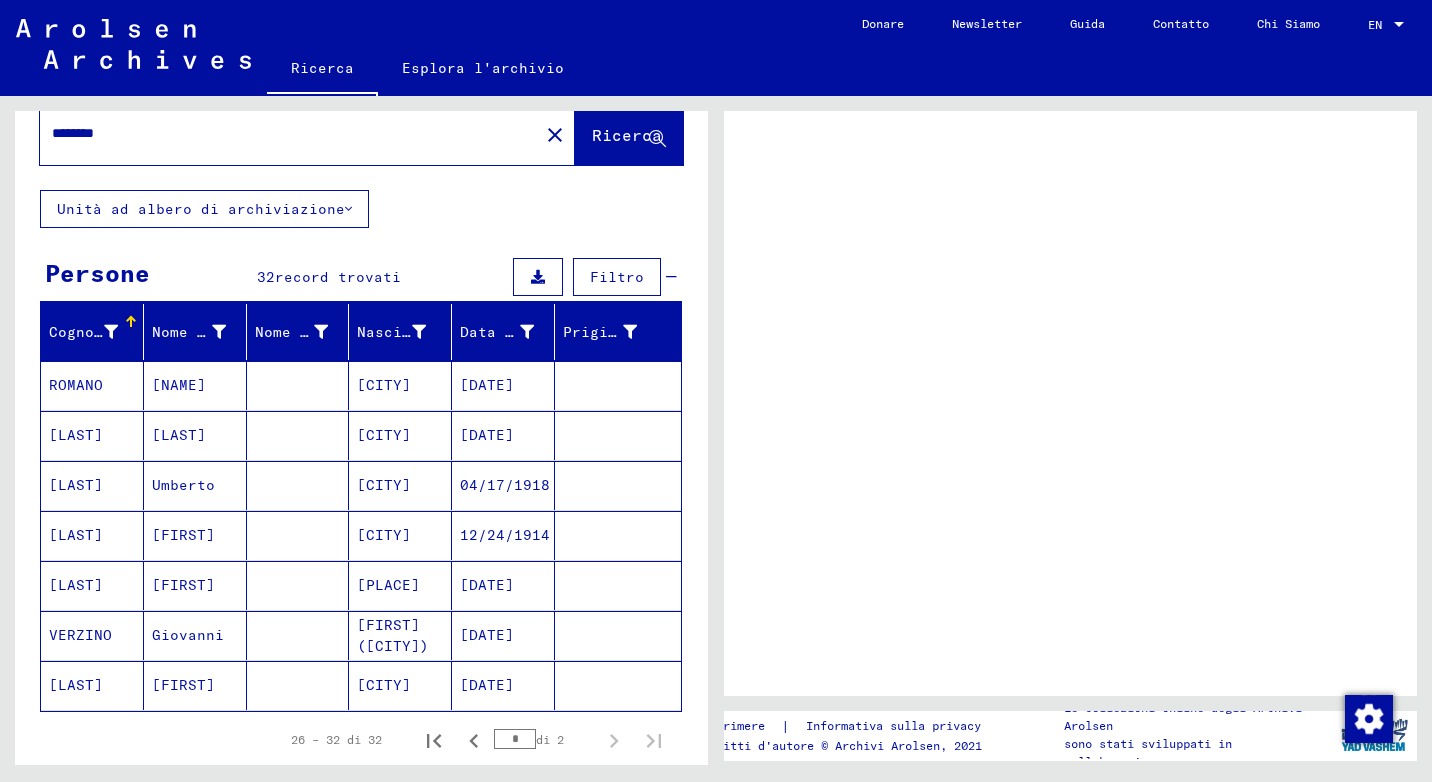 scroll, scrollTop: 0, scrollLeft: 0, axis: both 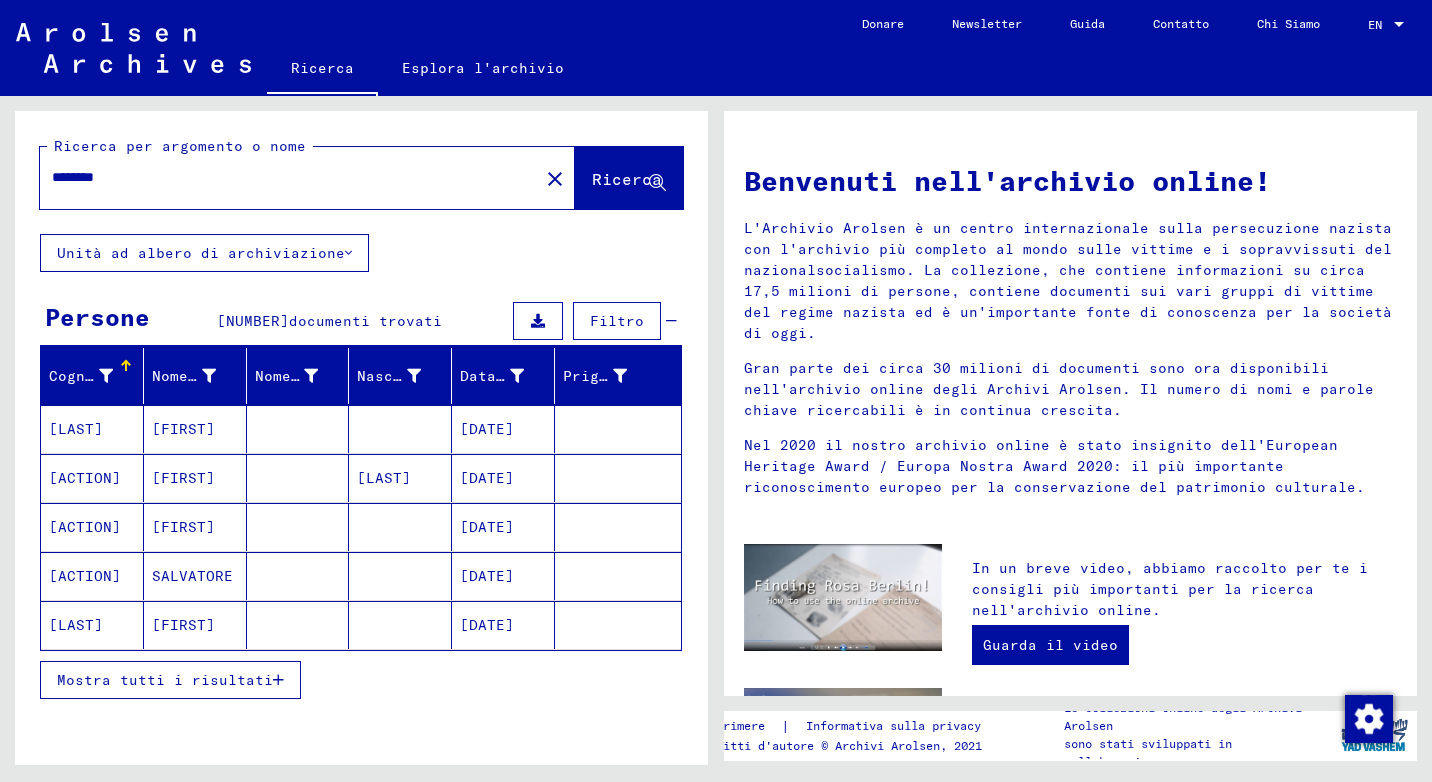 click at bounding box center (278, 680) 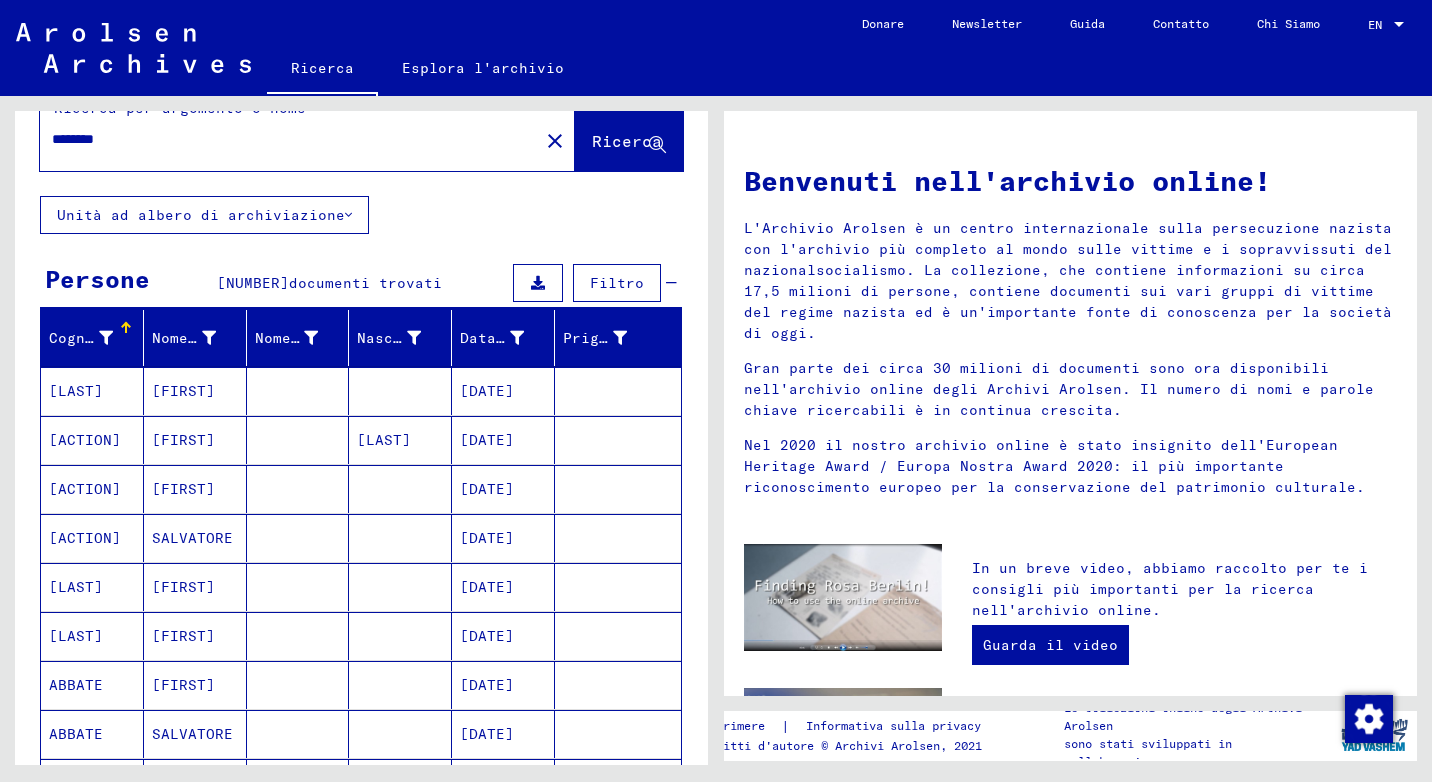 scroll, scrollTop: 0, scrollLeft: 0, axis: both 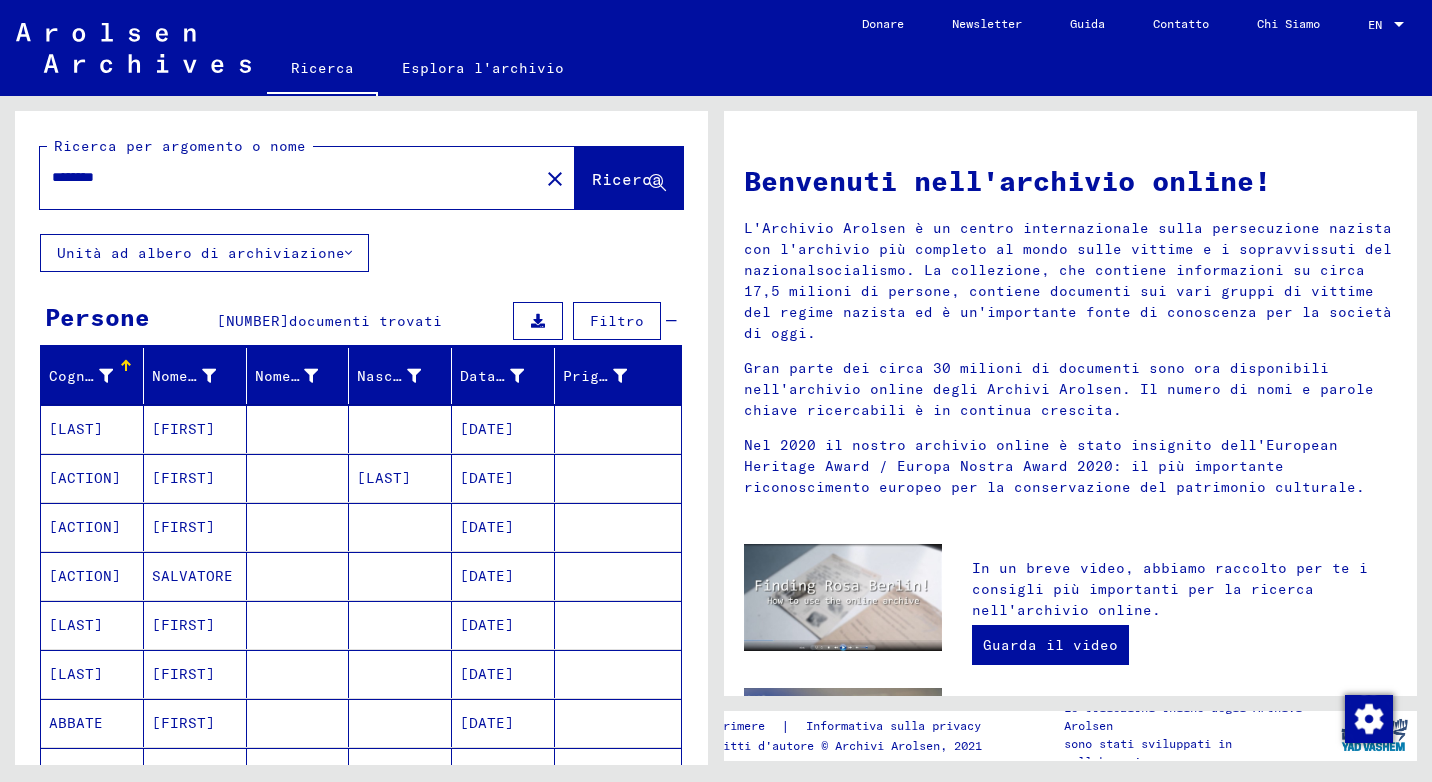 click on "********" at bounding box center [283, 177] 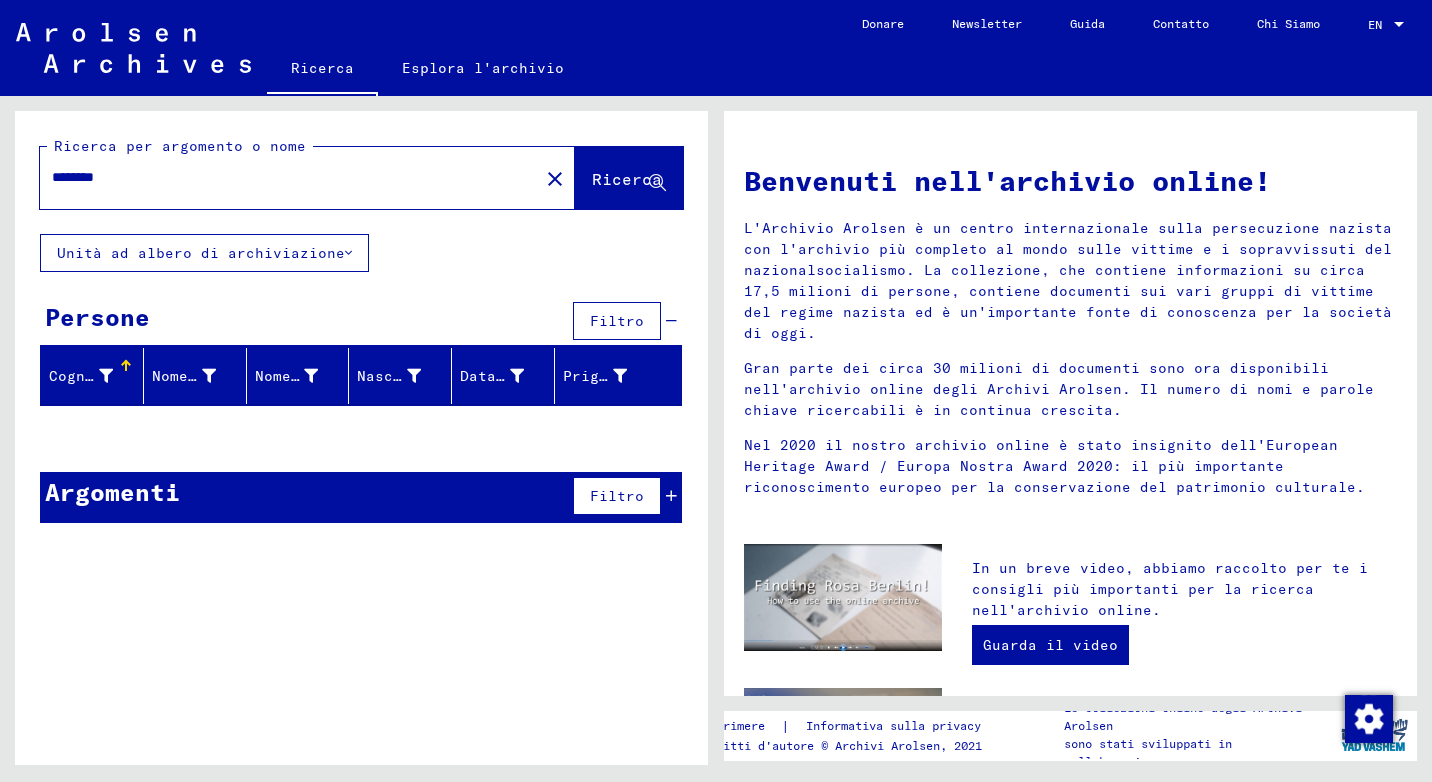 click on "Suchen   Archiv erkunden  Spenden Newsletter Hilfe Kontakt Über Uns  Ricerca   Esplora l'archivio   Detailfragen/-infos zu den Dokumenten? Stelle hier einen kostenlosen Antrag.  Donare Newsletter Guida Contatto Chi Siamo EN EN Ricerca per argomento o nome ***** close  Ricerca   Unità ad albero di archiviazione  Persone  Filtro   Cognome   Nome di battesimo   Nome da nubile   Nascita   Data di nascita   Prigioniero #  Signature Nachname Vorname Geburtsname Geburt‏ Geburtsdatum Prisoner # Vater (Adoptivvater) Mutter (Adoptivmutter) Religion Nationalität Beruf Haftstätte Sterbedatum Letzter Wohnort Letzter Wohnort (Land) Haftstätte Letzter Wohnort (Provinz) Letzter Wohnort (Ort) Letzter Wohnort (Stadtteil) Letzter Wohnort (Straße) Letzter Wohnort (Hausnummer) Signature Nachname Vorname Geburtsname Geburt‏ Geburtsdatum Prisoner # Argomenti  Filtro   Firma   Titolo  Signatur Signature Titel hierarchy list" at bounding box center (716, 391) 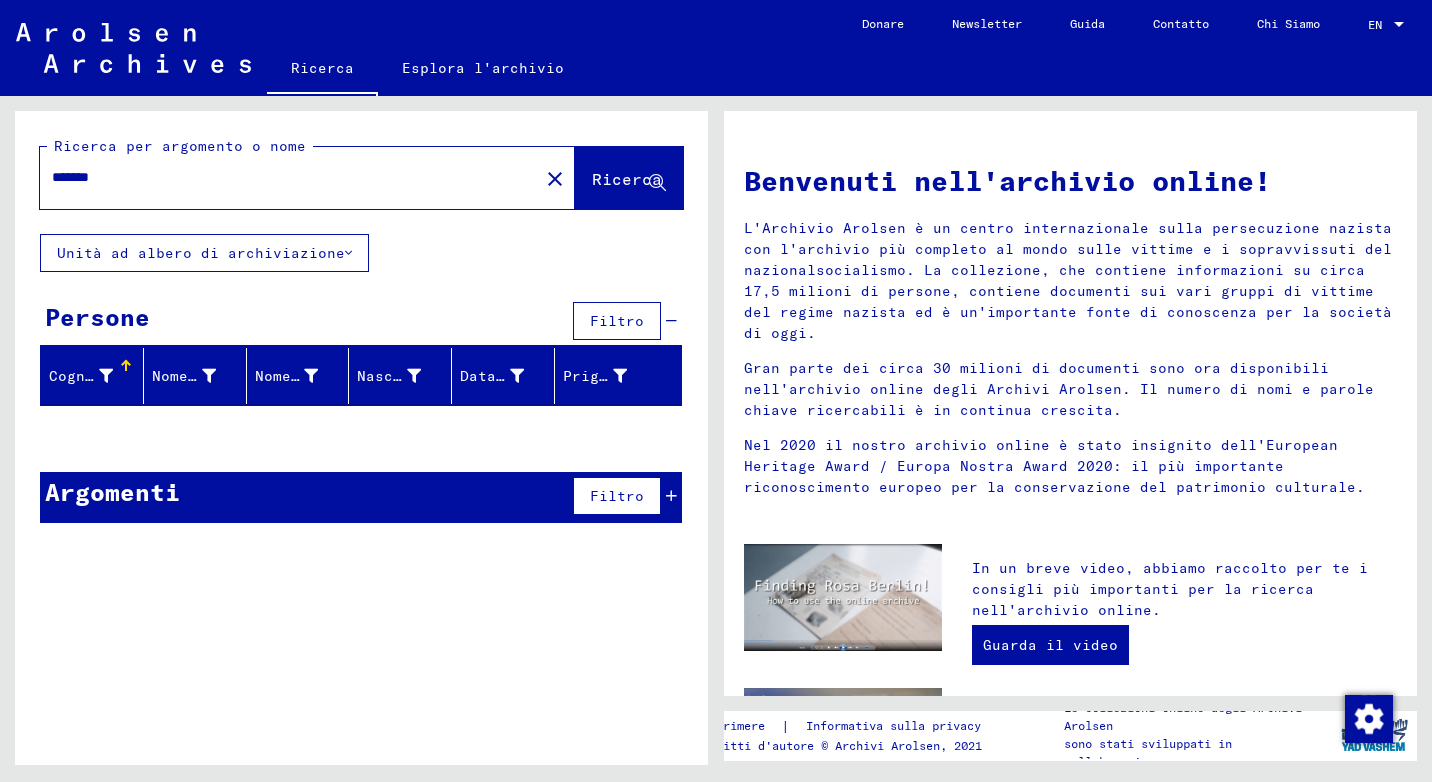 type on "*******" 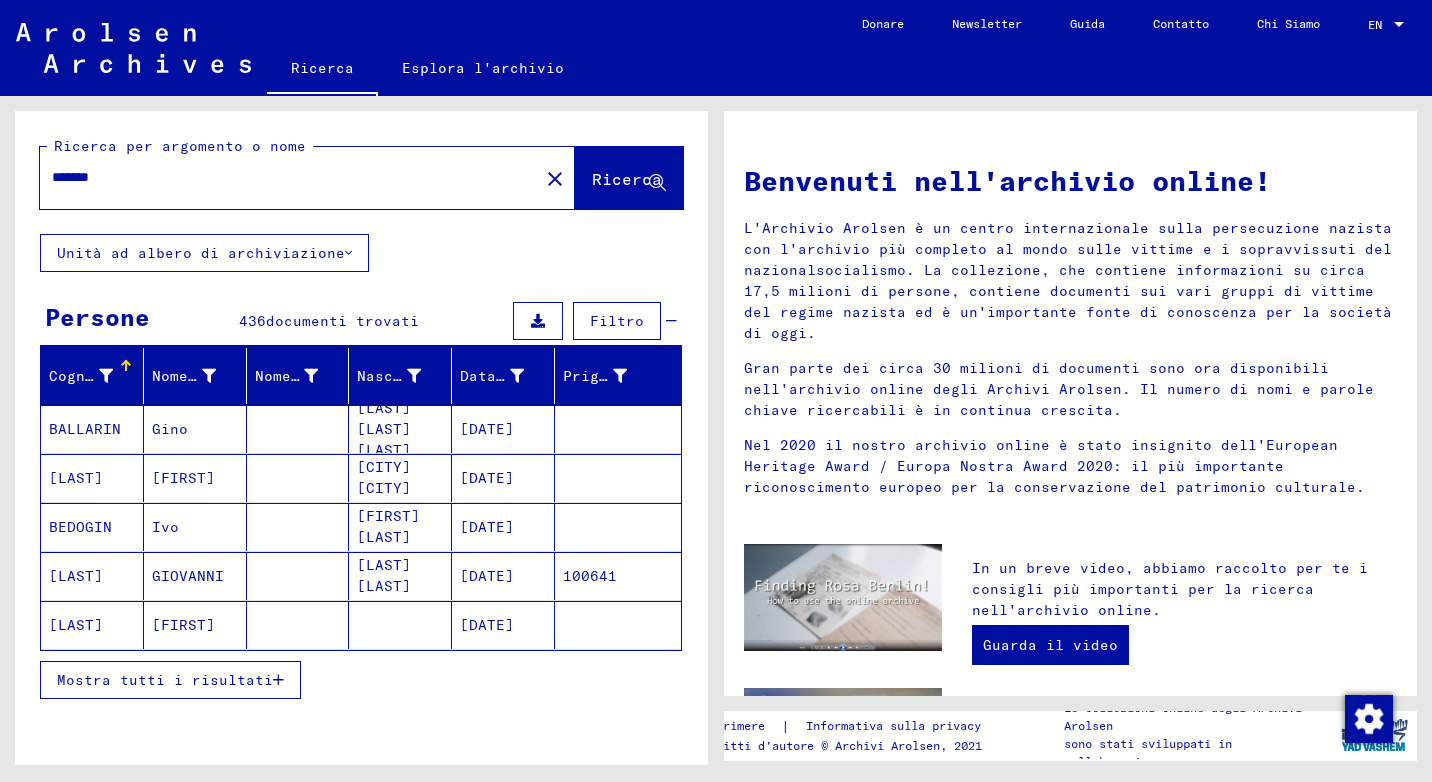 click at bounding box center (278, 680) 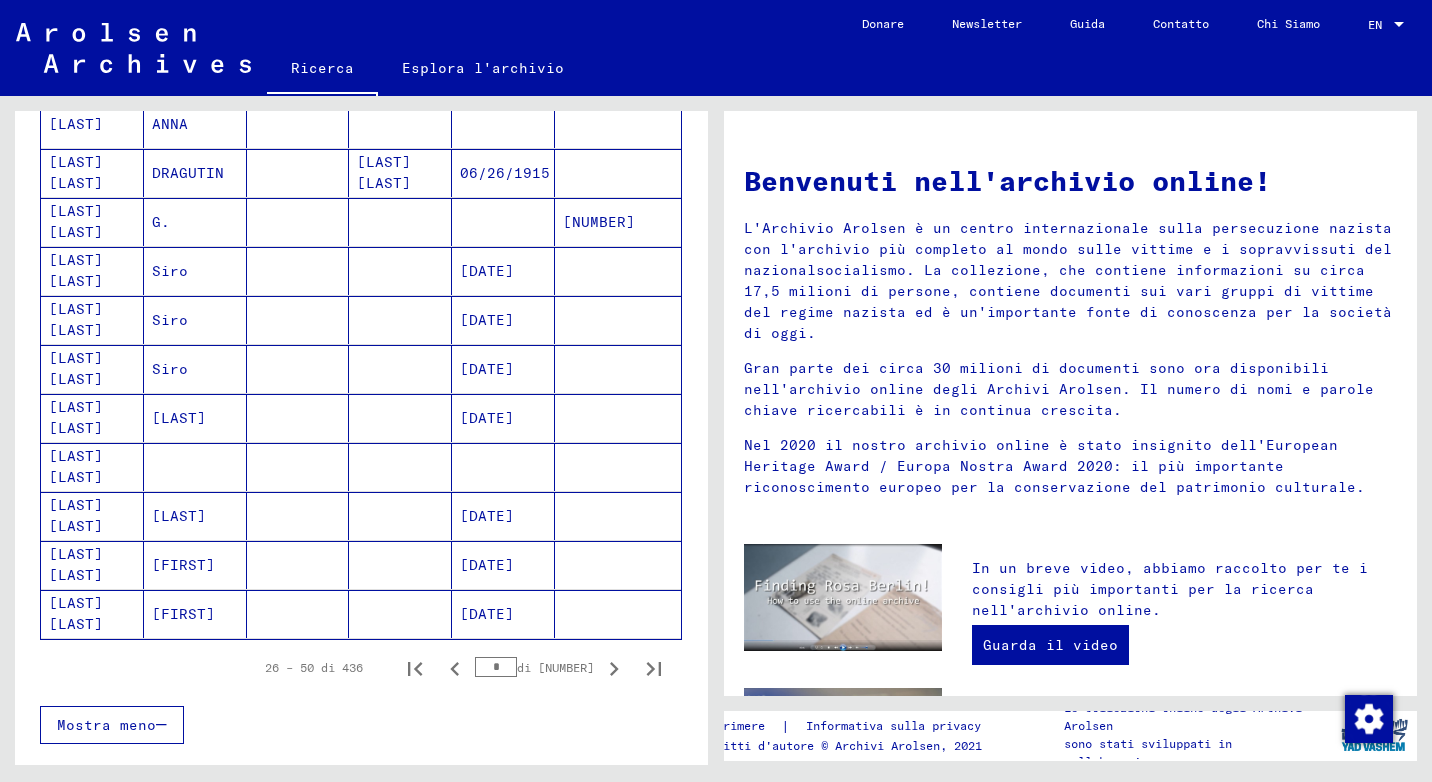 scroll, scrollTop: 1200, scrollLeft: 0, axis: vertical 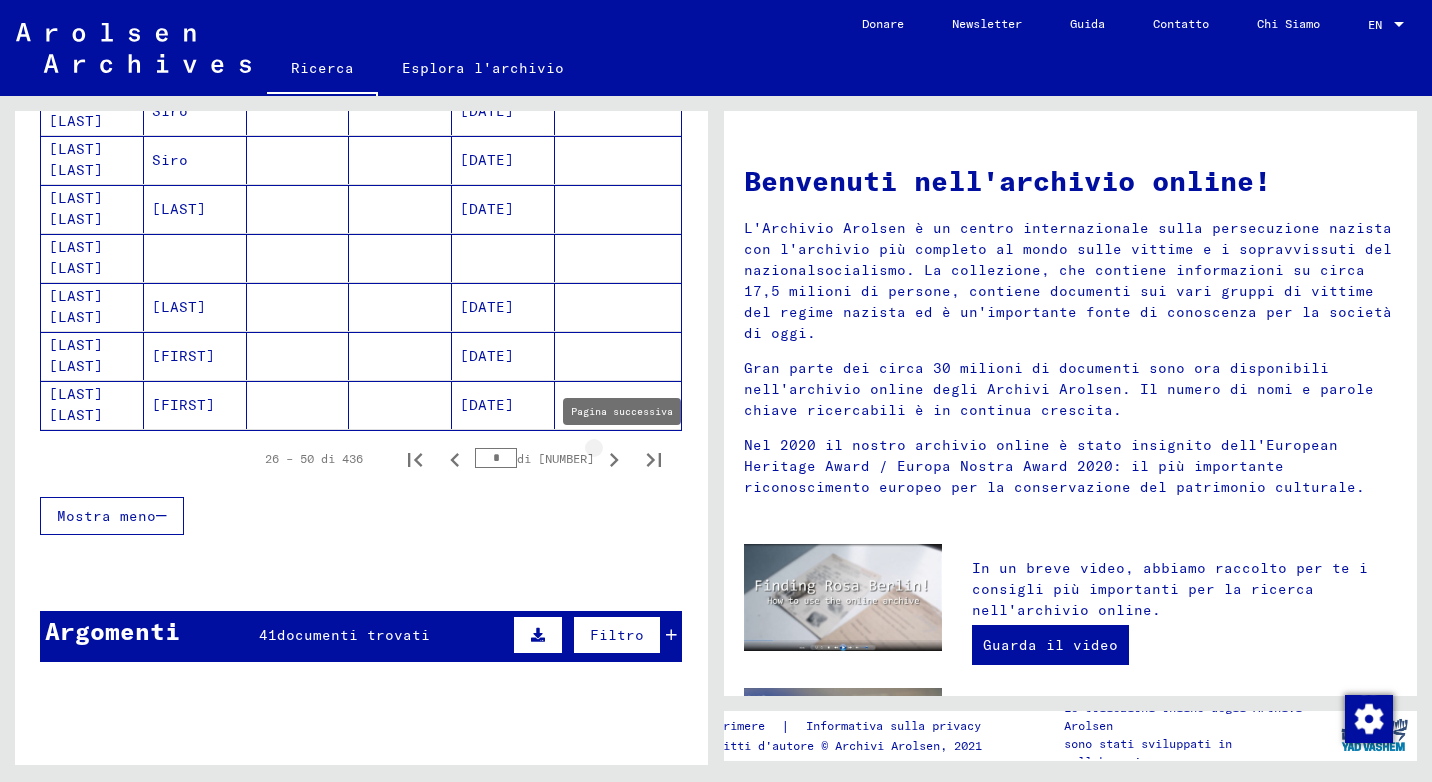 click 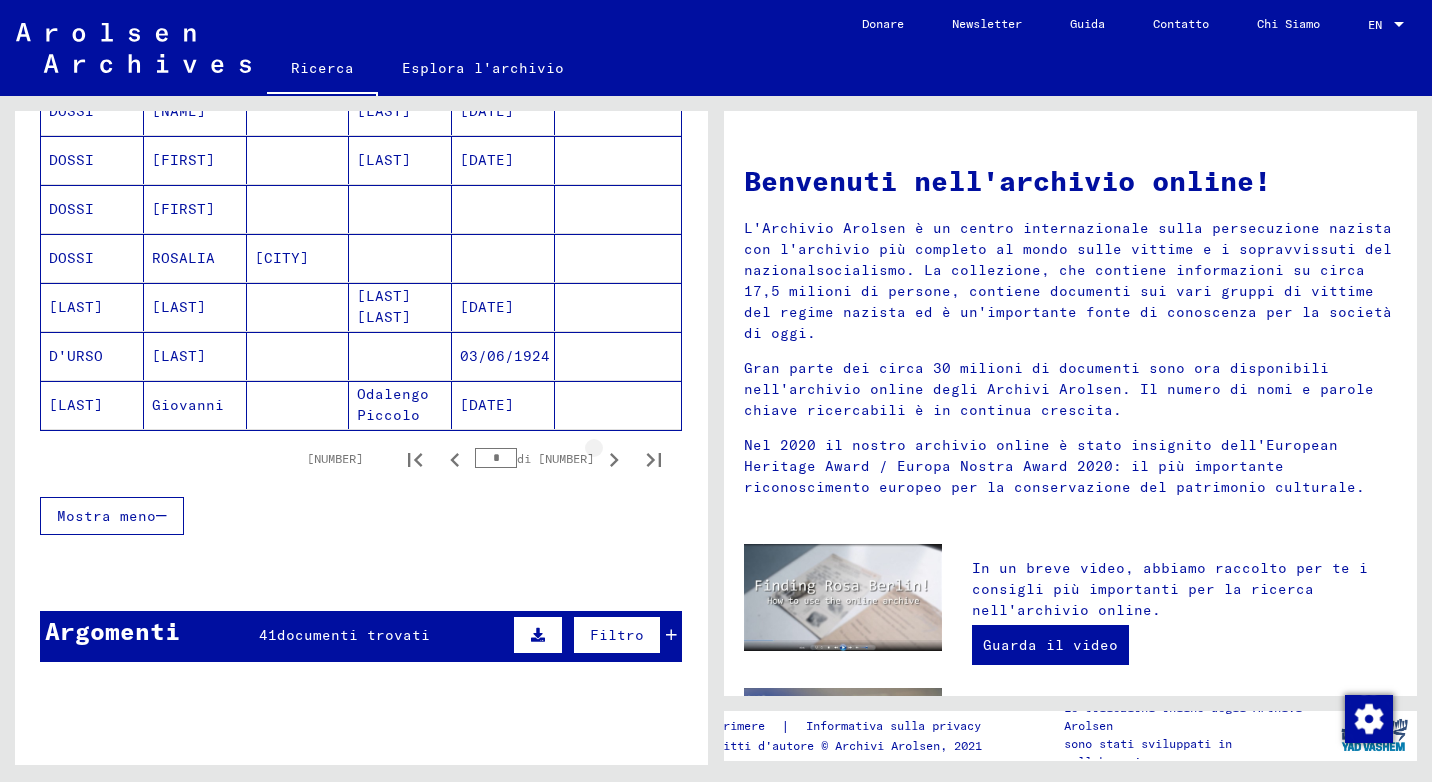 click 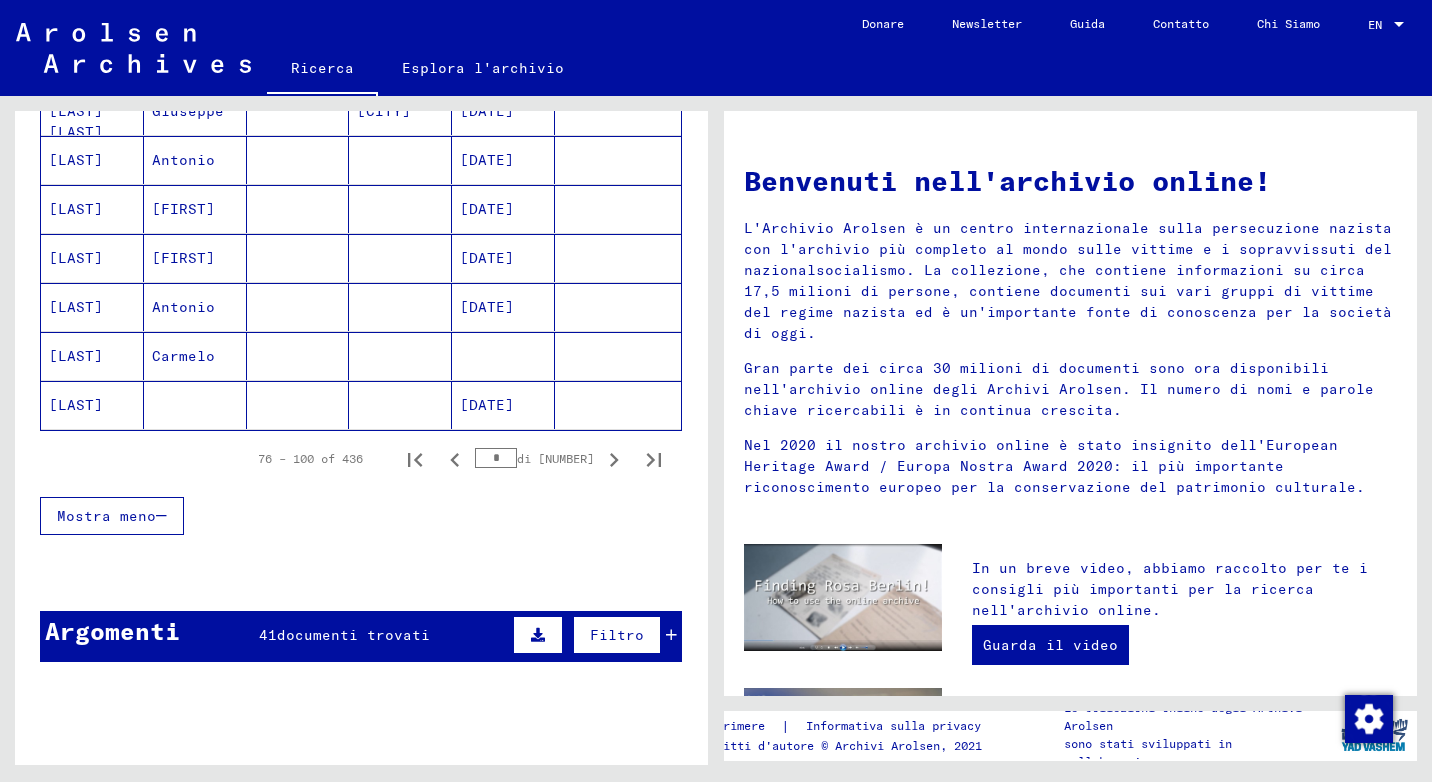 click at bounding box center [614, 459] 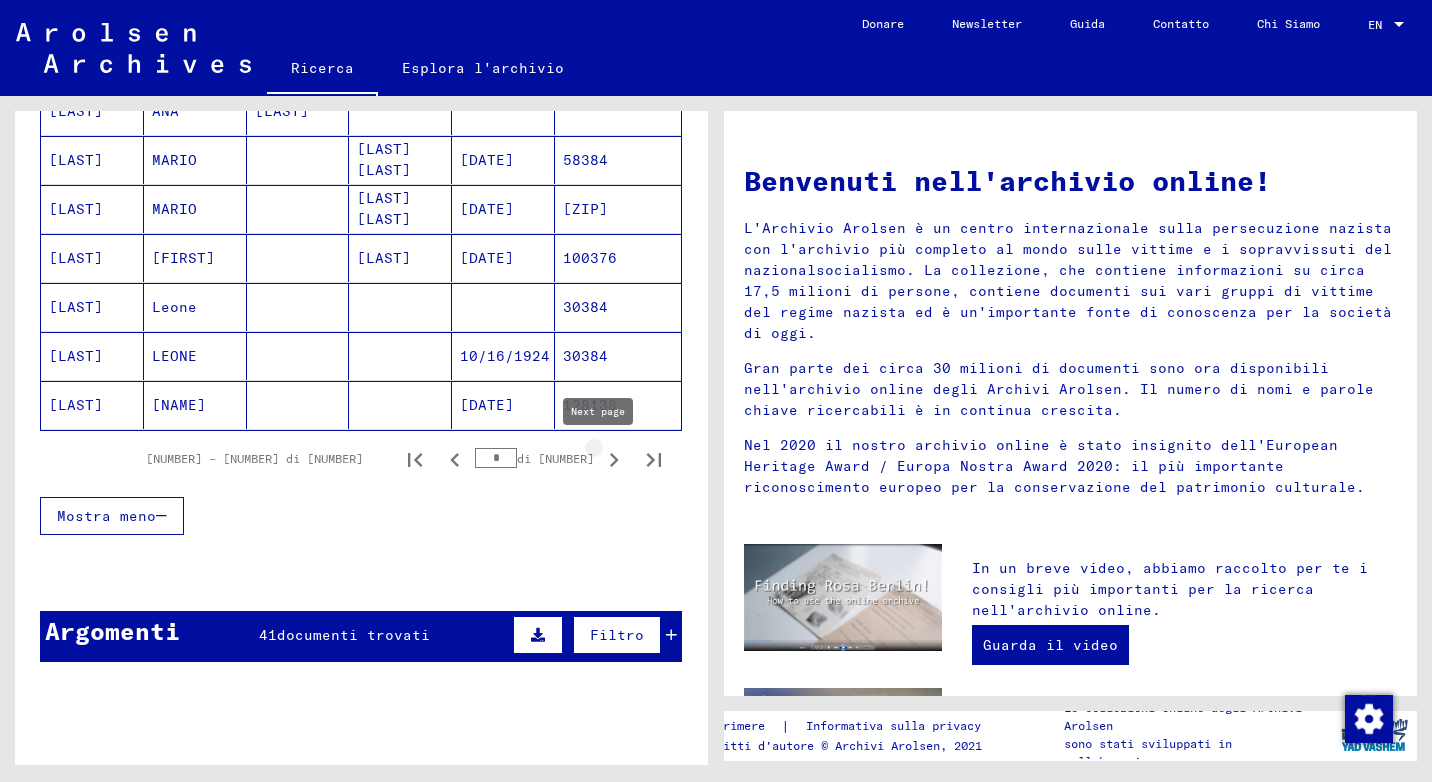 click 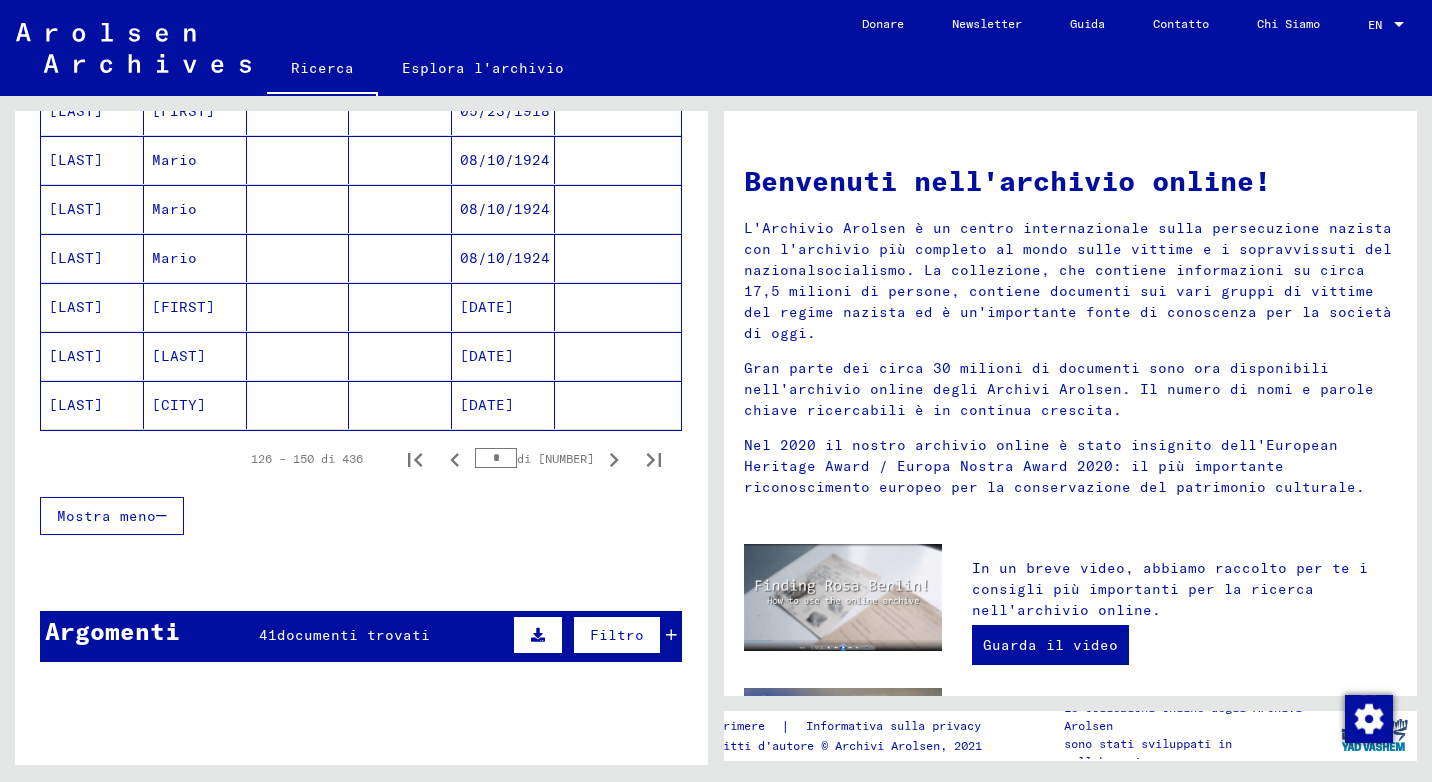 click 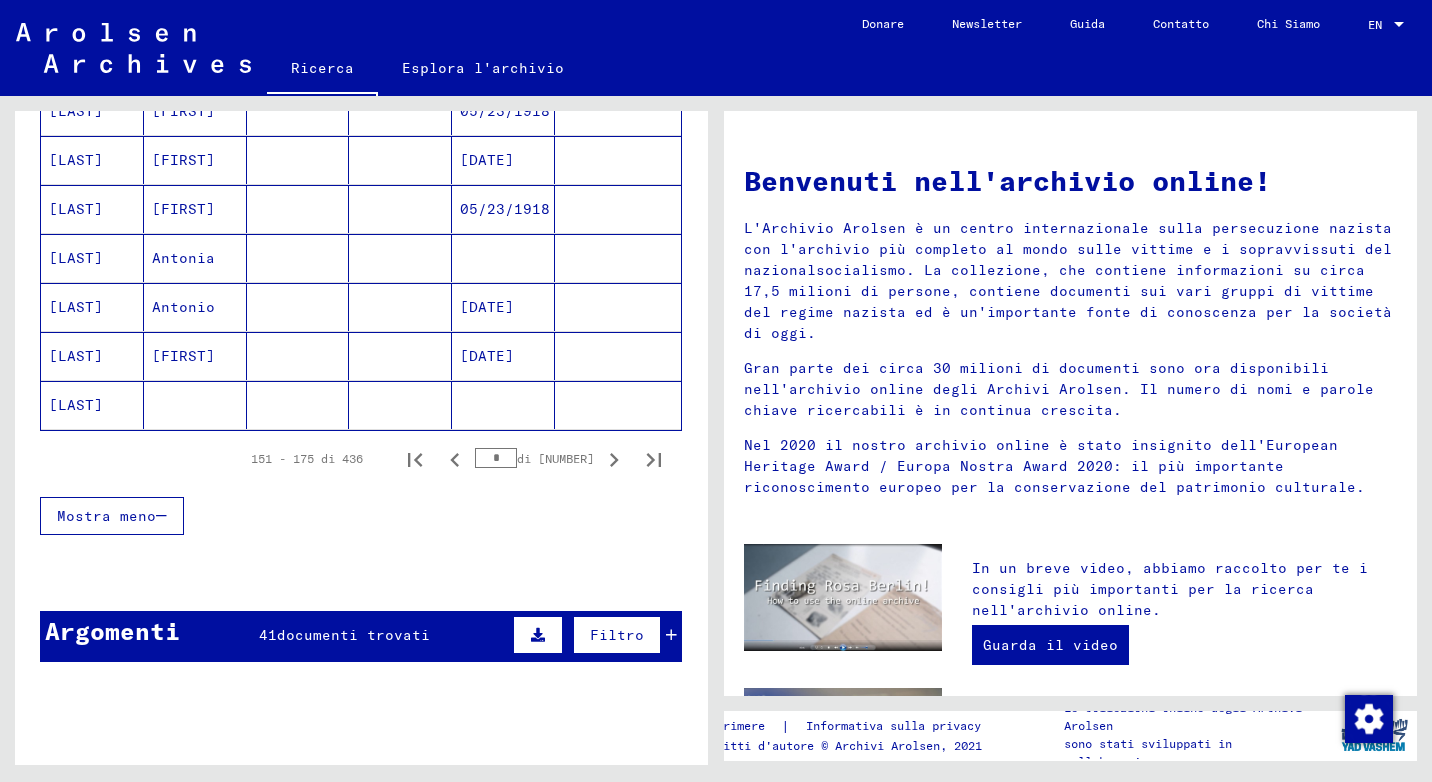 click 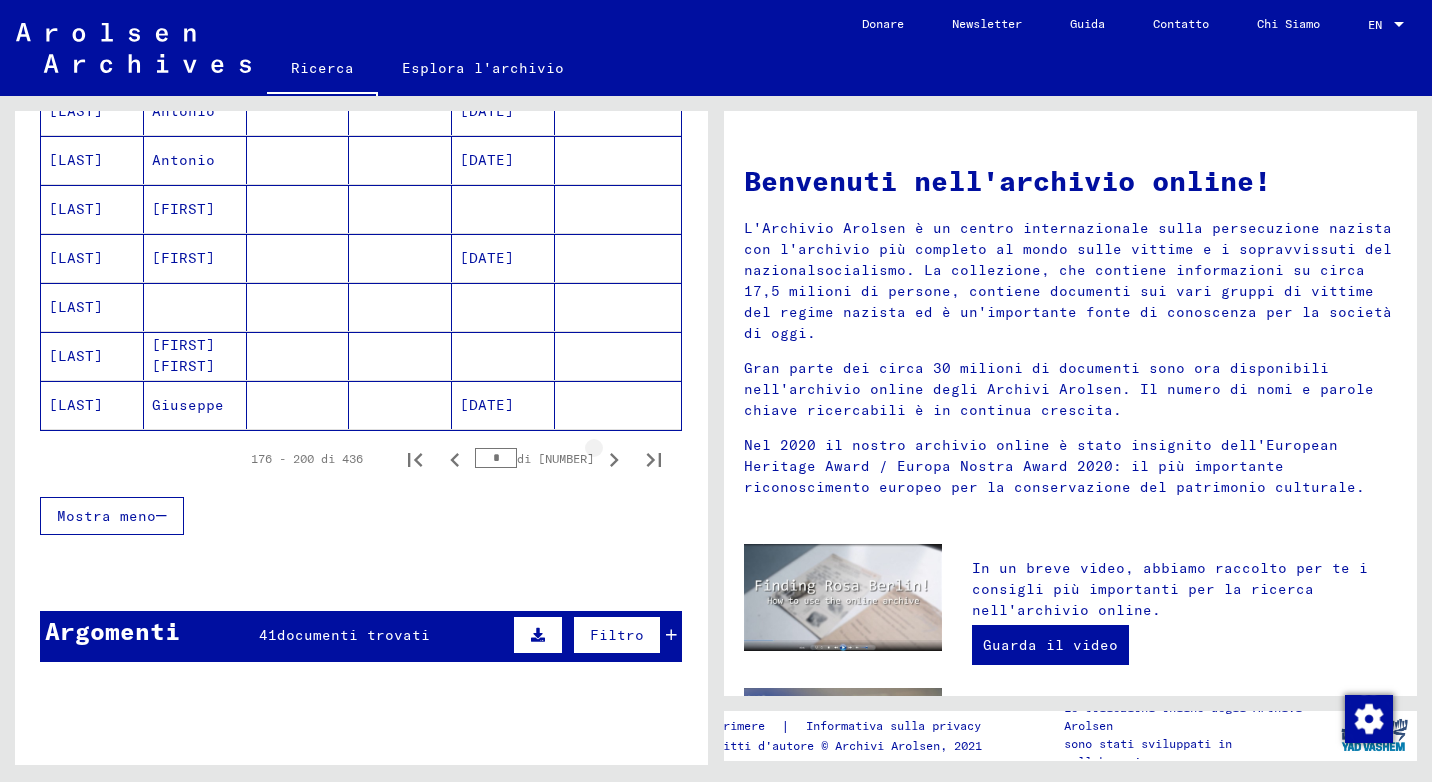 click 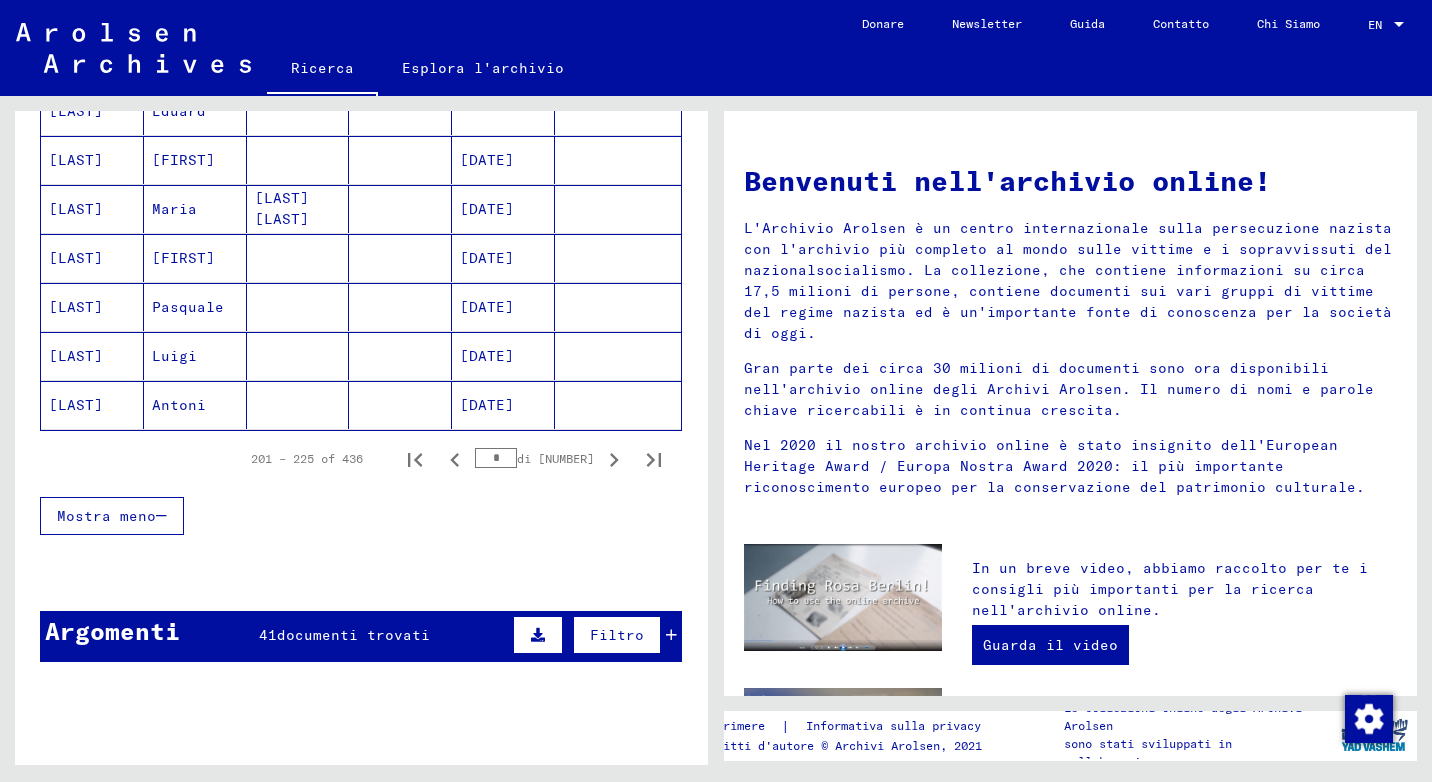 click 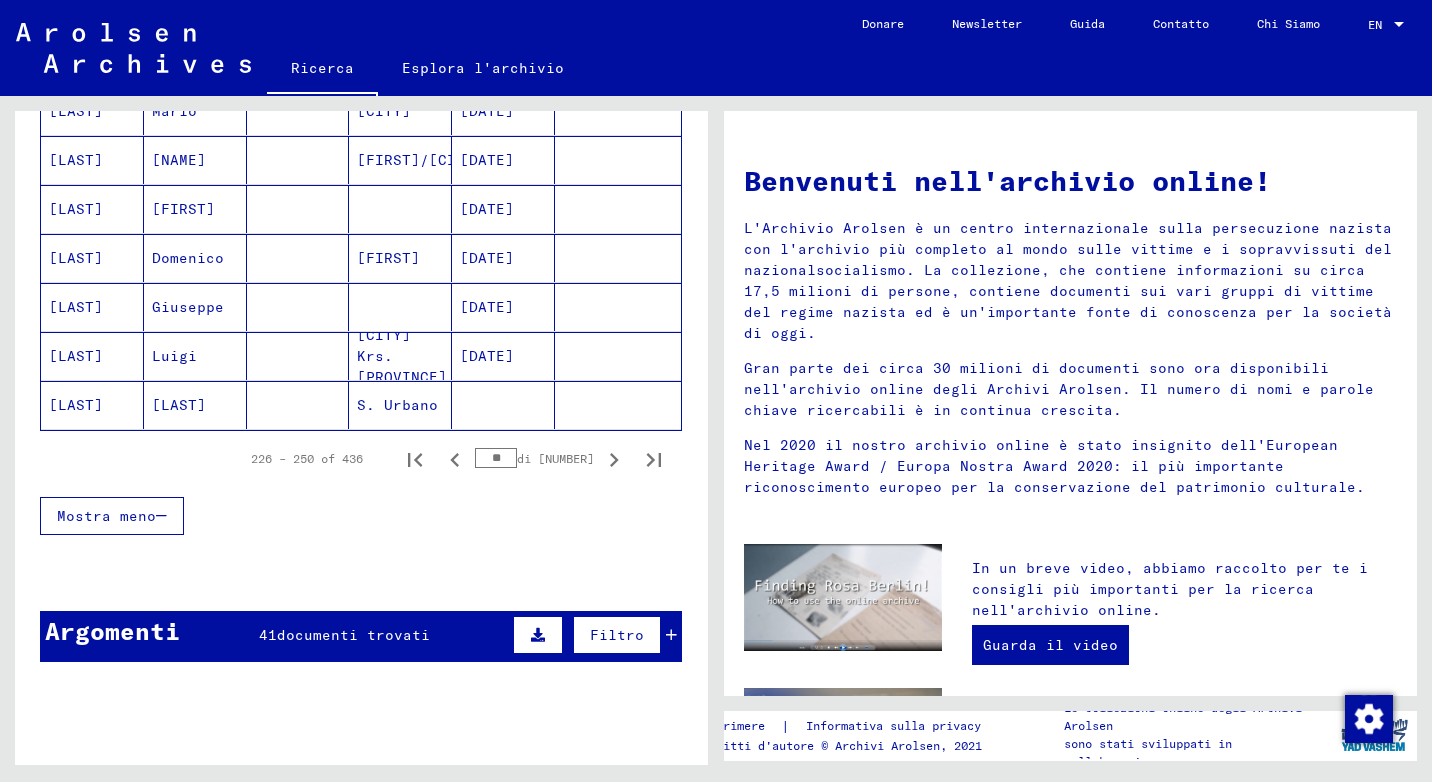 click 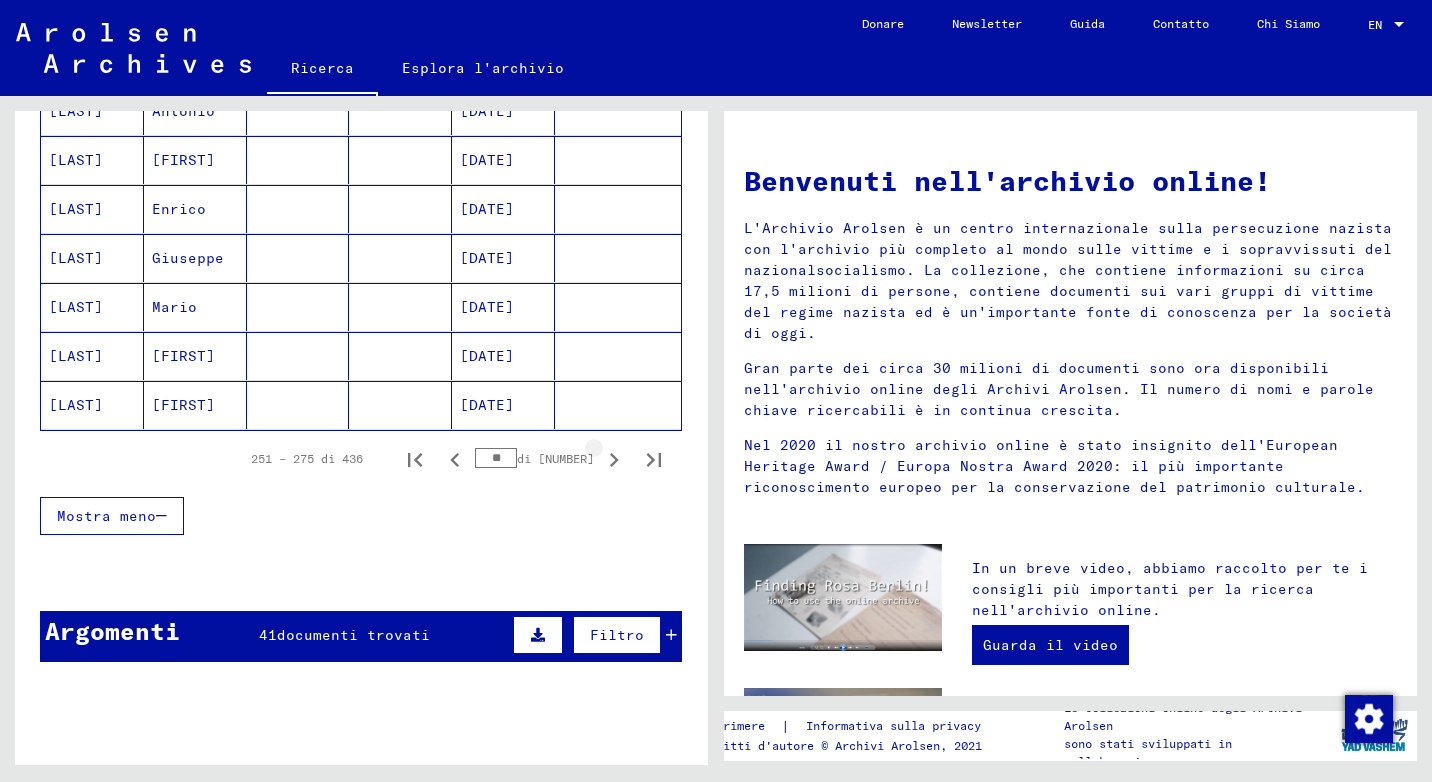 click 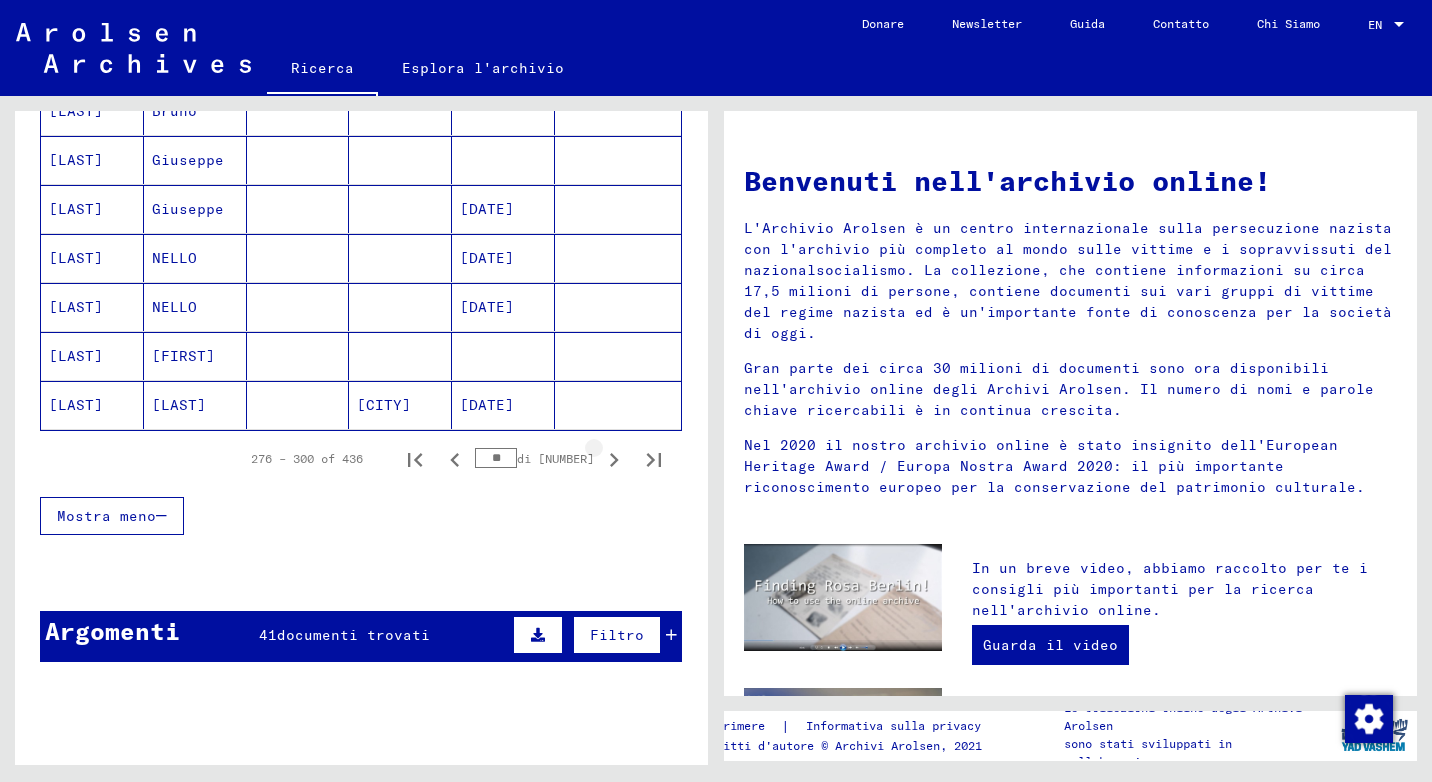 click 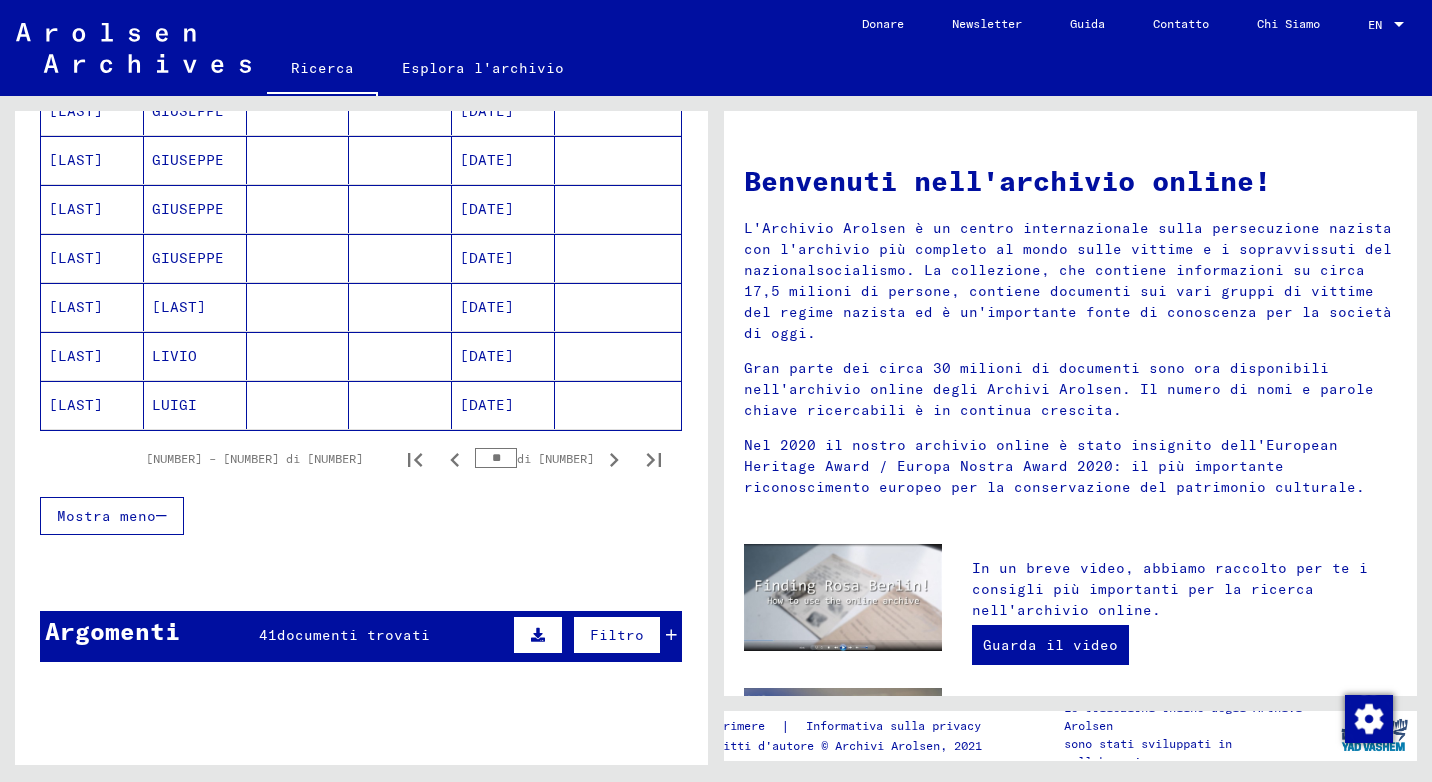 click 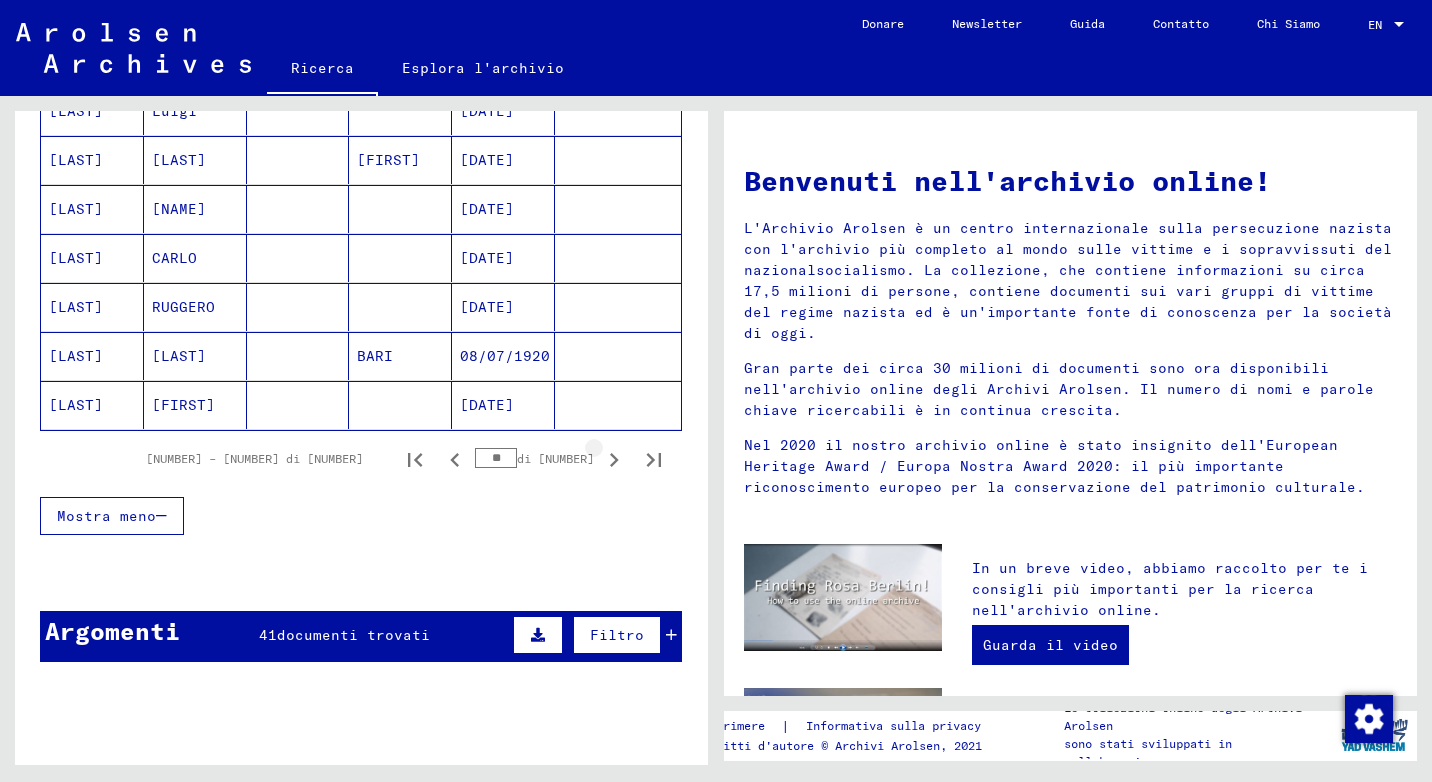 click 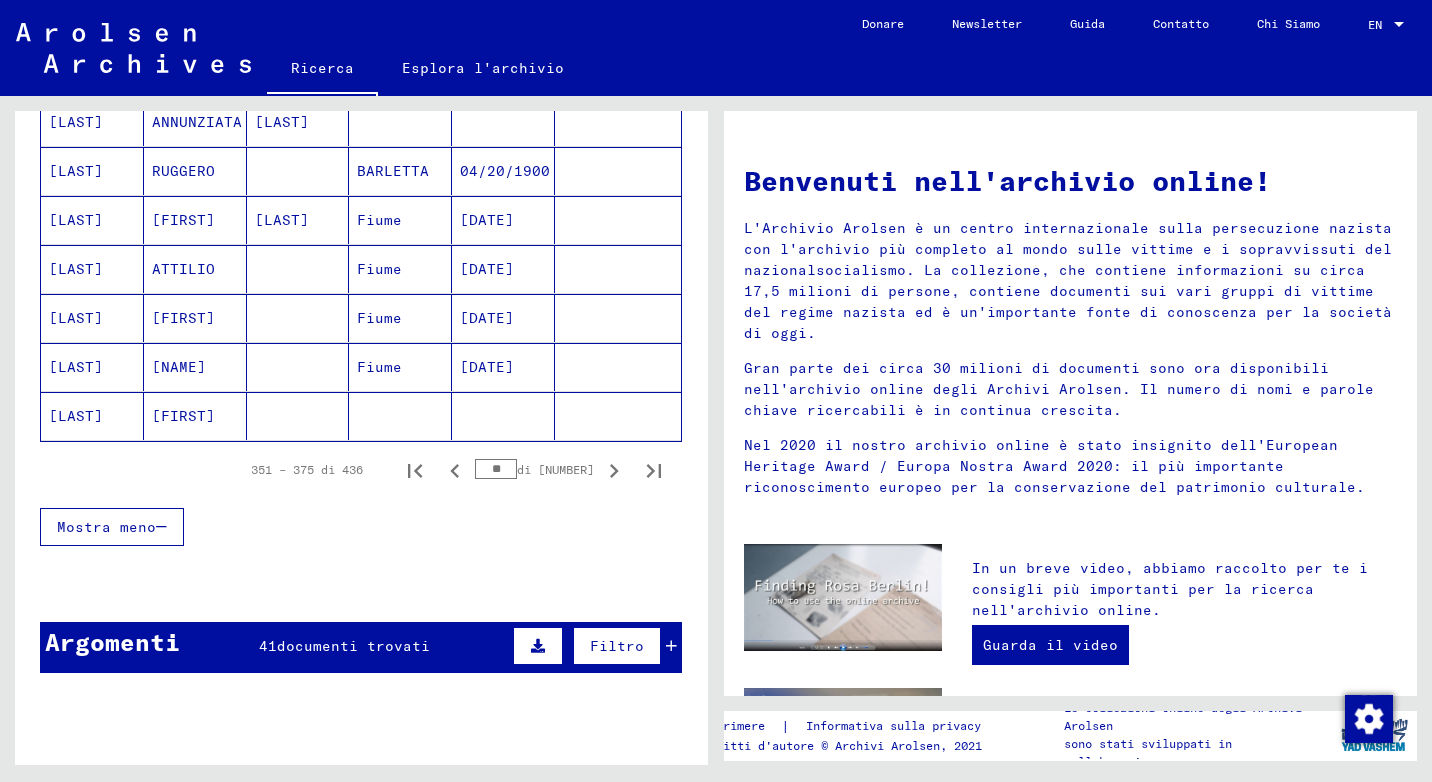 scroll, scrollTop: 1300, scrollLeft: 0, axis: vertical 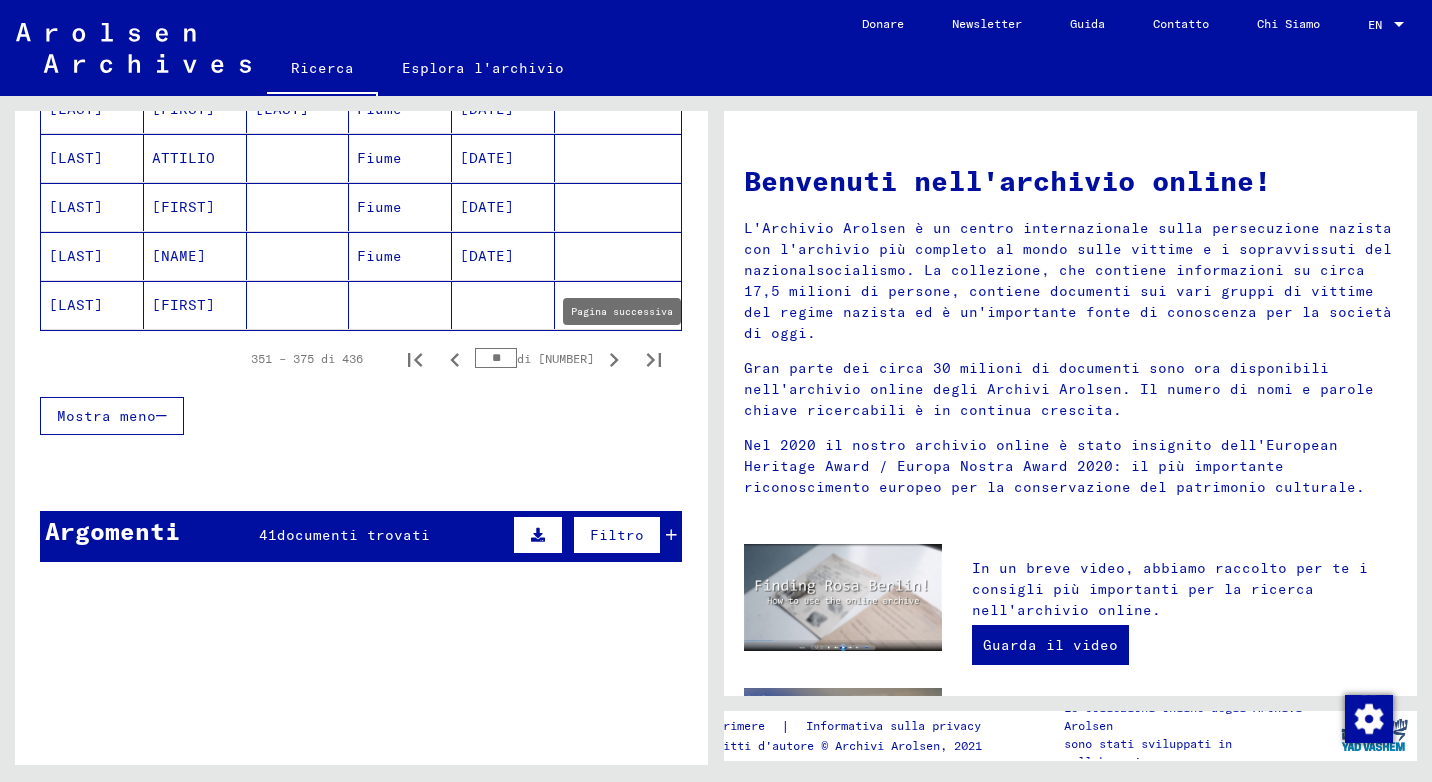 click 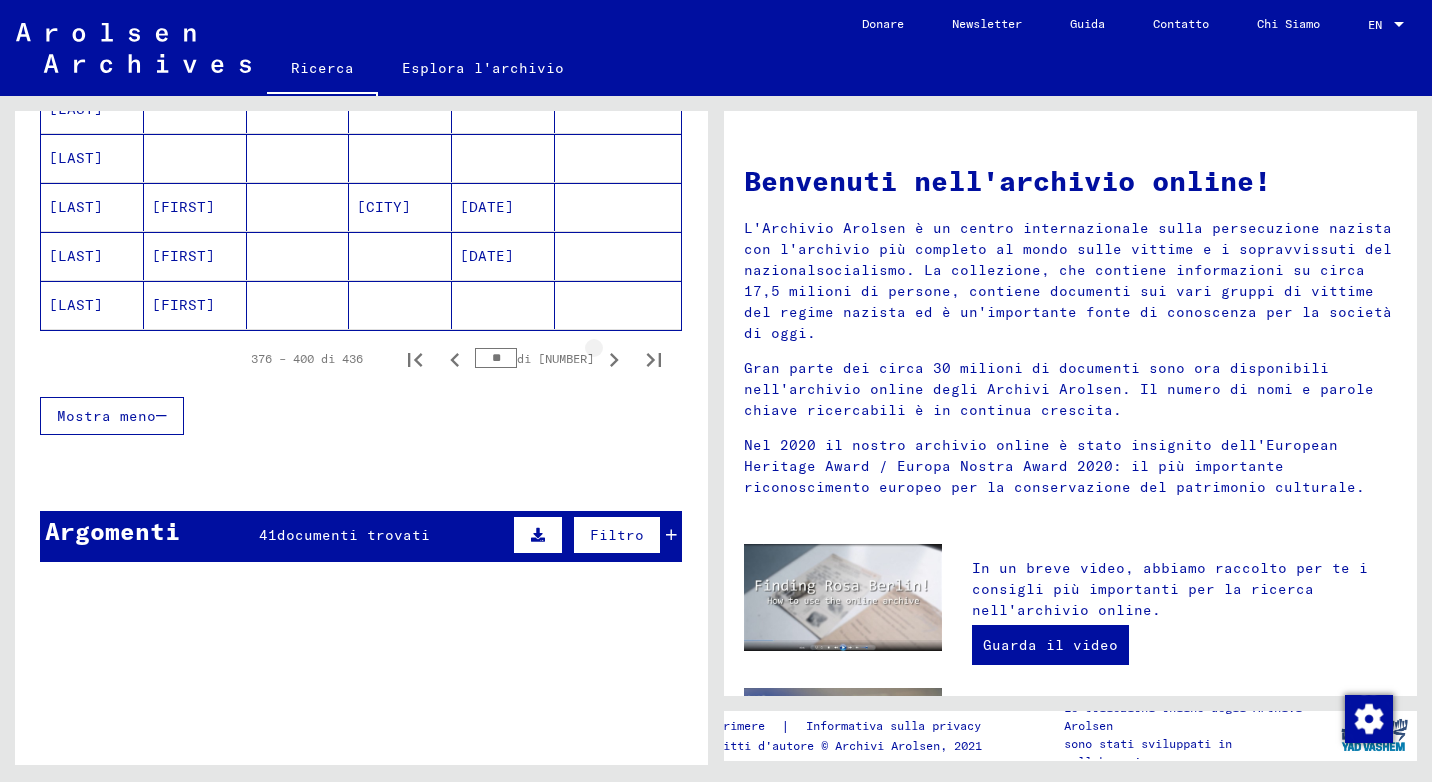 click 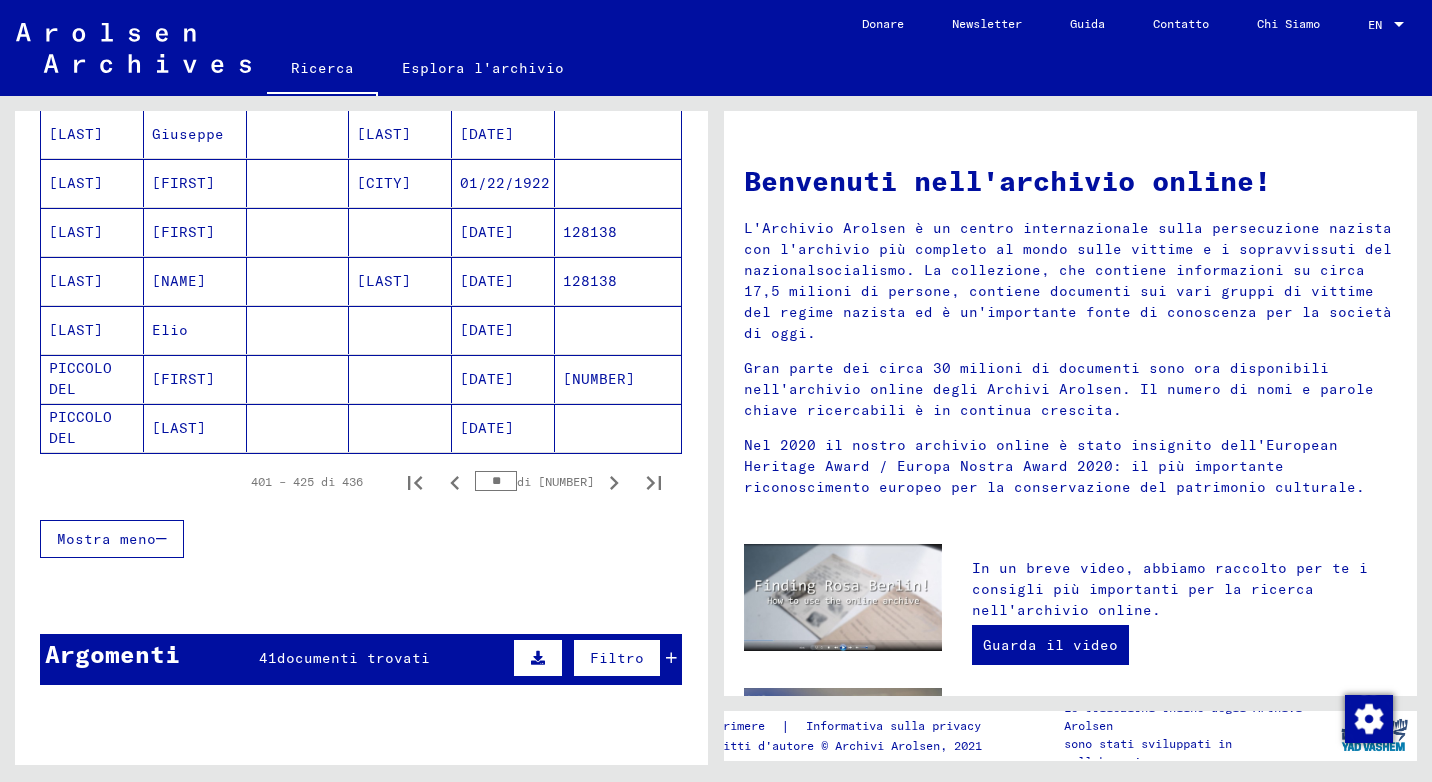 scroll, scrollTop: 1300, scrollLeft: 0, axis: vertical 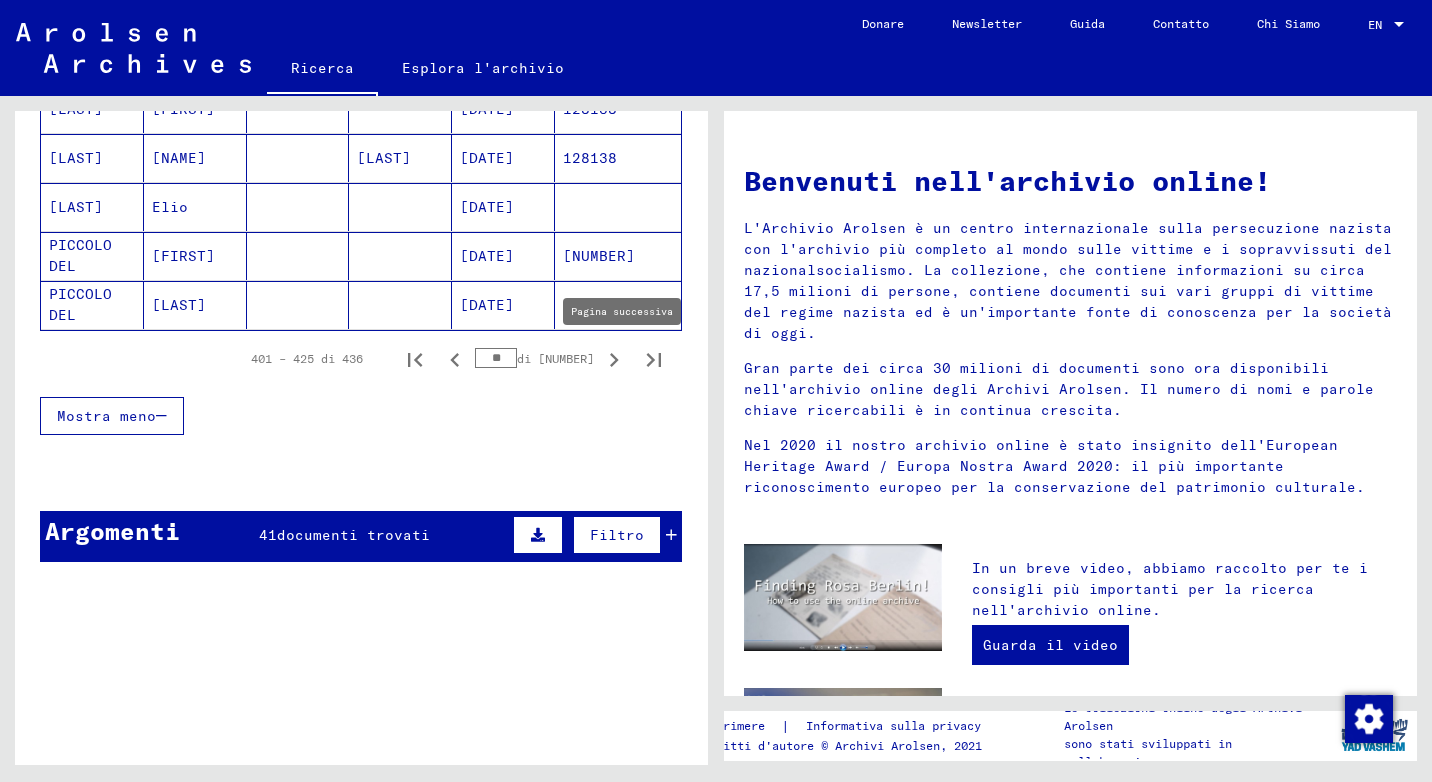 click 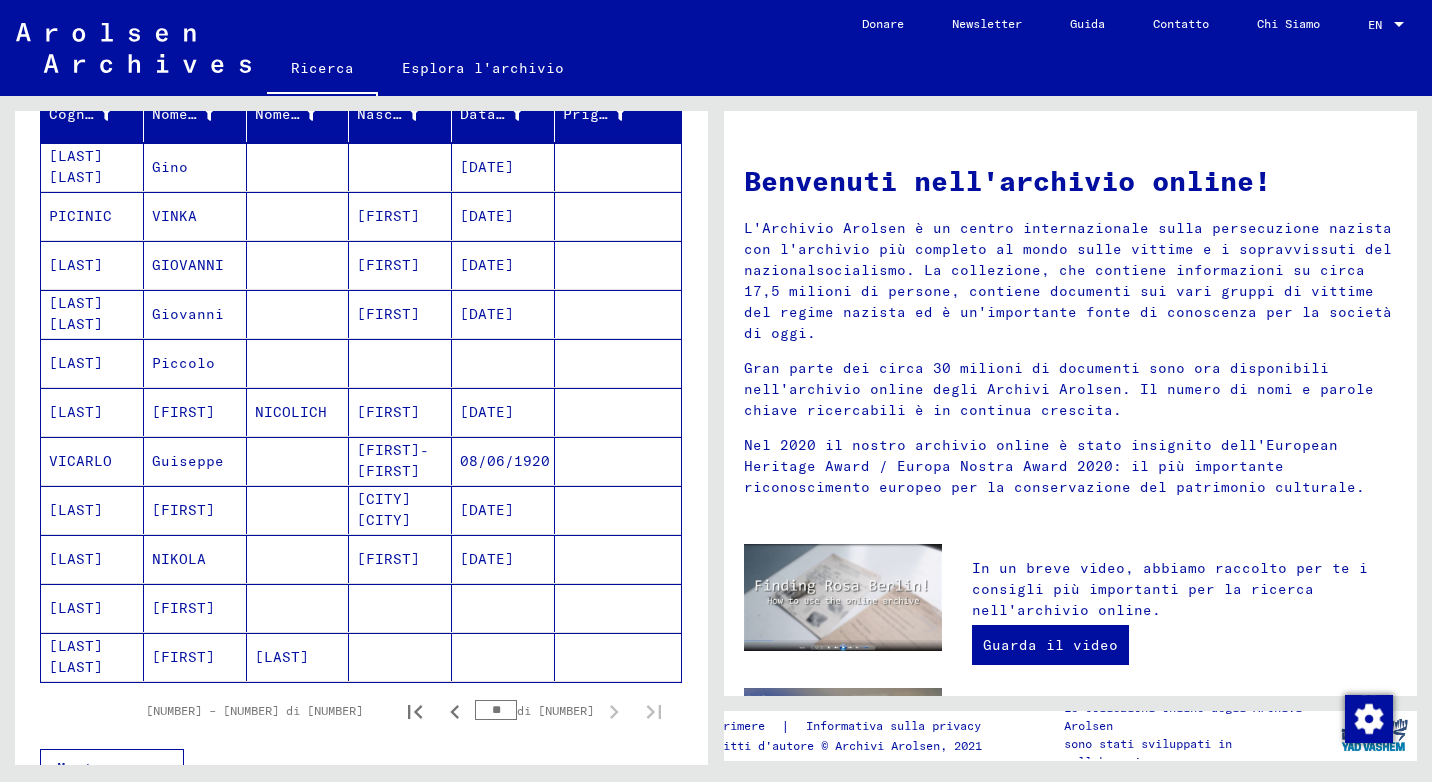scroll, scrollTop: 151, scrollLeft: 0, axis: vertical 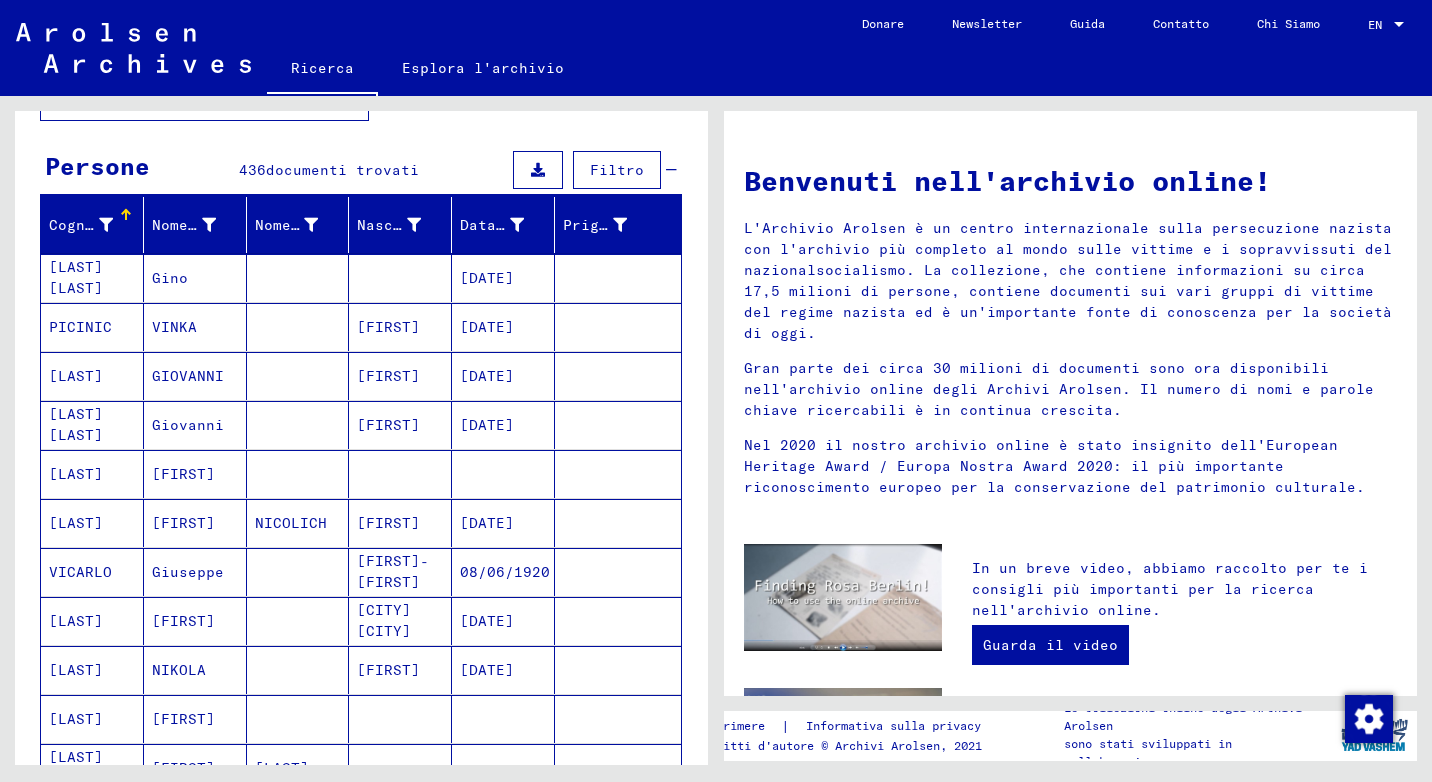 click on "[LAST] [LAST]" at bounding box center (92, 327) 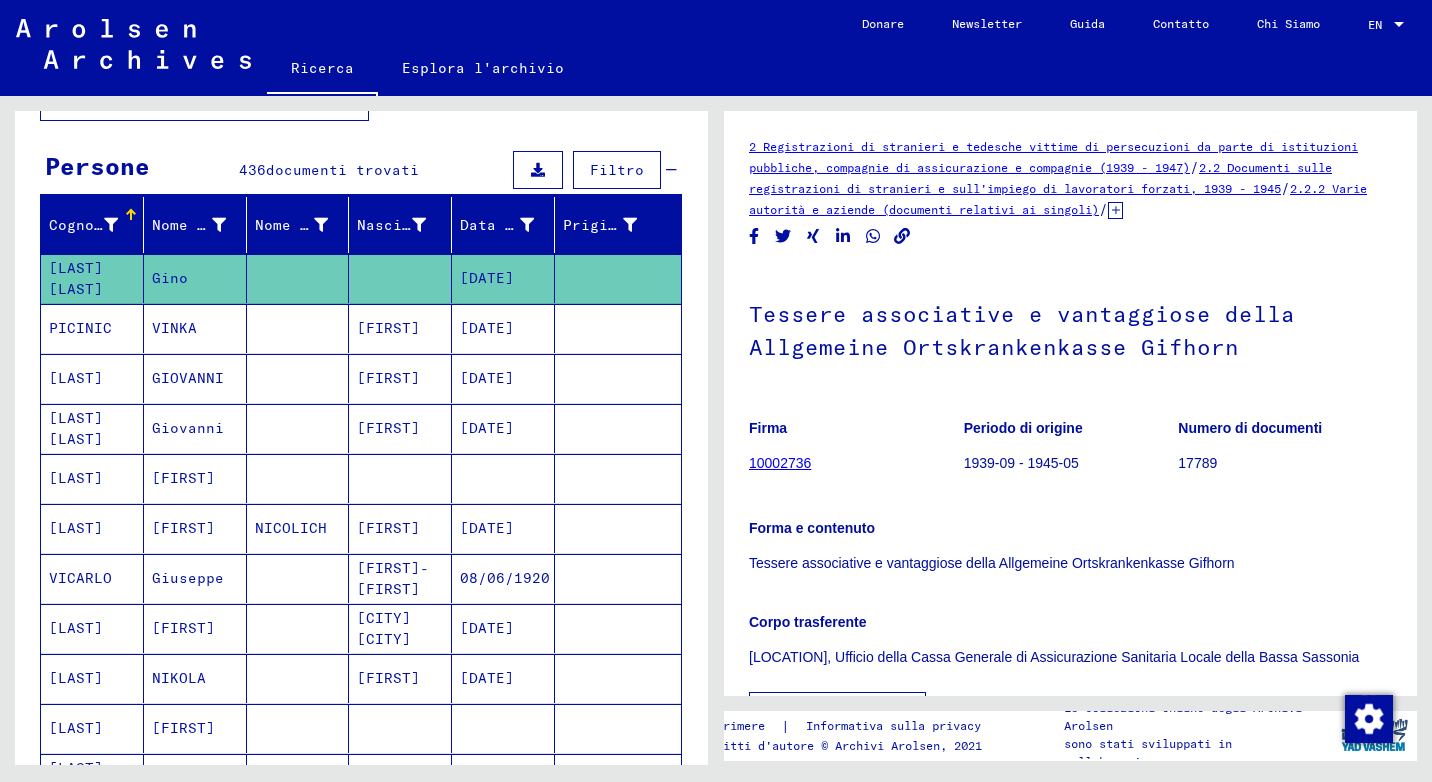 scroll, scrollTop: 0, scrollLeft: 0, axis: both 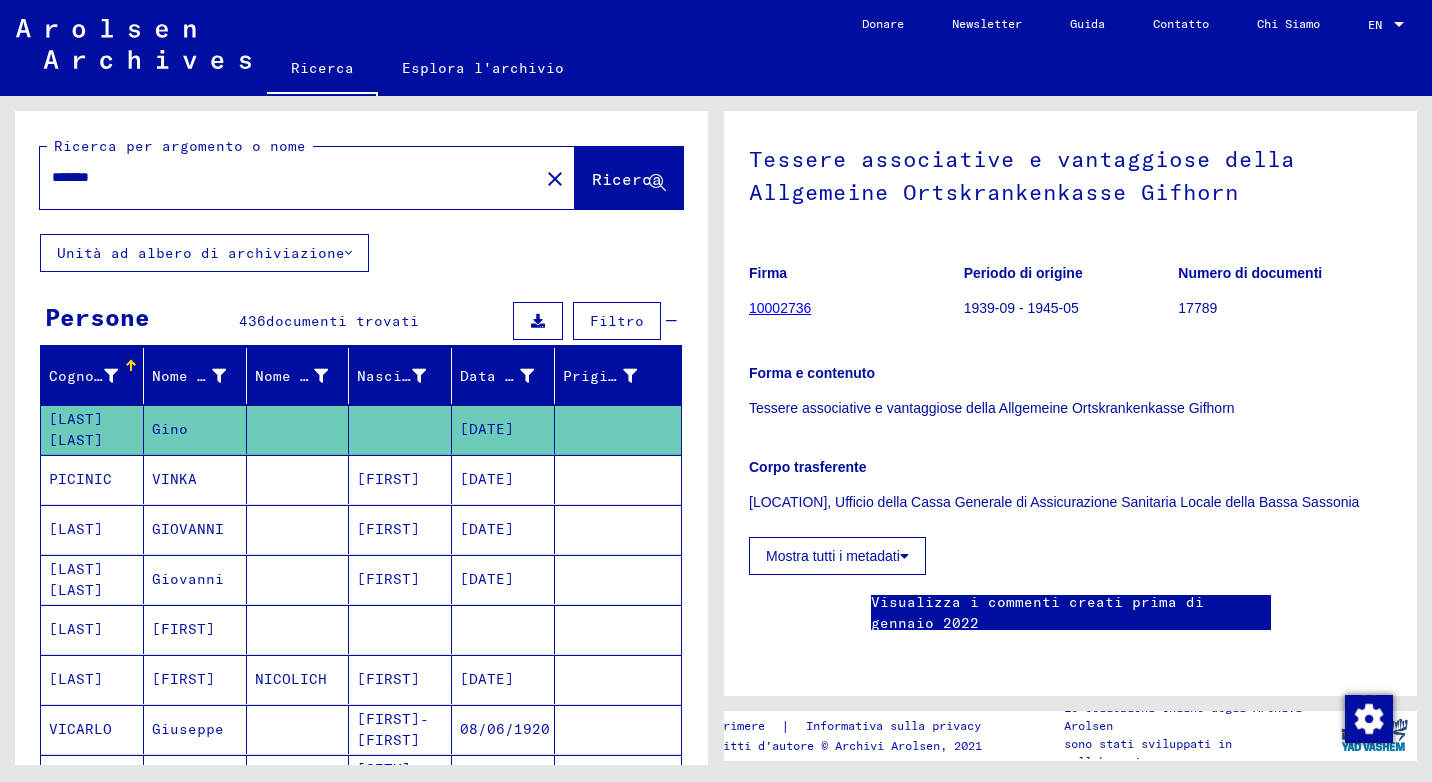 drag, startPoint x: 194, startPoint y: 178, endPoint x: -4, endPoint y: 93, distance: 215.47389 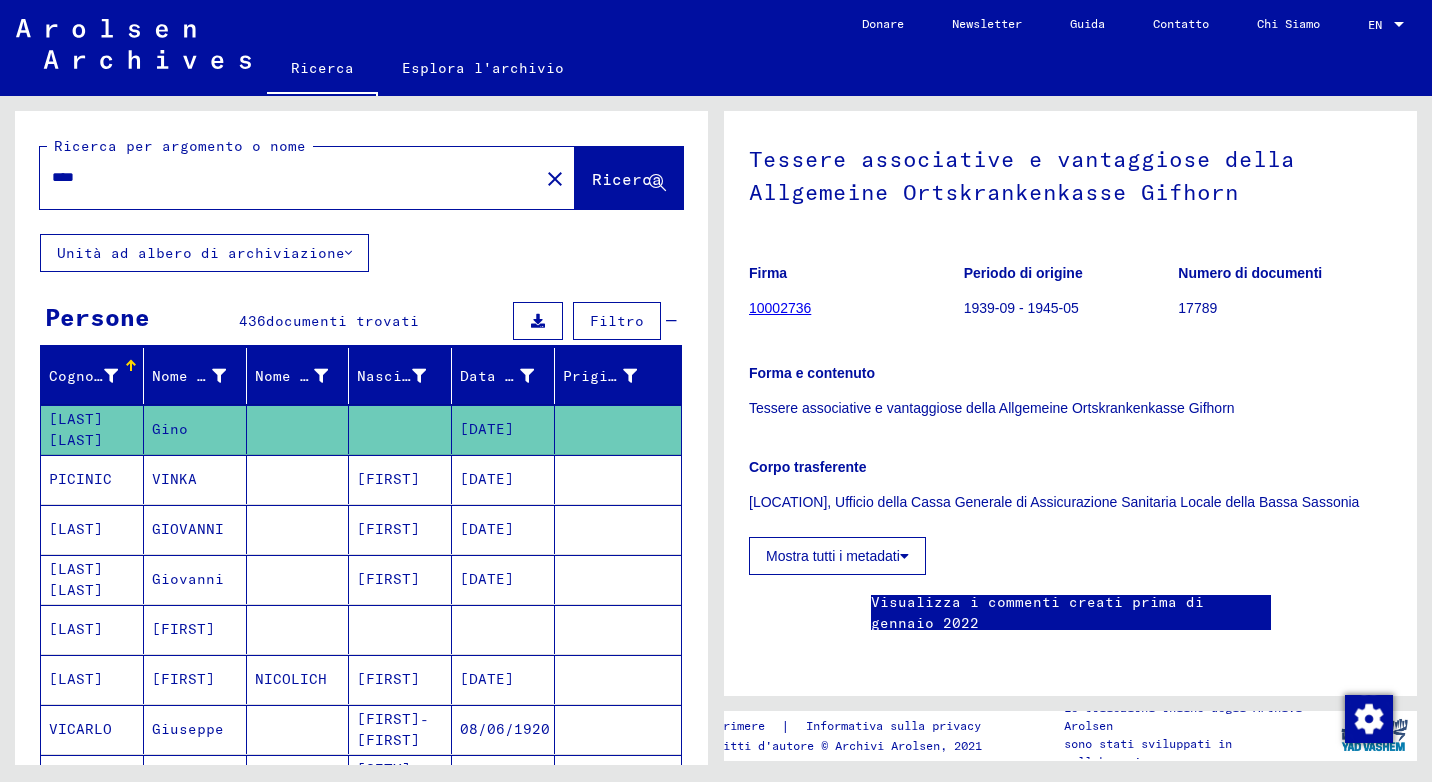 scroll, scrollTop: 0, scrollLeft: 0, axis: both 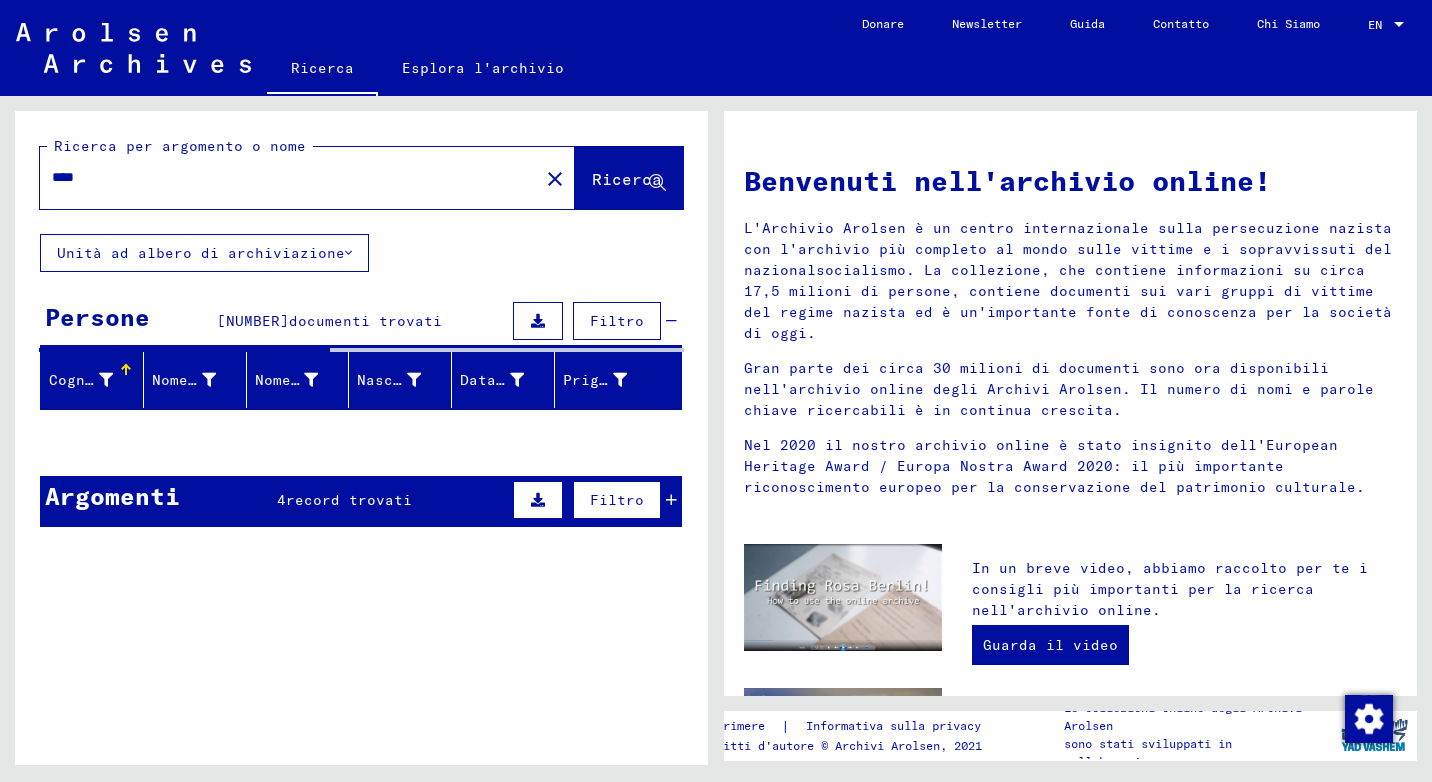 click on "****" at bounding box center (283, 177) 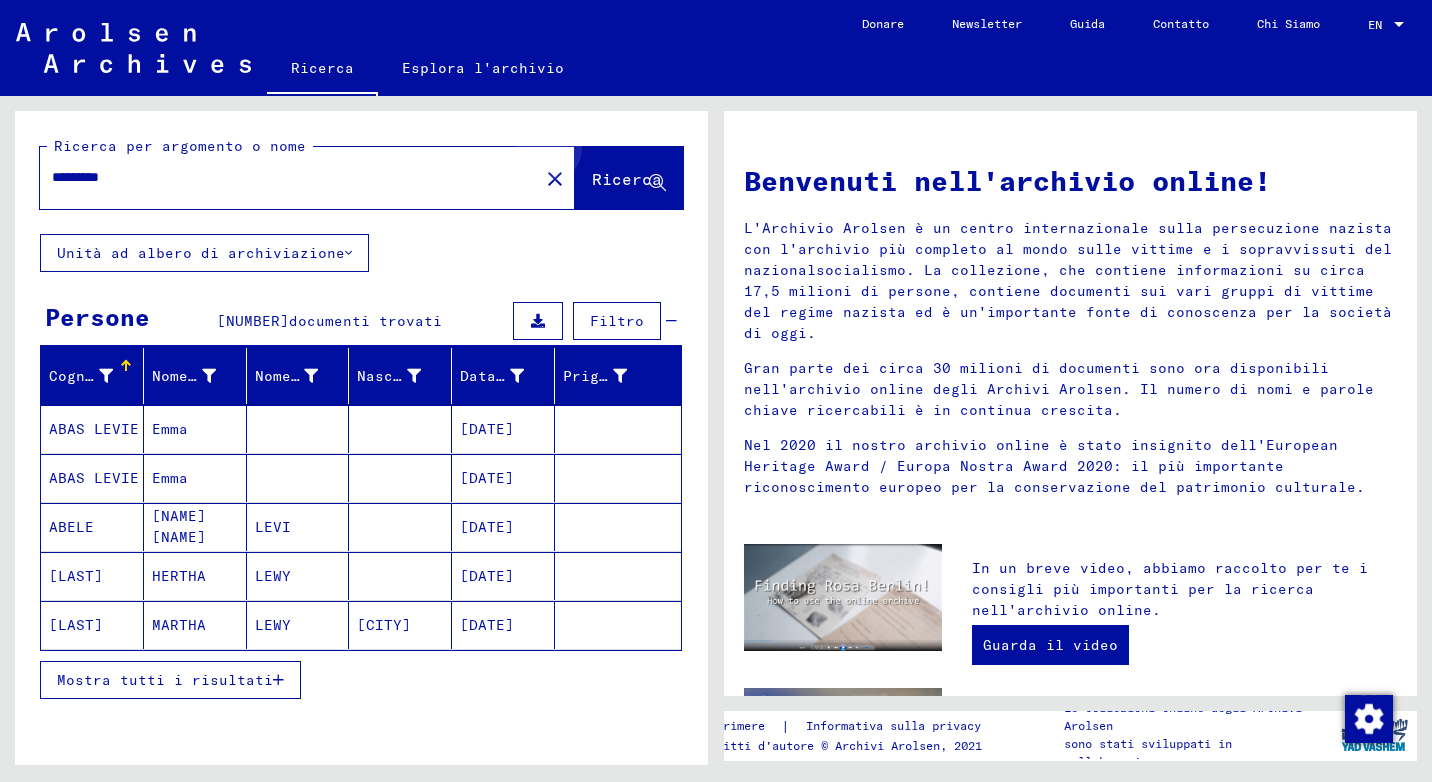 click on "Ricerca" 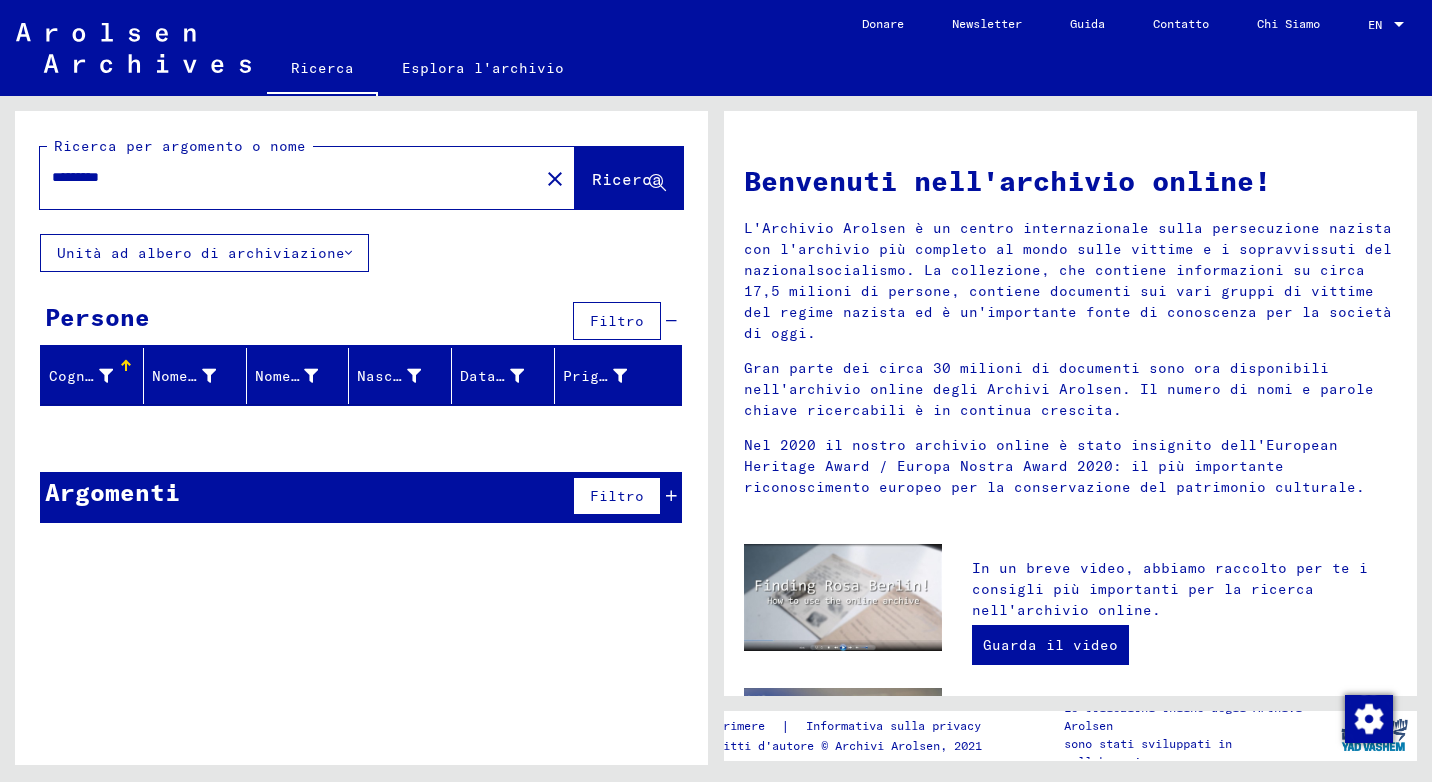 click on "*********" at bounding box center [283, 177] 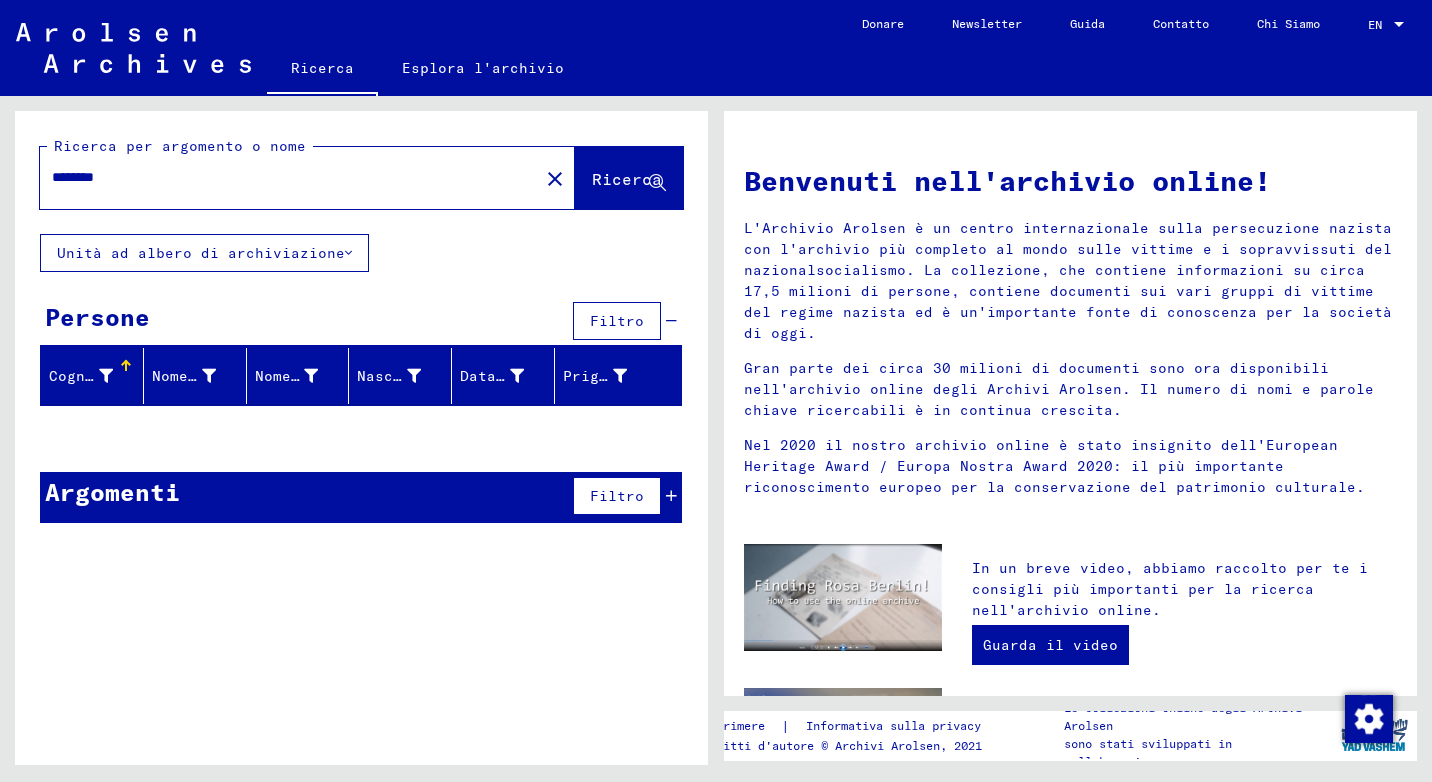 drag, startPoint x: 185, startPoint y: 180, endPoint x: 0, endPoint y: 151, distance: 187.25919 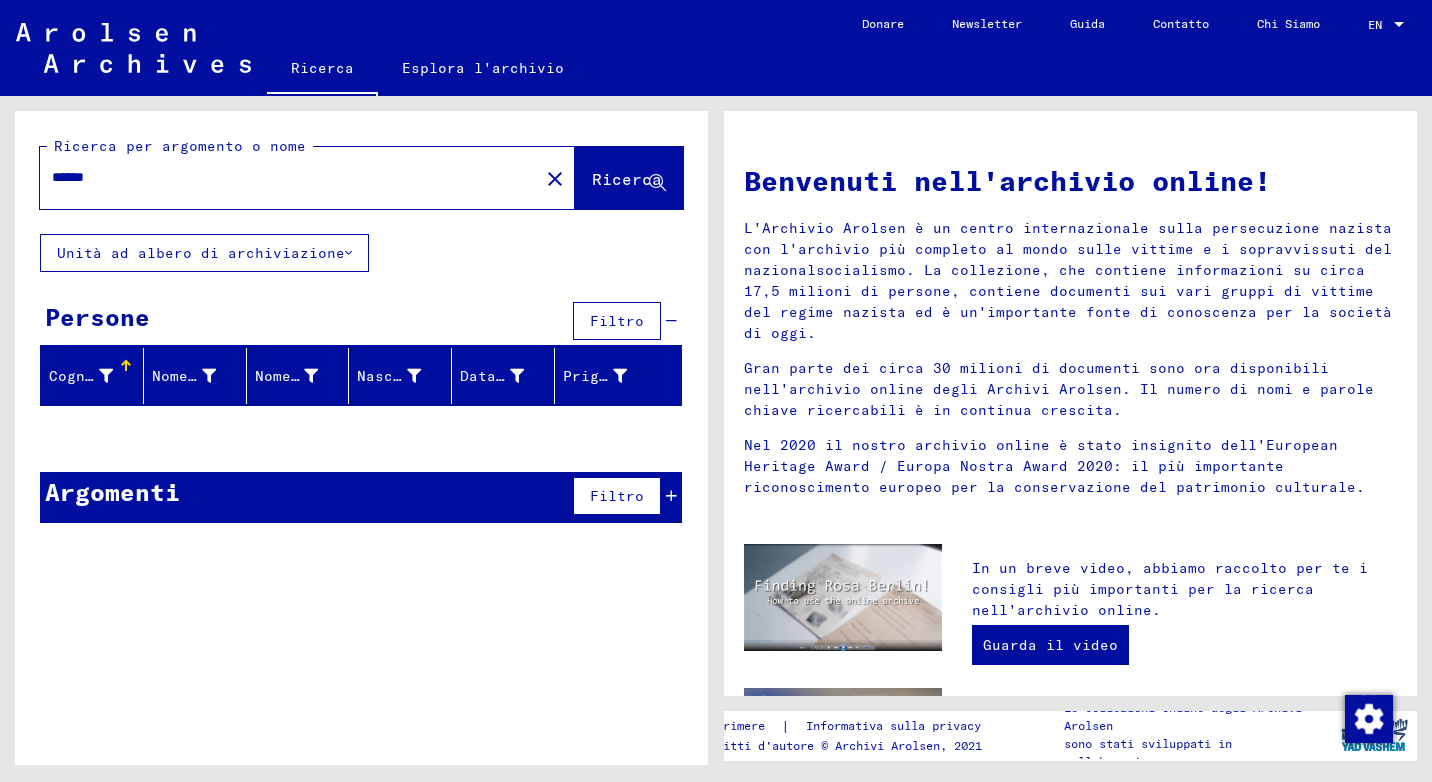 type on "******" 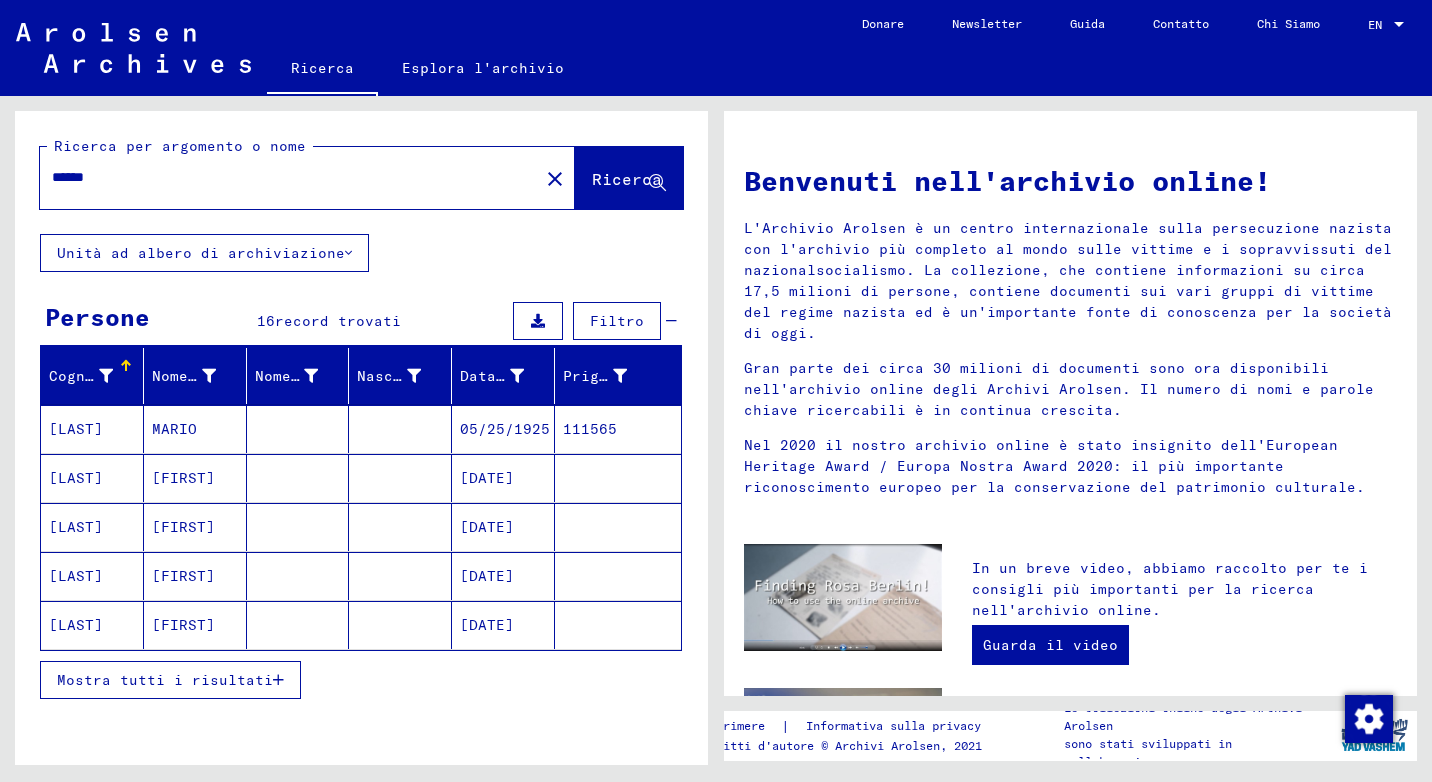 click on "Mostra tutti i risultati" at bounding box center [165, 680] 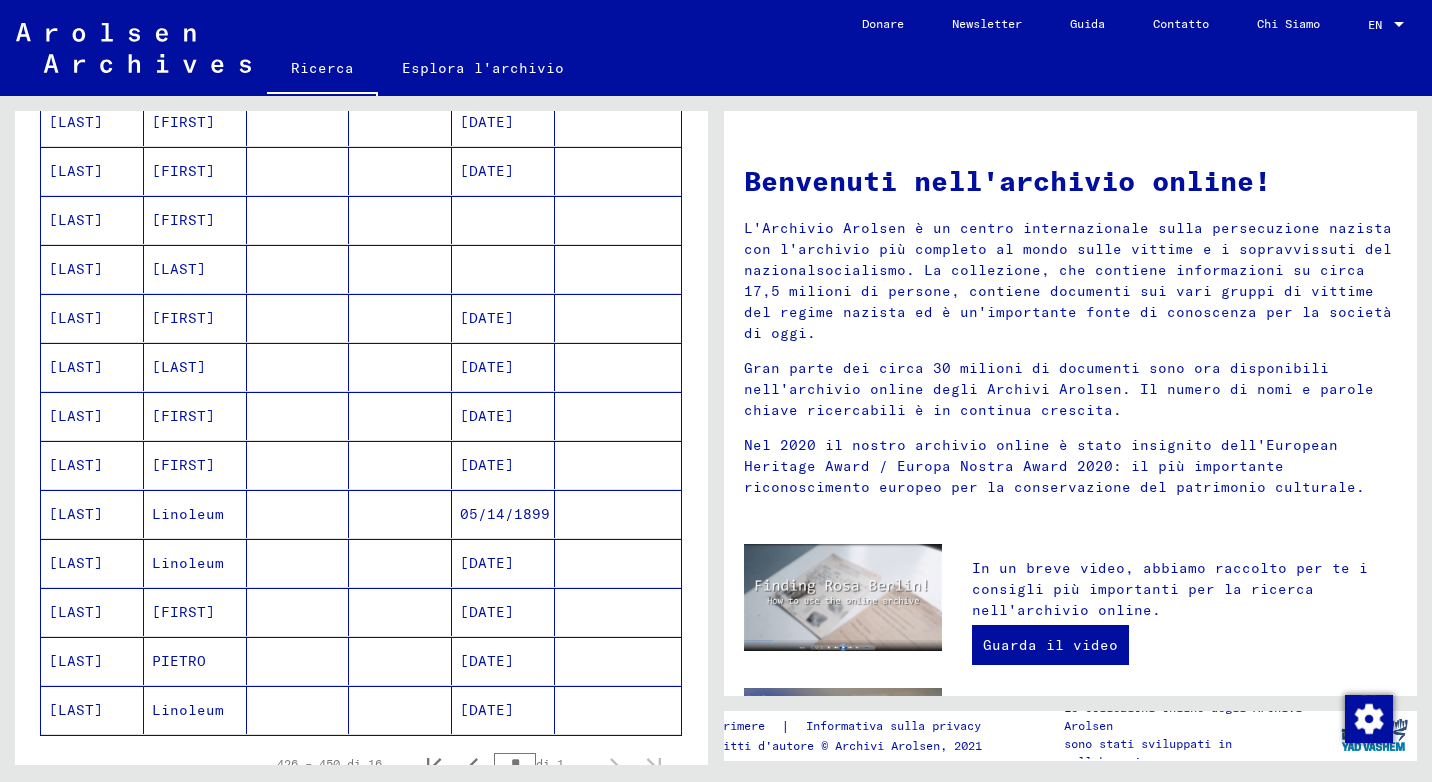 scroll, scrollTop: 500, scrollLeft: 0, axis: vertical 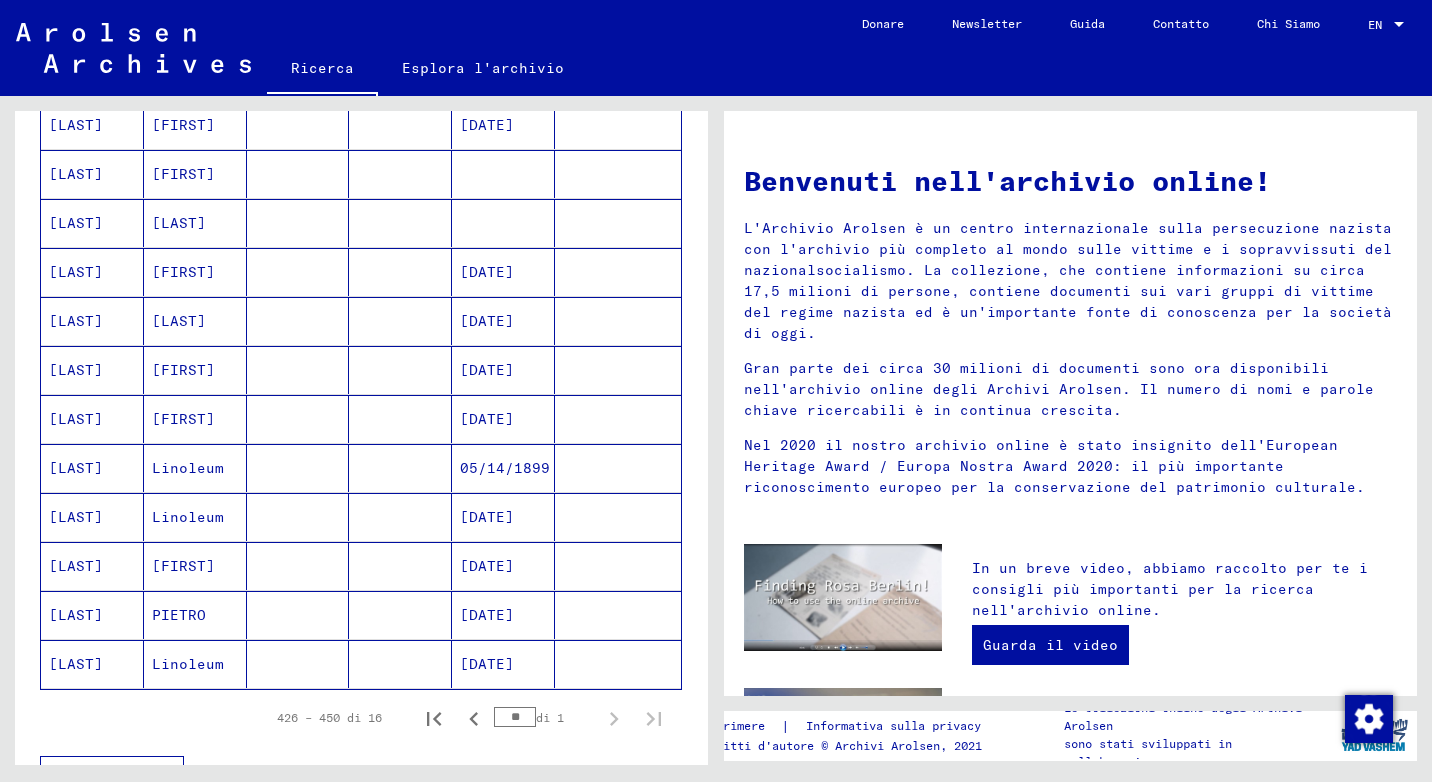 click on "Linoleum" 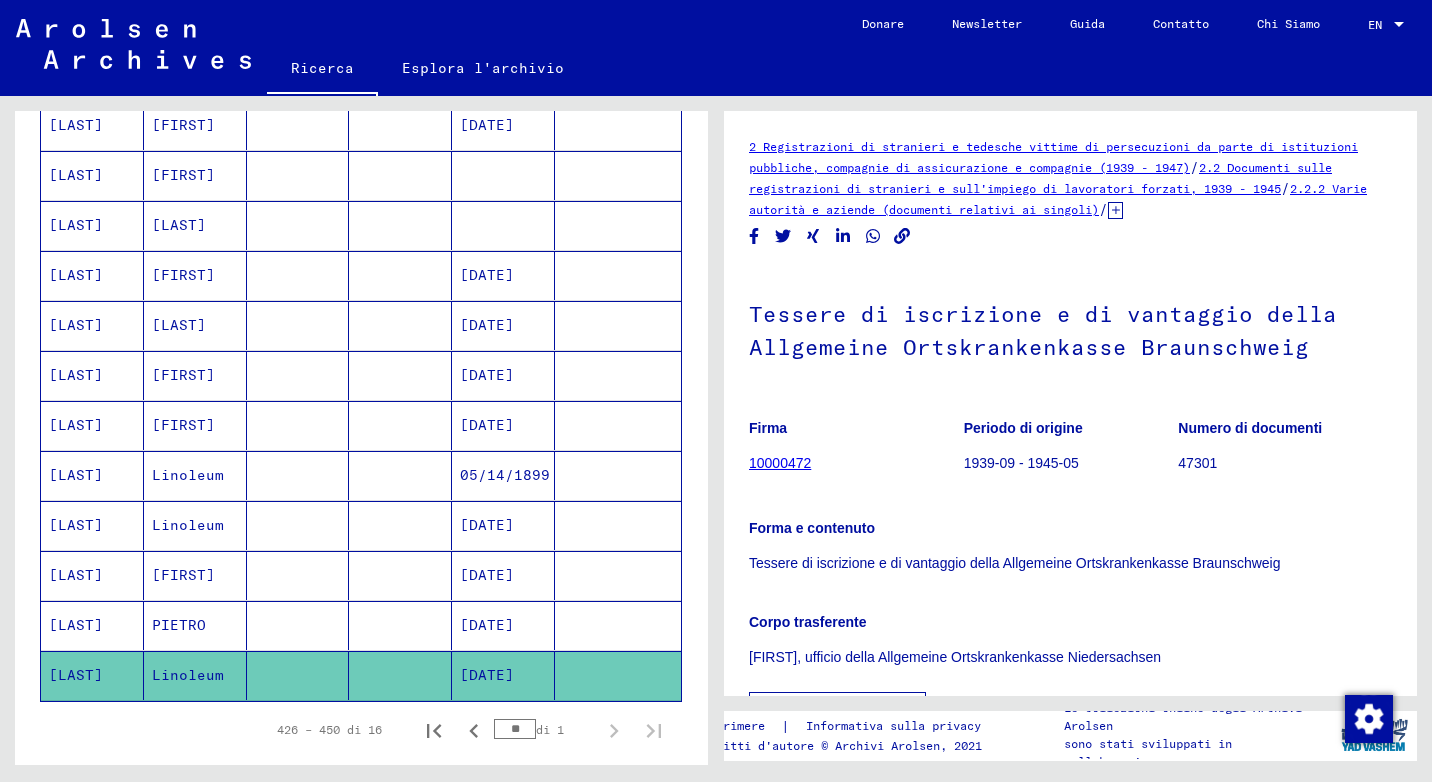 scroll, scrollTop: 0, scrollLeft: 0, axis: both 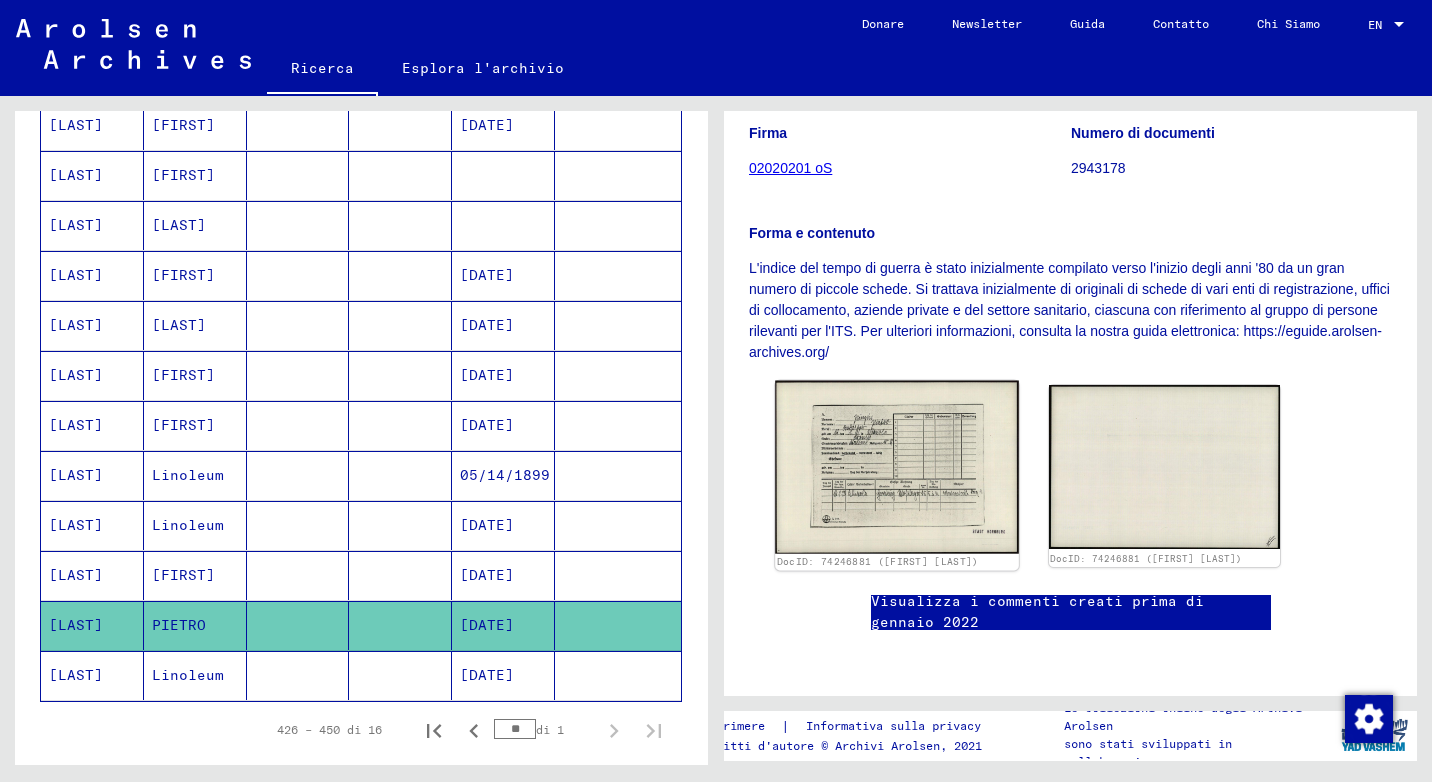 click 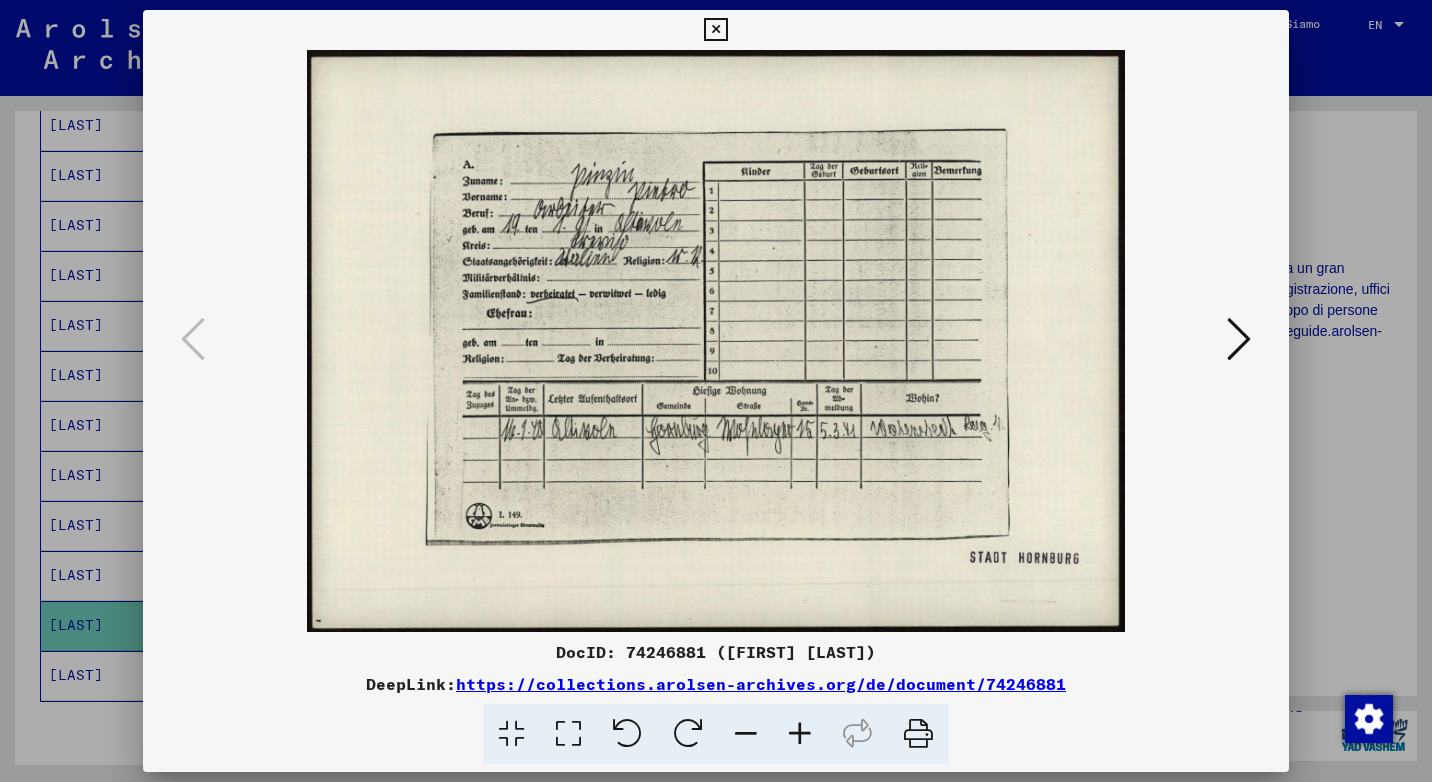click at bounding box center [715, 30] 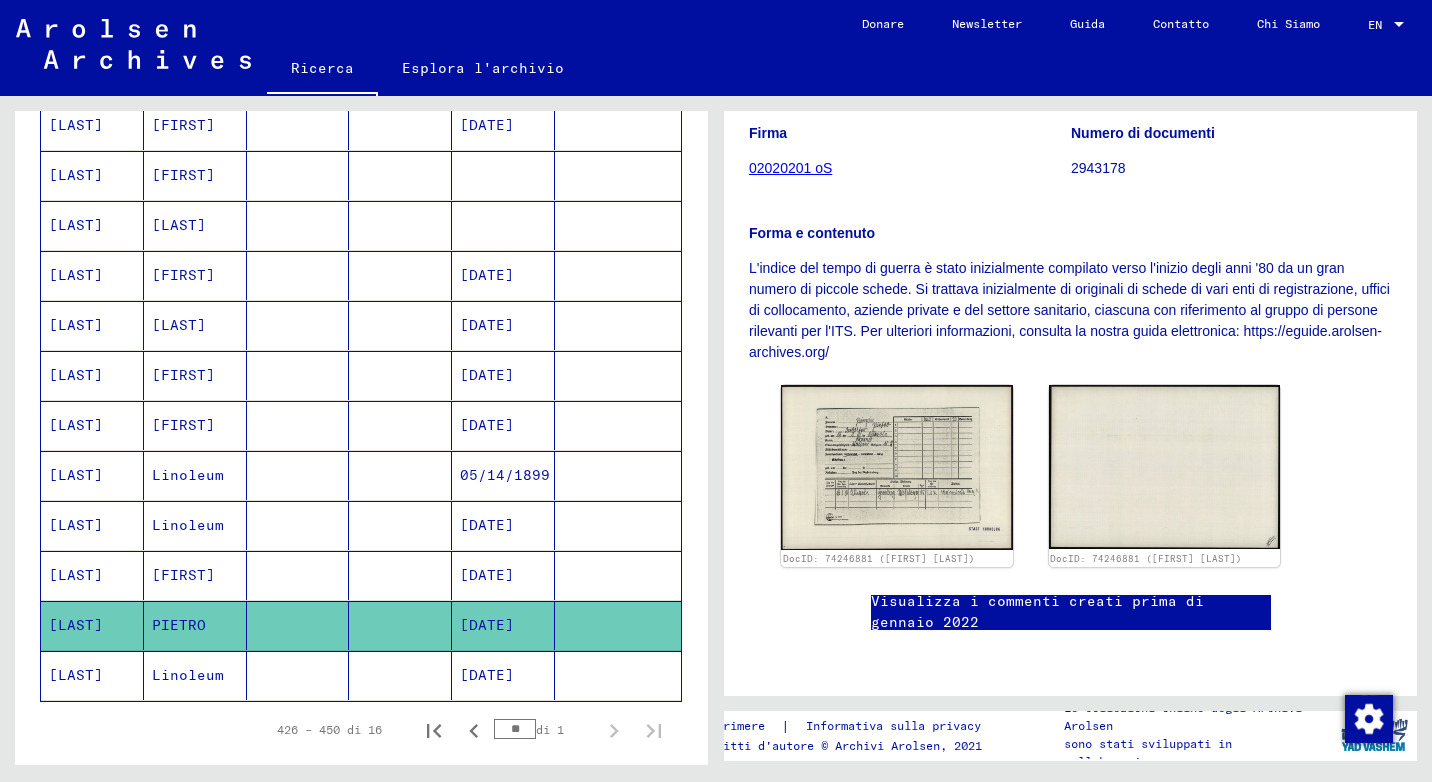 click on "[FIRST]" at bounding box center (195, 625) 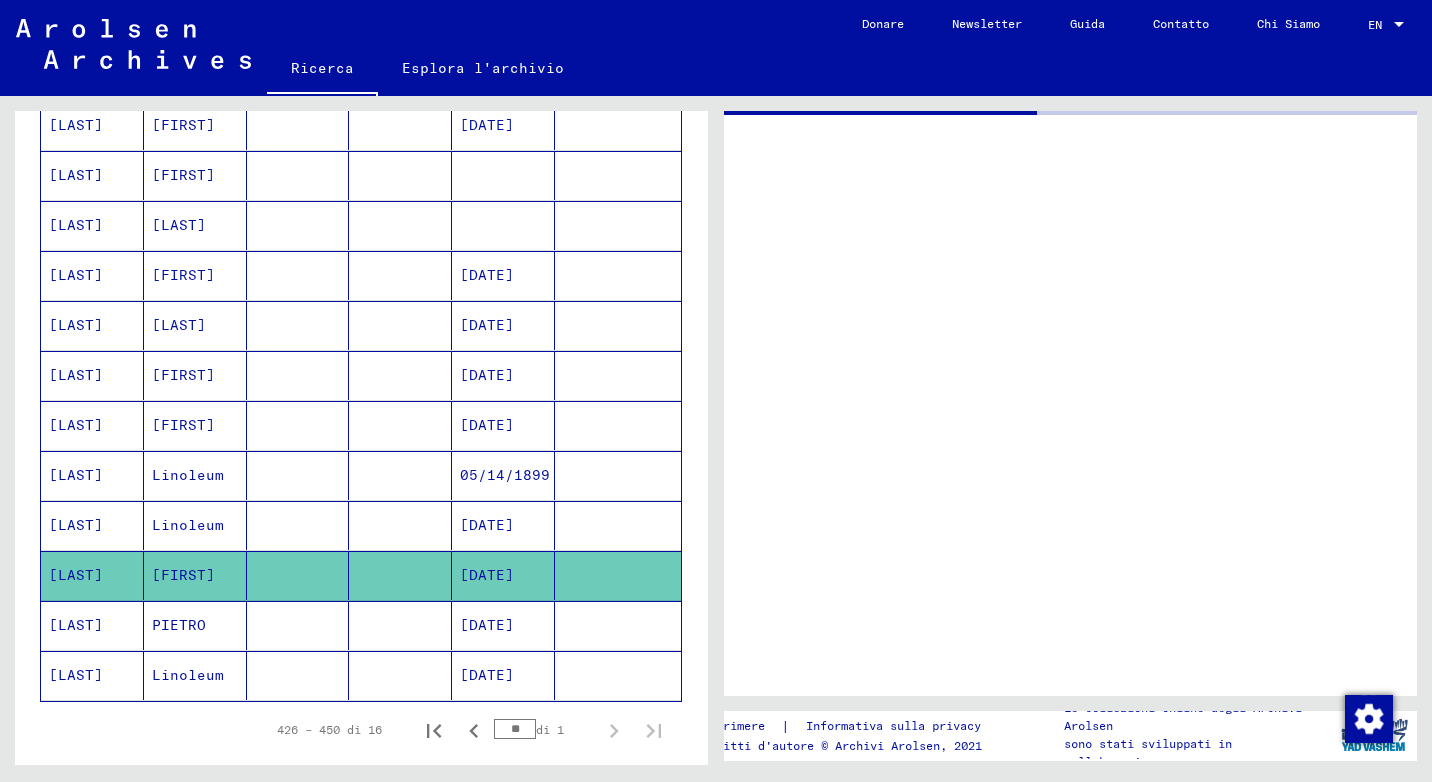 scroll, scrollTop: 0, scrollLeft: 0, axis: both 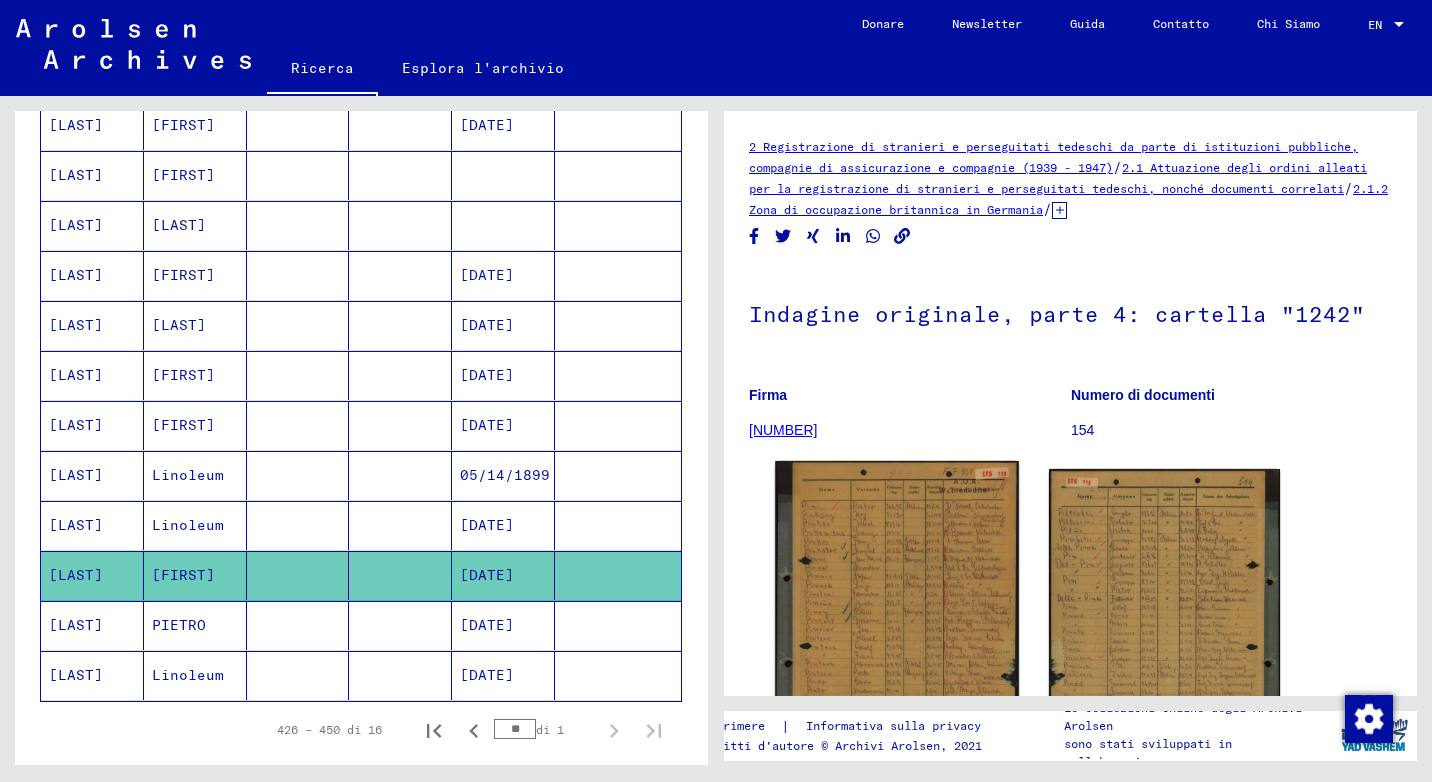 click 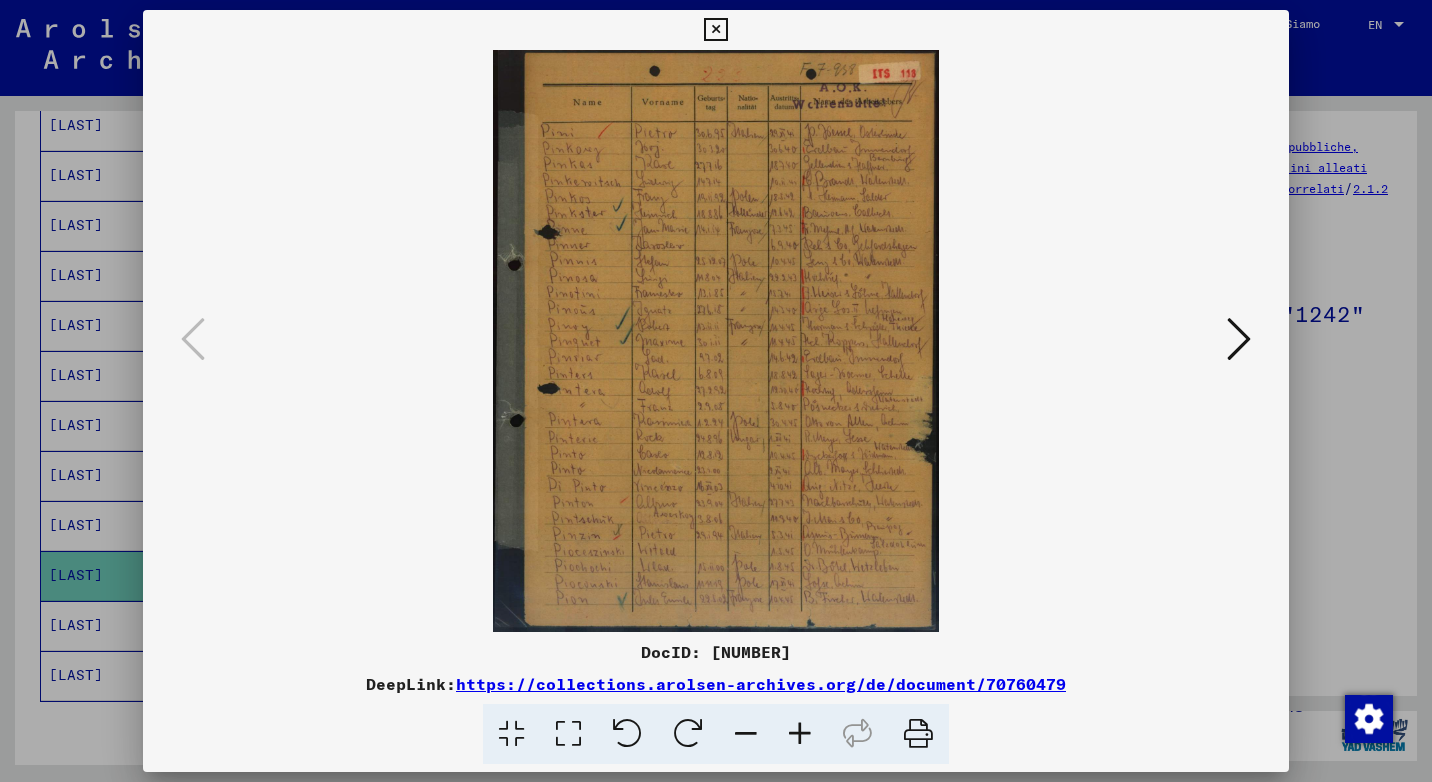 click at bounding box center [800, 734] 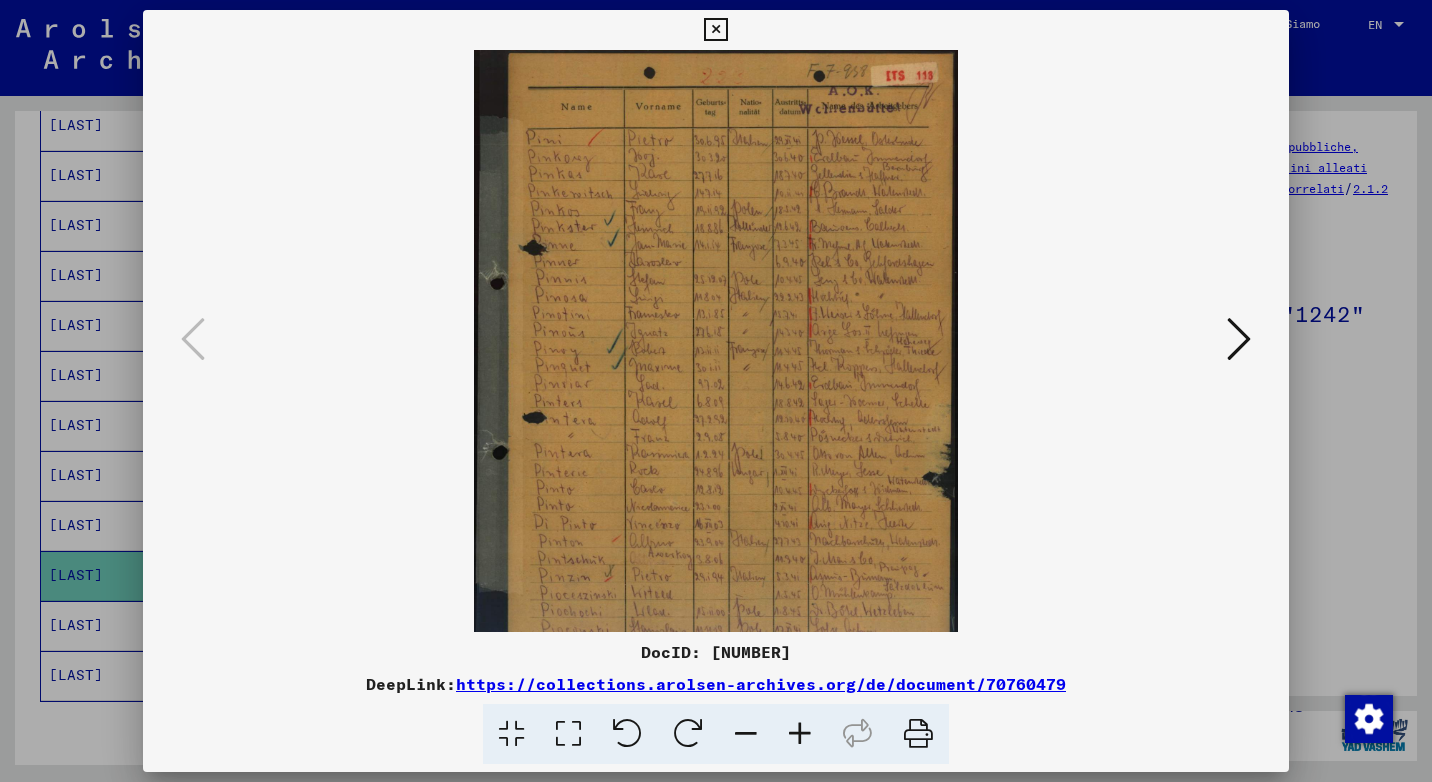 click at bounding box center [800, 734] 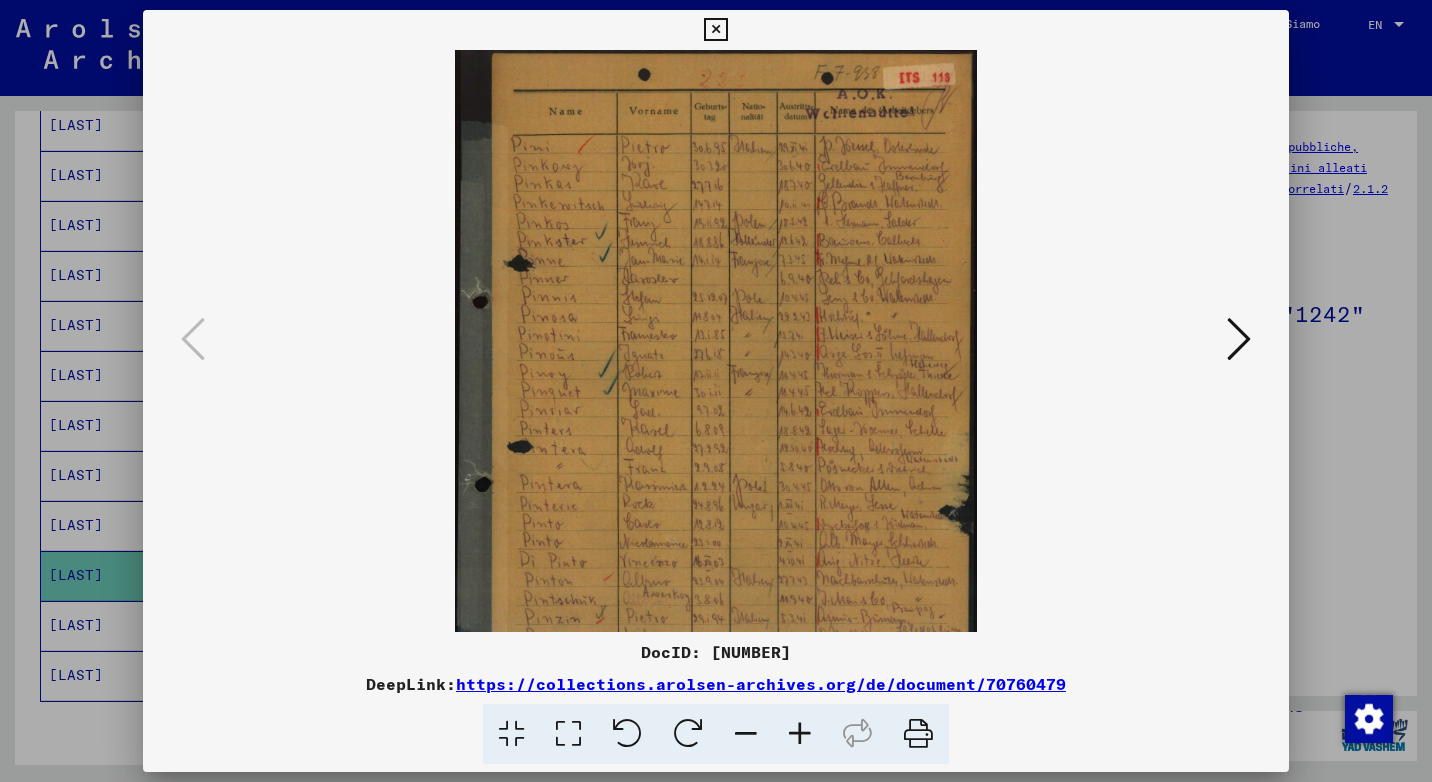 click at bounding box center (800, 734) 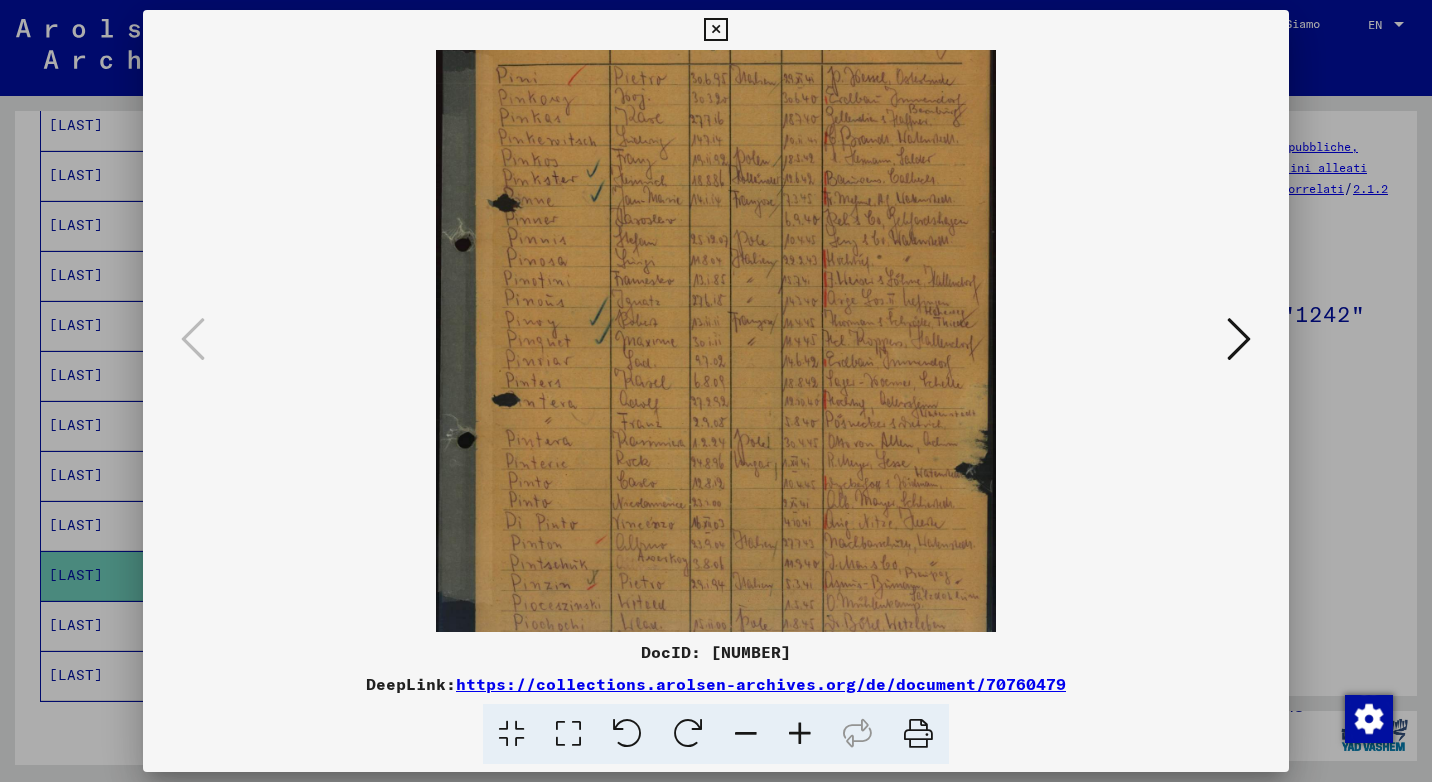 scroll, scrollTop: 150, scrollLeft: 0, axis: vertical 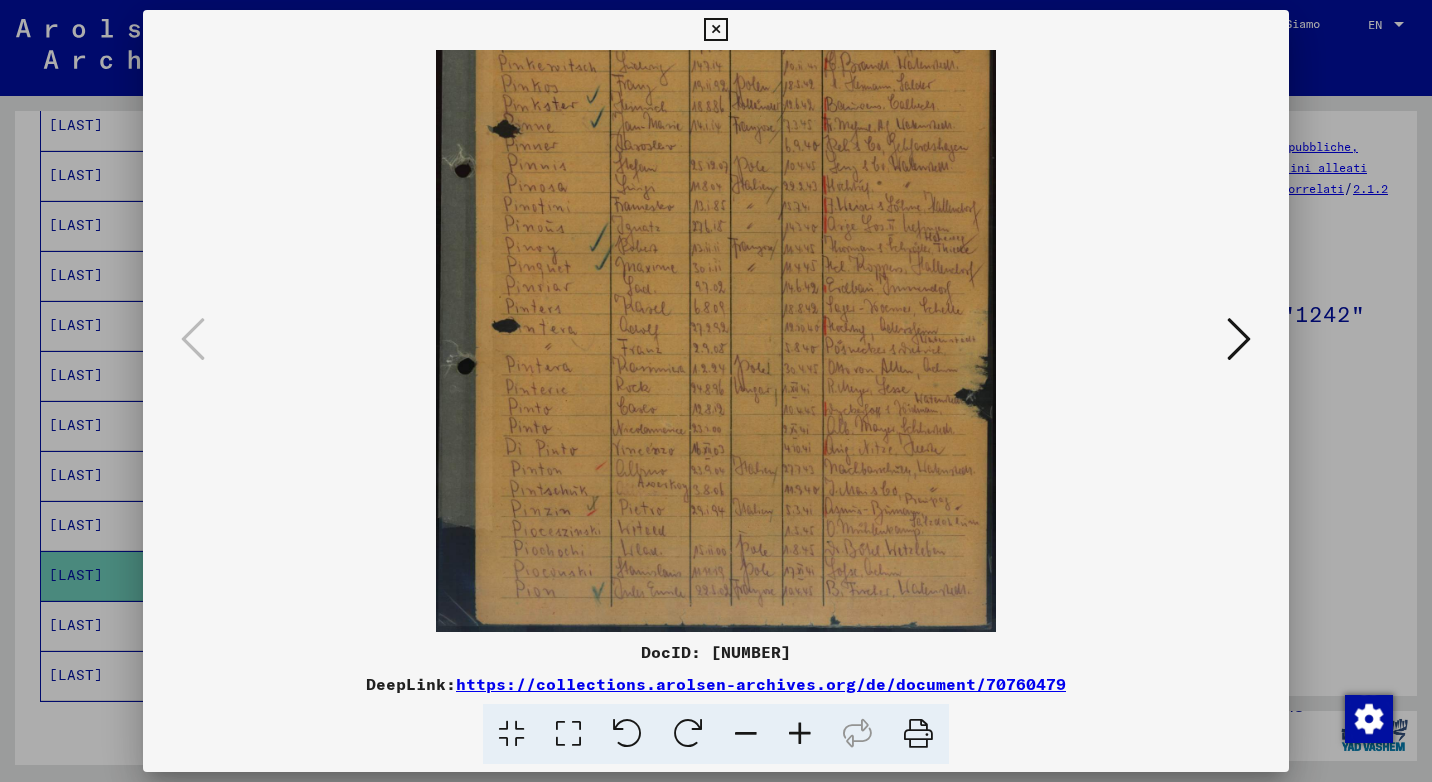 drag, startPoint x: 581, startPoint y: 559, endPoint x: 591, endPoint y: 328, distance: 231.21635 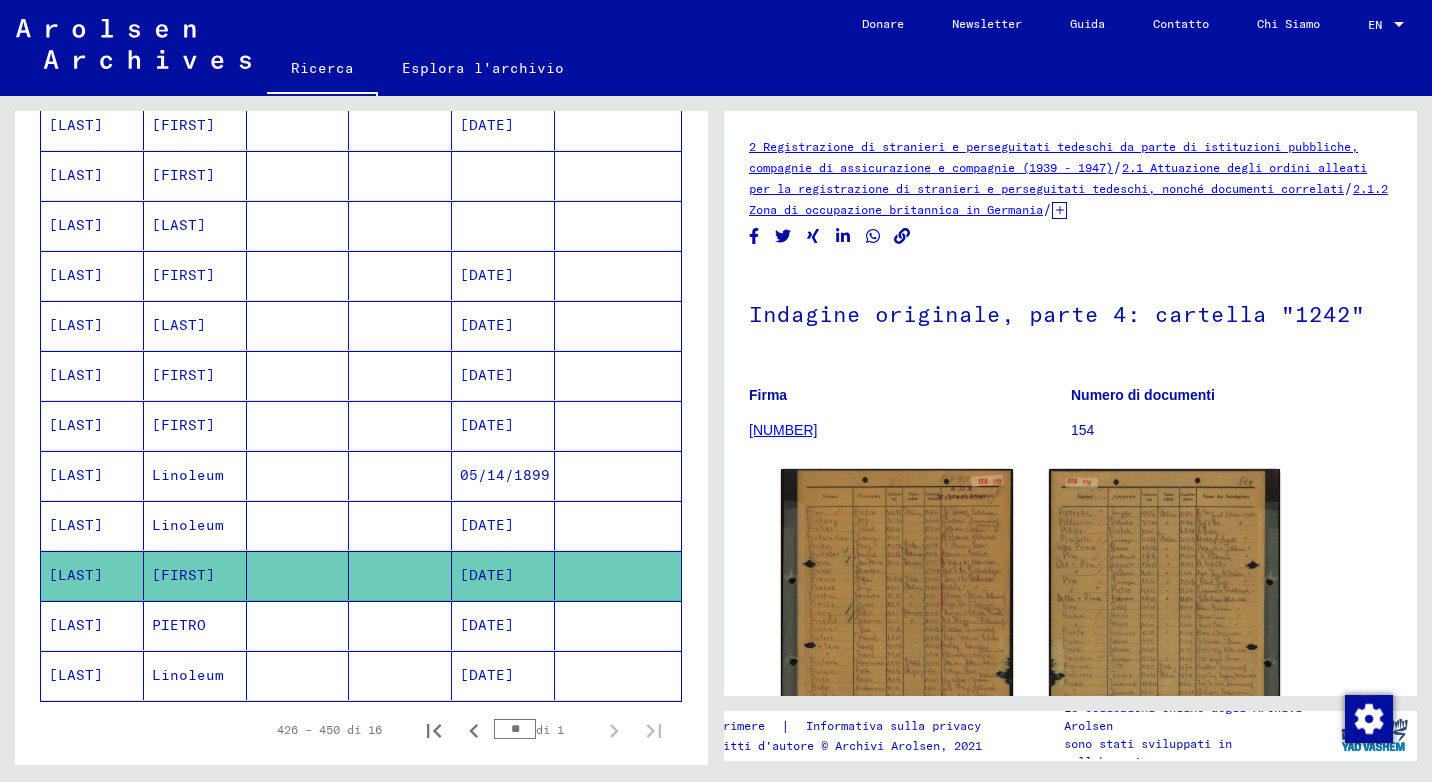 click on "Linoleum" at bounding box center (195, 575) 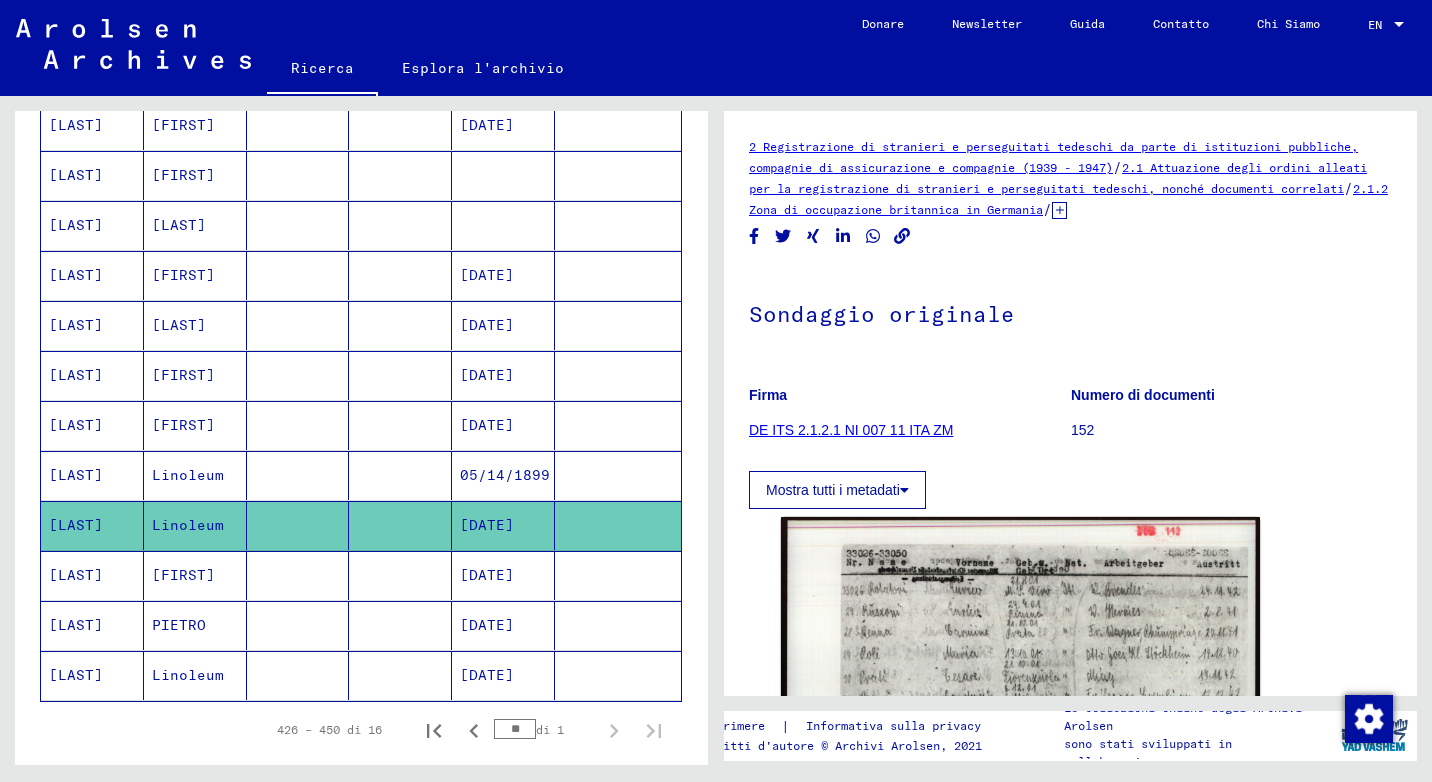 scroll, scrollTop: 0, scrollLeft: 0, axis: both 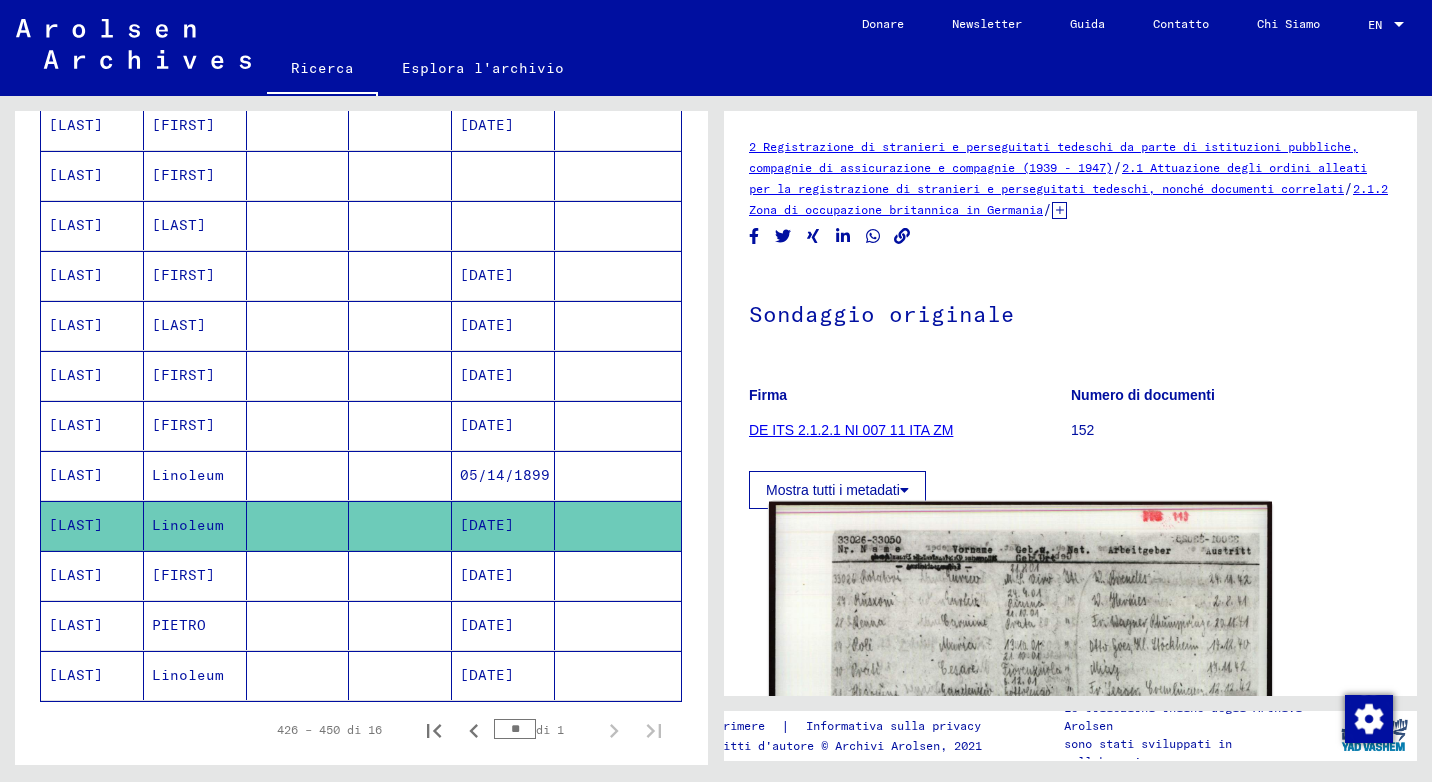 click 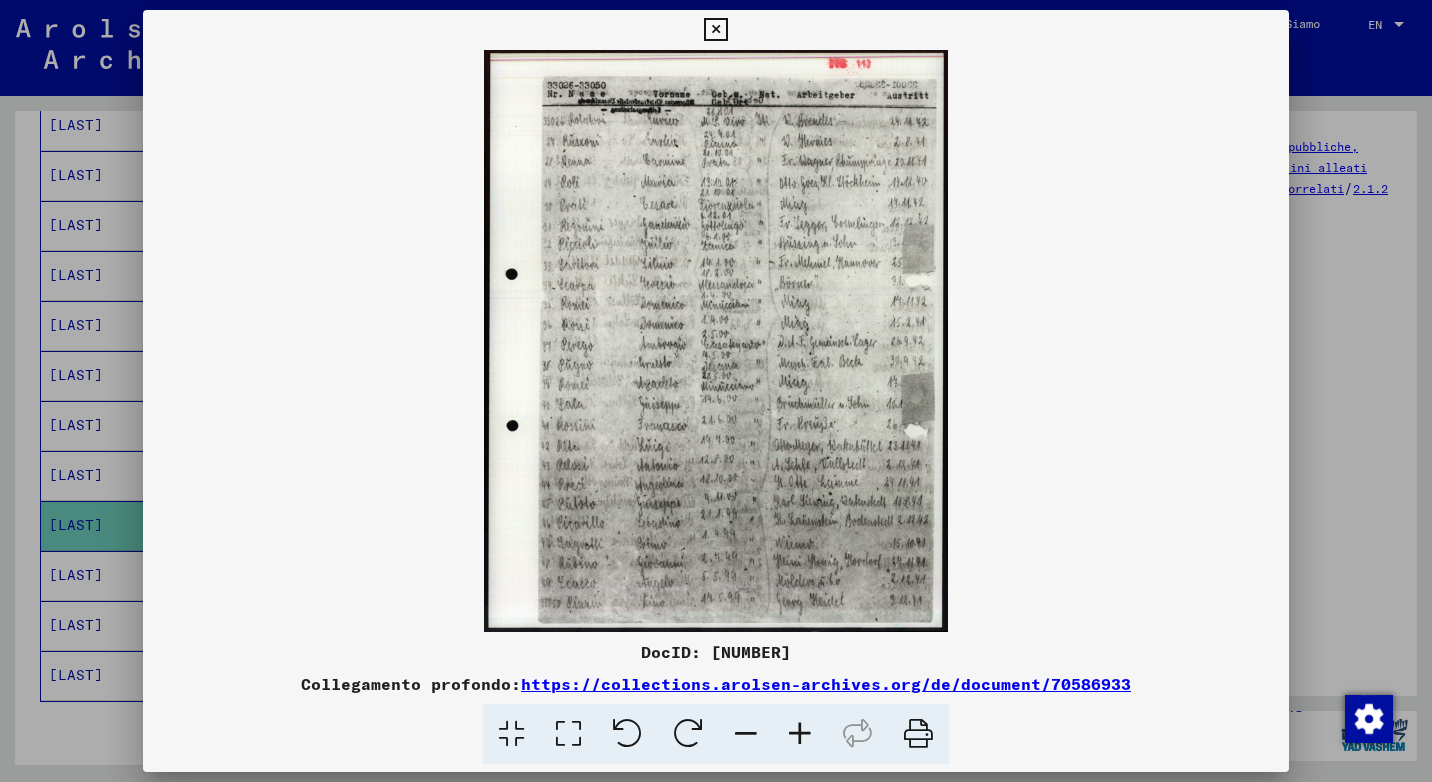 click at bounding box center (800, 734) 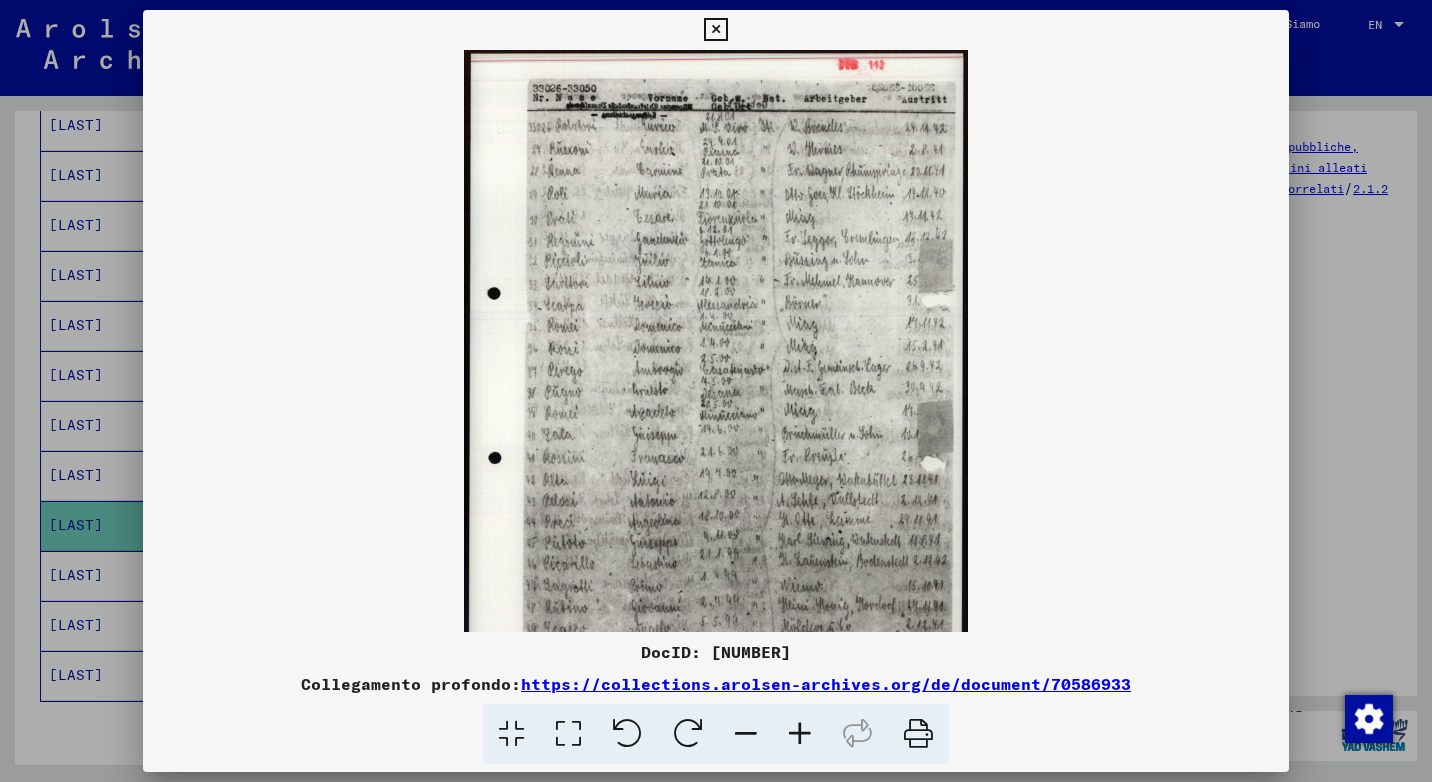 click at bounding box center (800, 734) 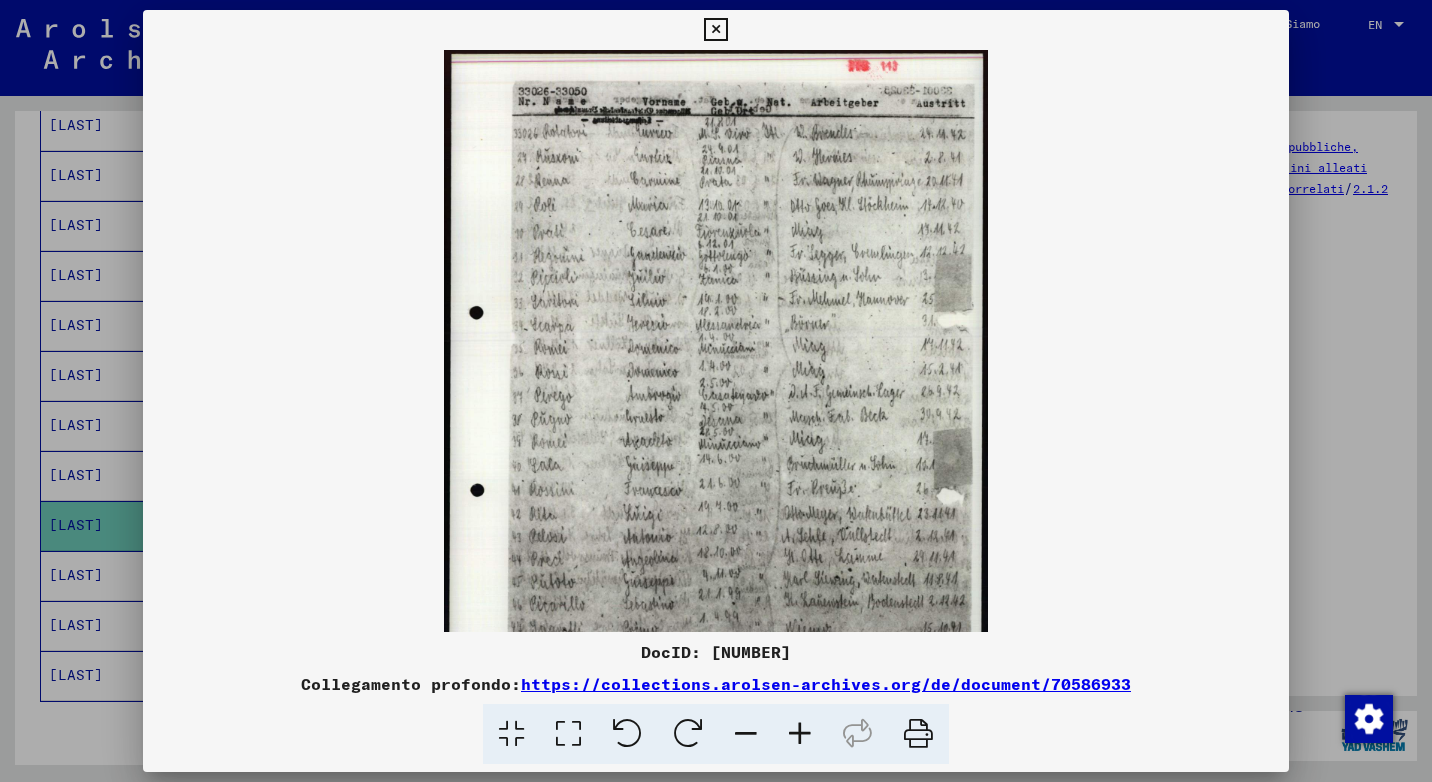 click at bounding box center [800, 734] 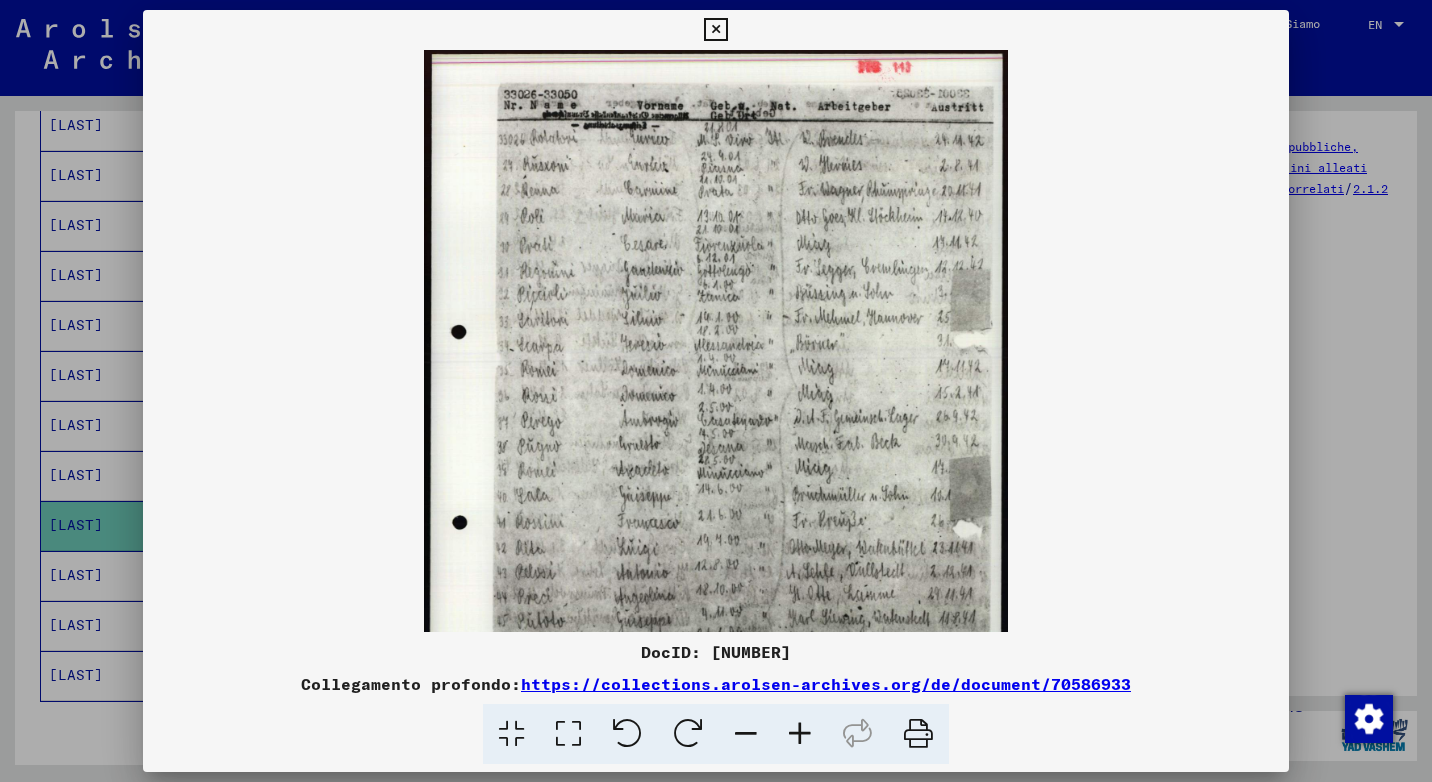 click at bounding box center (800, 734) 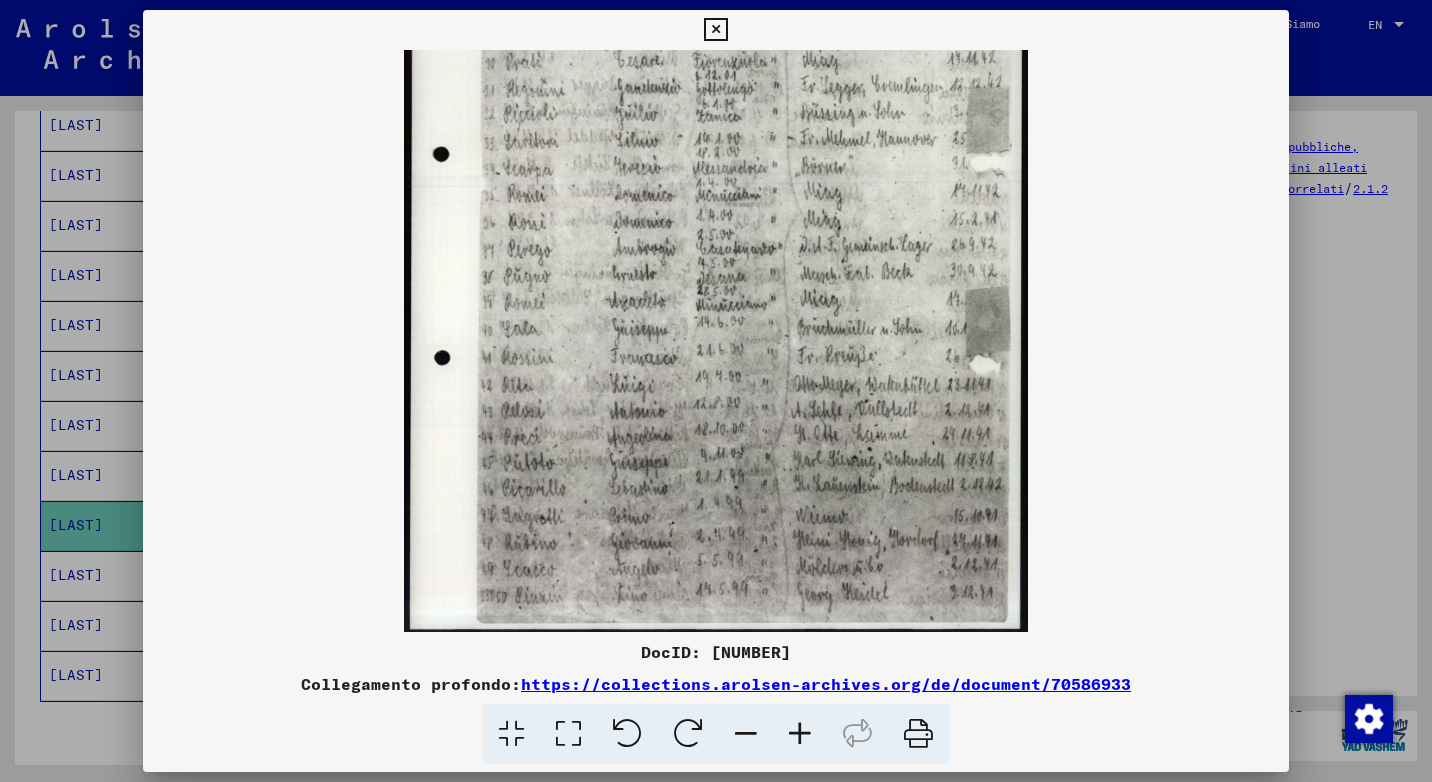 scroll, scrollTop: 200, scrollLeft: 0, axis: vertical 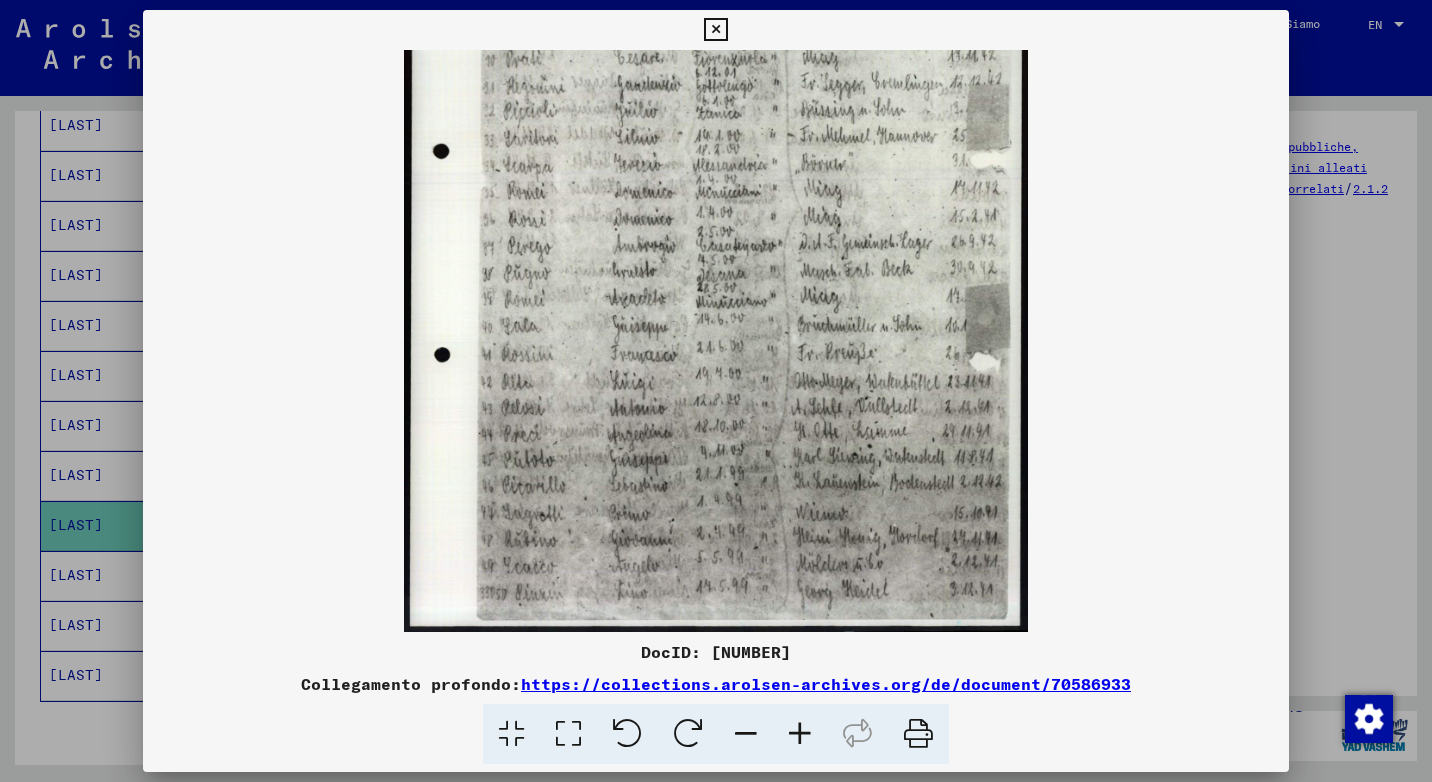 drag, startPoint x: 676, startPoint y: 579, endPoint x: 659, endPoint y: 221, distance: 358.4034 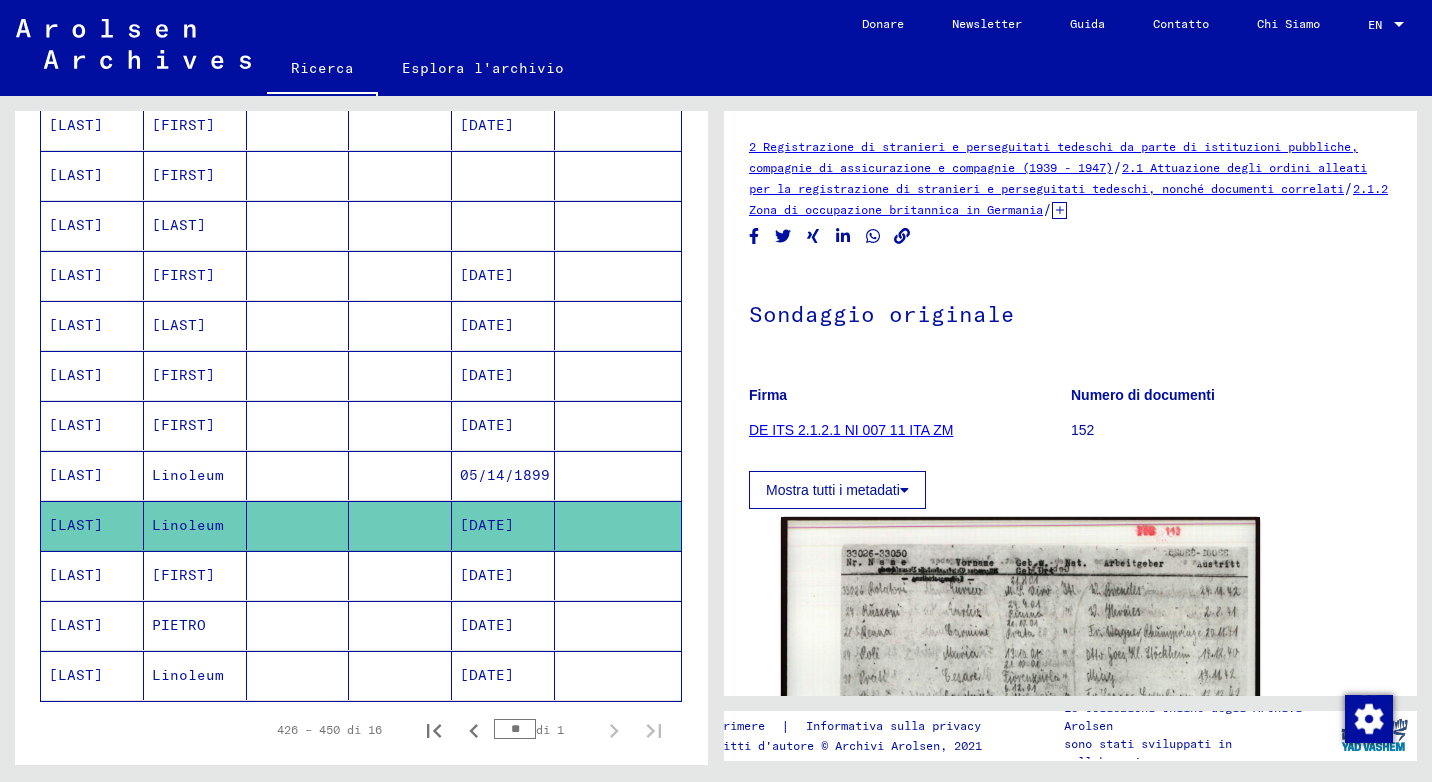 click on "Linoleum" at bounding box center (195, 525) 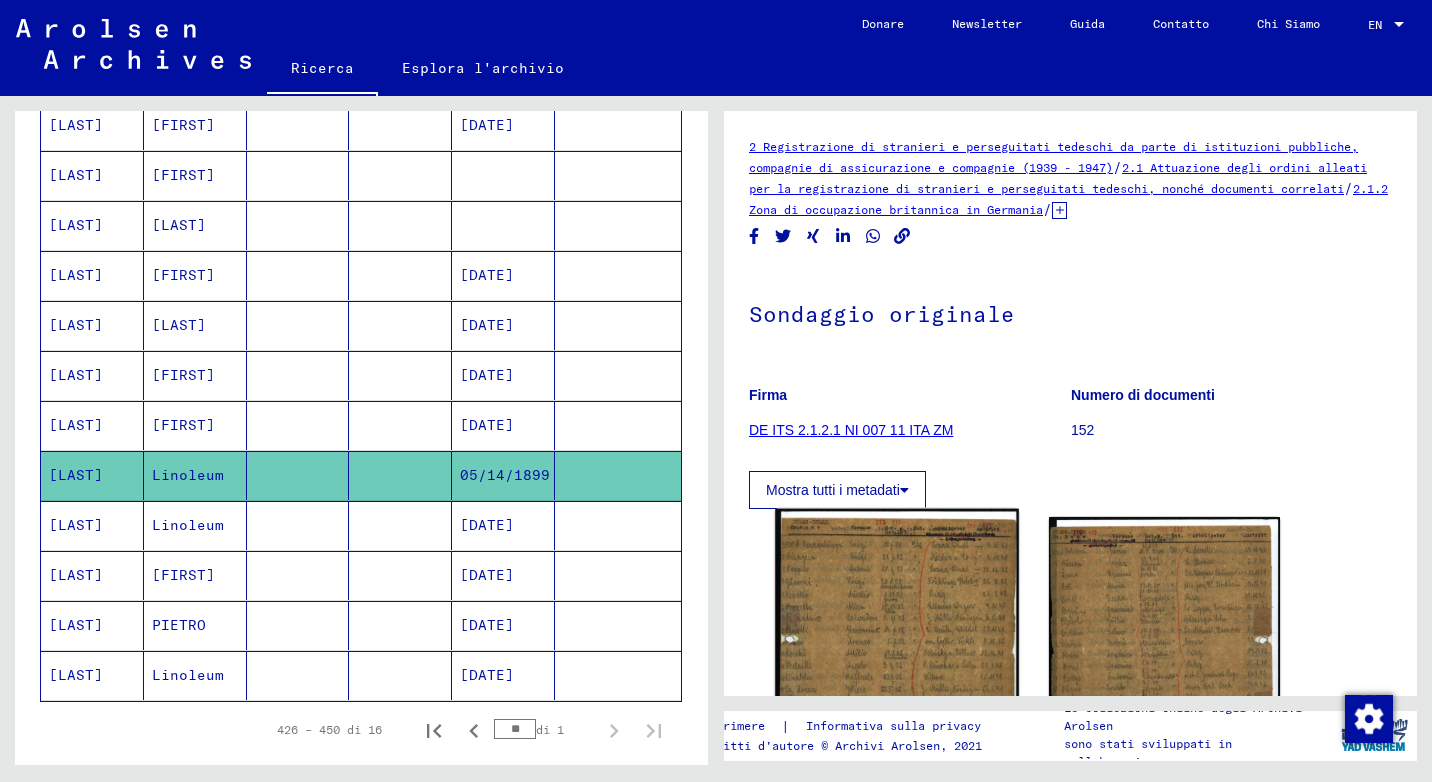 scroll, scrollTop: 0, scrollLeft: 0, axis: both 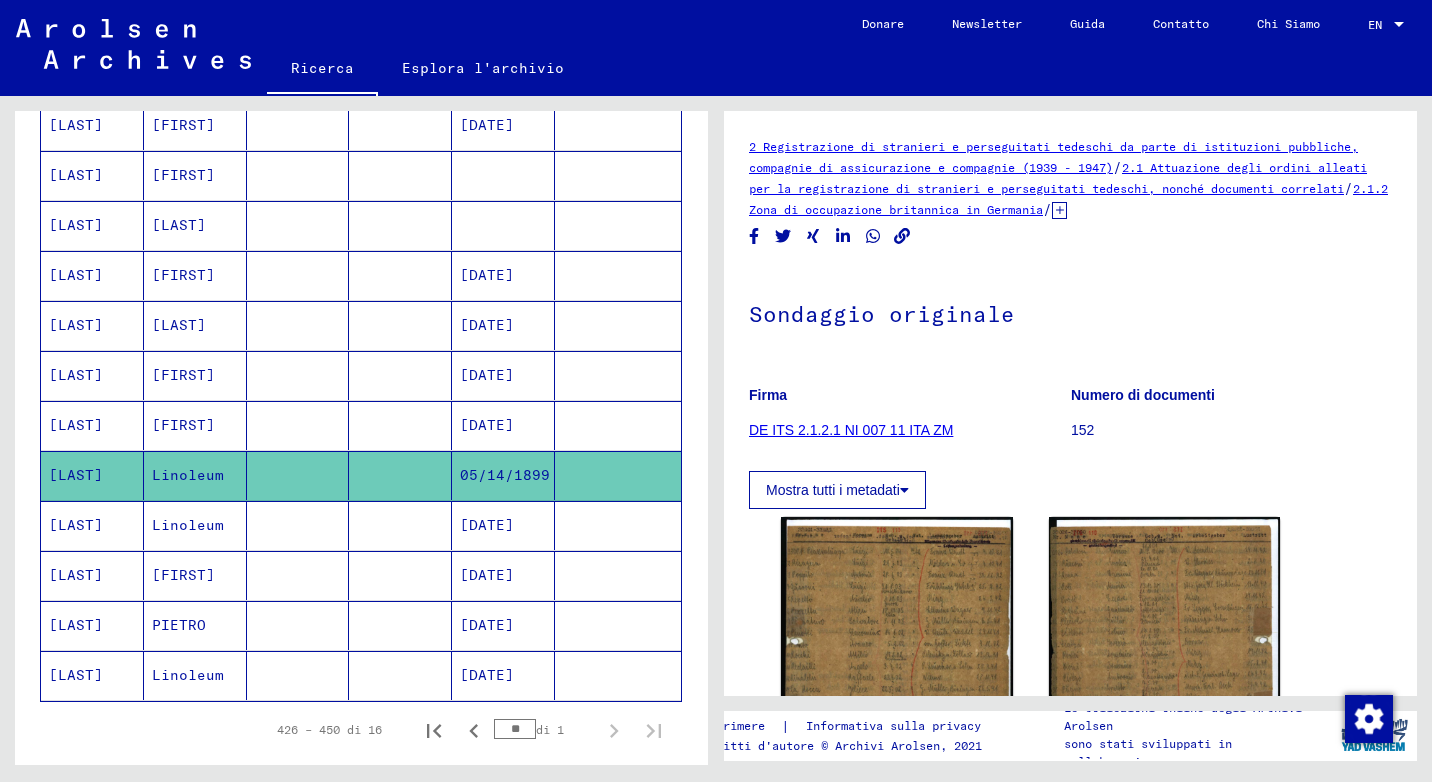 click on "[FIRST]" at bounding box center [195, 475] 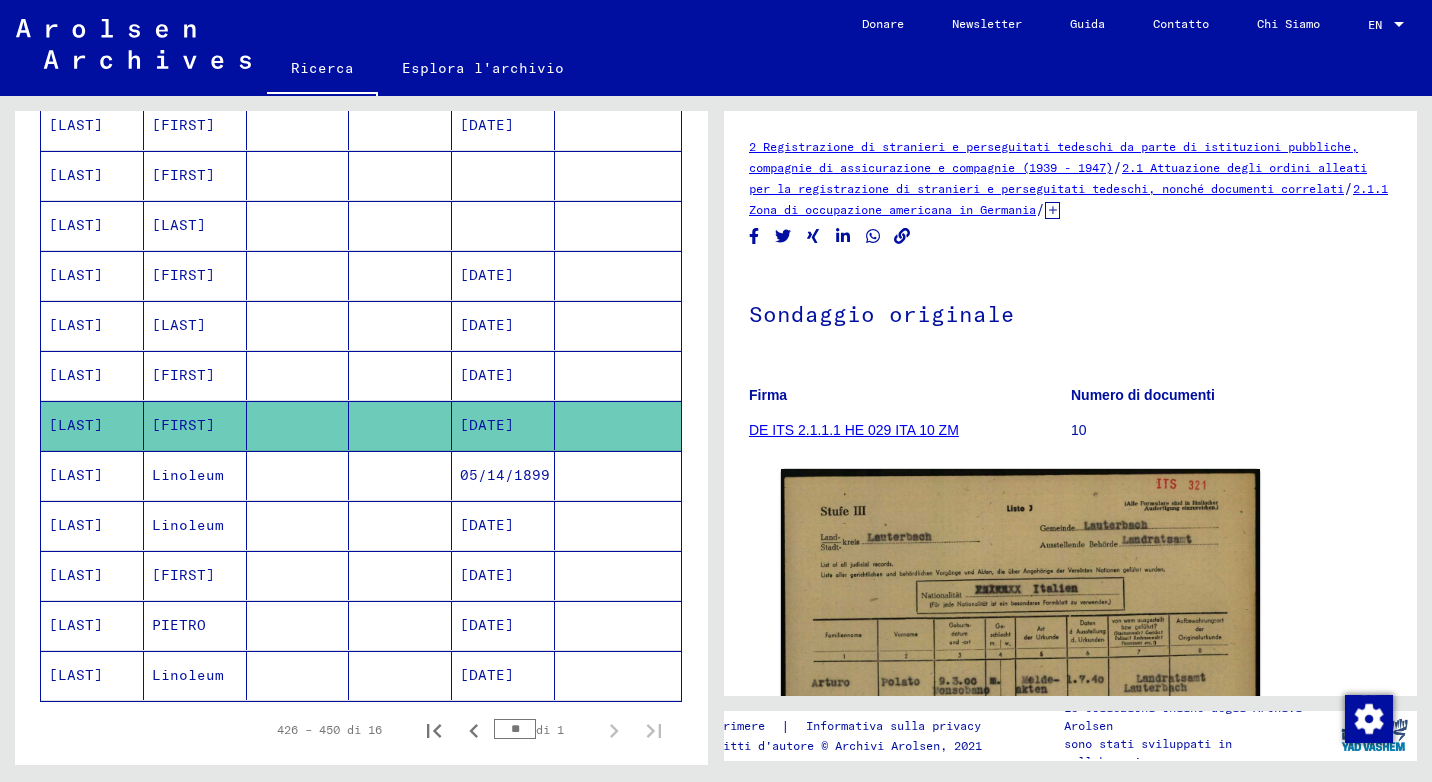 scroll, scrollTop: 0, scrollLeft: 0, axis: both 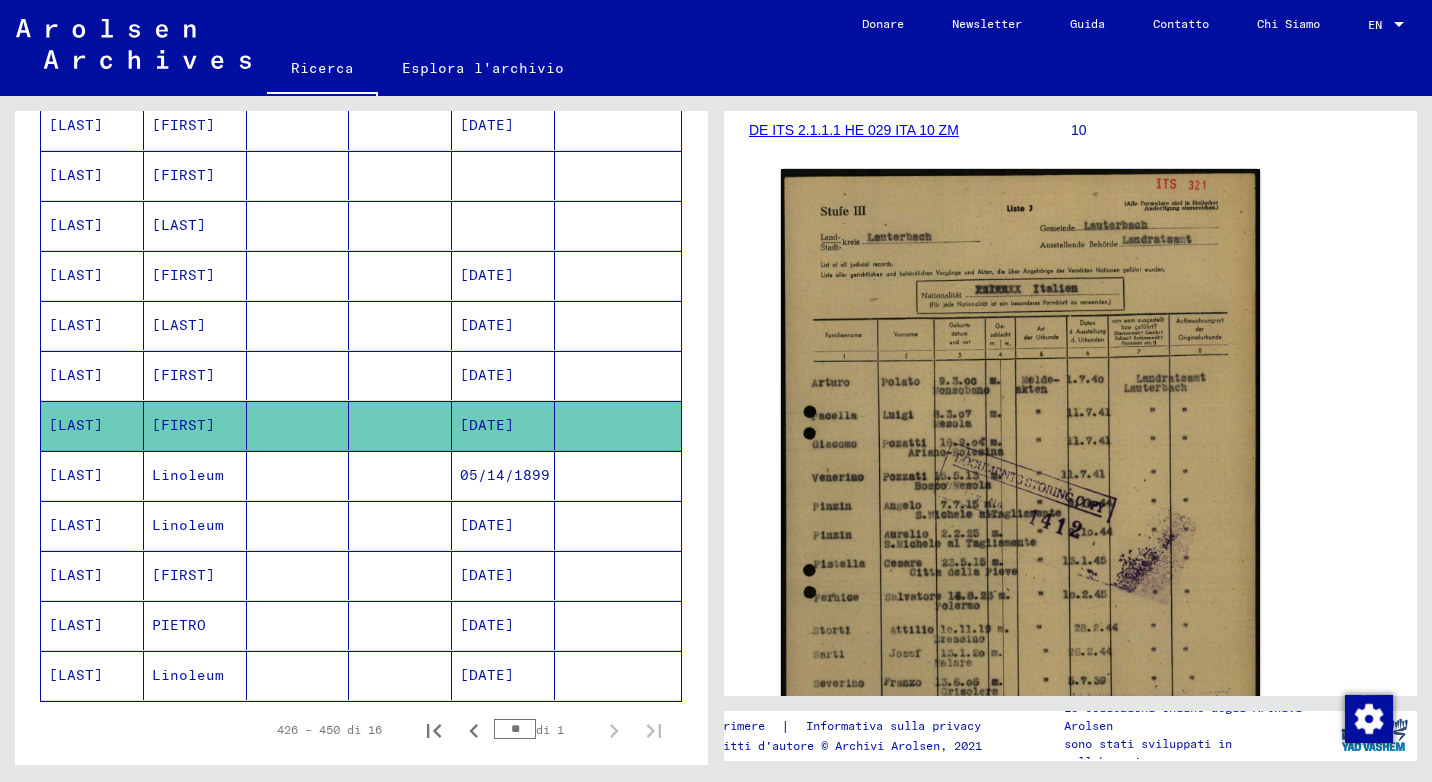 click on "[LAST]" at bounding box center (195, 375) 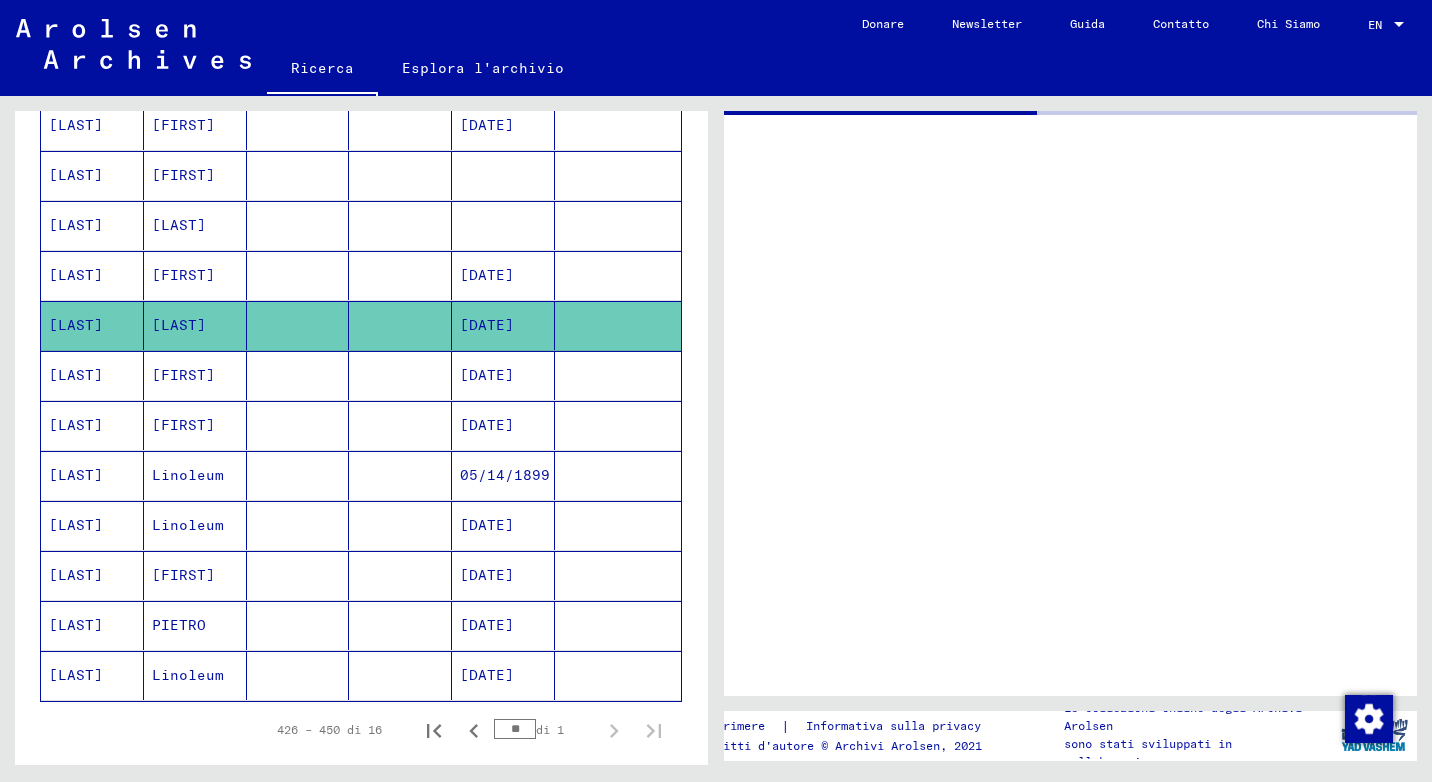 scroll, scrollTop: 0, scrollLeft: 0, axis: both 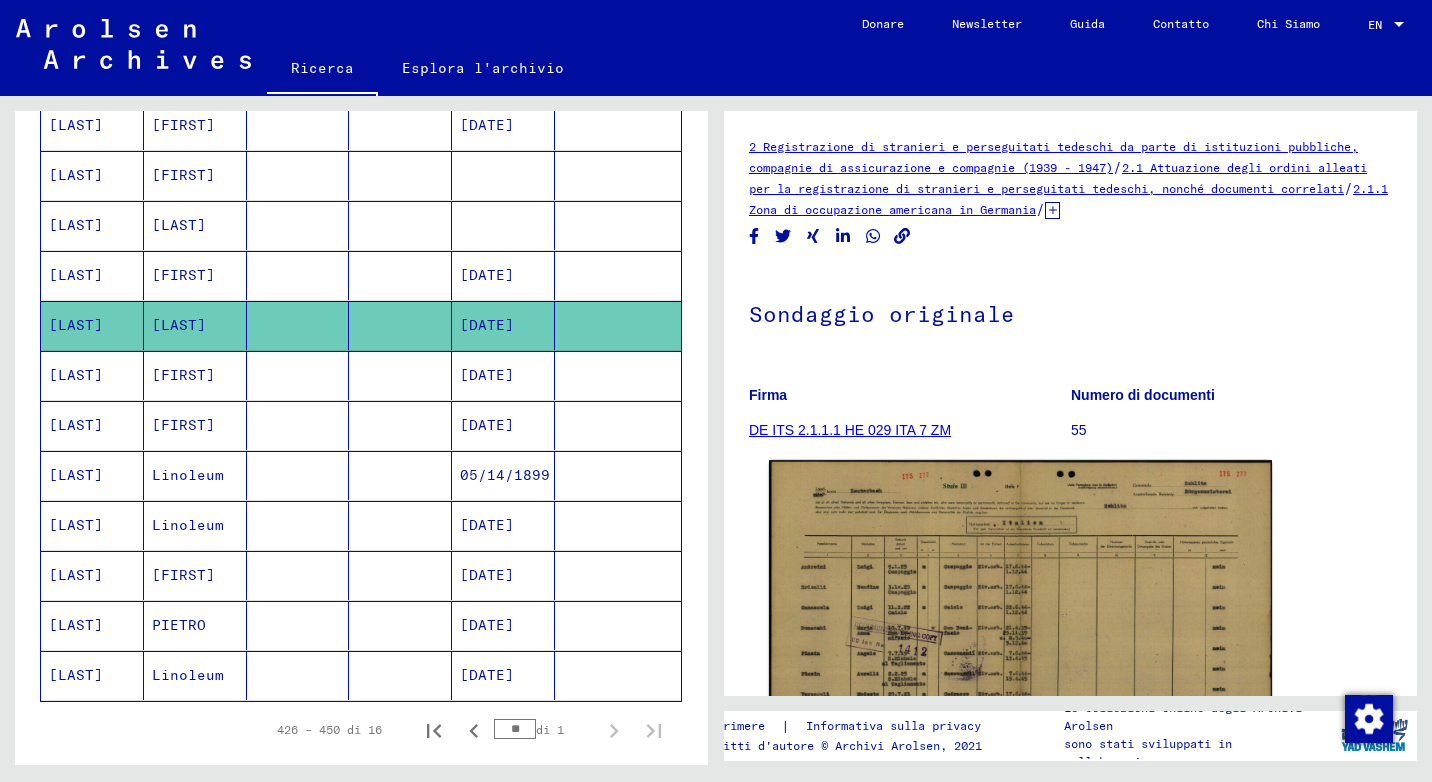 click 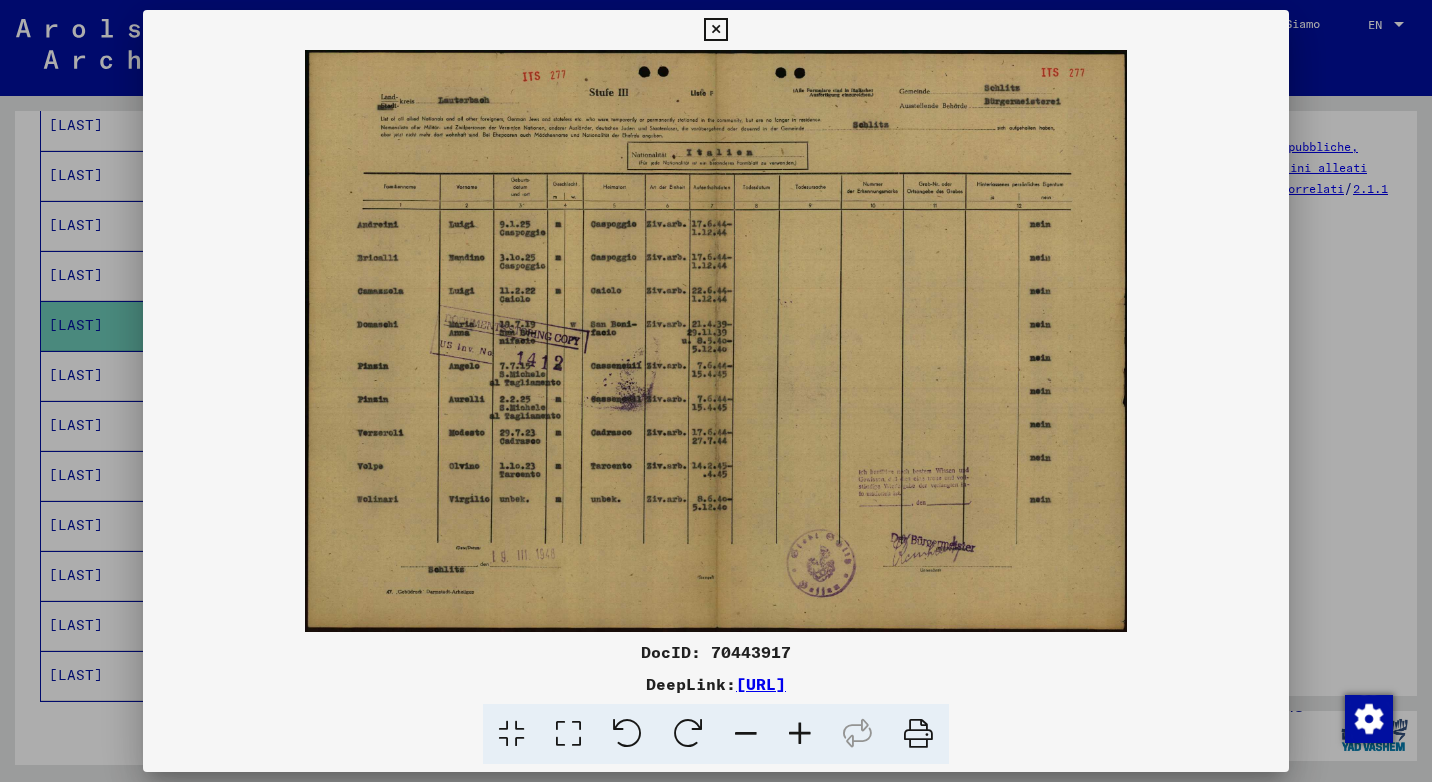 click at bounding box center (715, 30) 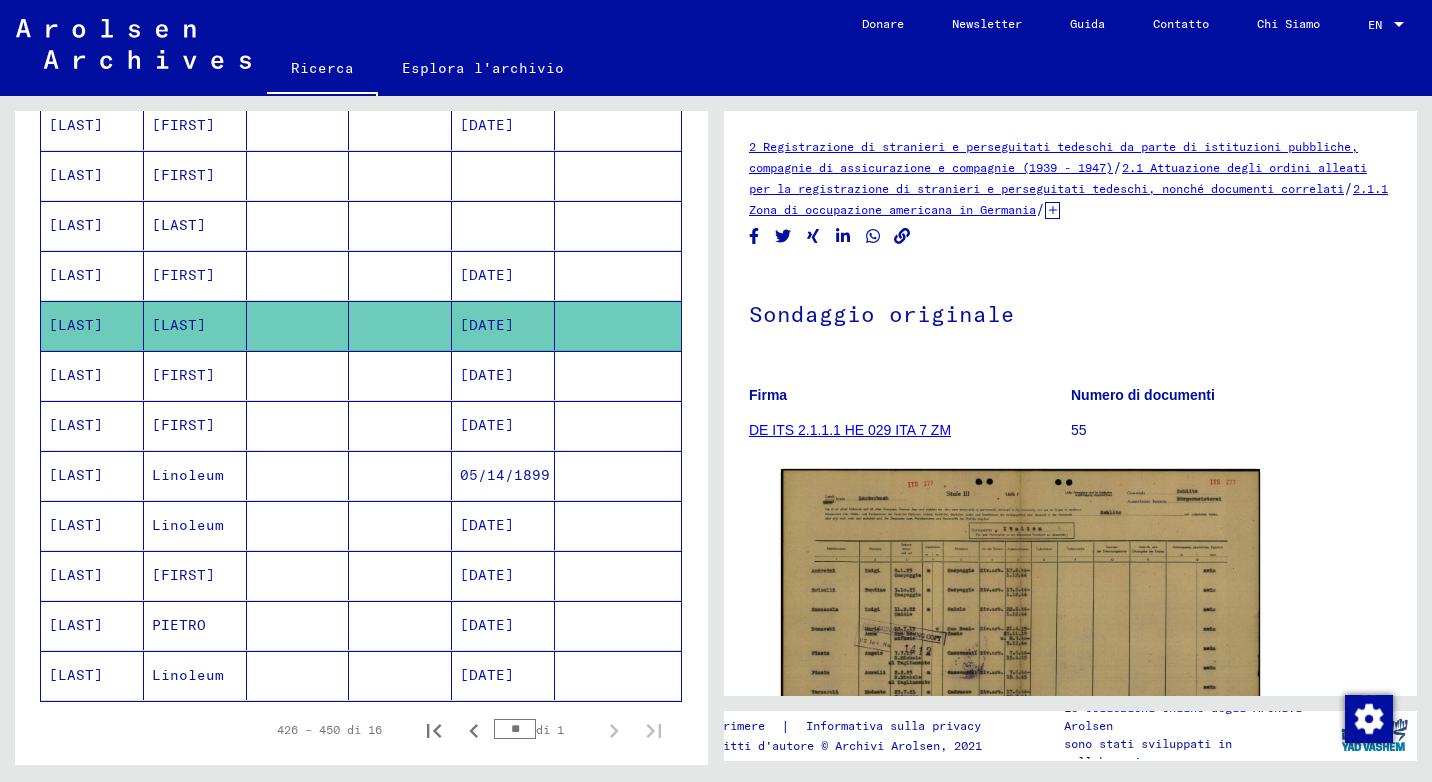 scroll, scrollTop: 404, scrollLeft: 0, axis: vertical 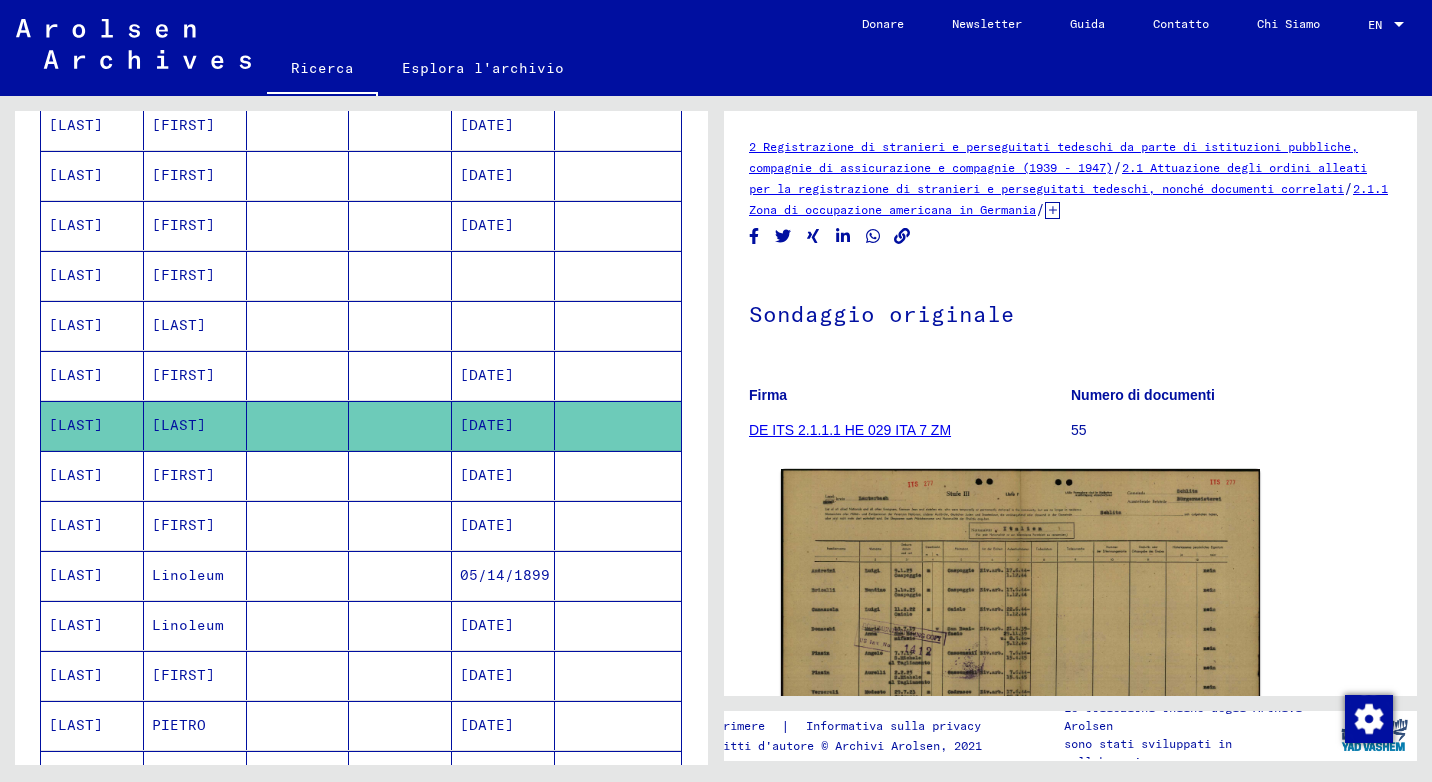 click on "[FIRST]" at bounding box center [195, 275] 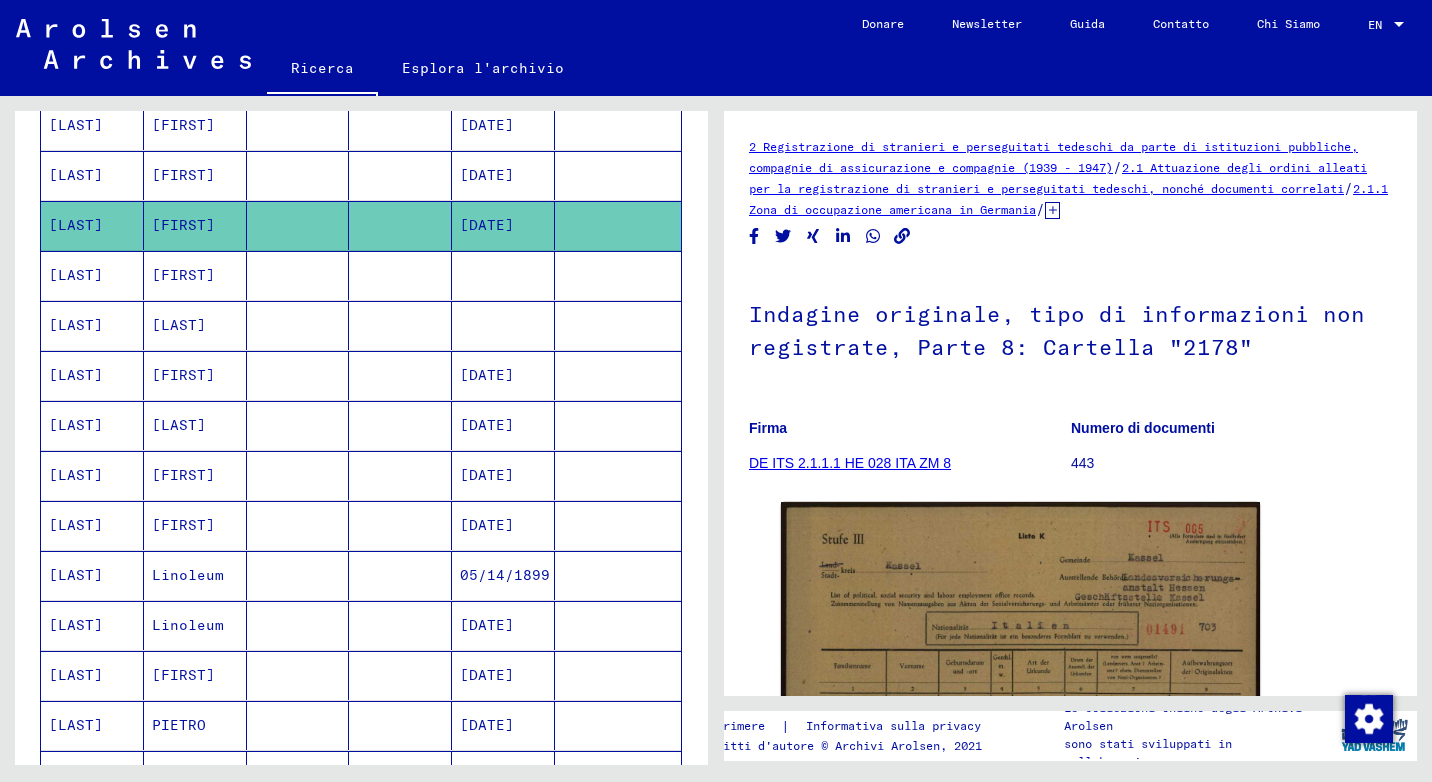 scroll, scrollTop: 0, scrollLeft: 0, axis: both 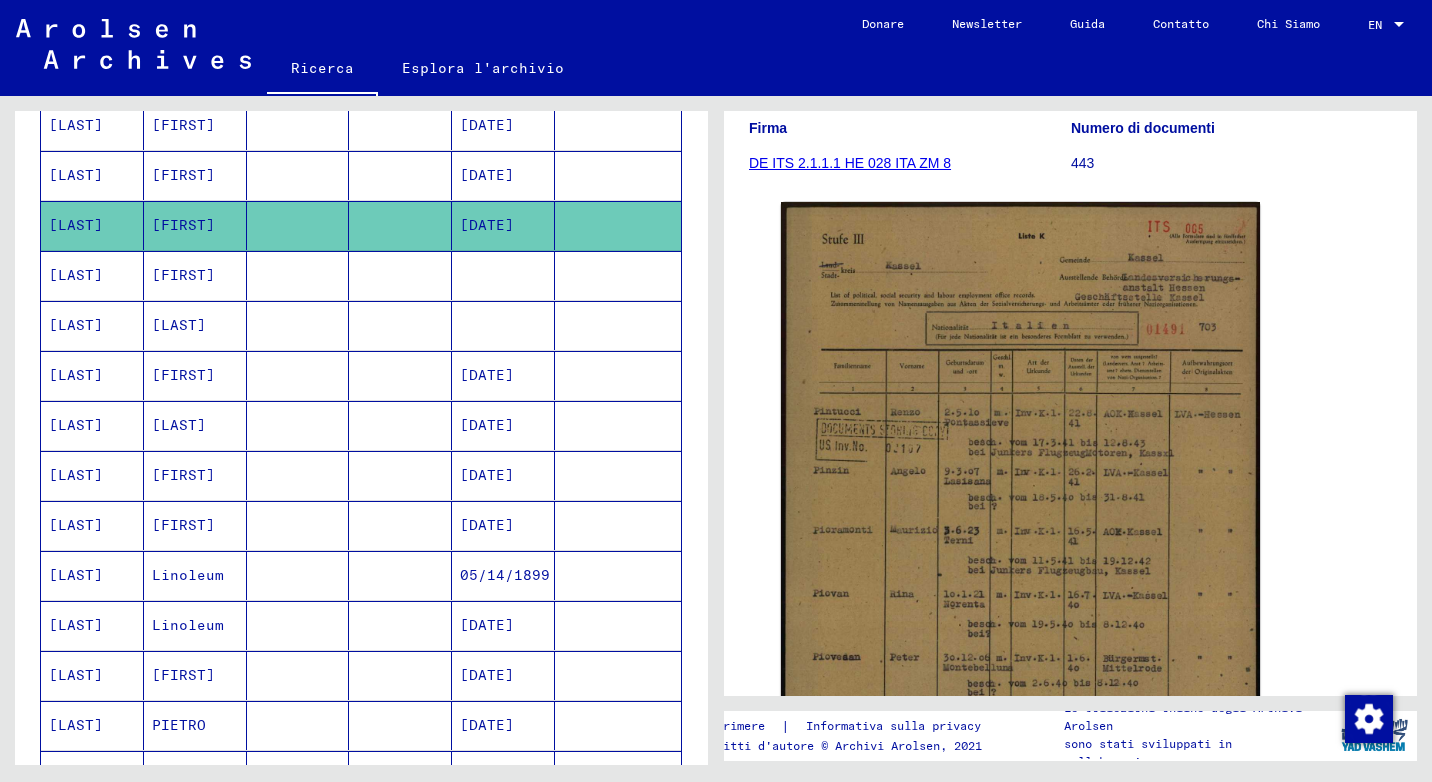 click on "[LAST]" at bounding box center [92, 225] 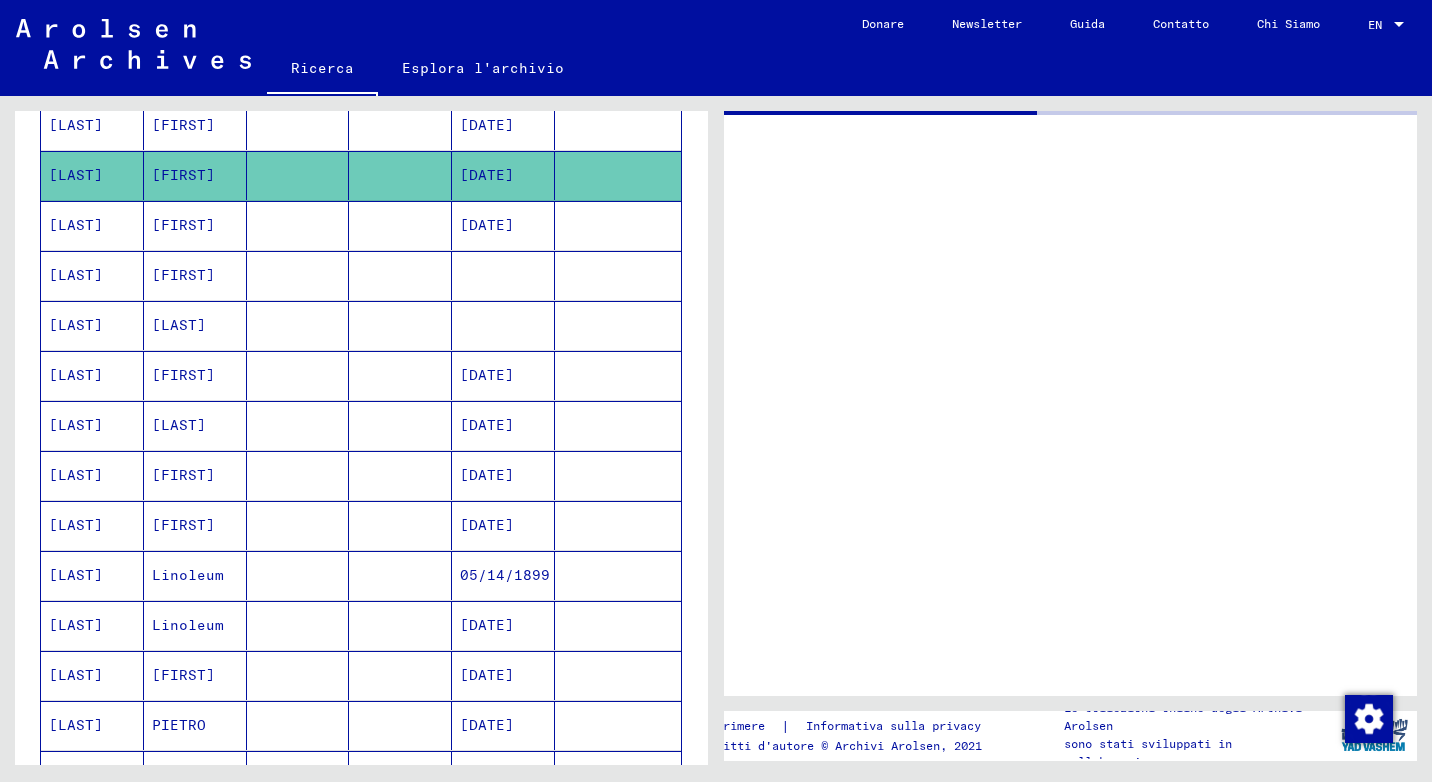 scroll, scrollTop: 0, scrollLeft: 0, axis: both 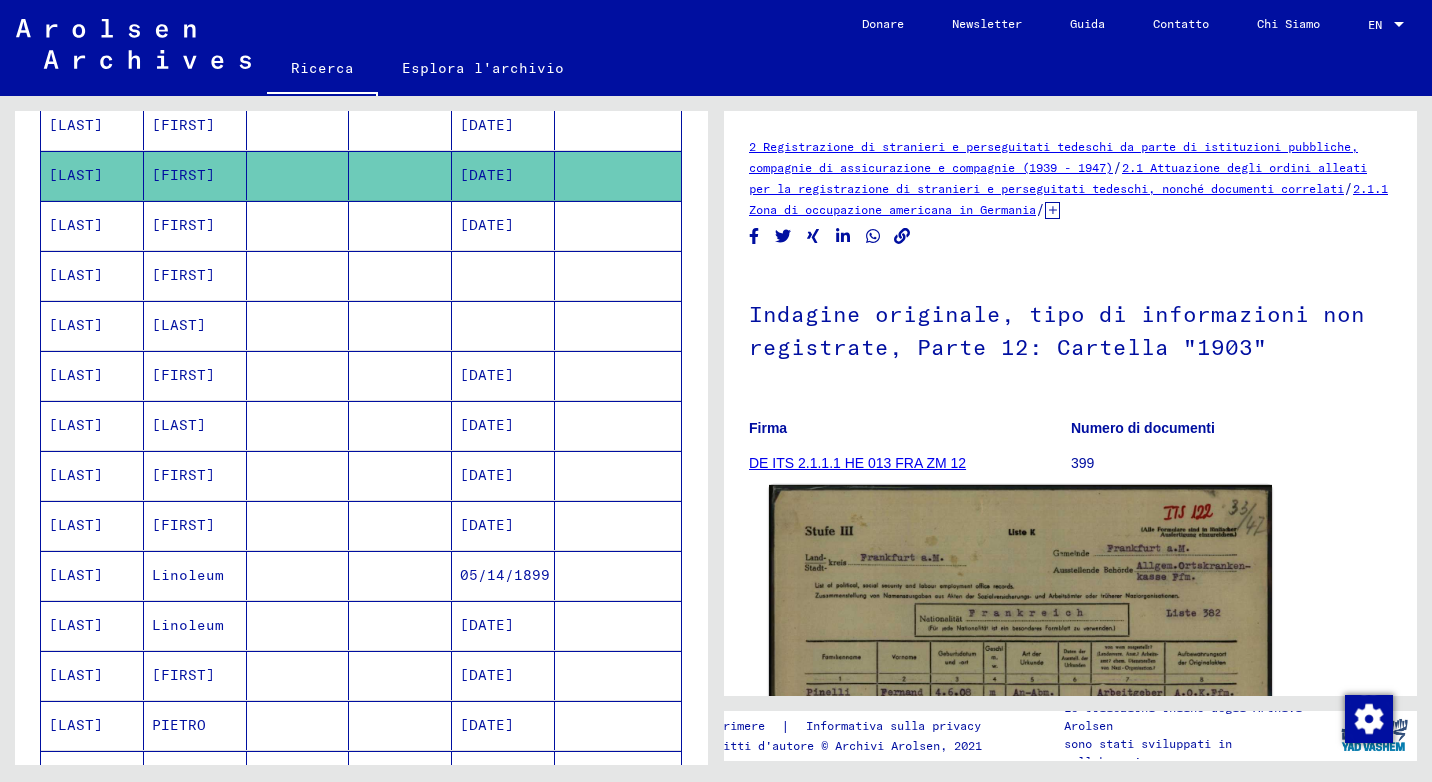 click 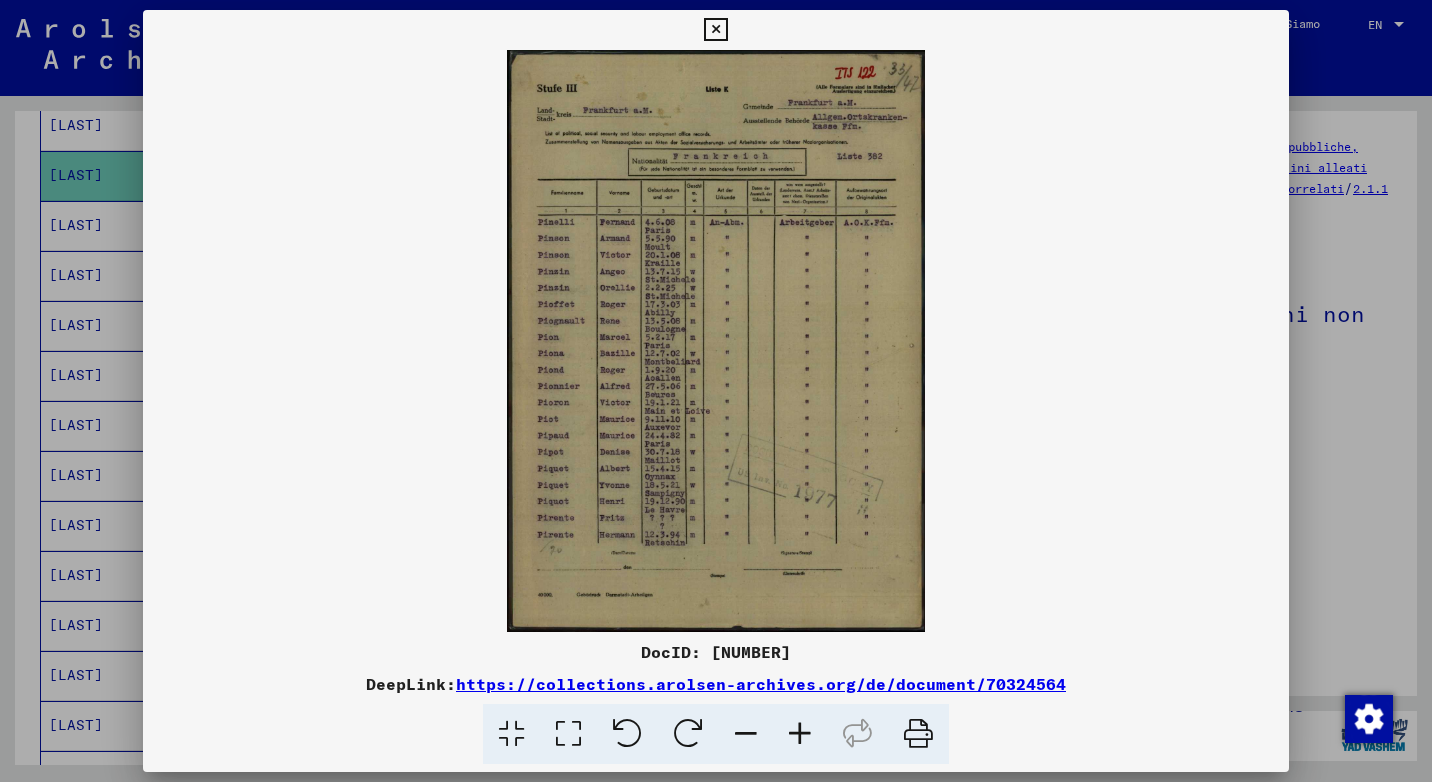 click at bounding box center [715, 30] 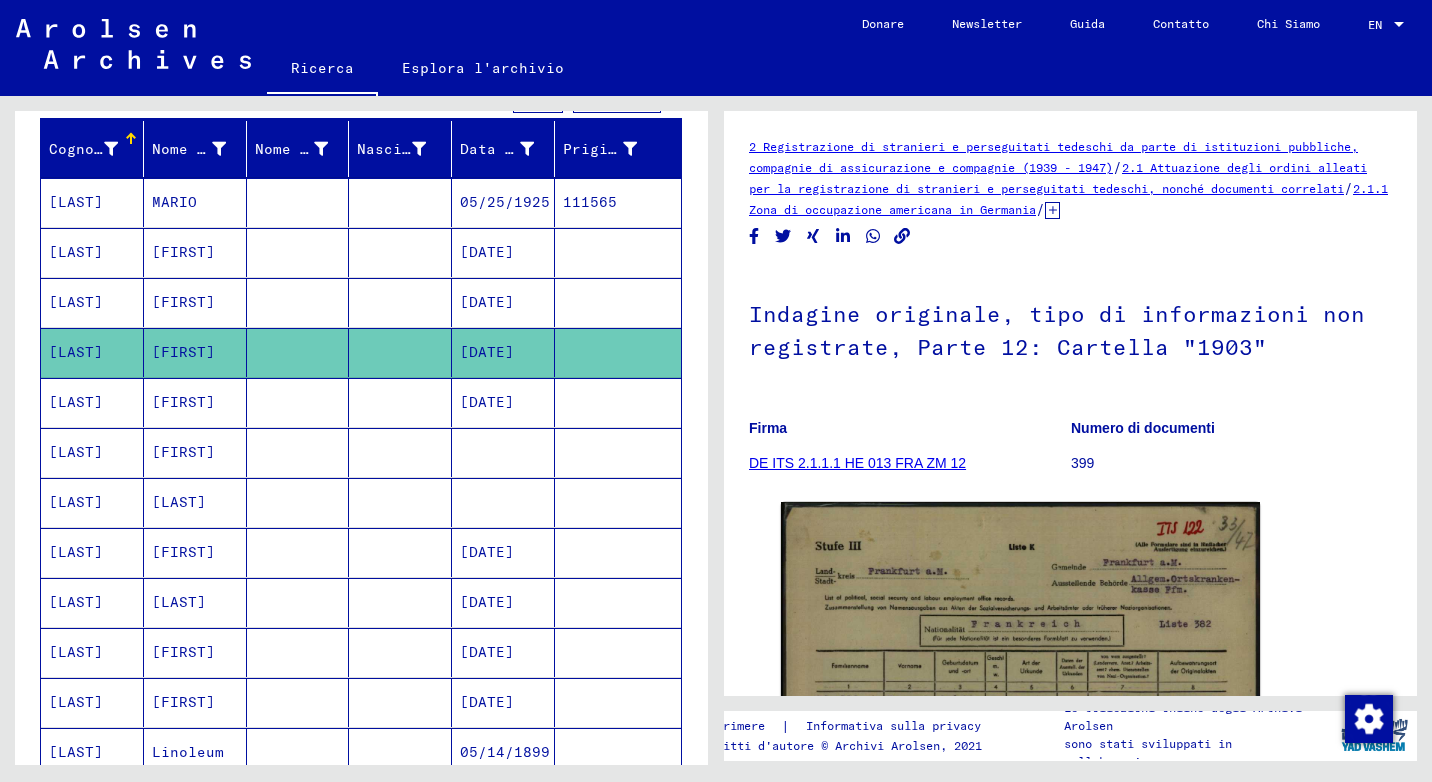 scroll, scrollTop: 204, scrollLeft: 0, axis: vertical 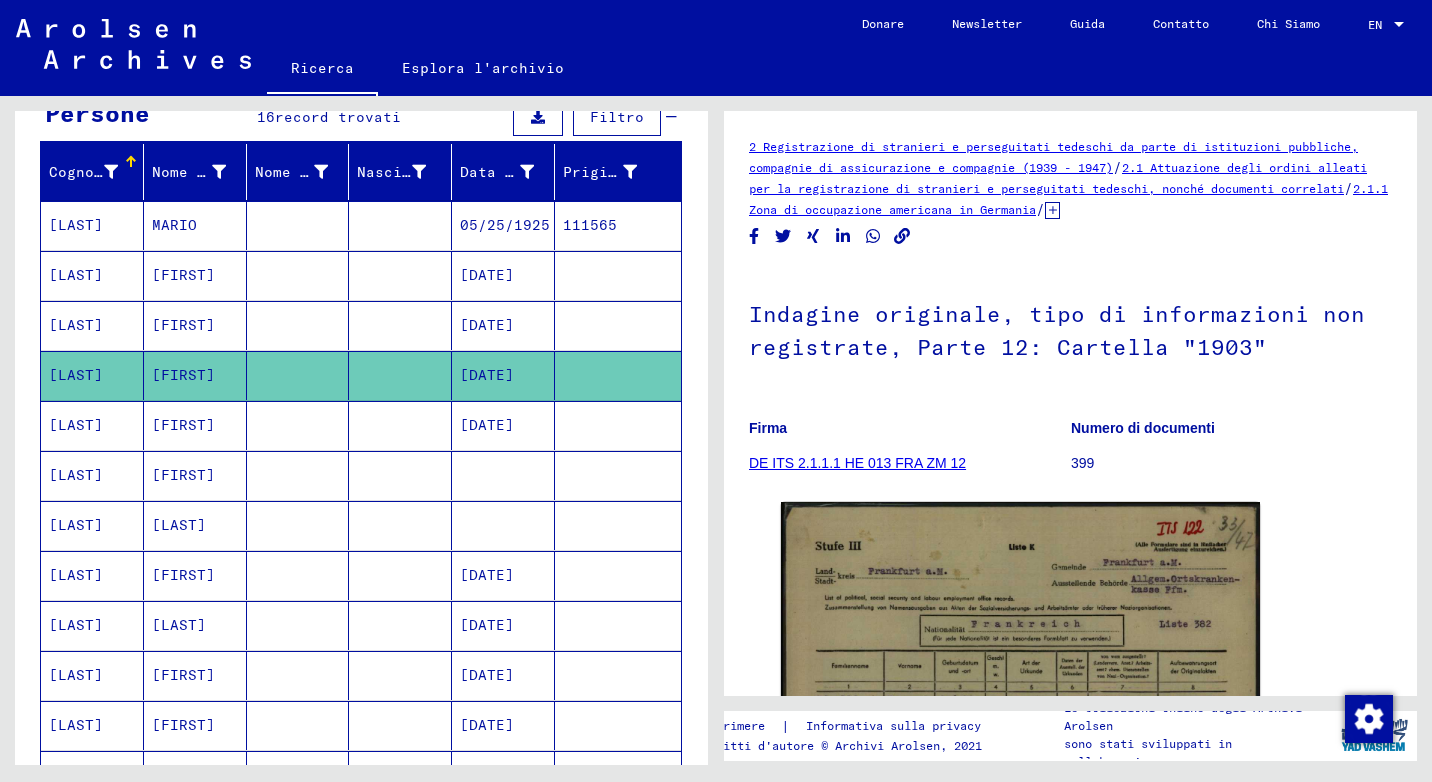 click on "[FIRST]" at bounding box center [195, 325] 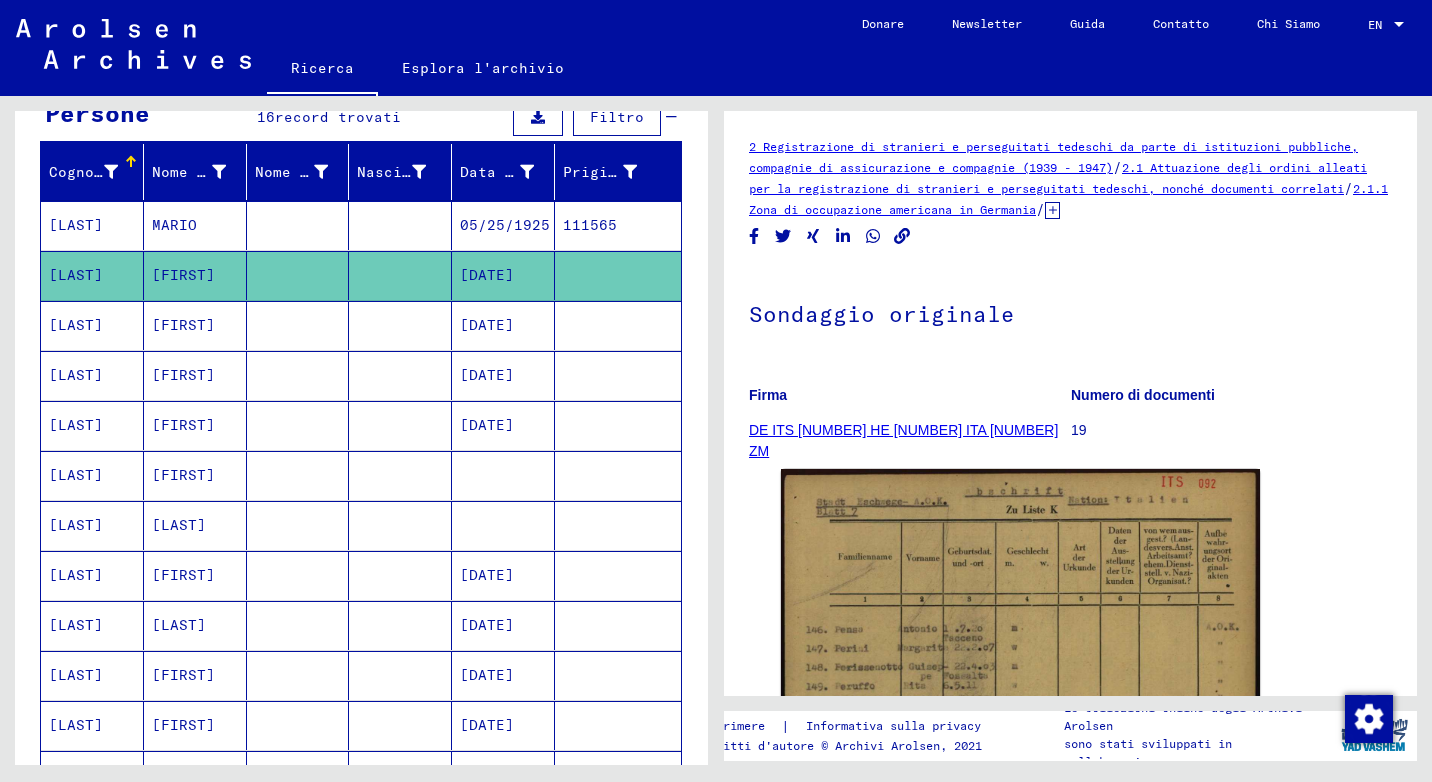 scroll, scrollTop: 0, scrollLeft: 0, axis: both 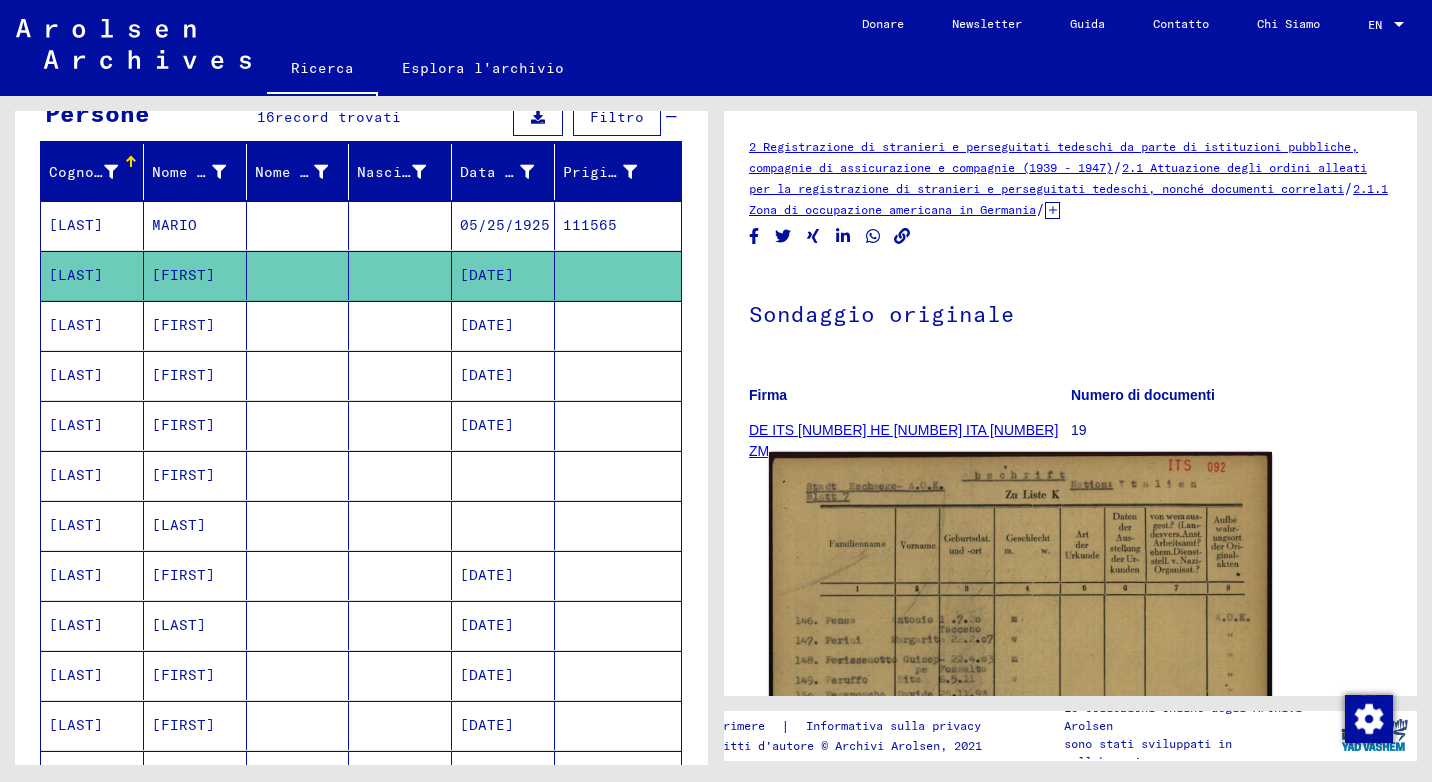 click 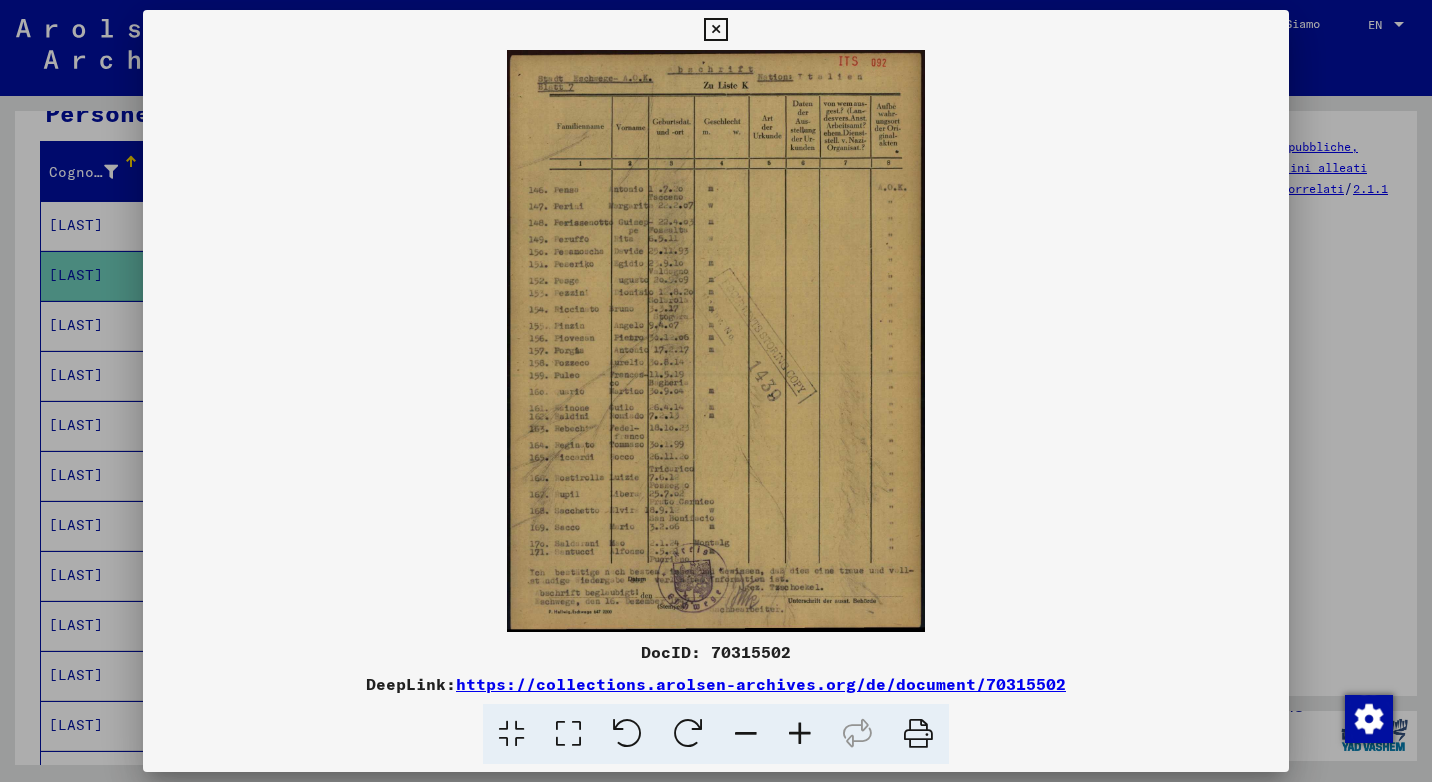 click at bounding box center [715, 30] 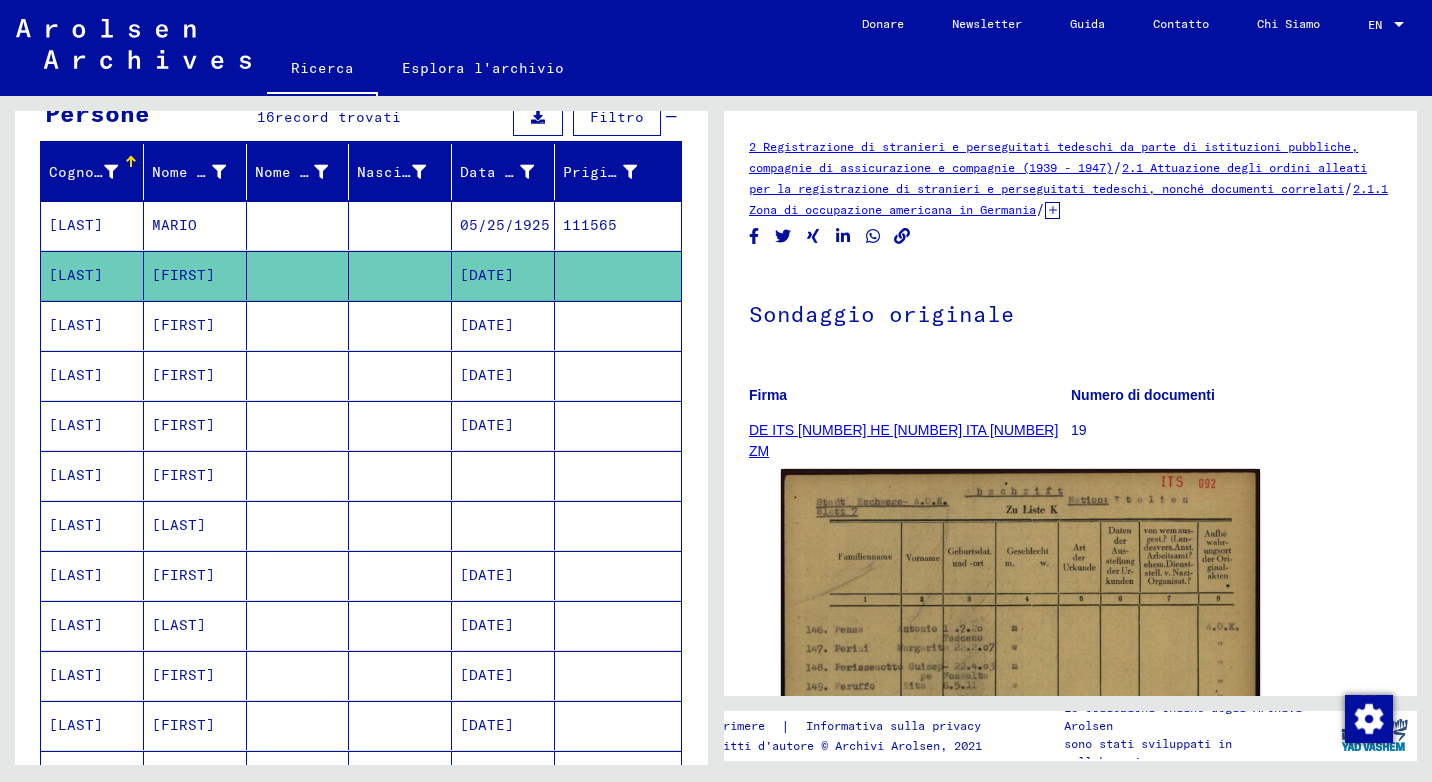 click on "MARIO" at bounding box center (195, 275) 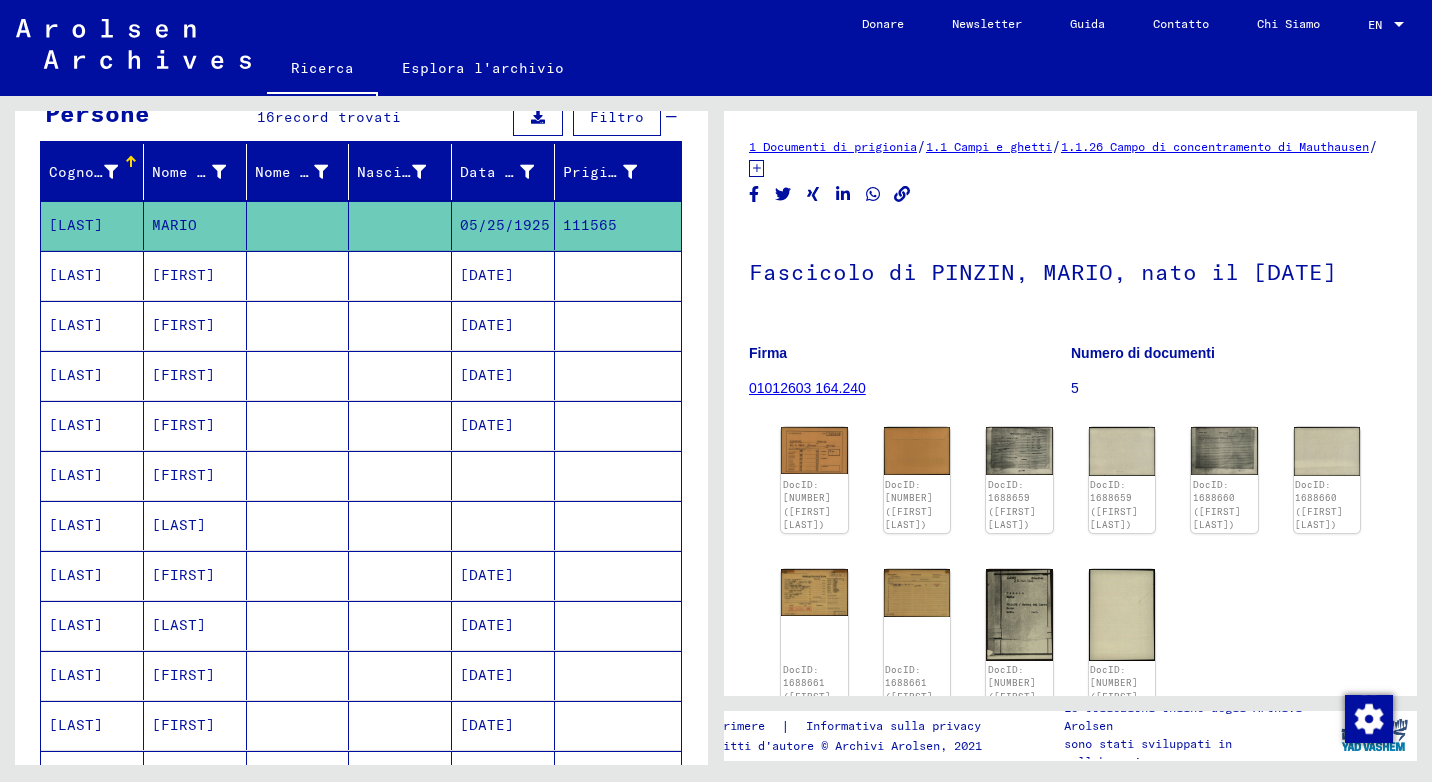 scroll, scrollTop: 0, scrollLeft: 0, axis: both 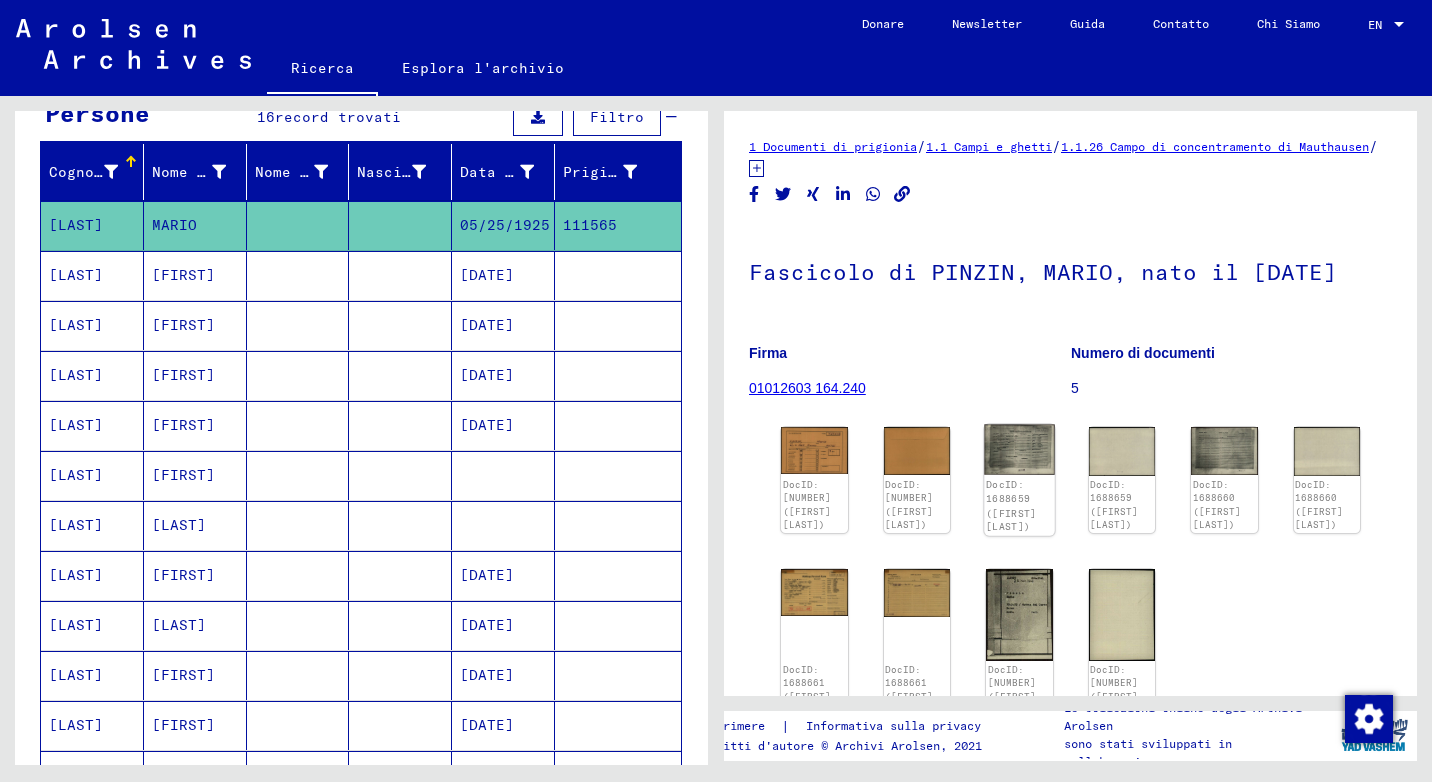 click 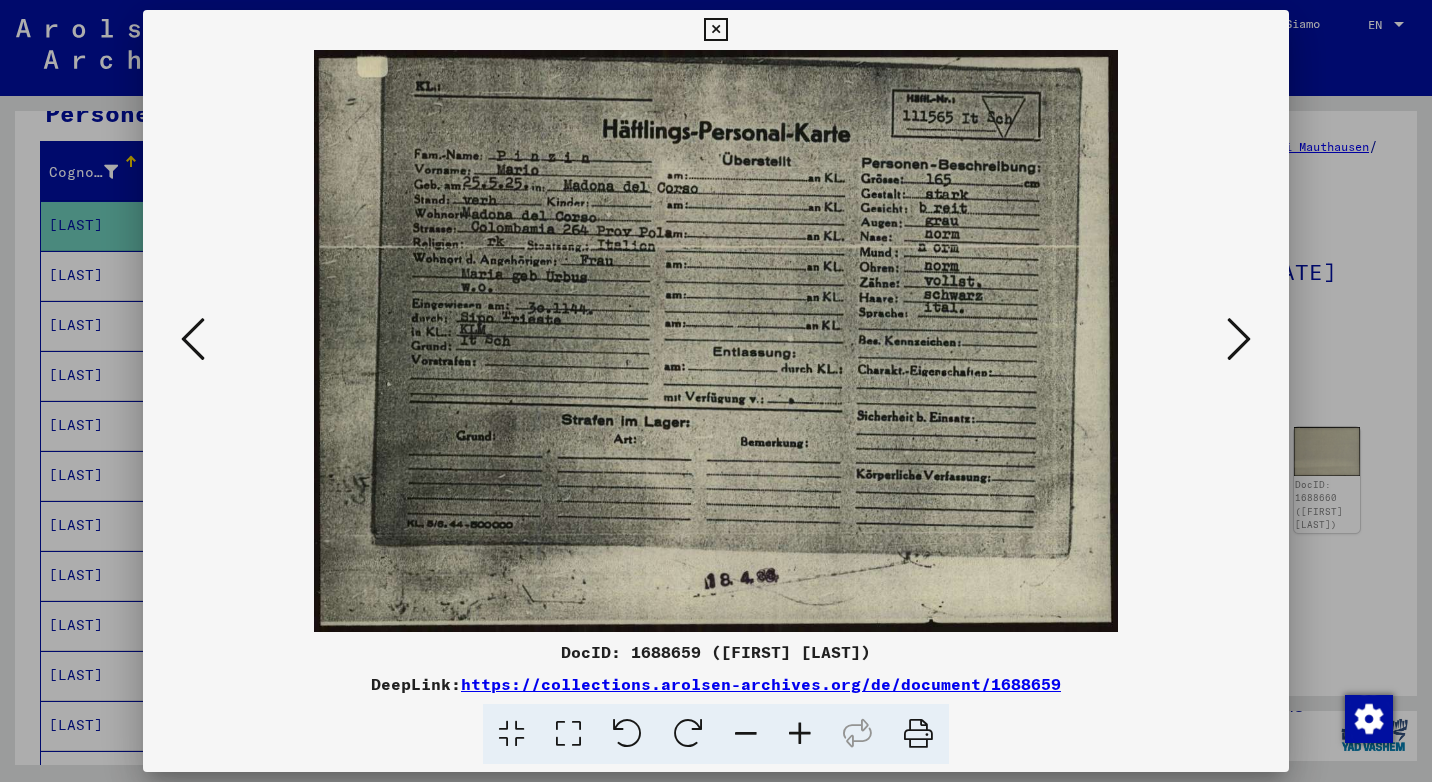 click at bounding box center (1239, 339) 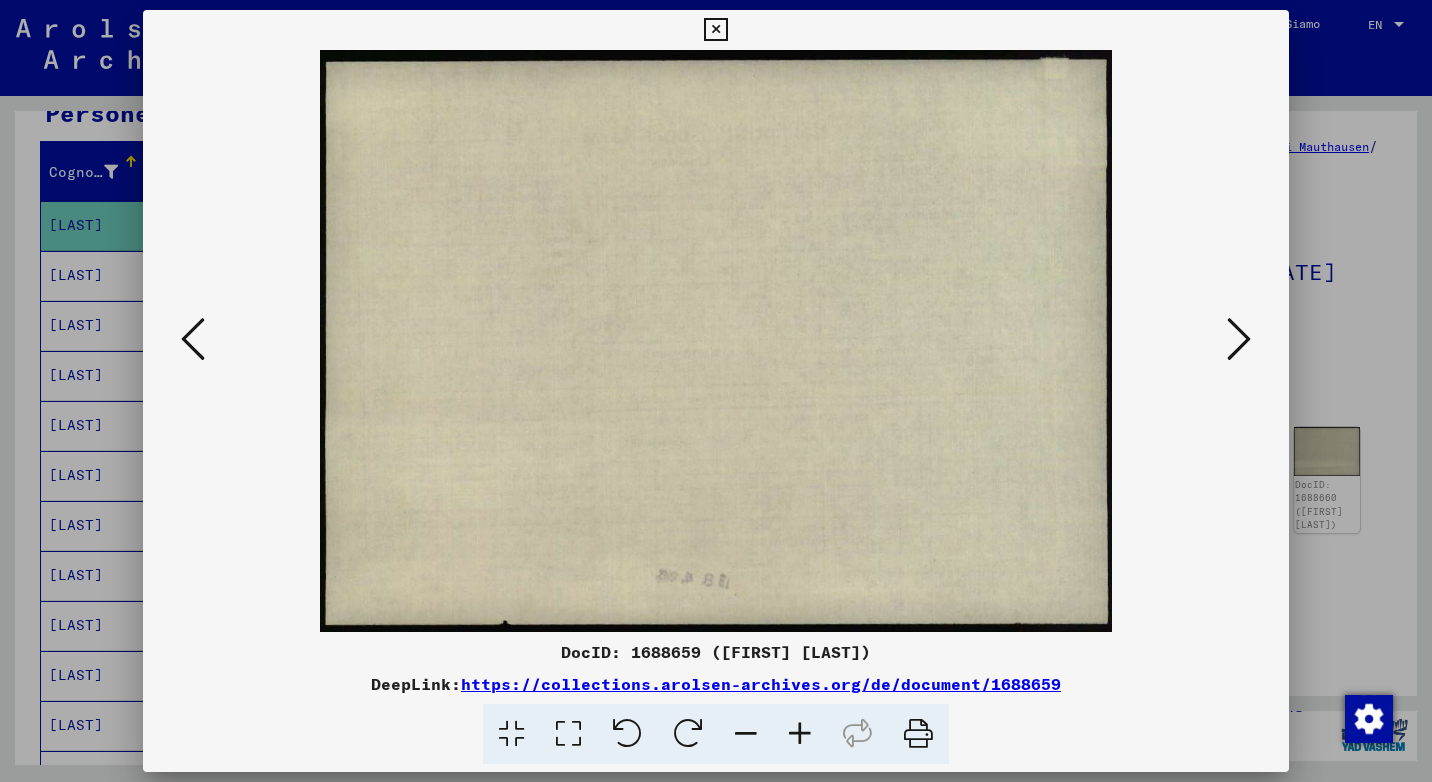 click at bounding box center [1239, 339] 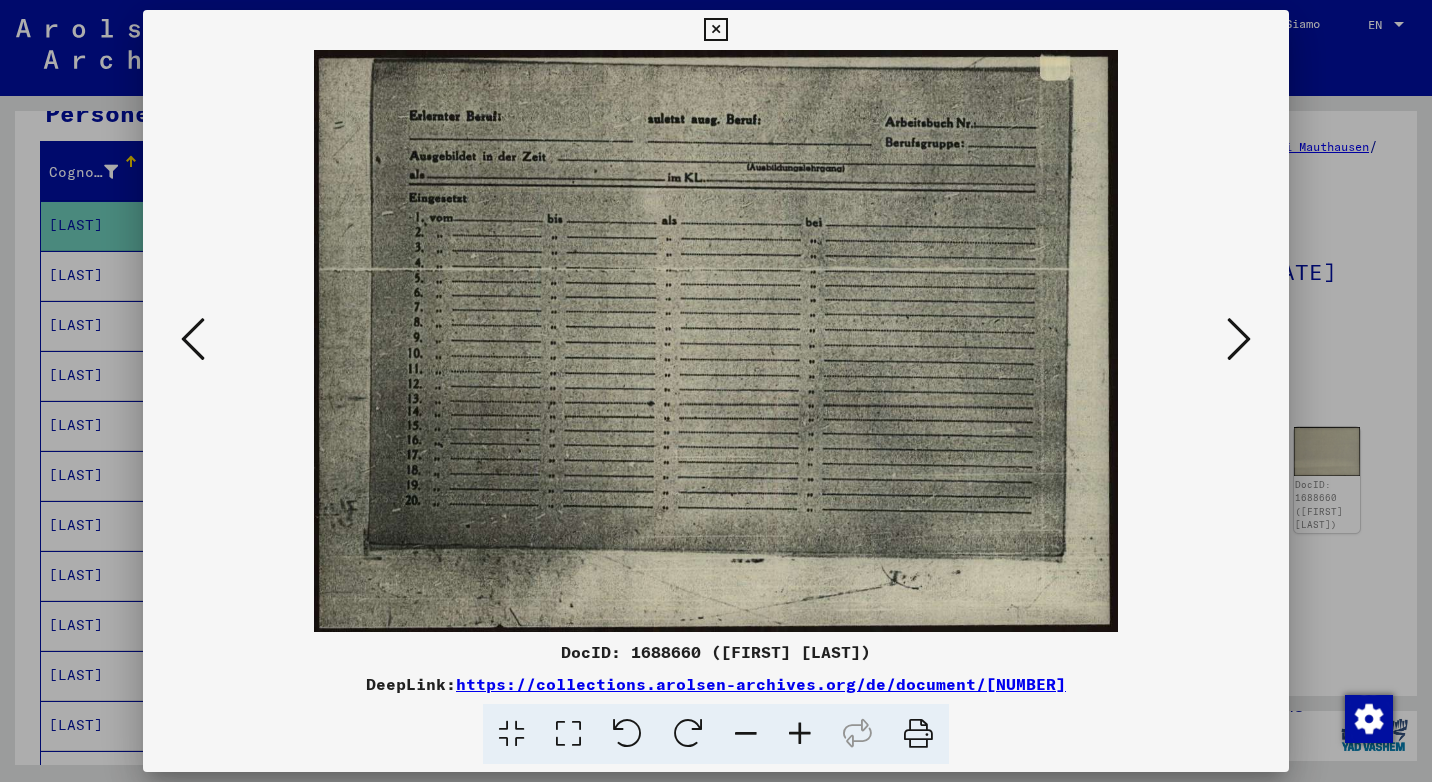 click at bounding box center (1239, 339) 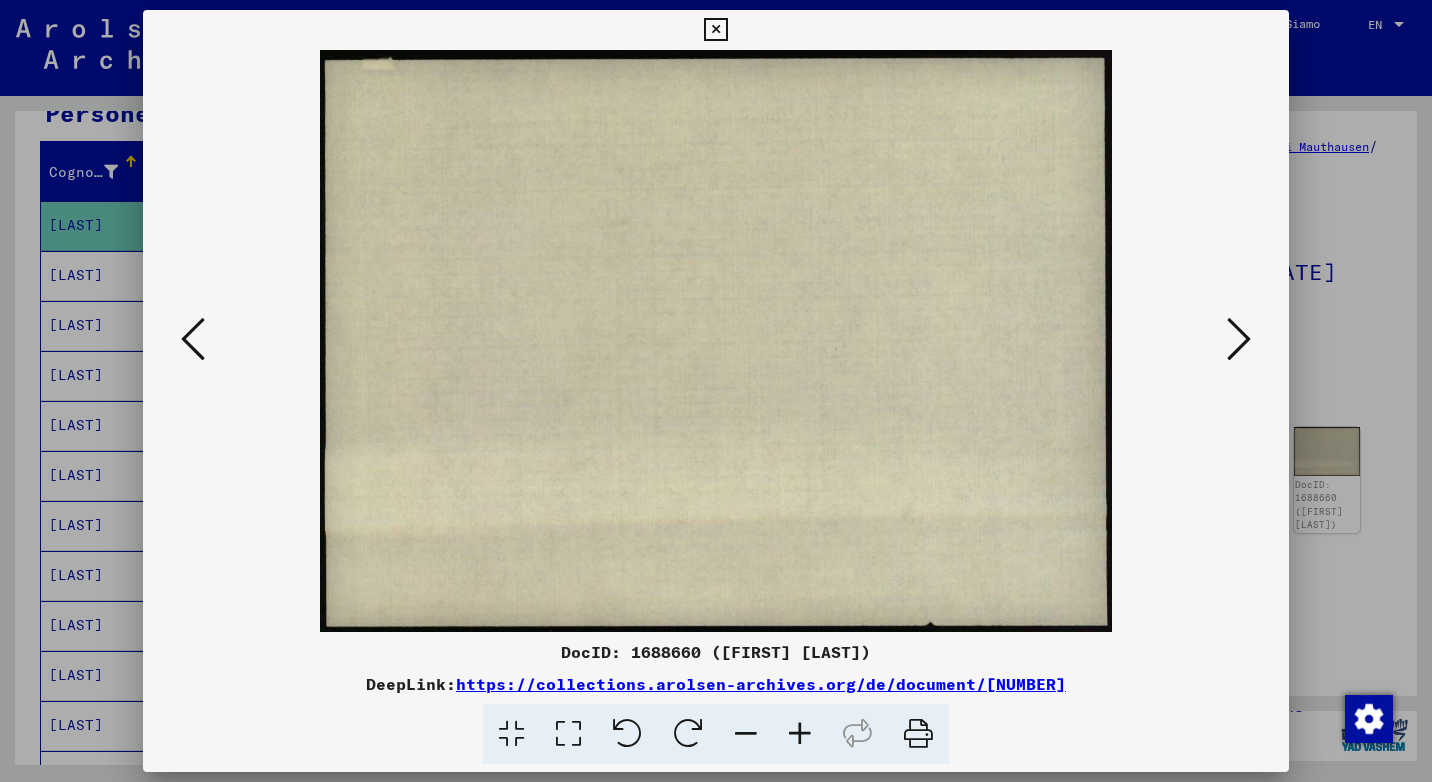 click at bounding box center (1239, 339) 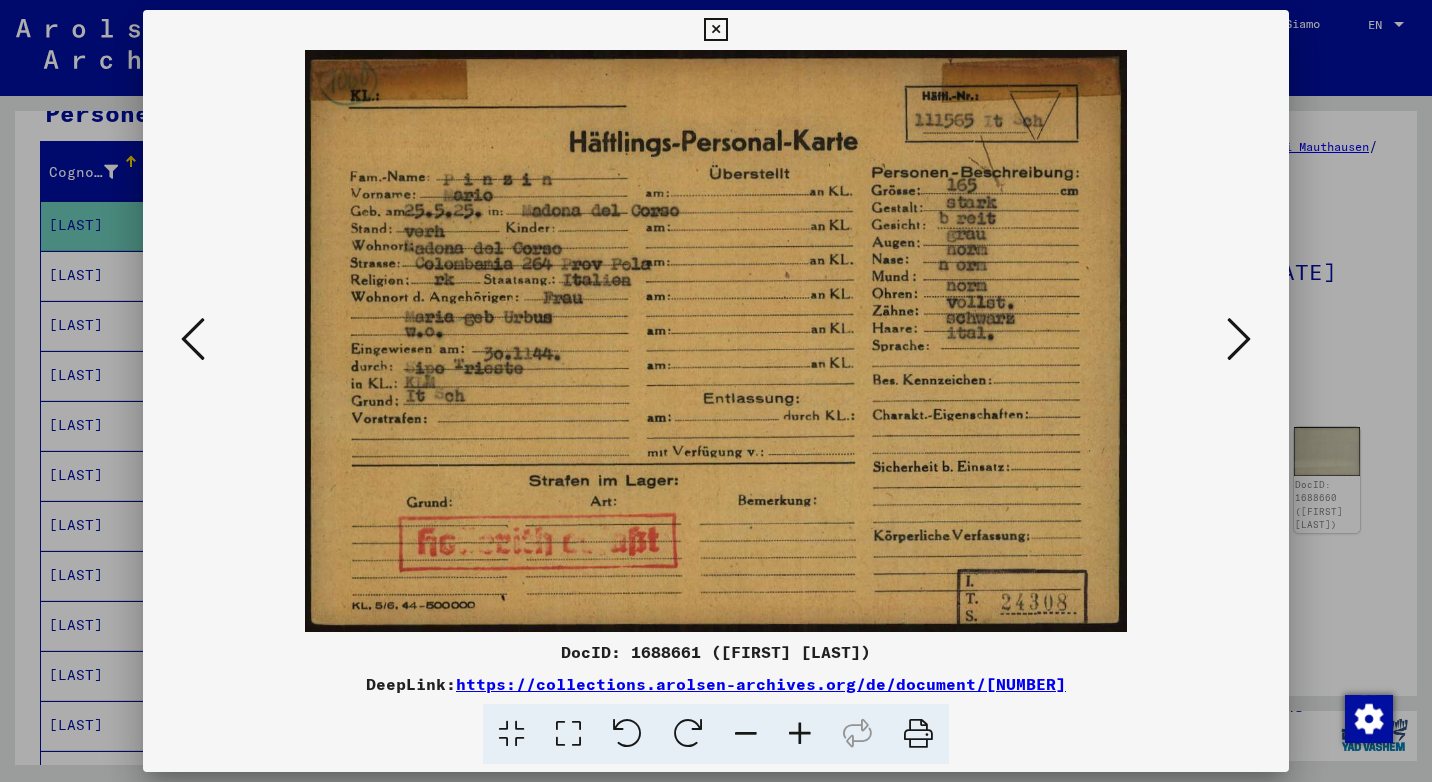 click at bounding box center (1239, 339) 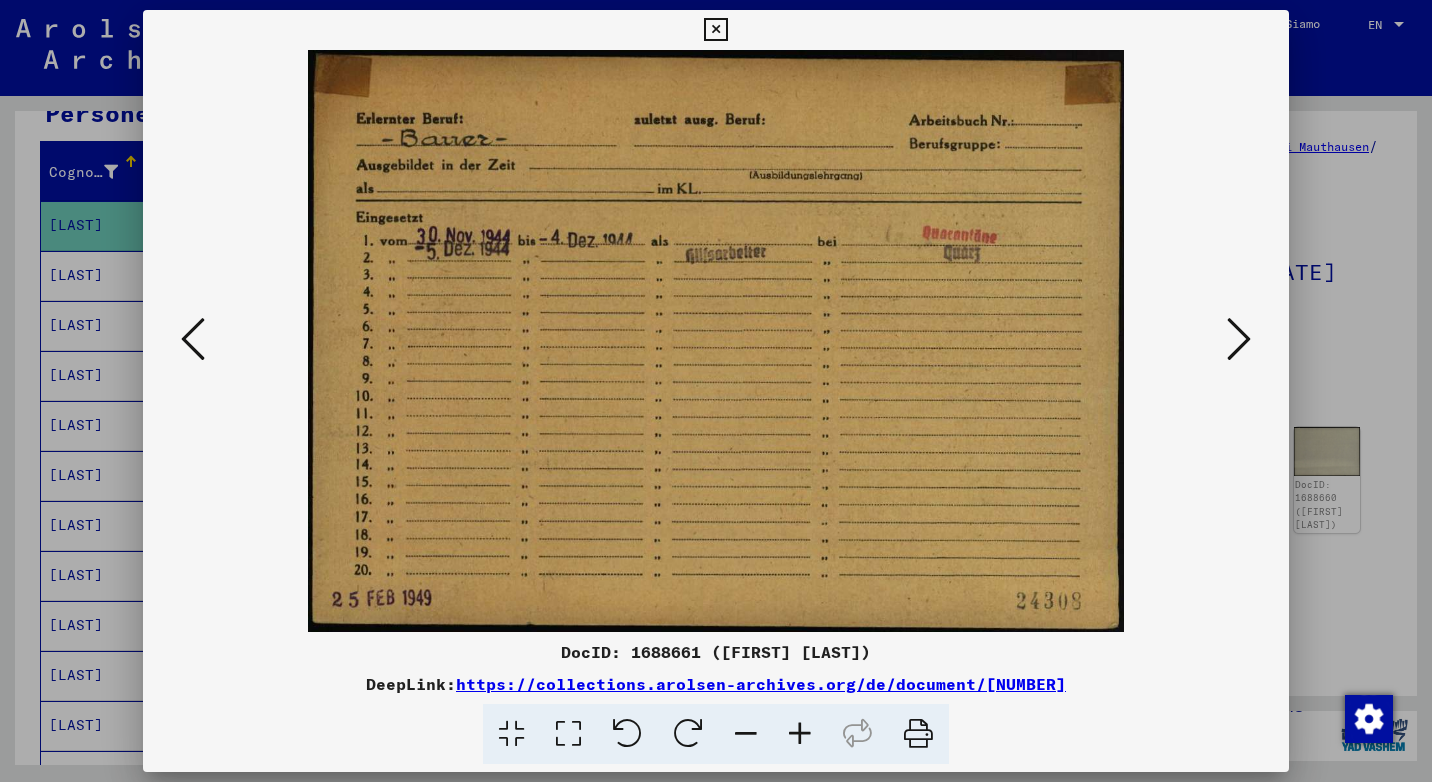 click at bounding box center (1239, 339) 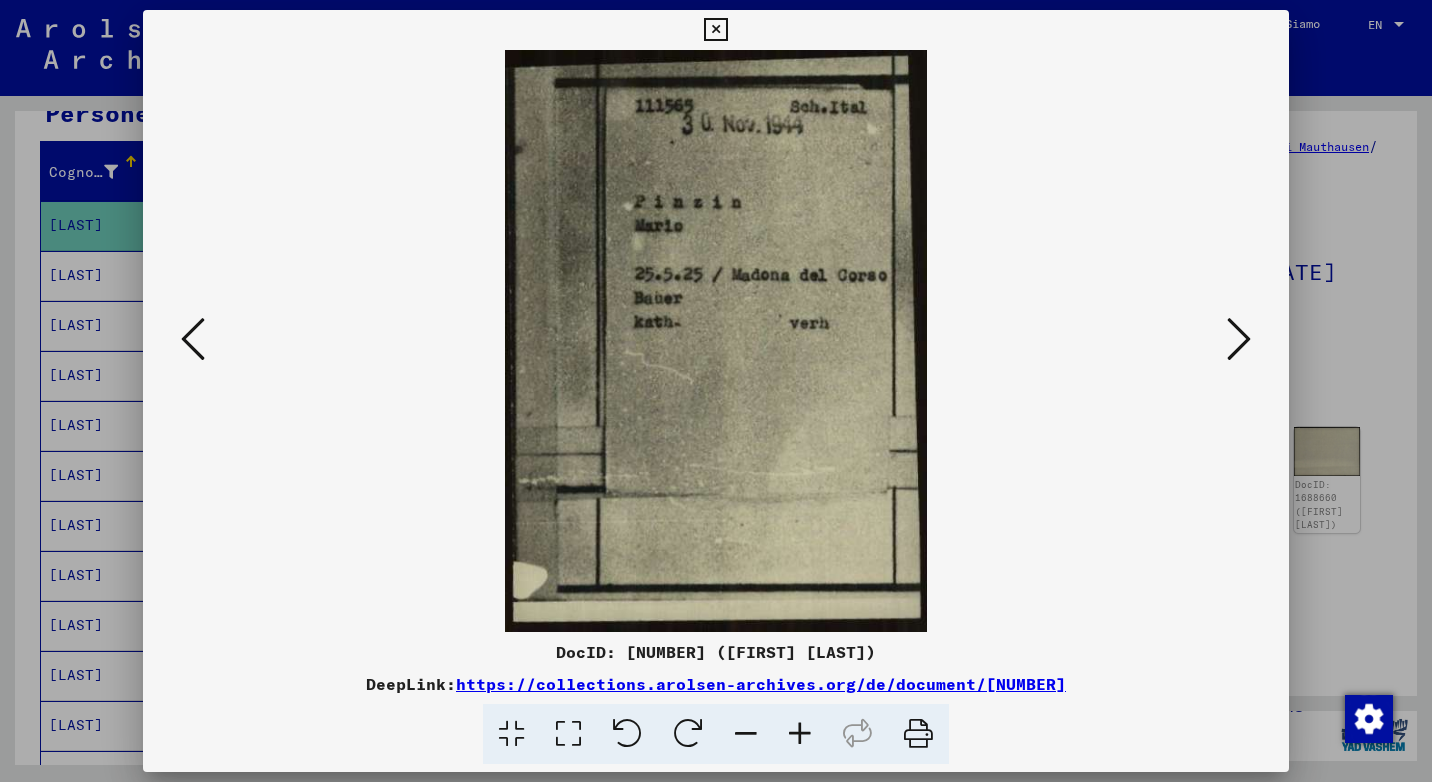 click at bounding box center [1239, 339] 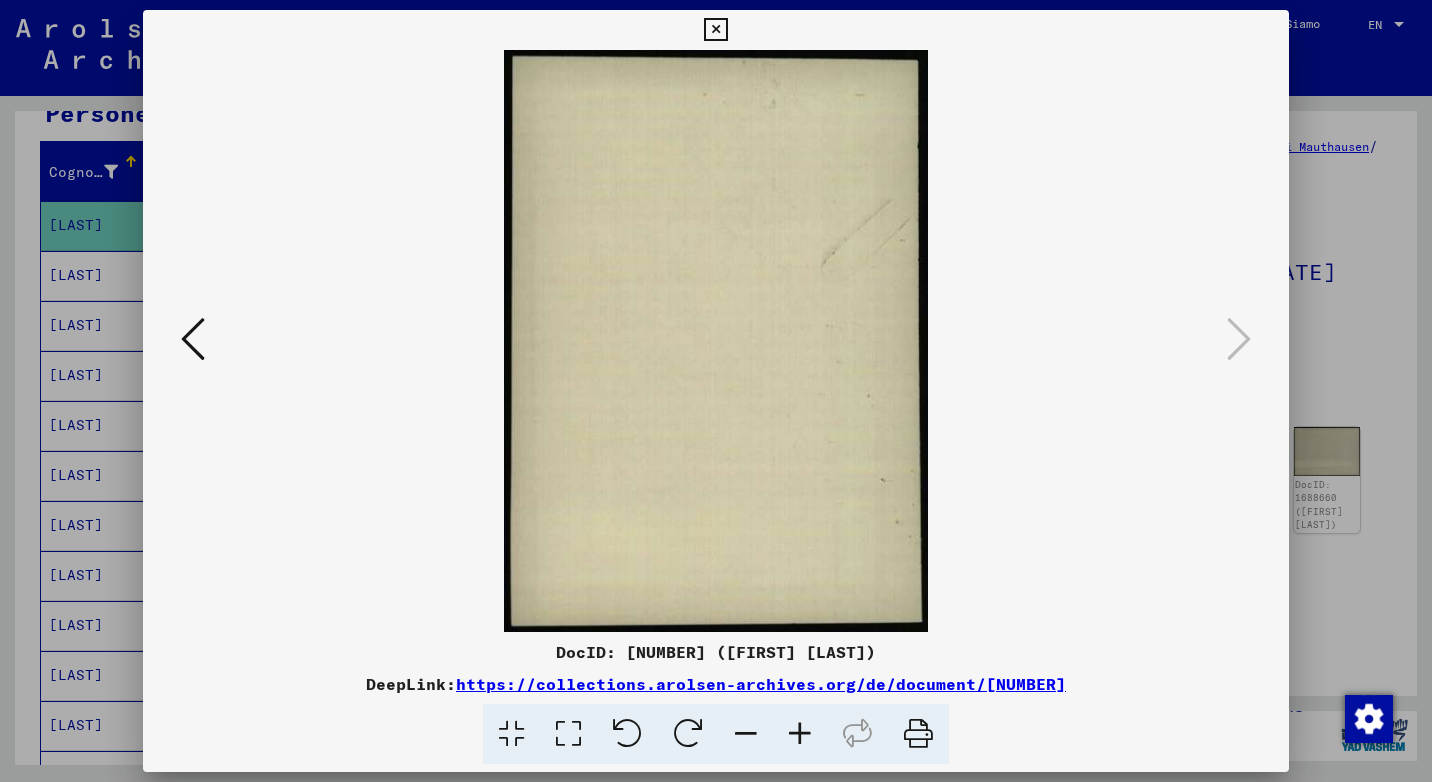 click at bounding box center (715, 30) 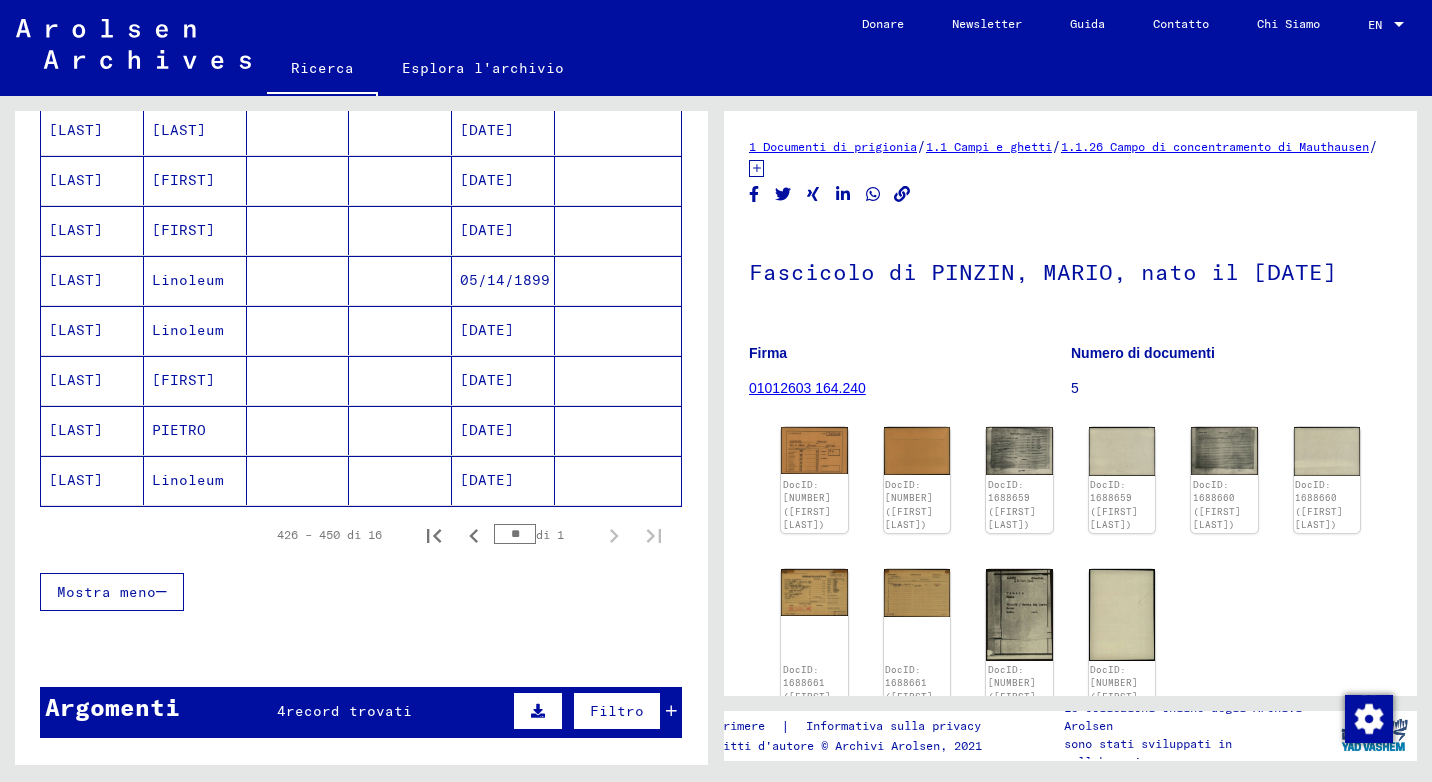 scroll, scrollTop: 704, scrollLeft: 0, axis: vertical 